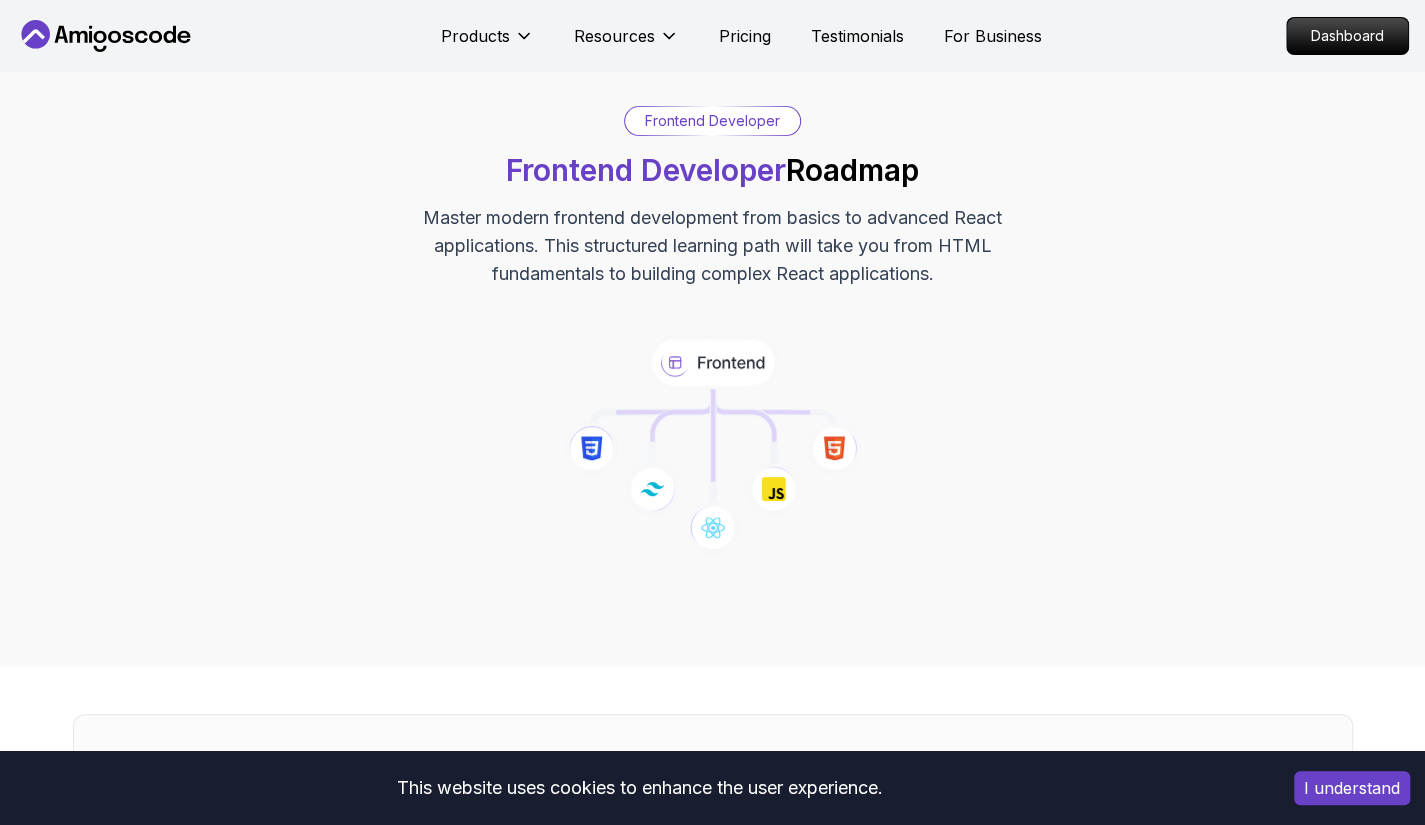 scroll, scrollTop: 249, scrollLeft: 0, axis: vertical 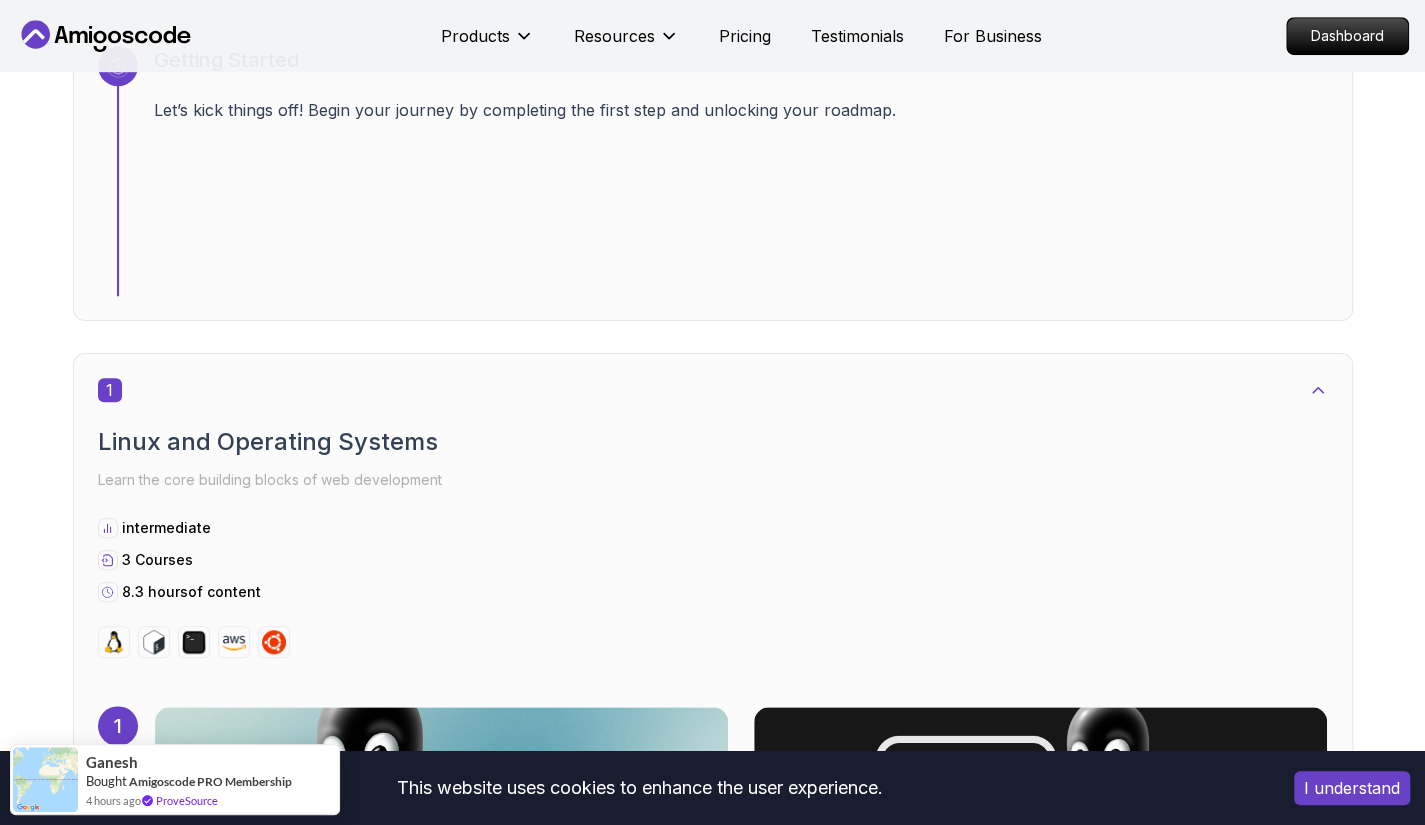 click on "This website uses cookies to enhance the user experience. I understand Products Resources Pricing Testimonials For Business Dashboard Products Resources Pricing Testimonials For Business Dashboard Frontend Developer Frontend Developer  Roadmap Master modern frontend development from basics to advanced React applications. This structured learning path will take you from HTML fundamentals to building complex React applications. Getting Started Let’s kick things off! Begin your journey by completing the first step and unlocking your roadmap. 1 Linux and Operating Systems Learn the core building blocks of web development intermediate 3   Courses   8.3 hours  of content 1 6.00h Linux Fundamentals Pro Learn the fundamentals of Linux and how to use the command line 2.27h Linux for Professionals Pro Master the advanced concepts and techniques of Linux with our comprehensive course designed for professionals. 2 Version Control Learn how to manage your code beginner 1   Course   2.6 hours  of content 2 2.55h 3 1" at bounding box center (712, 3136) 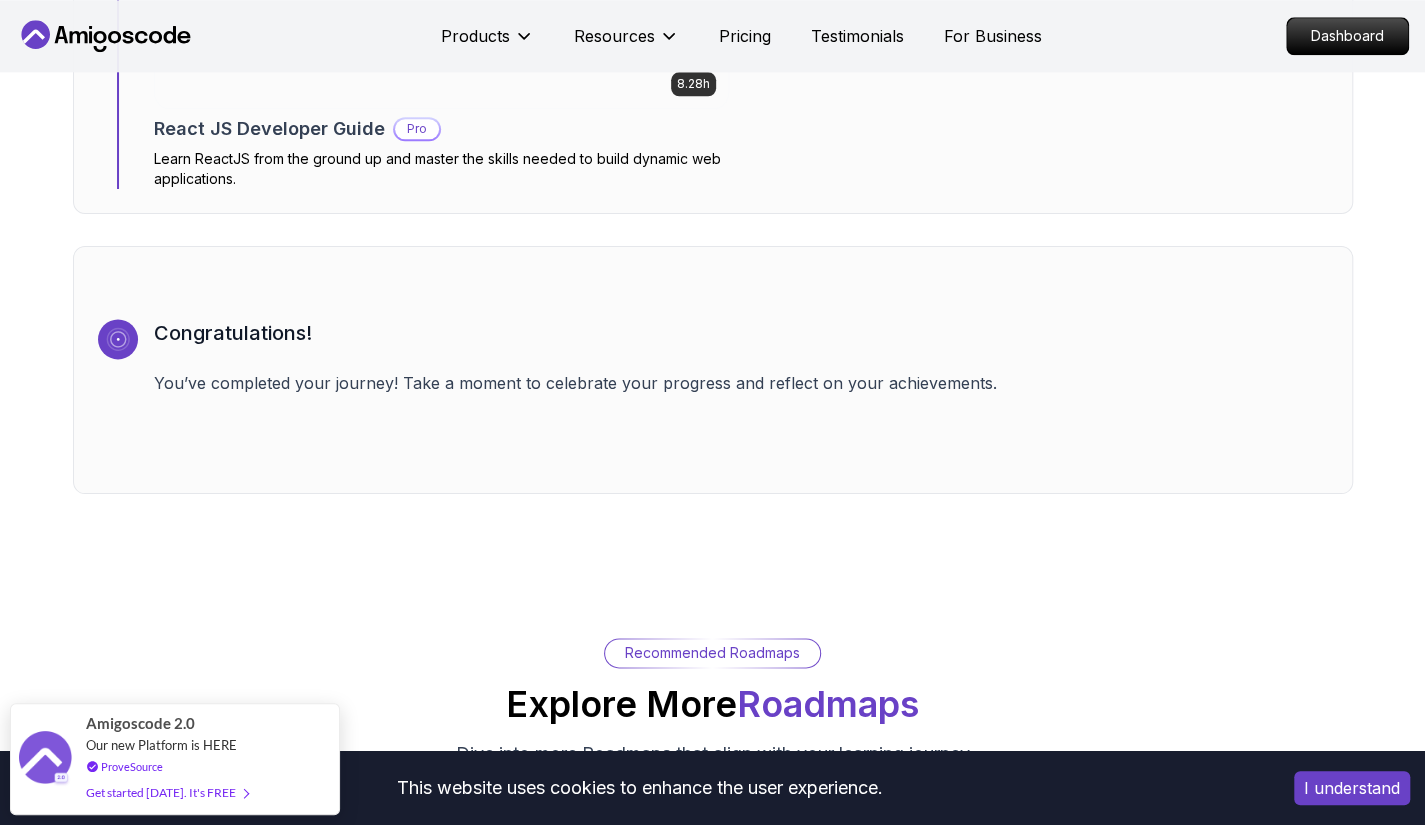 scroll, scrollTop: 5595, scrollLeft: 0, axis: vertical 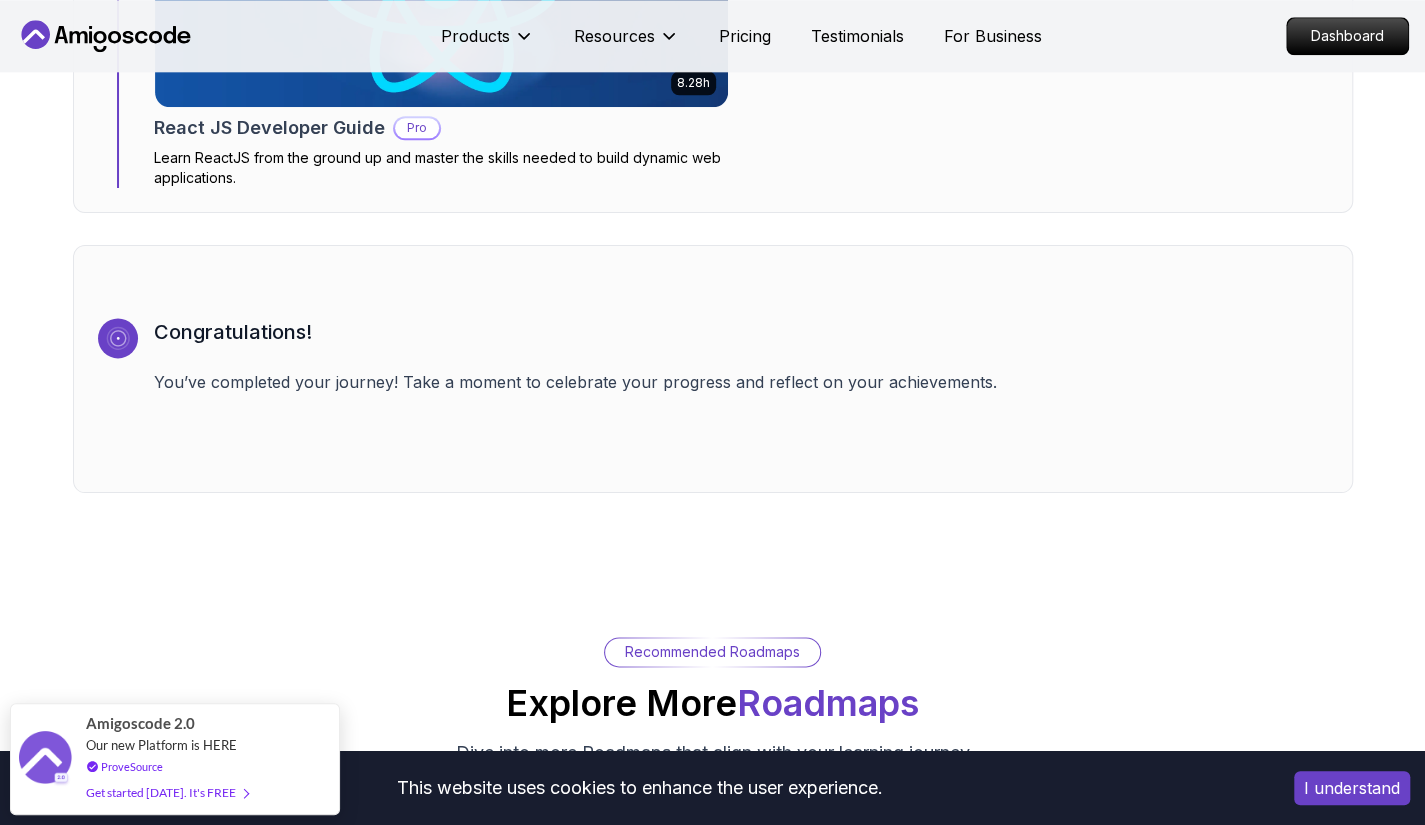click 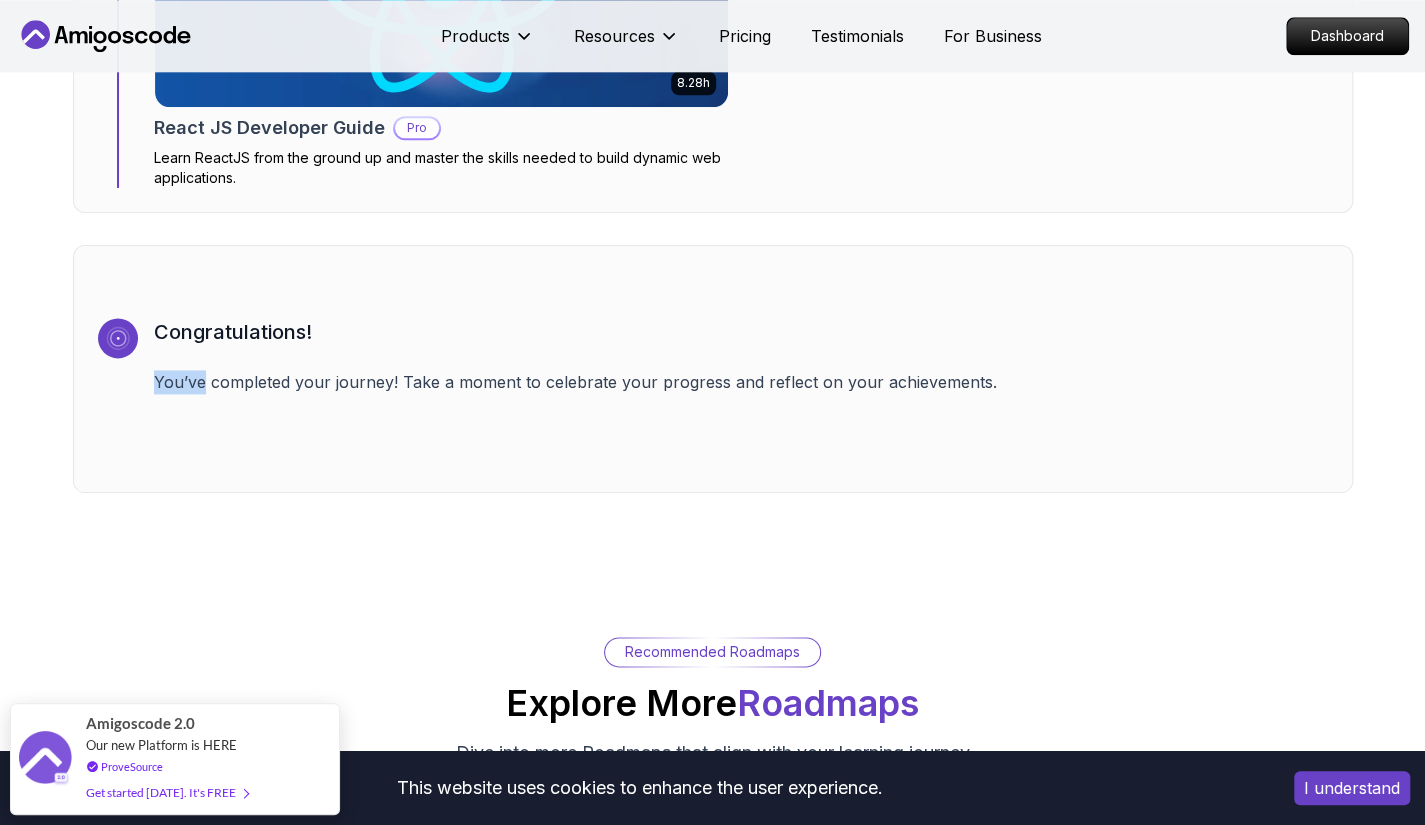 click on "Congratulations! You’ve completed your journey! Take a moment to celebrate your progress and reflect on your achievements." at bounding box center [741, 393] 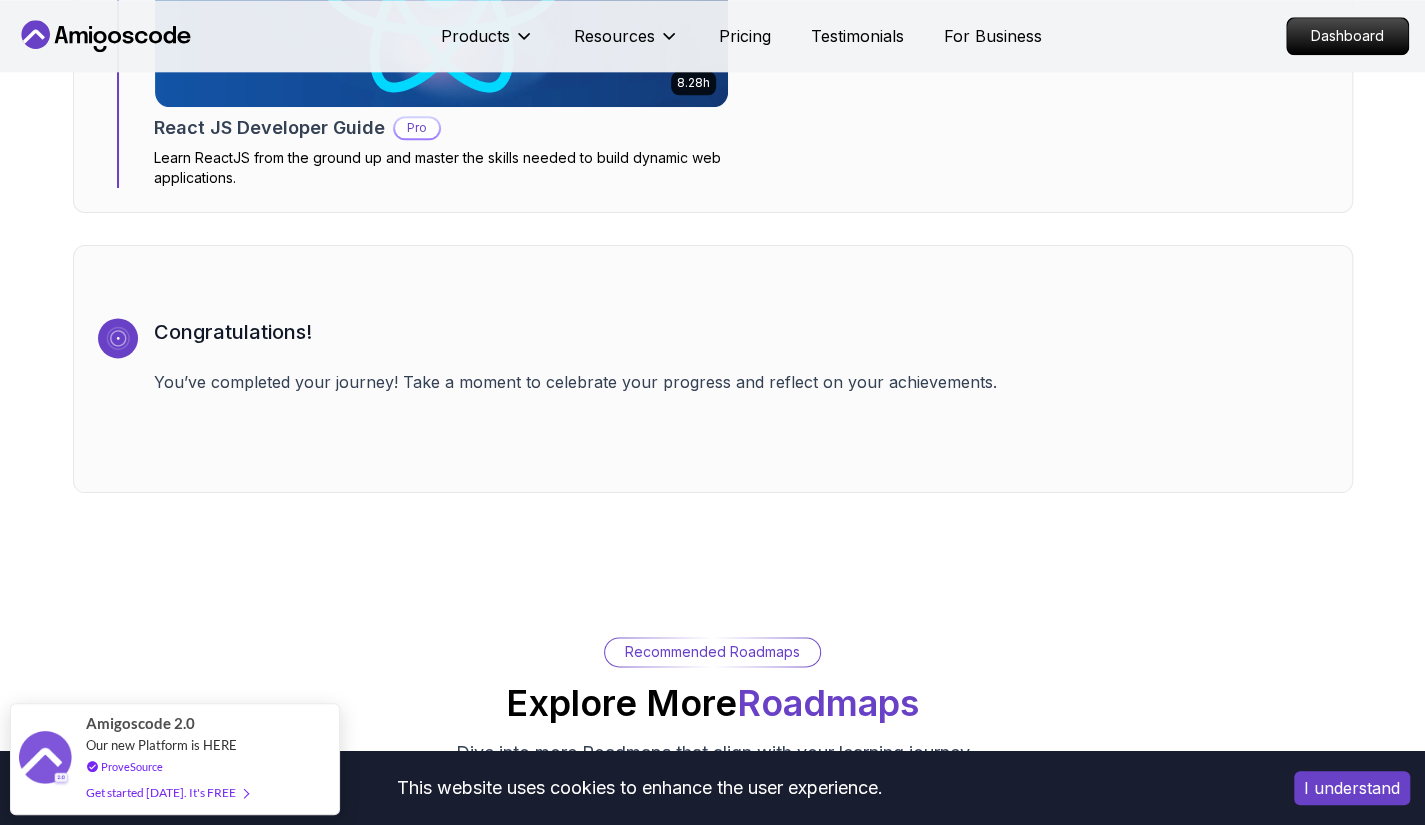 click 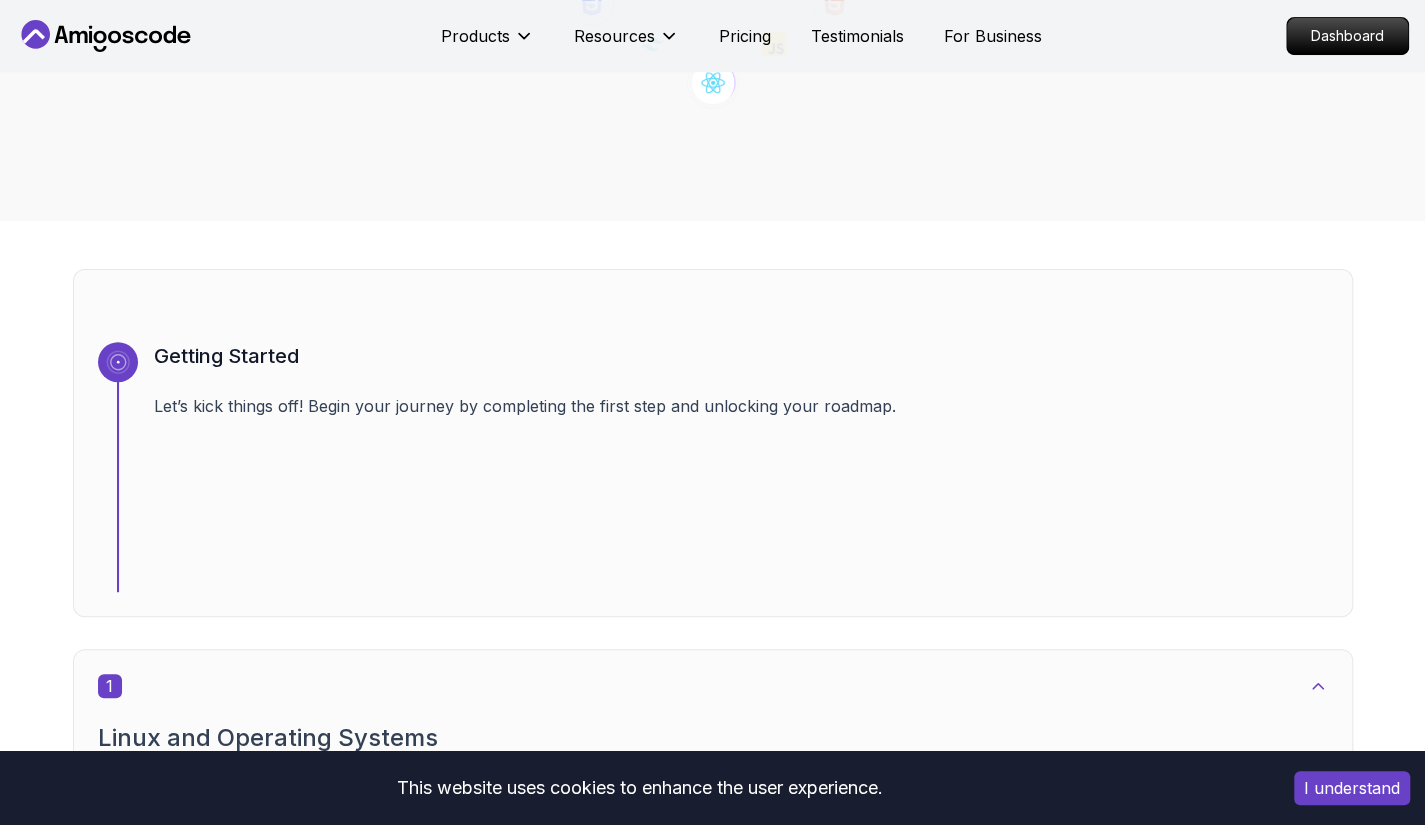 scroll, scrollTop: 530, scrollLeft: 0, axis: vertical 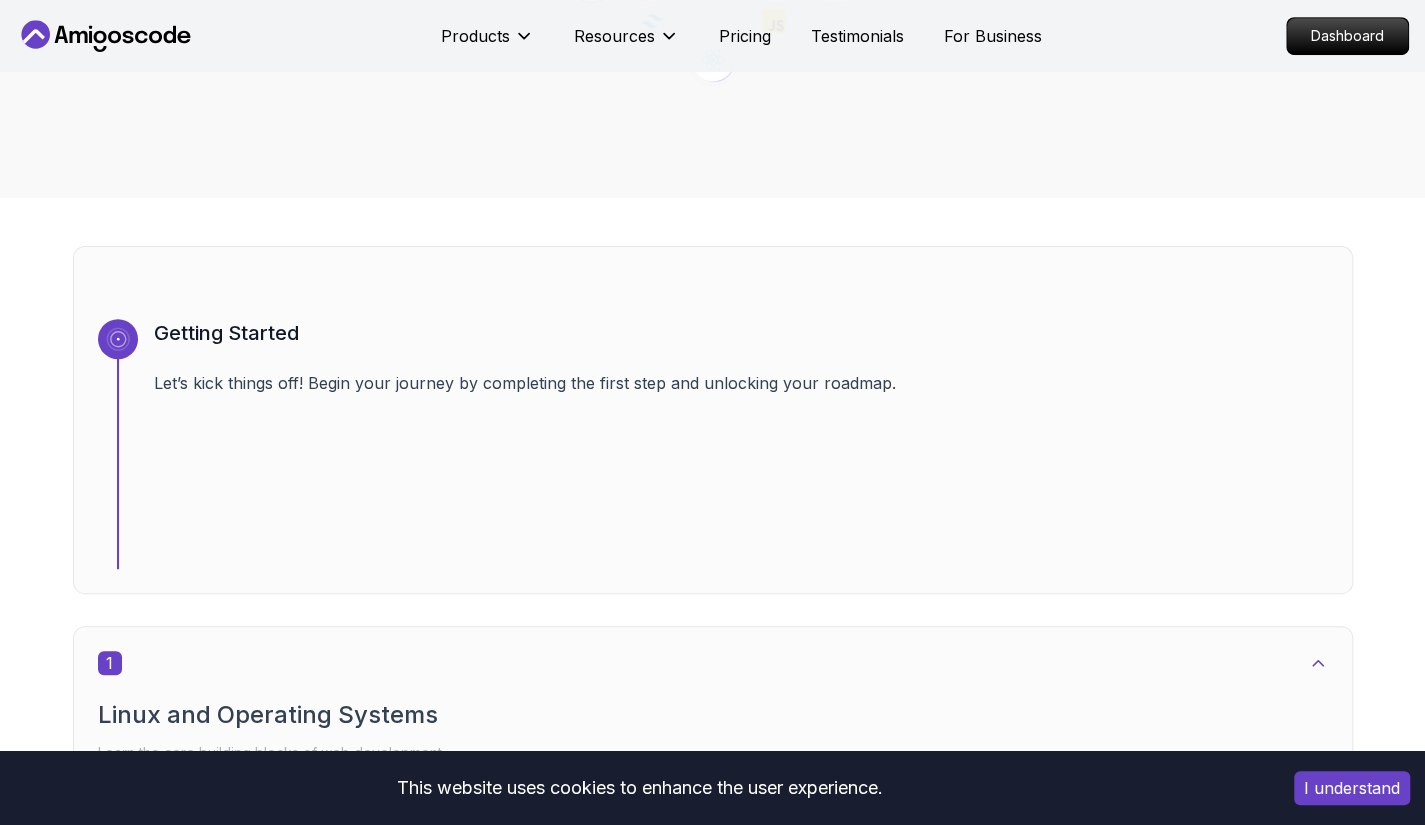click 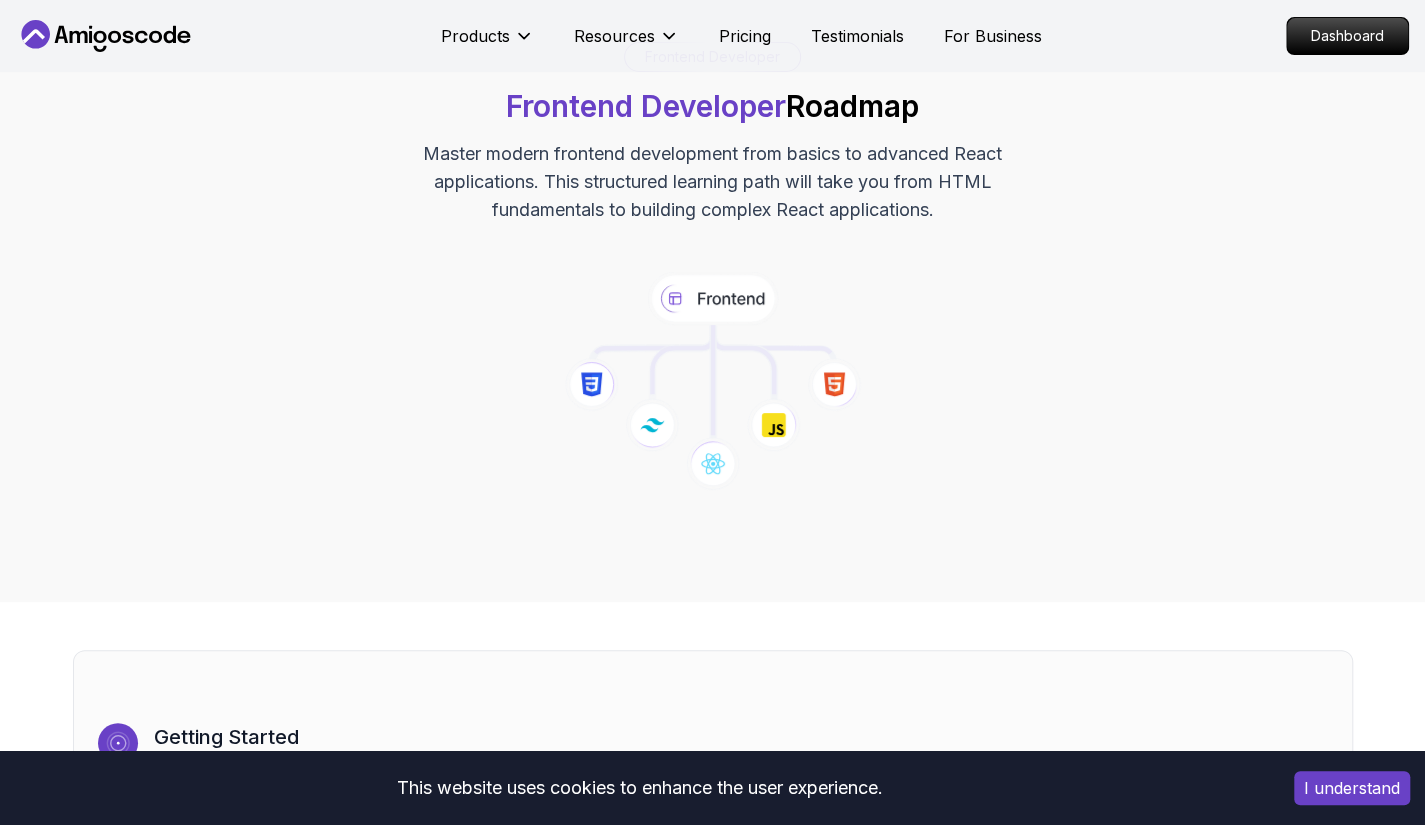 scroll, scrollTop: 0, scrollLeft: 0, axis: both 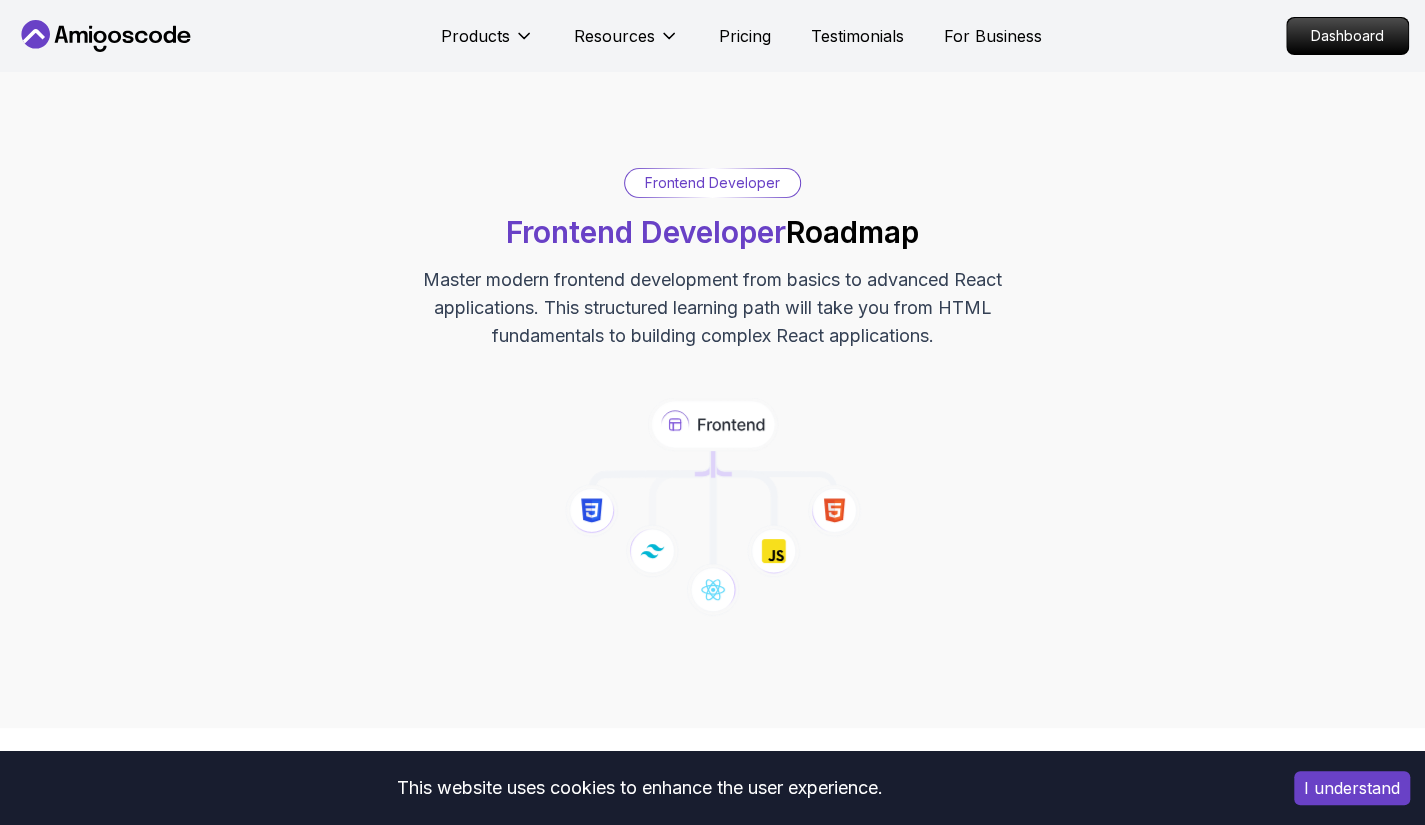 click on "Frontend Developer" at bounding box center (712, 183) 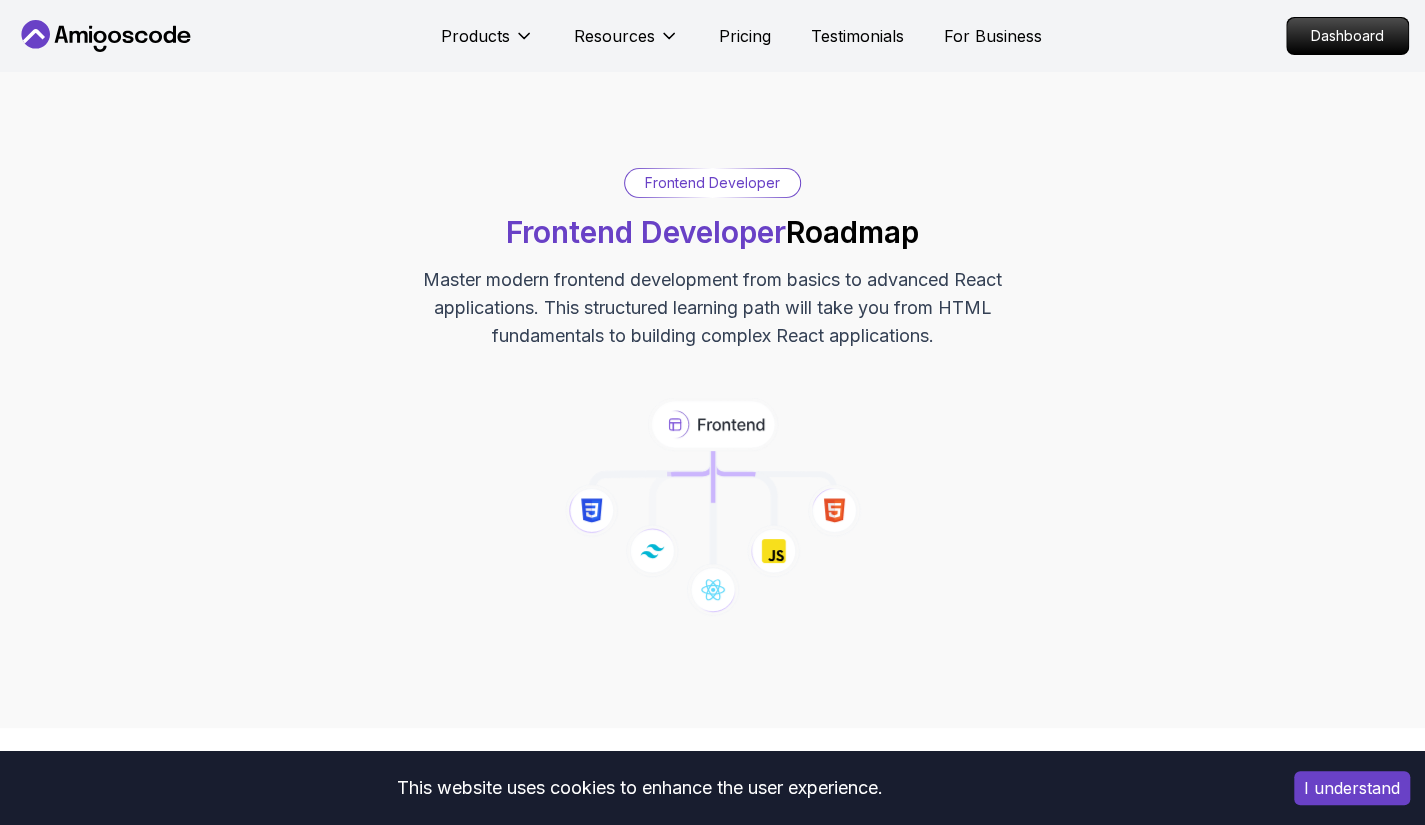 click on "Frontend Developer" at bounding box center [712, 183] 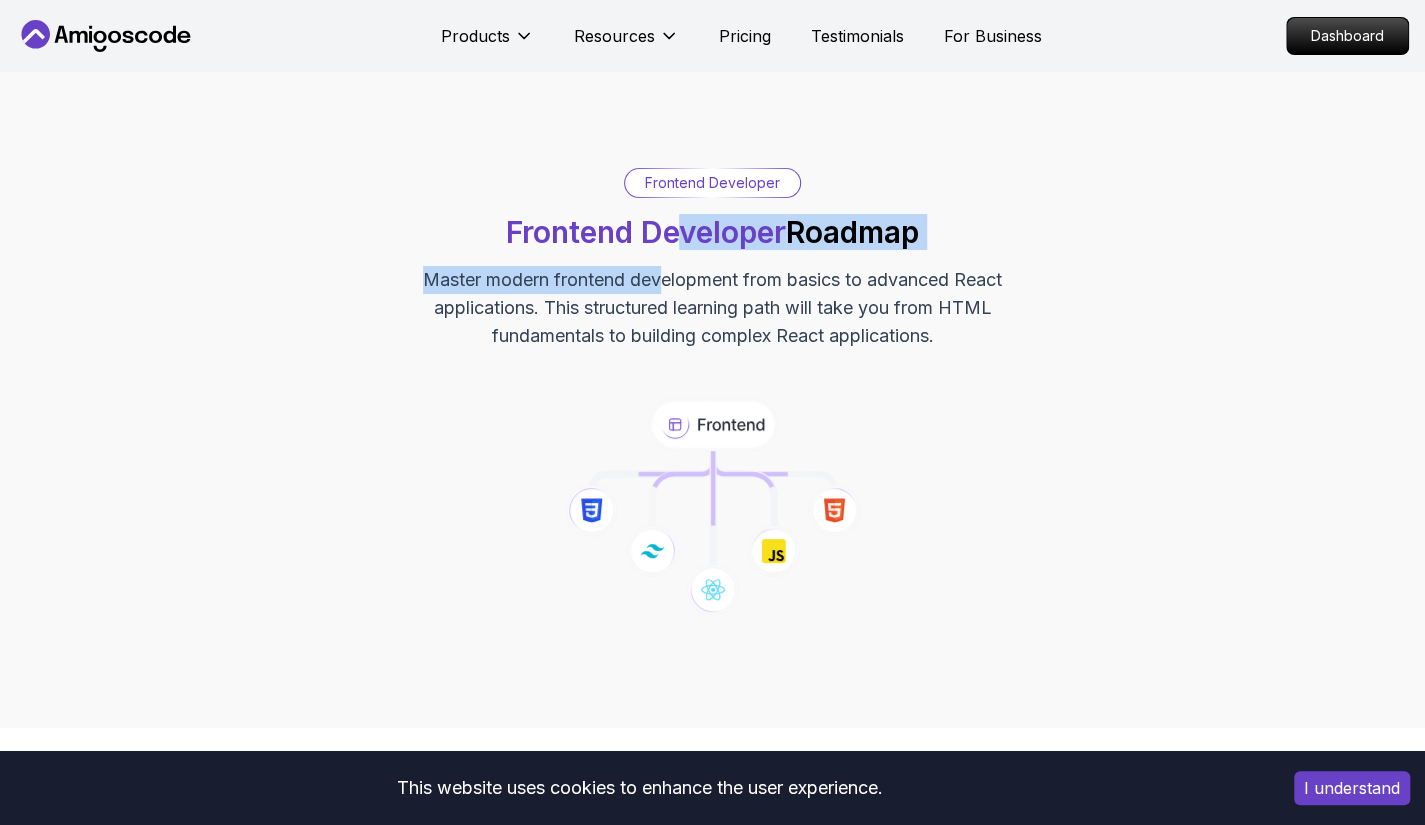 drag, startPoint x: 672, startPoint y: 238, endPoint x: 646, endPoint y: 353, distance: 117.902504 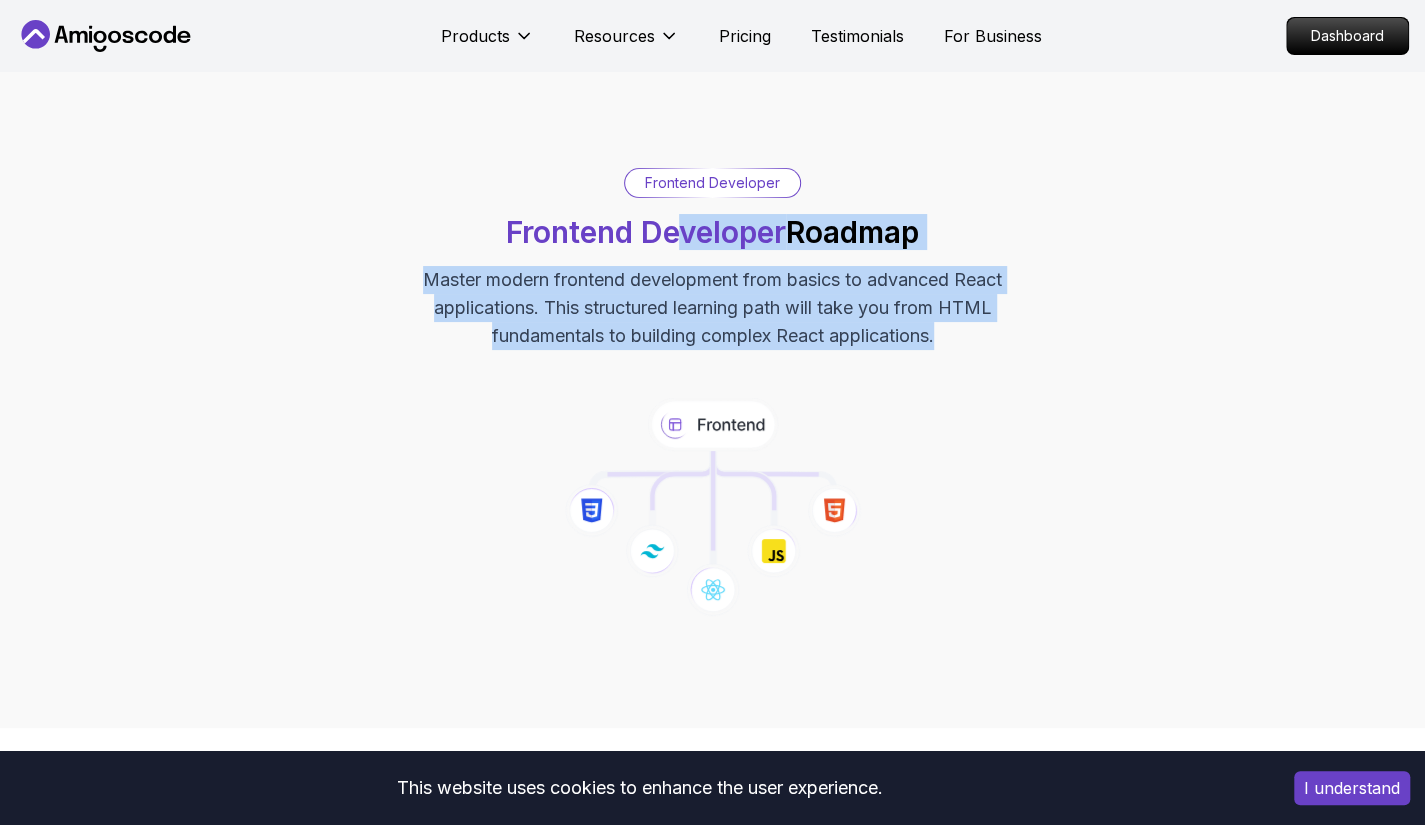 click on "Frontend Developer Frontend Developer  Roadmap Master modern frontend development from basics to advanced React applications. This structured learning path will take you from HTML fundamentals to building complex React applications." at bounding box center [713, 400] 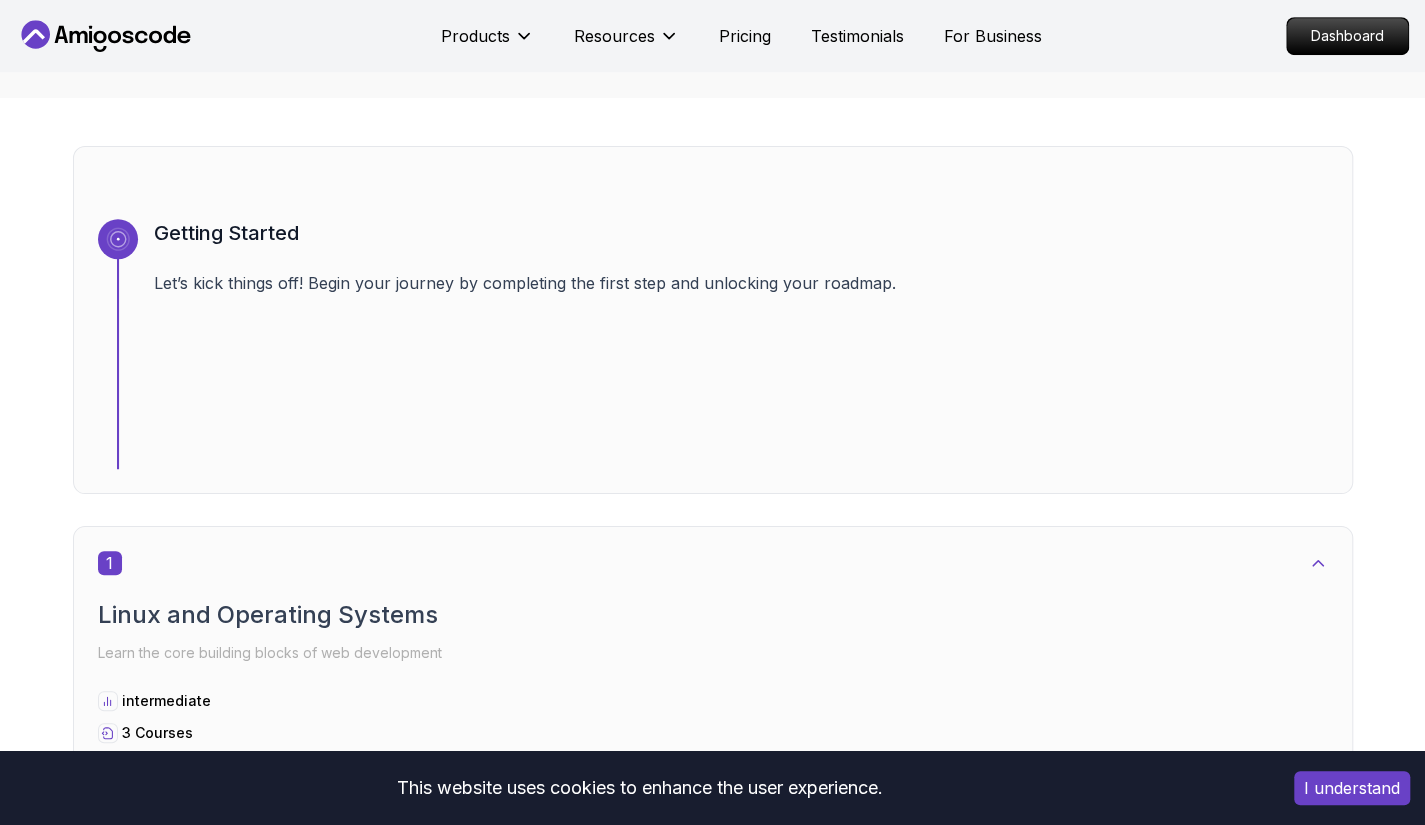 scroll, scrollTop: 631, scrollLeft: 0, axis: vertical 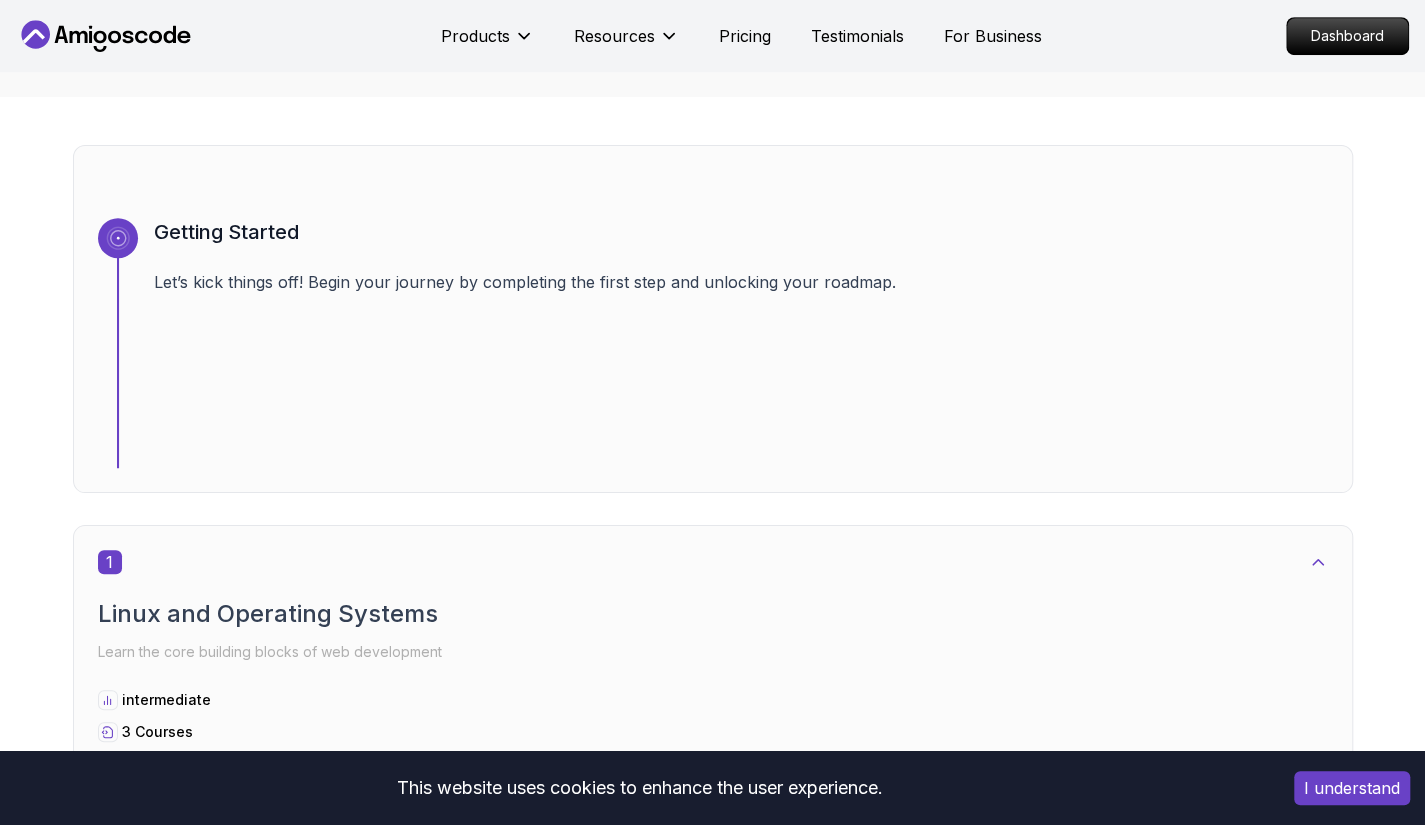 click 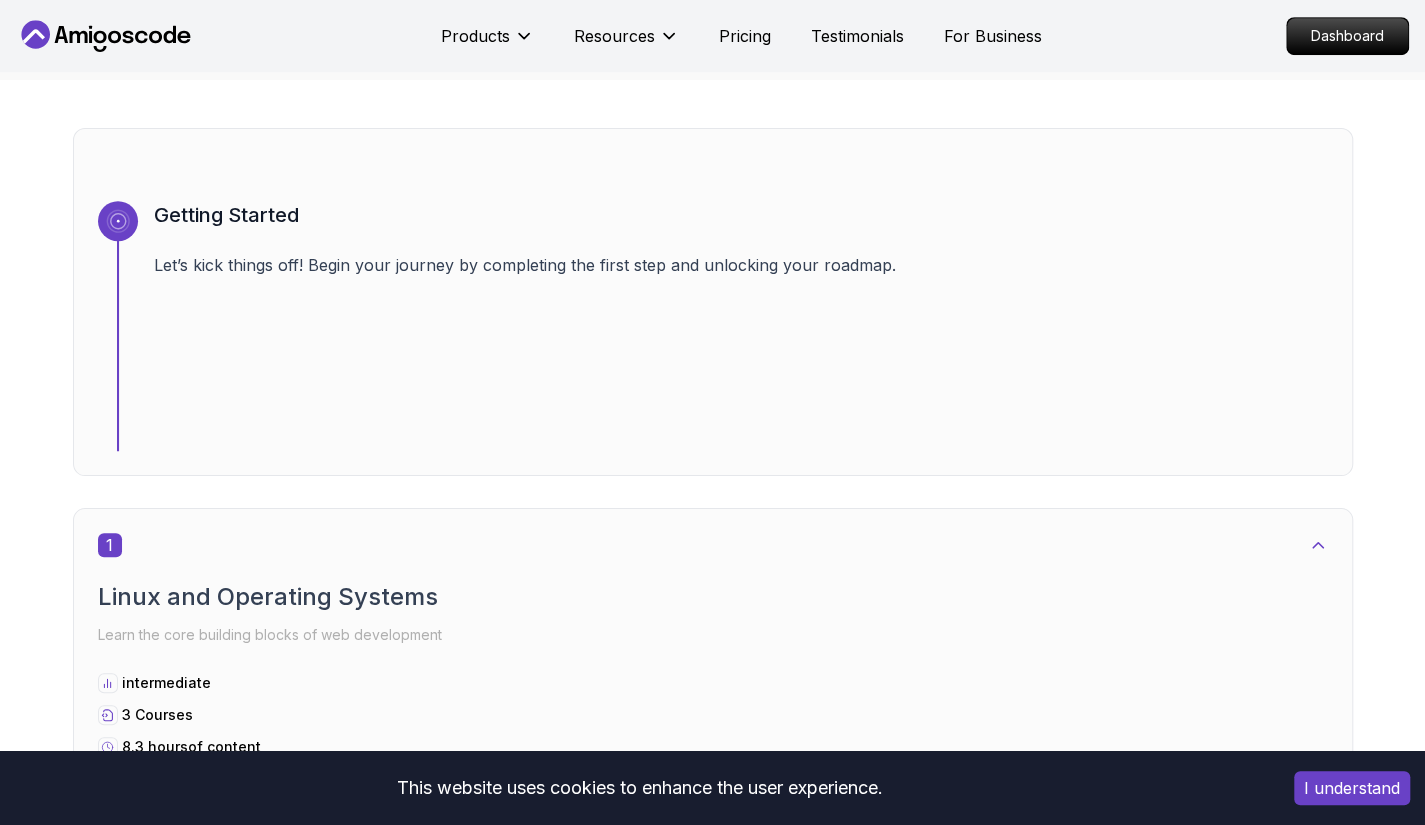 scroll, scrollTop: 647, scrollLeft: 0, axis: vertical 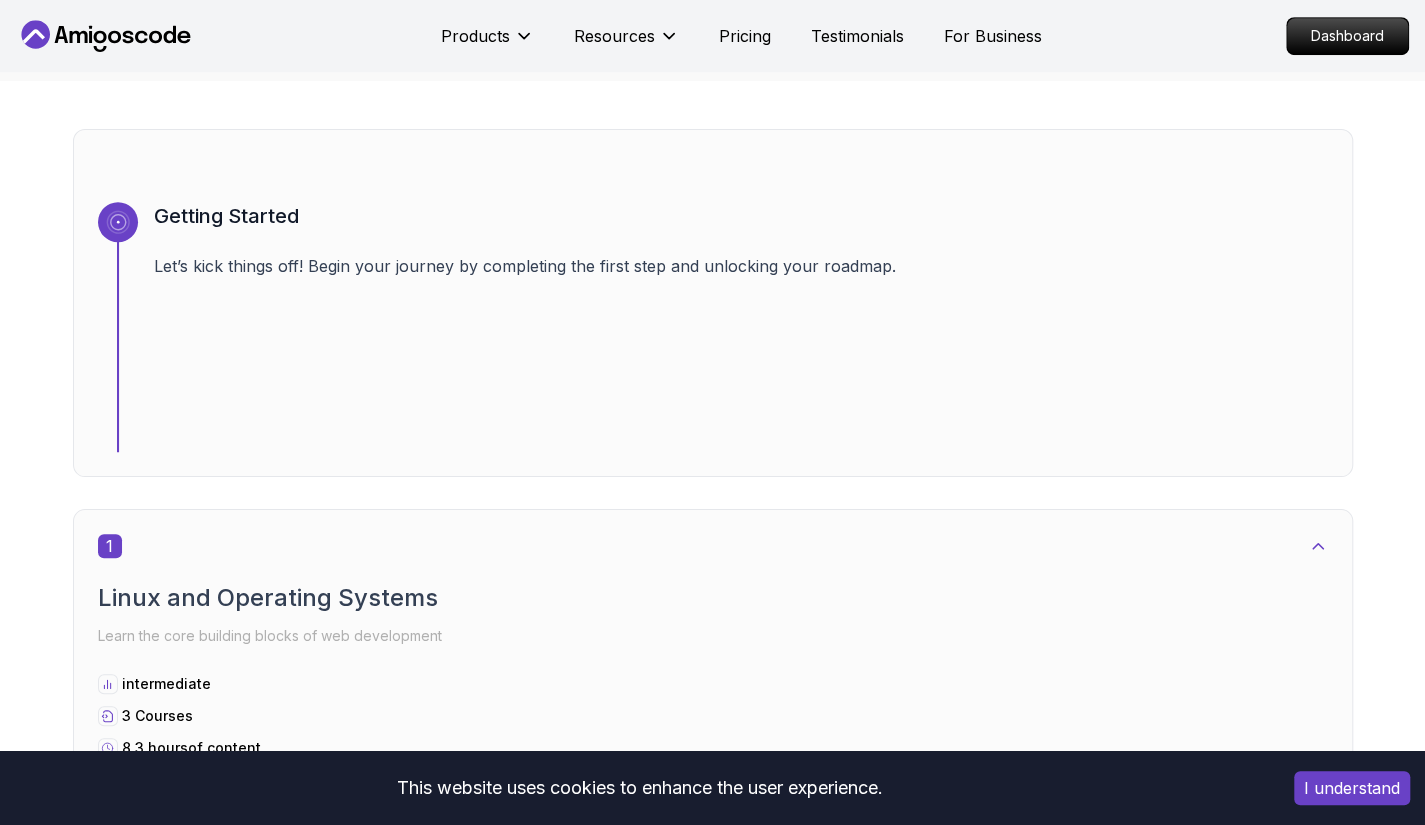 click 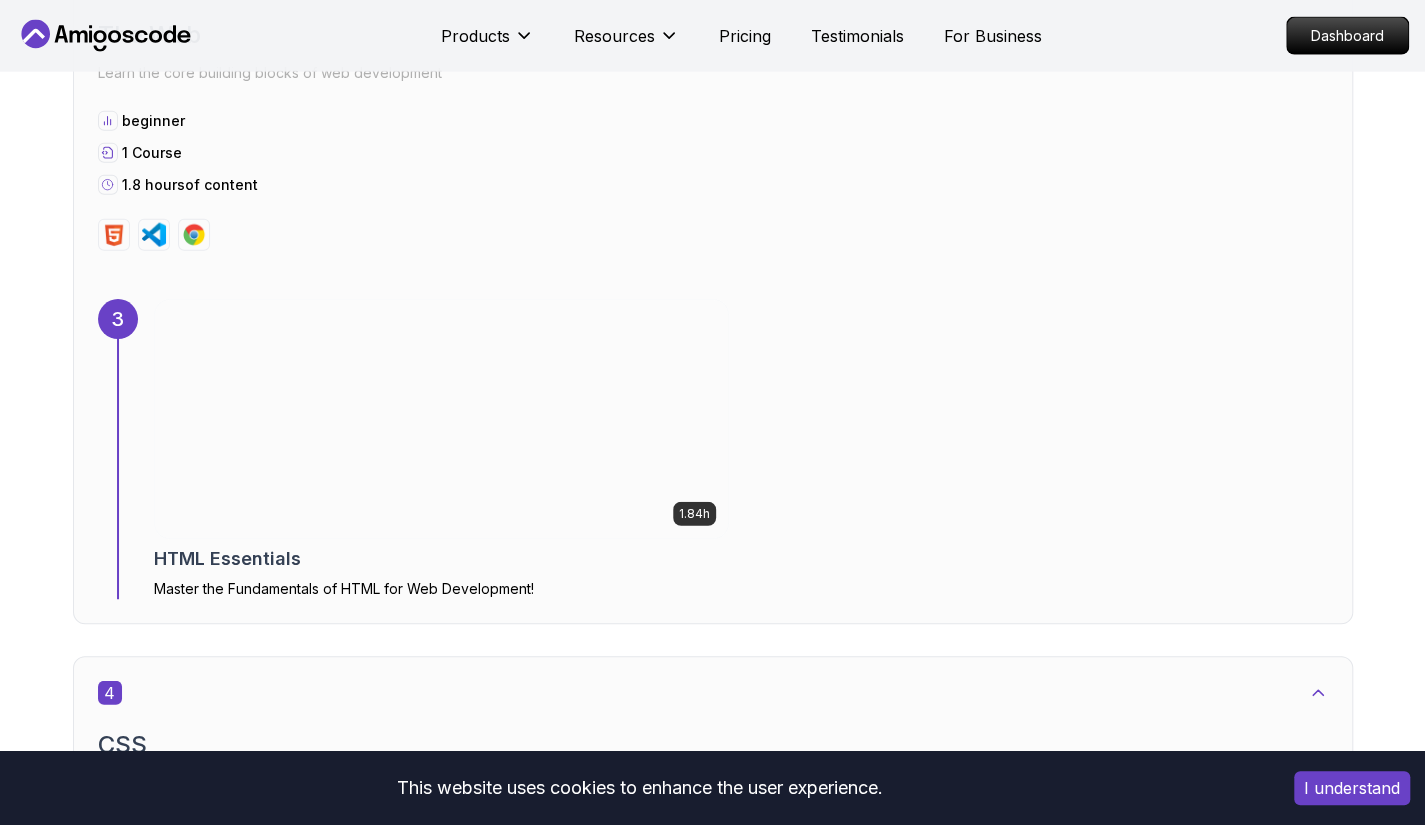 scroll, scrollTop: 2580, scrollLeft: 0, axis: vertical 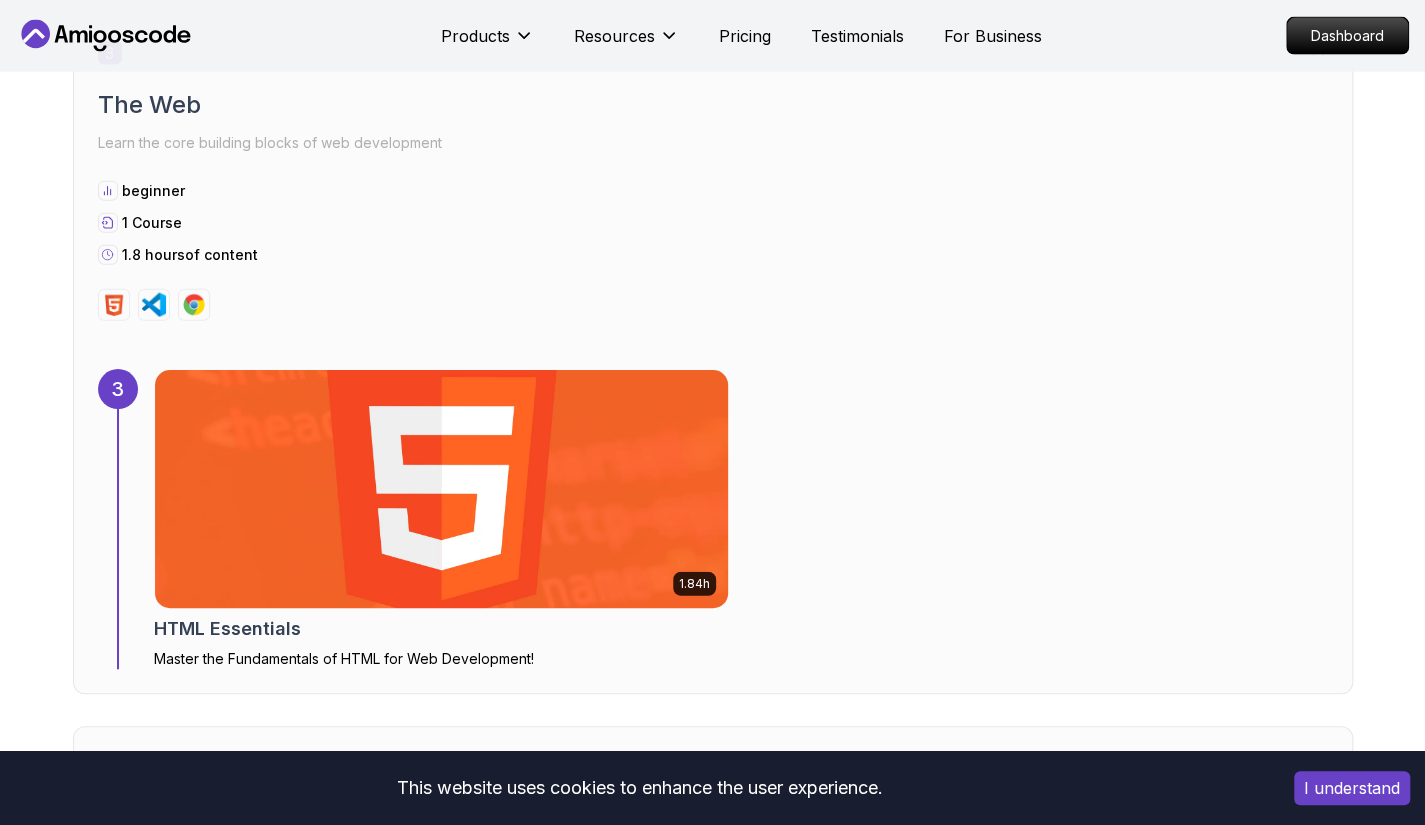 click at bounding box center [441, 489] 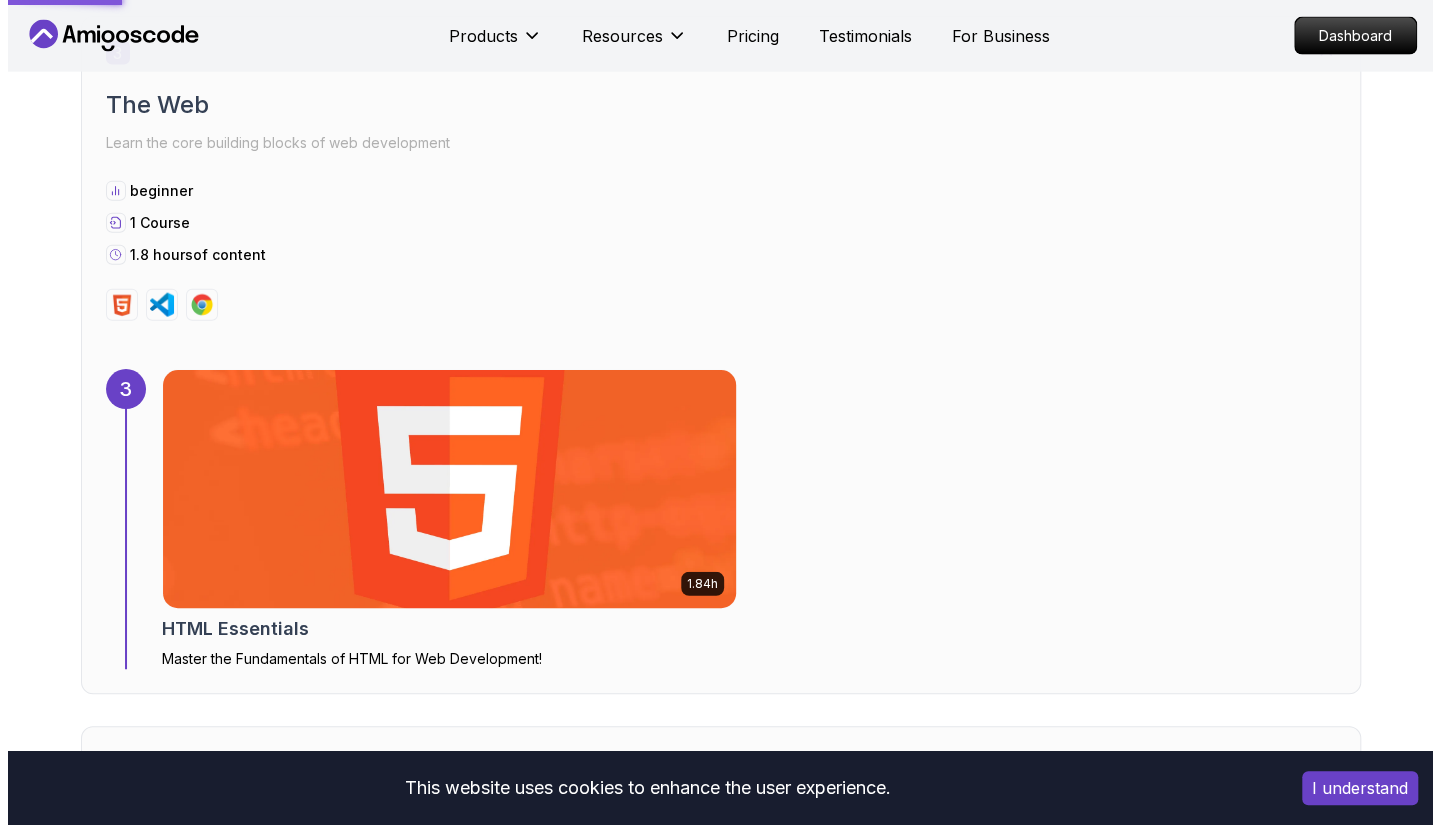 scroll, scrollTop: 0, scrollLeft: 0, axis: both 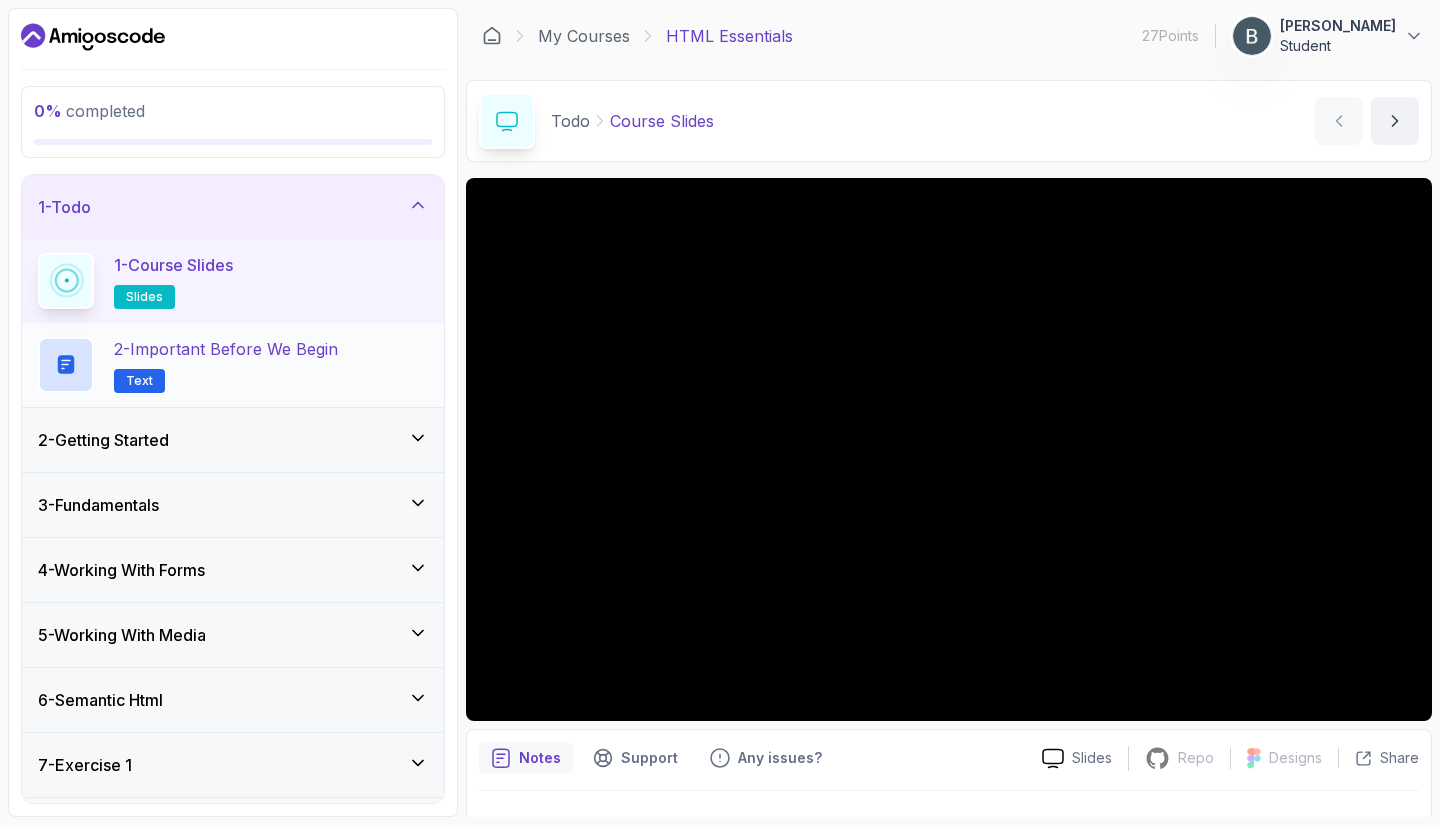 click on "2  -  Important Before We Begin Text" at bounding box center [226, 365] 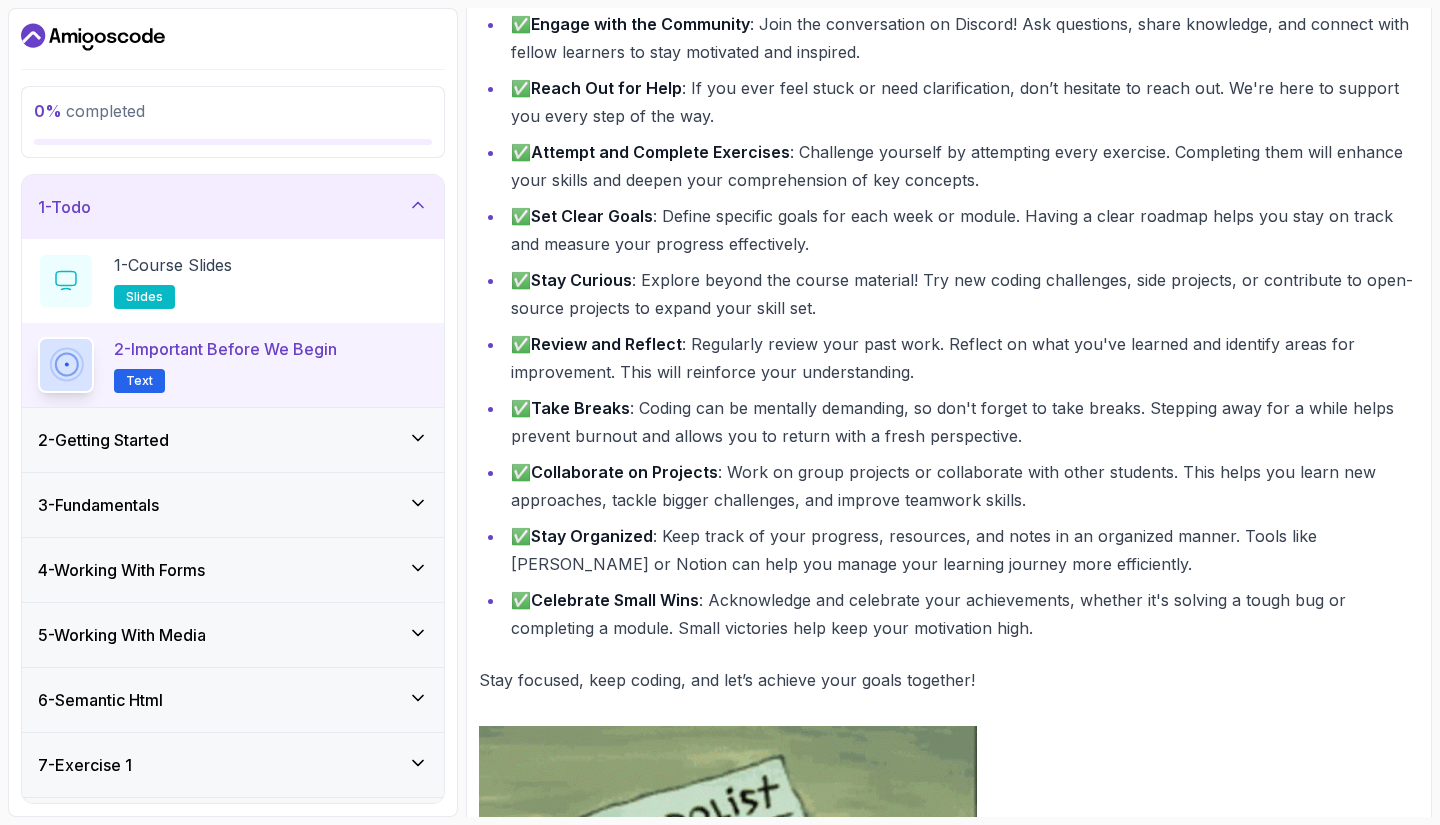 scroll, scrollTop: 837, scrollLeft: 0, axis: vertical 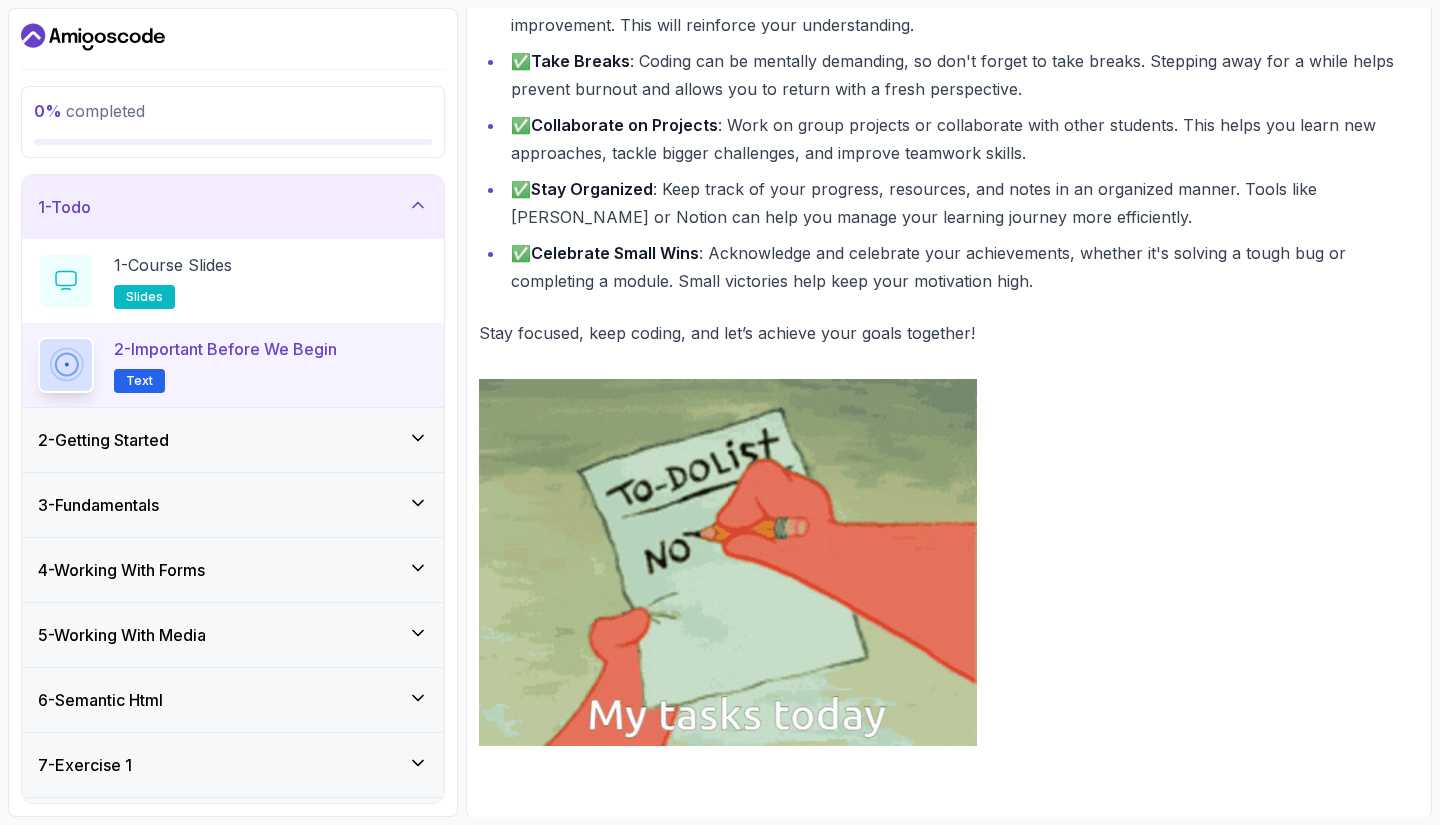 click at bounding box center (728, 562) 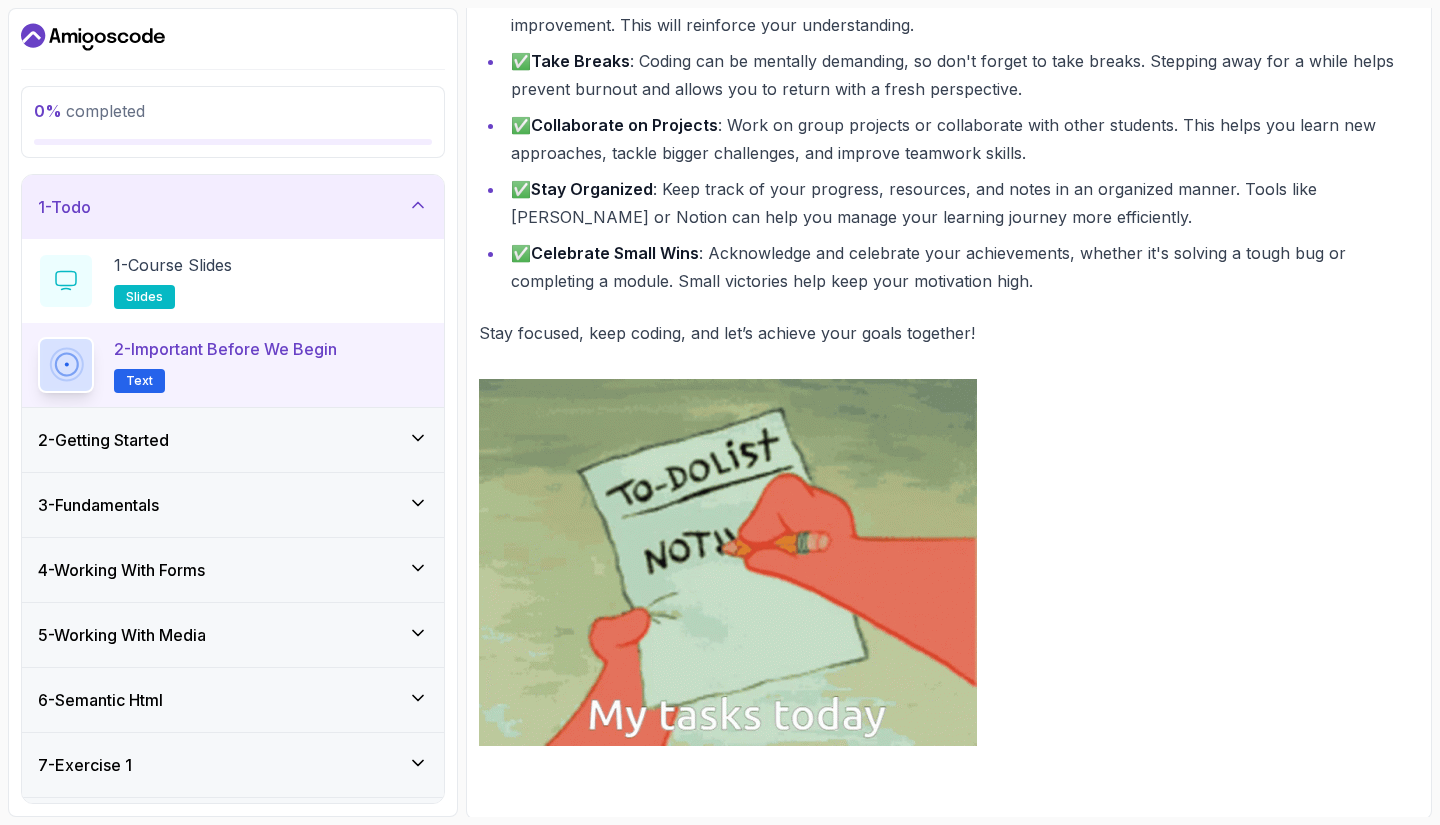 click at bounding box center (728, 562) 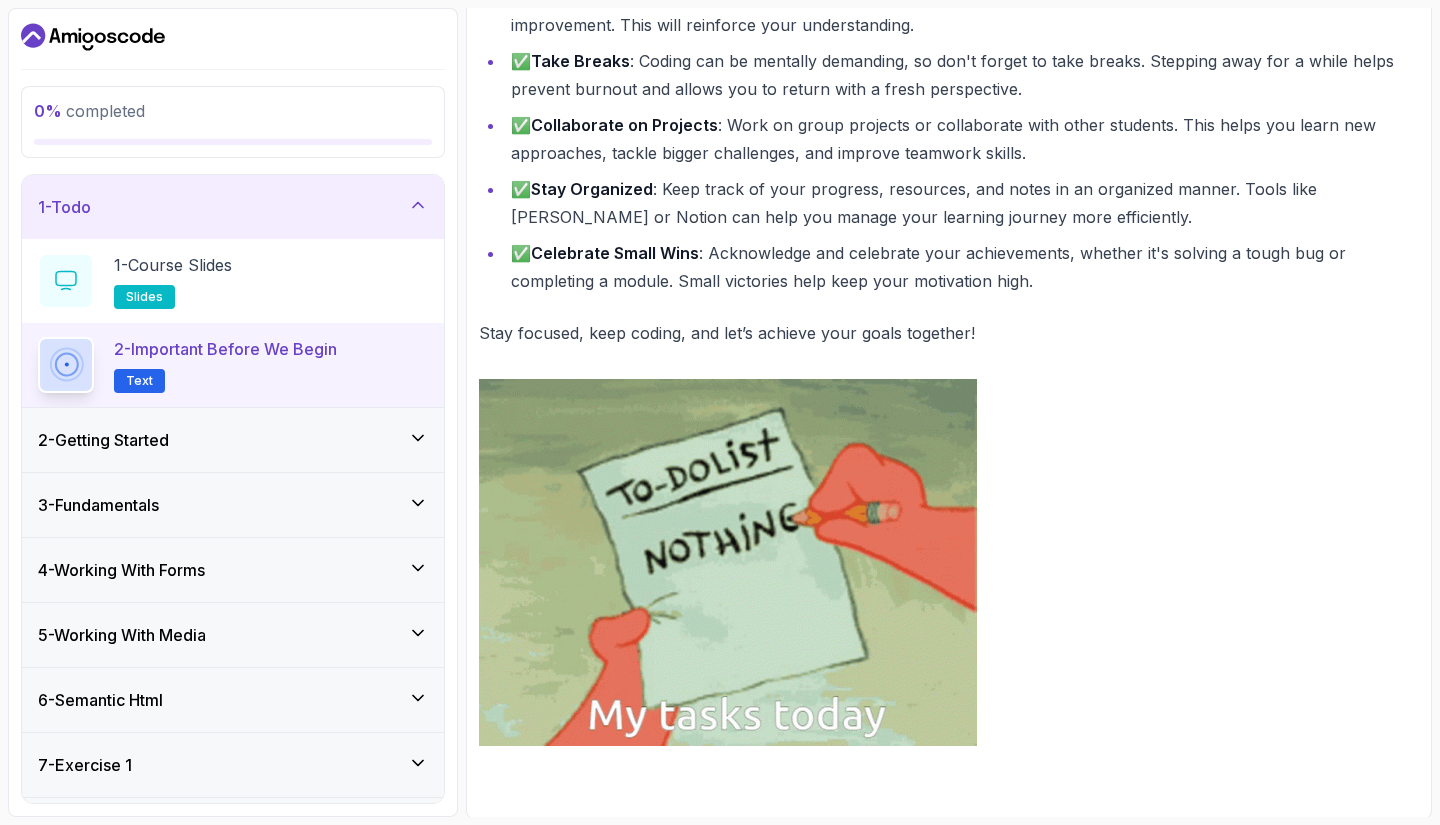 click at bounding box center (728, 562) 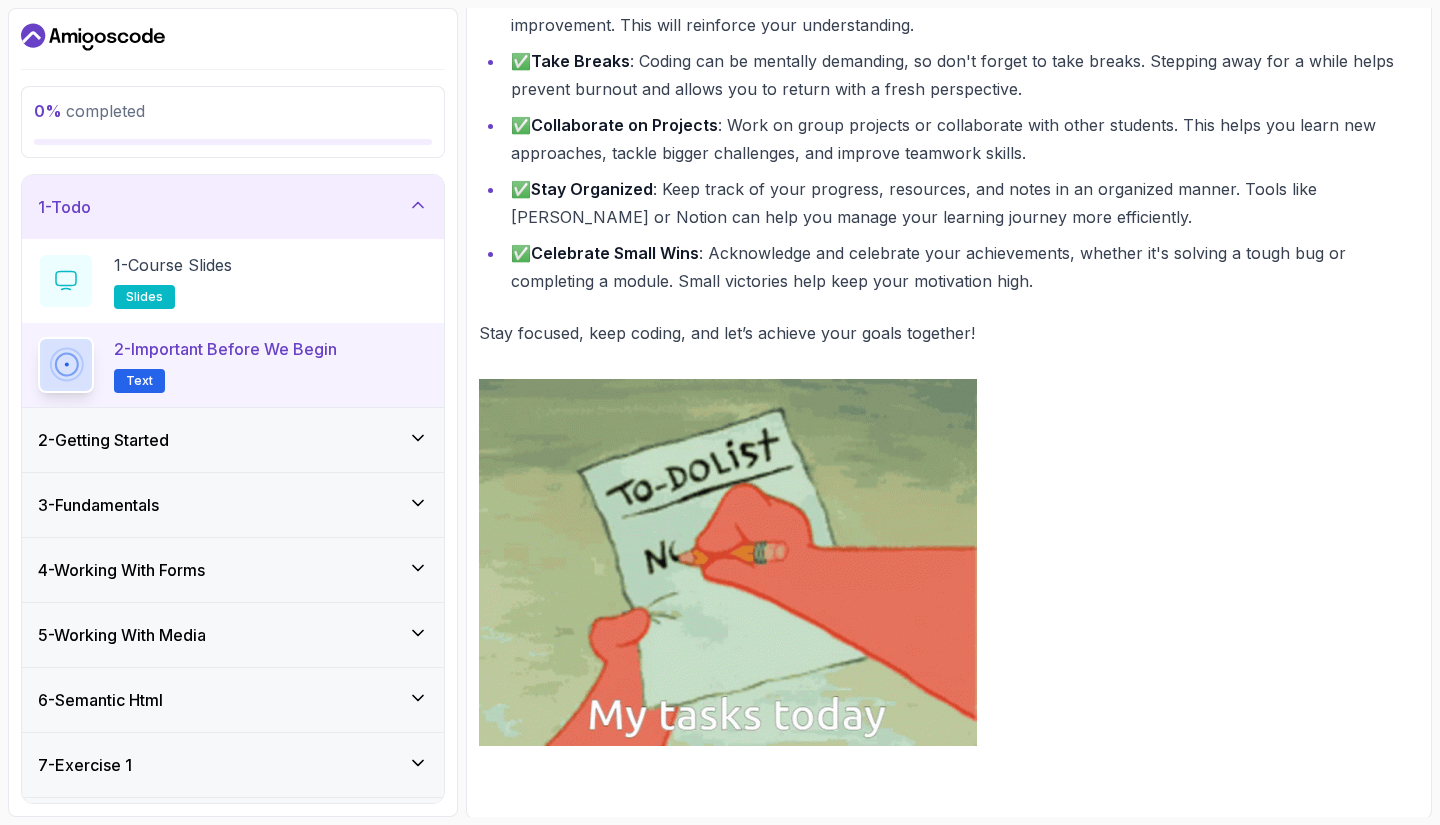 click at bounding box center (728, 562) 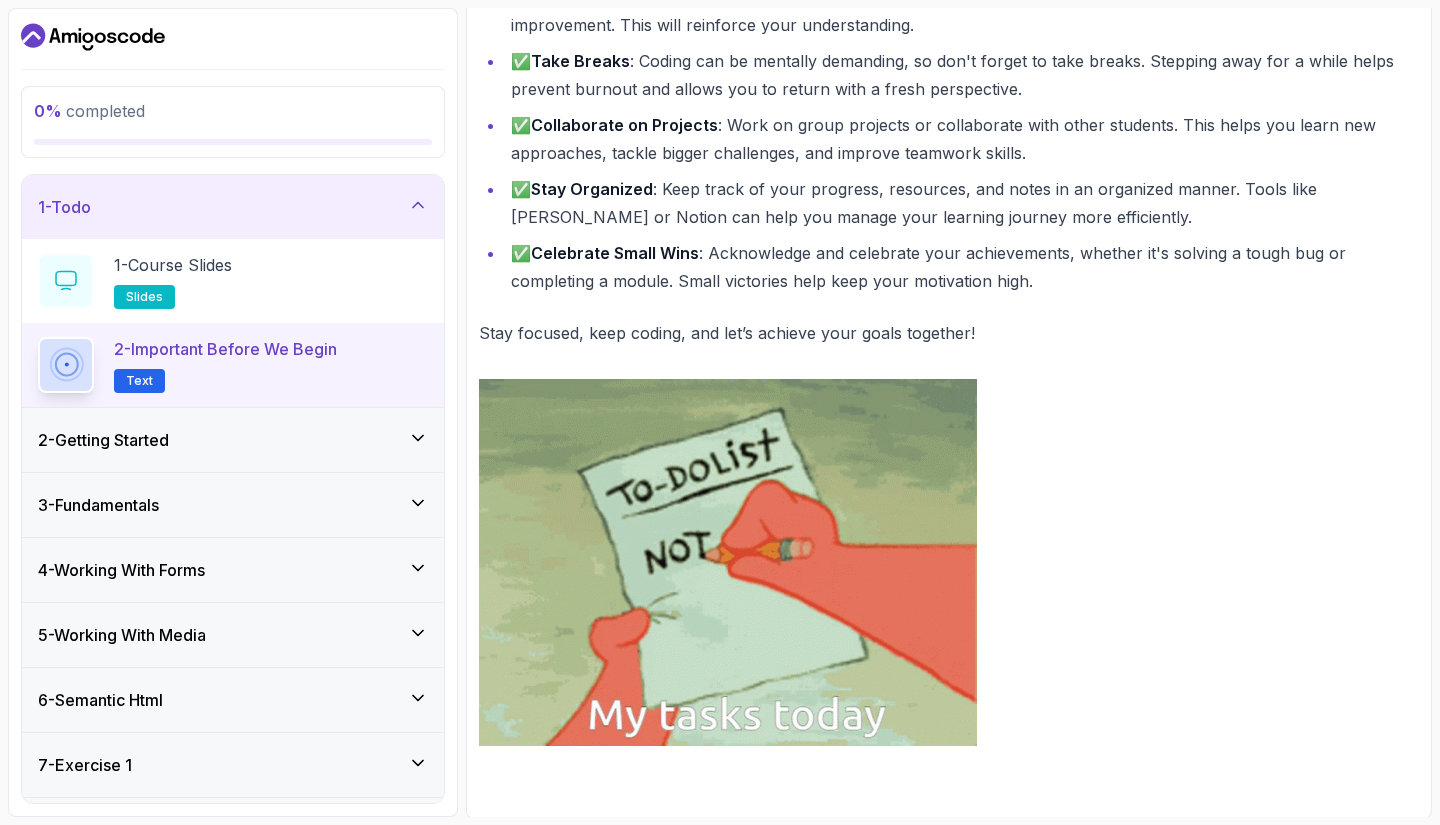 click at bounding box center (728, 562) 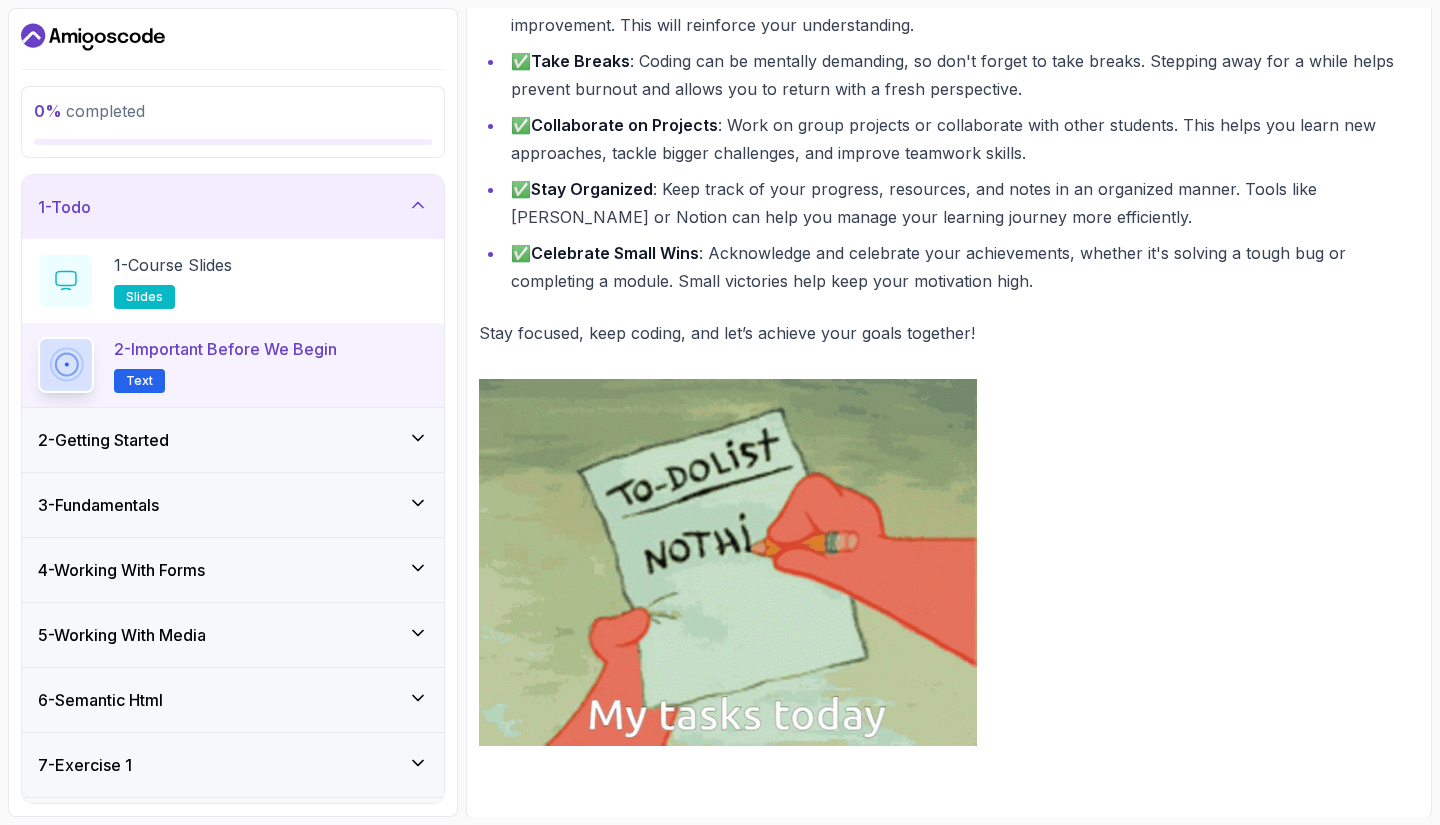 click at bounding box center [728, 562] 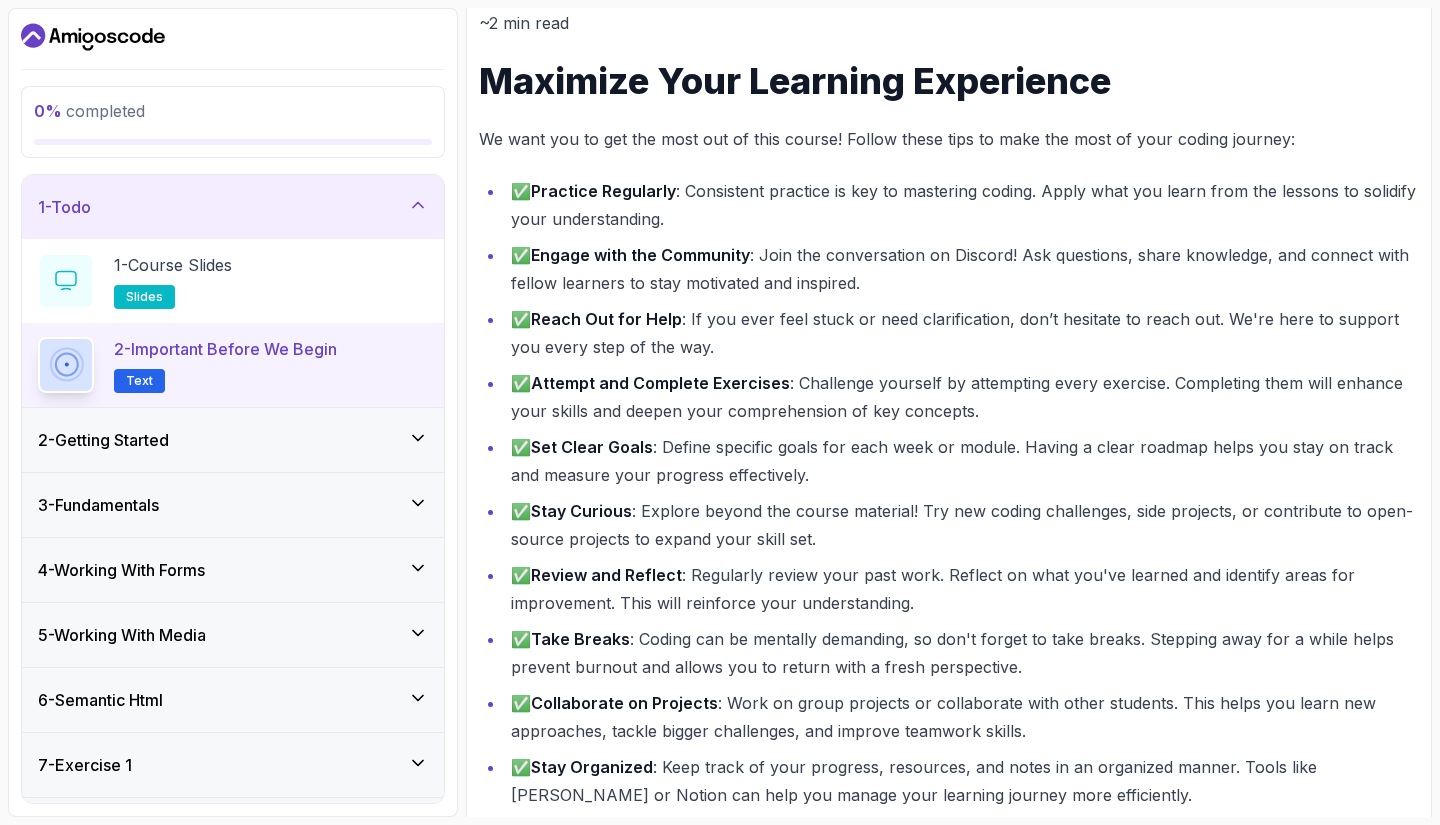 scroll, scrollTop: 207, scrollLeft: 0, axis: vertical 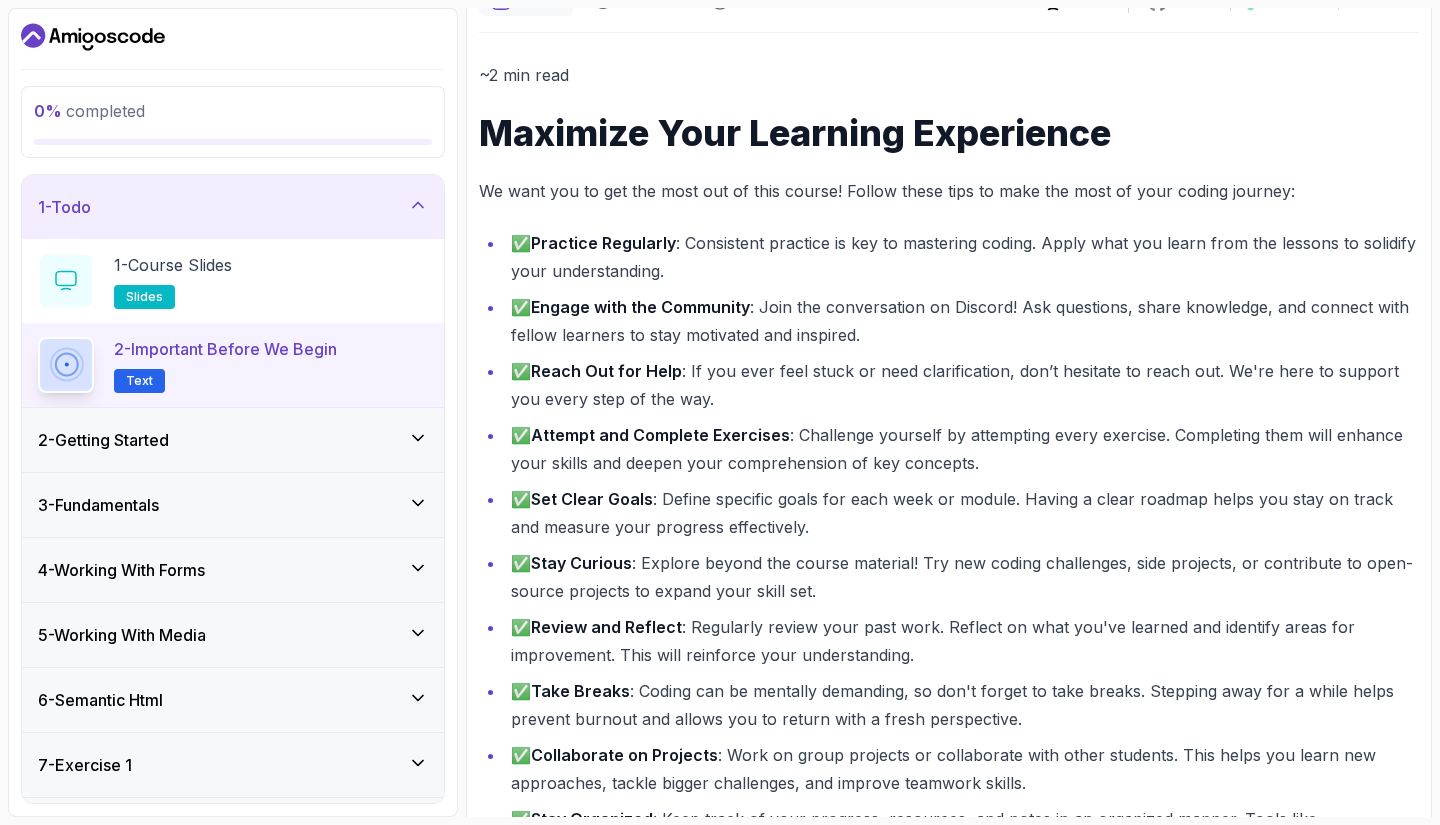 click on "2  -  Getting Started" at bounding box center [233, 440] 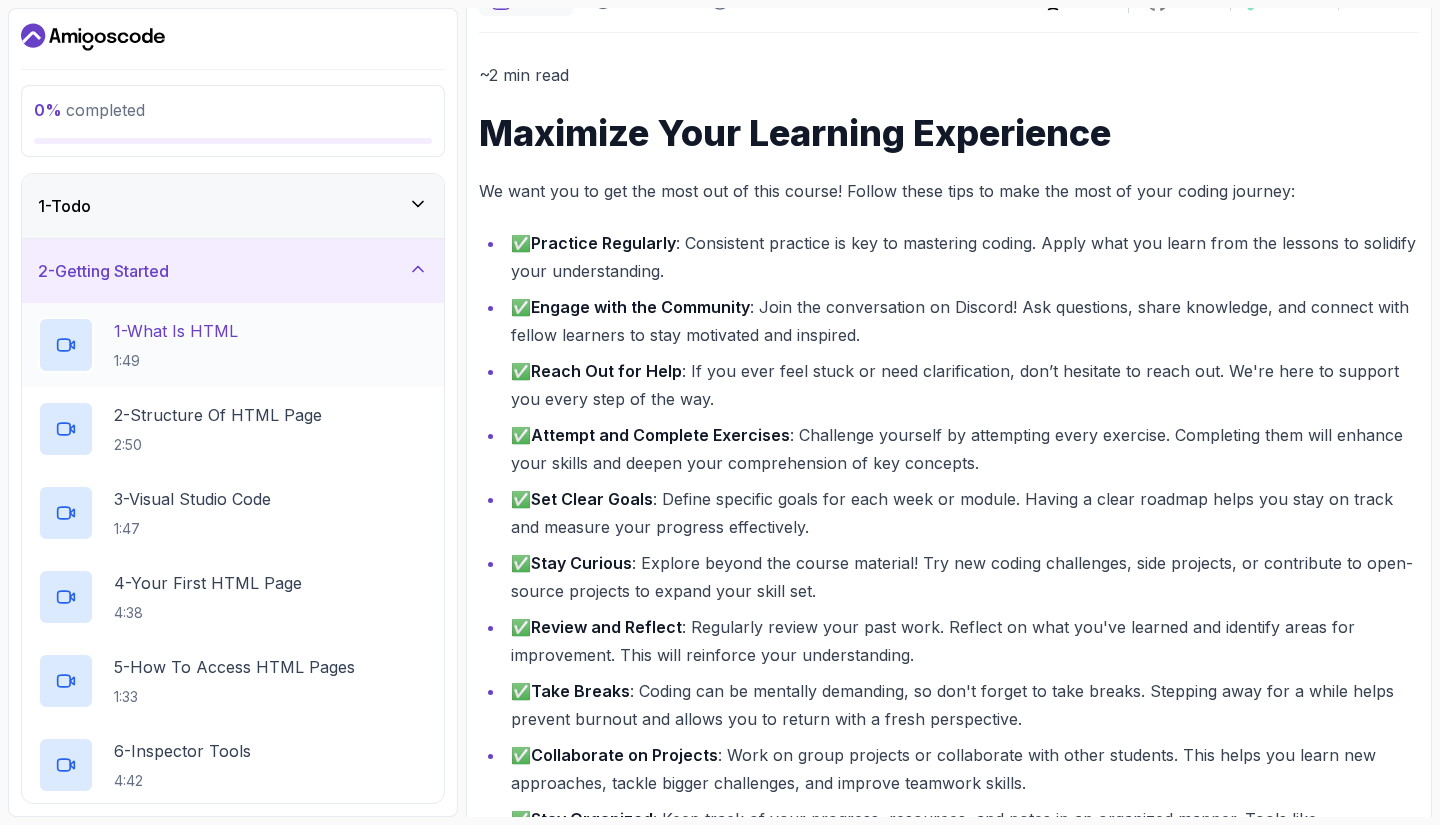 click on "1  -  What Is HTML 1:49" at bounding box center [233, 345] 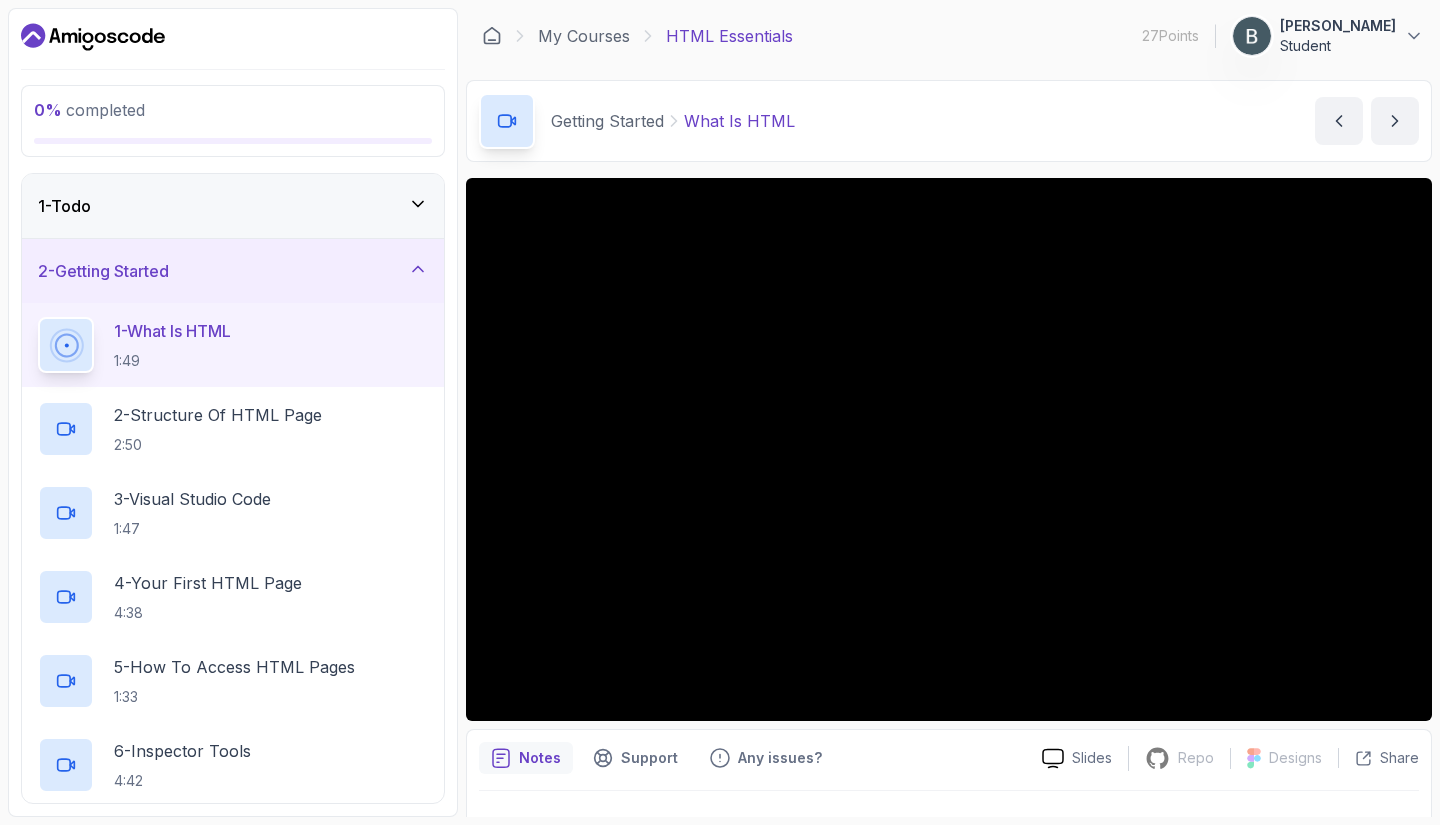 scroll, scrollTop: 42, scrollLeft: 0, axis: vertical 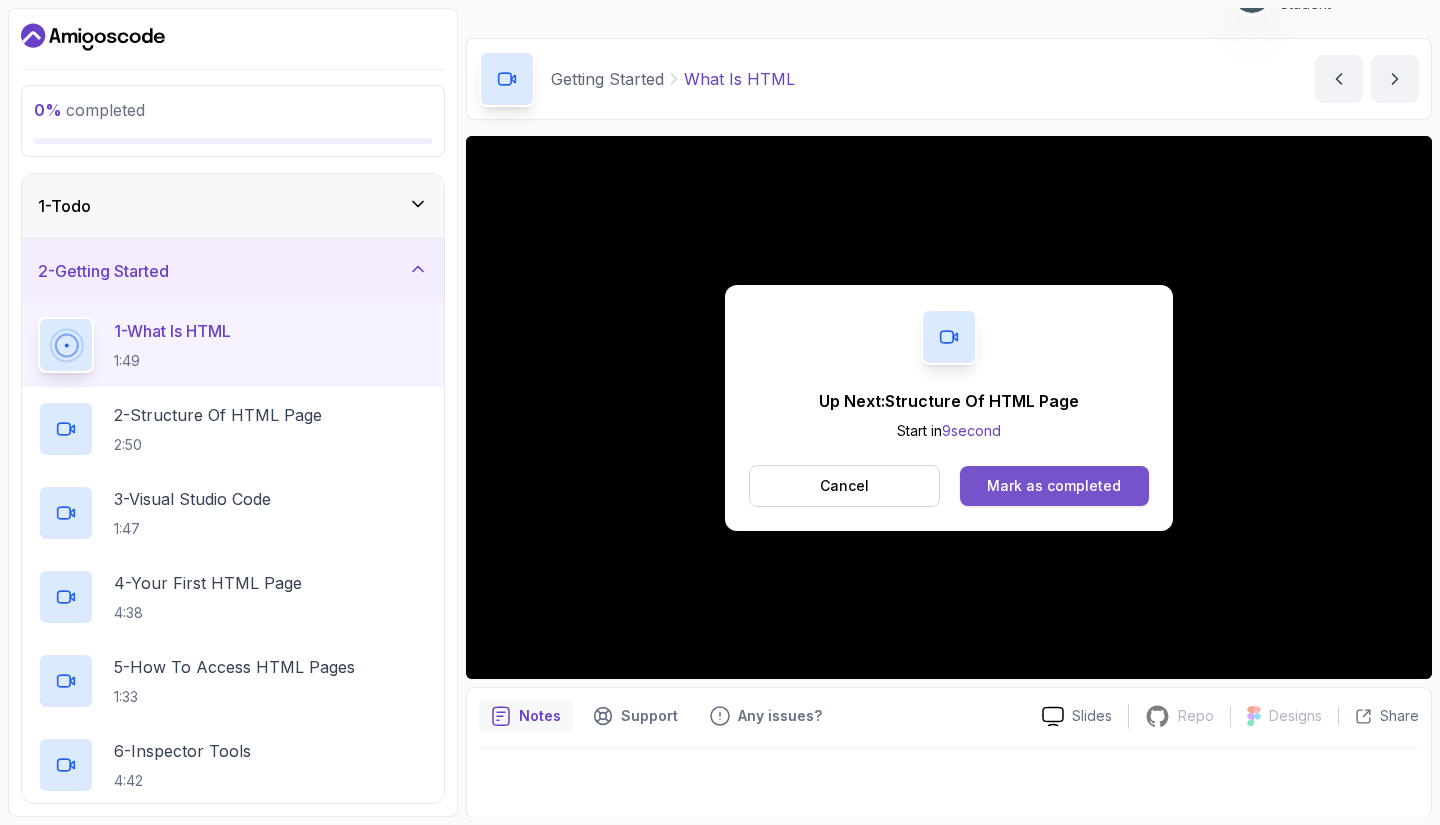 click on "Mark as completed" at bounding box center (1054, 486) 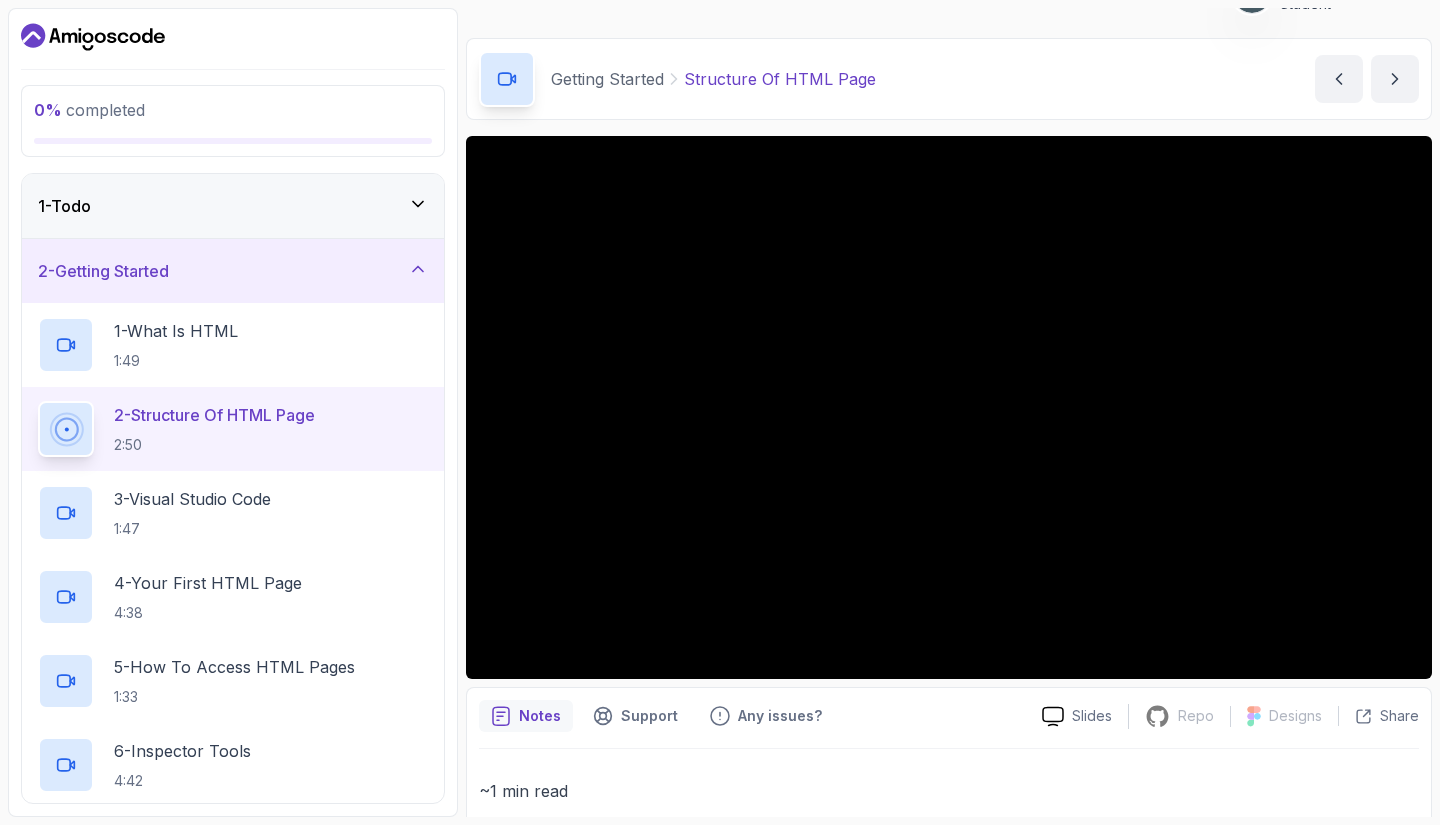 scroll, scrollTop: 0, scrollLeft: 0, axis: both 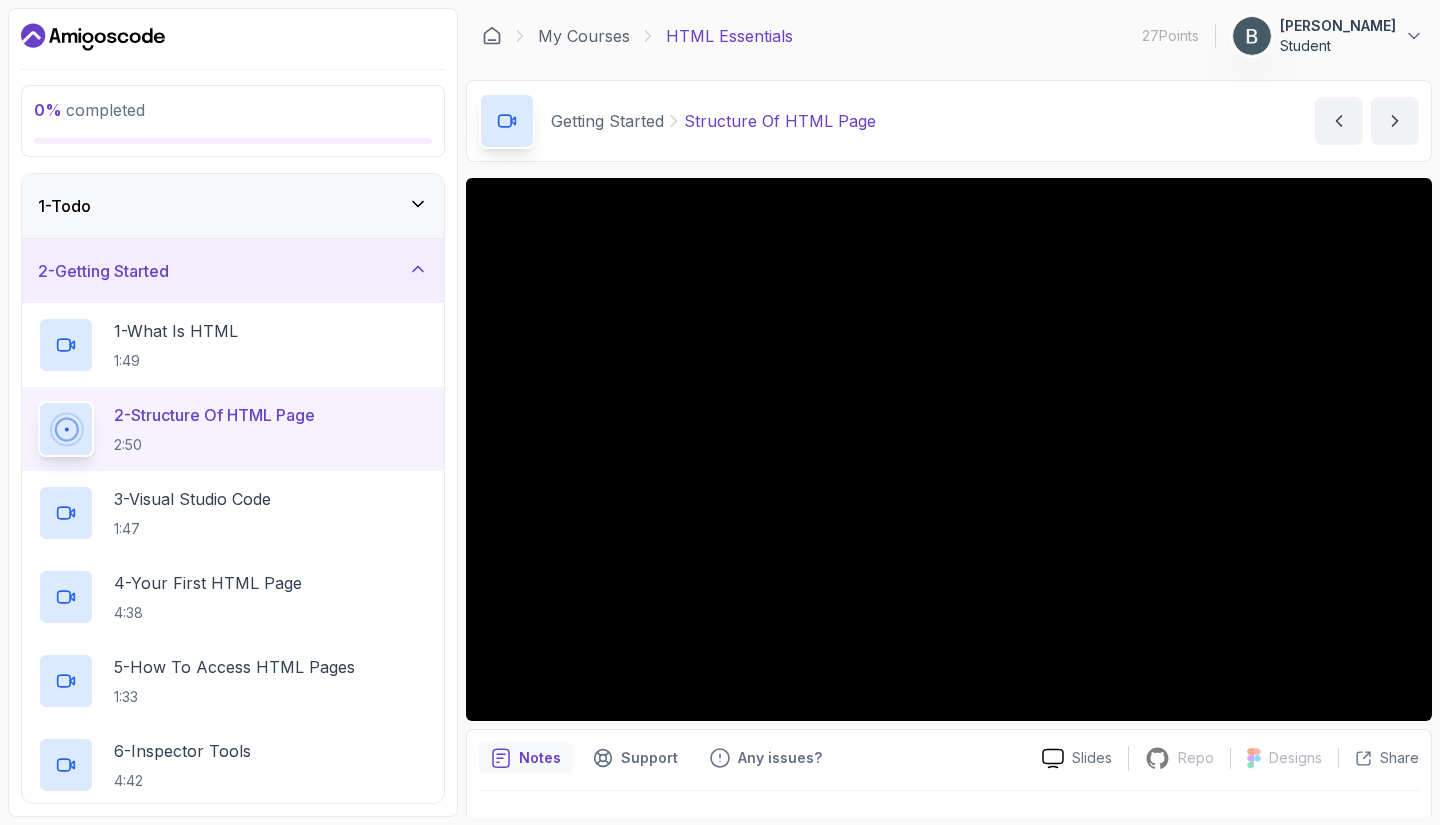 click on "Getting Started" at bounding box center (607, 121) 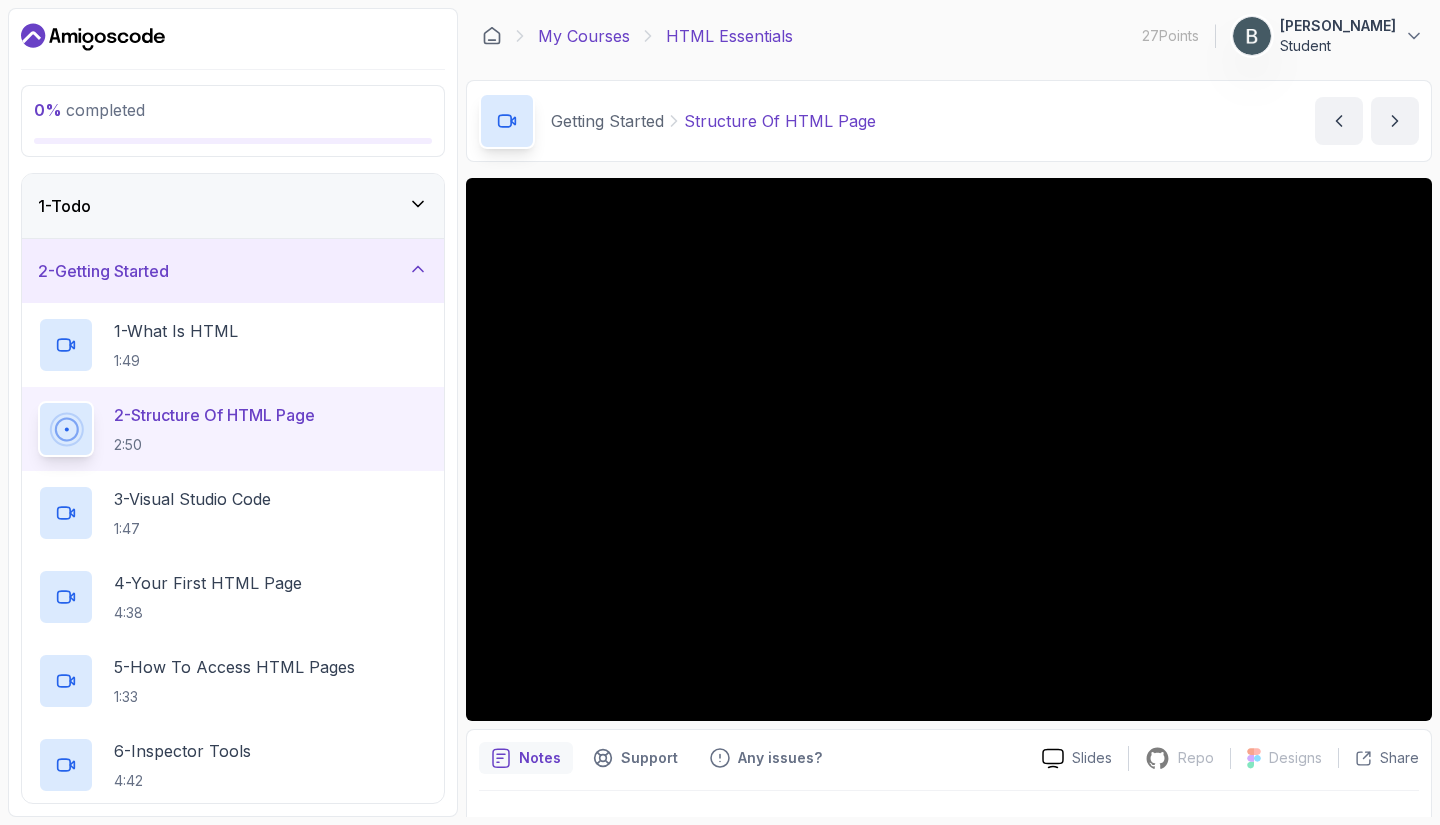 click on "My Courses" at bounding box center (584, 36) 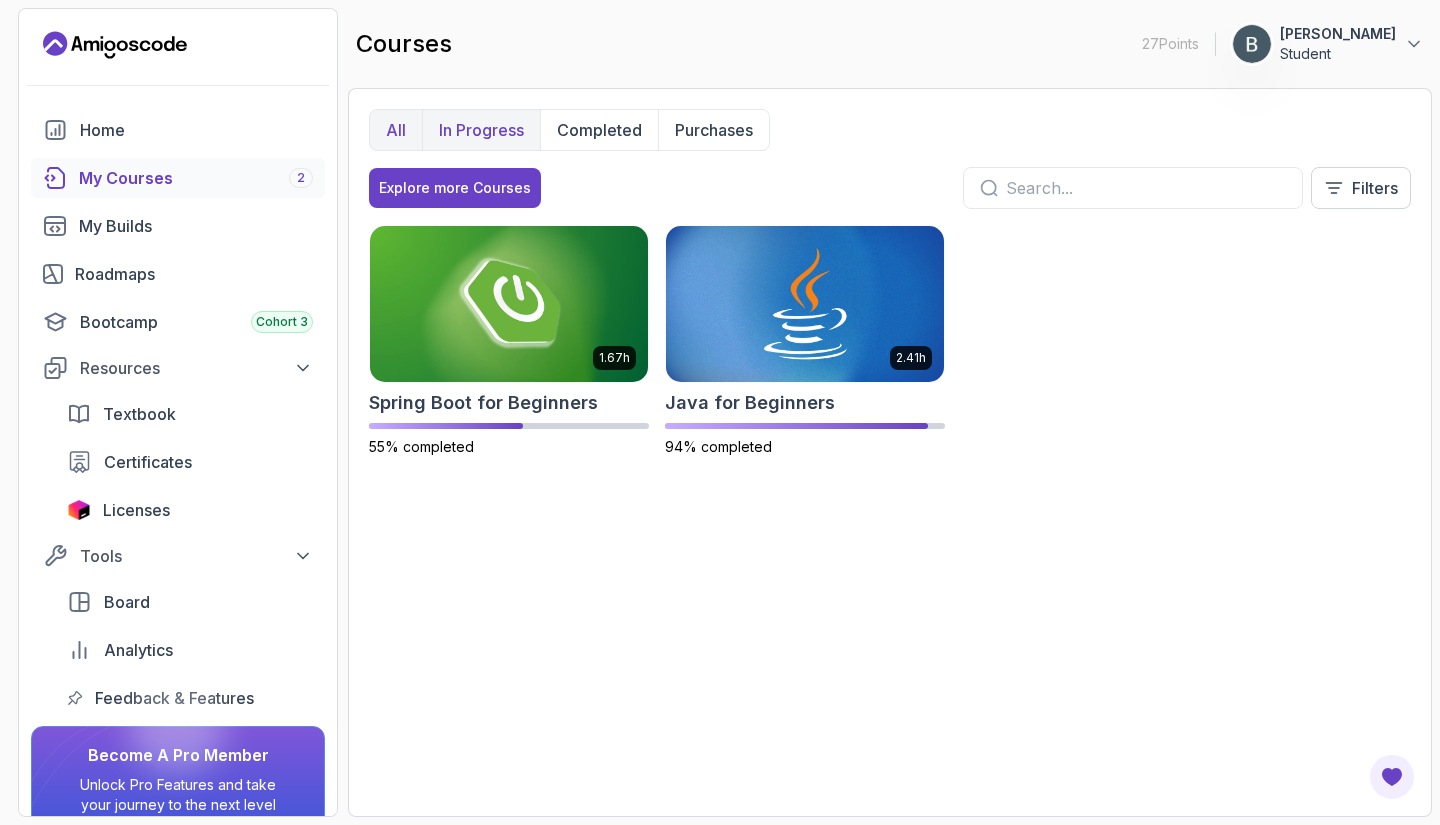 click on "In Progress" at bounding box center (481, 130) 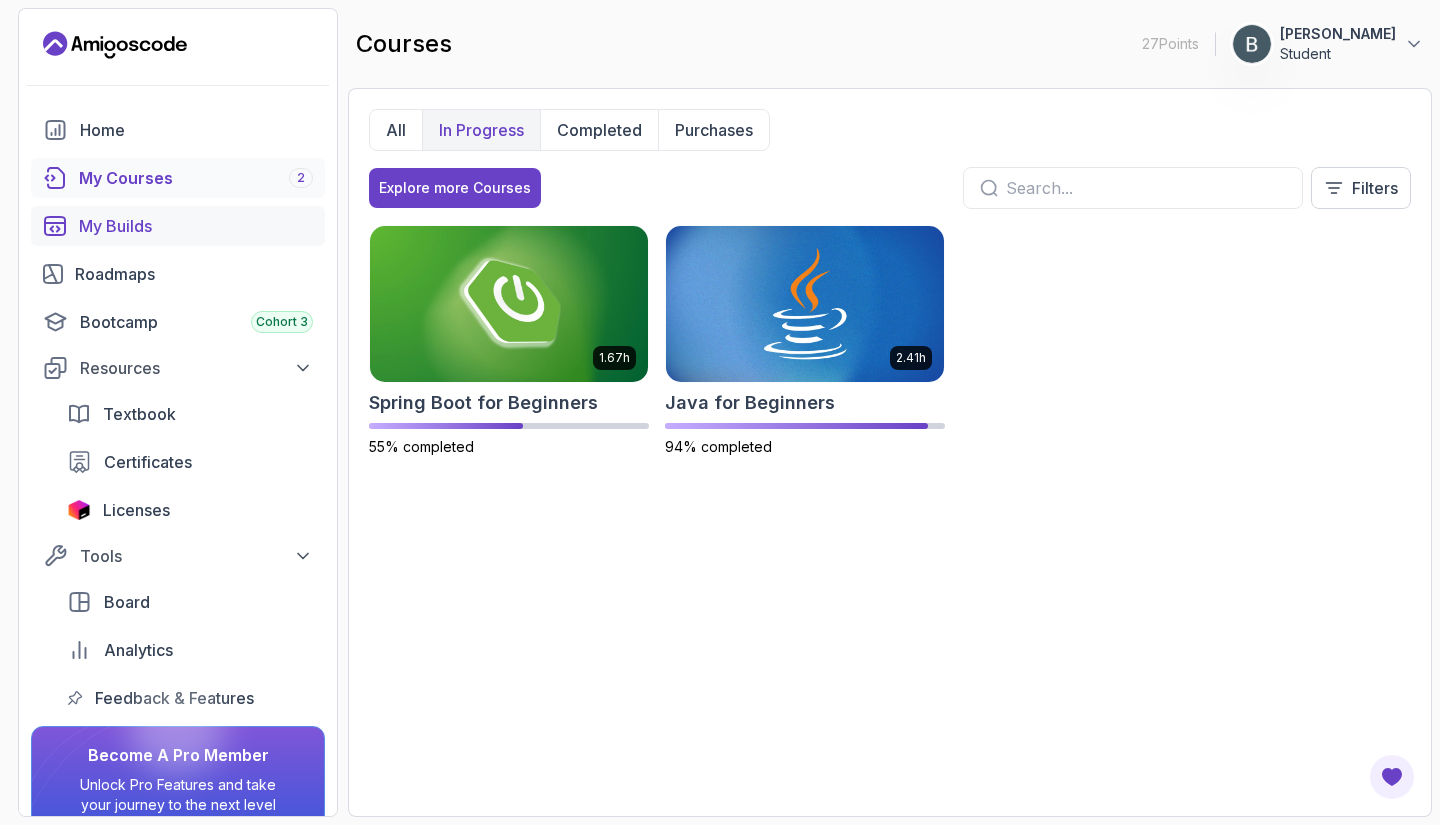 scroll, scrollTop: 87, scrollLeft: 0, axis: vertical 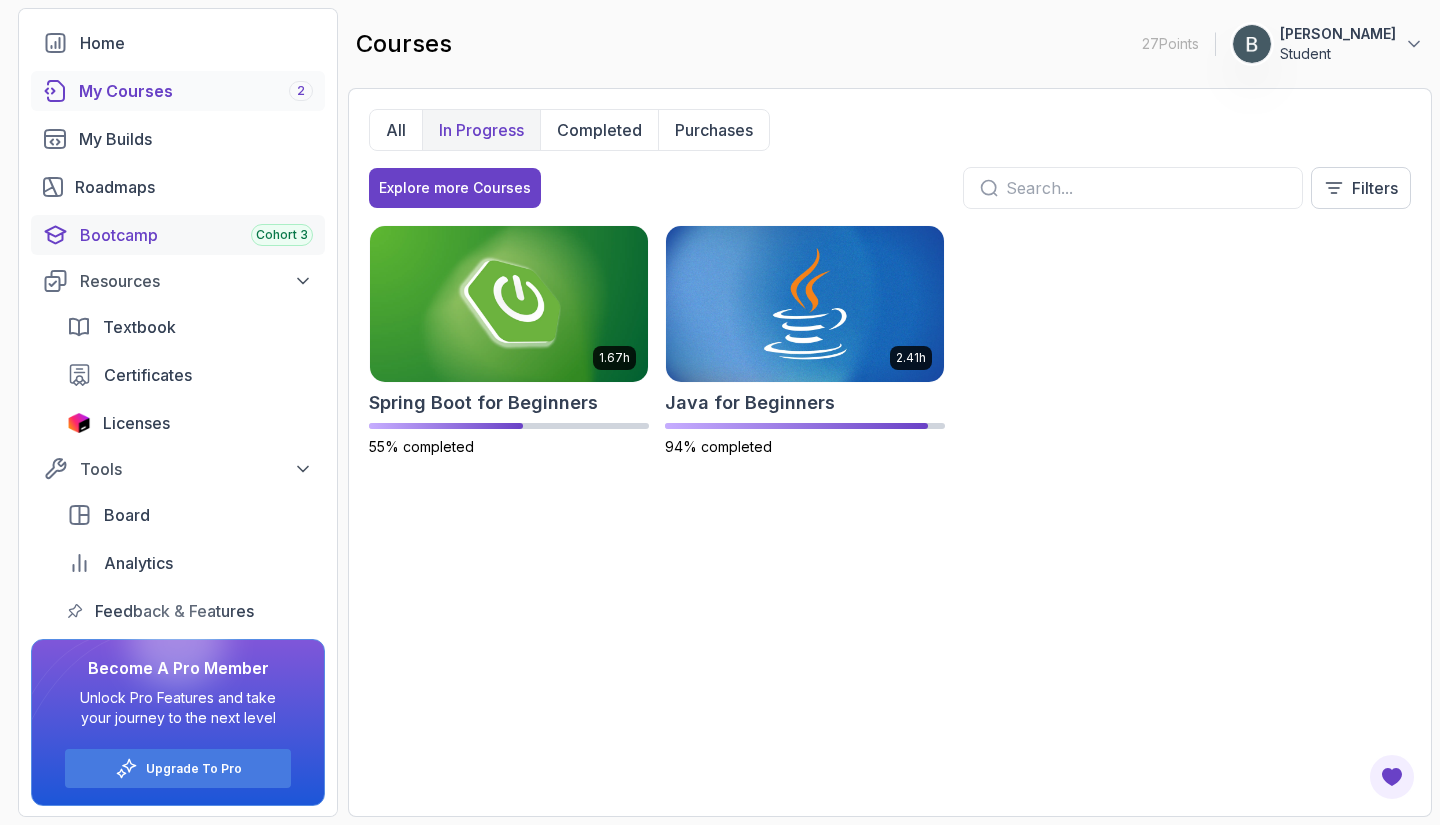 click on "Cohort 3" at bounding box center [282, 235] 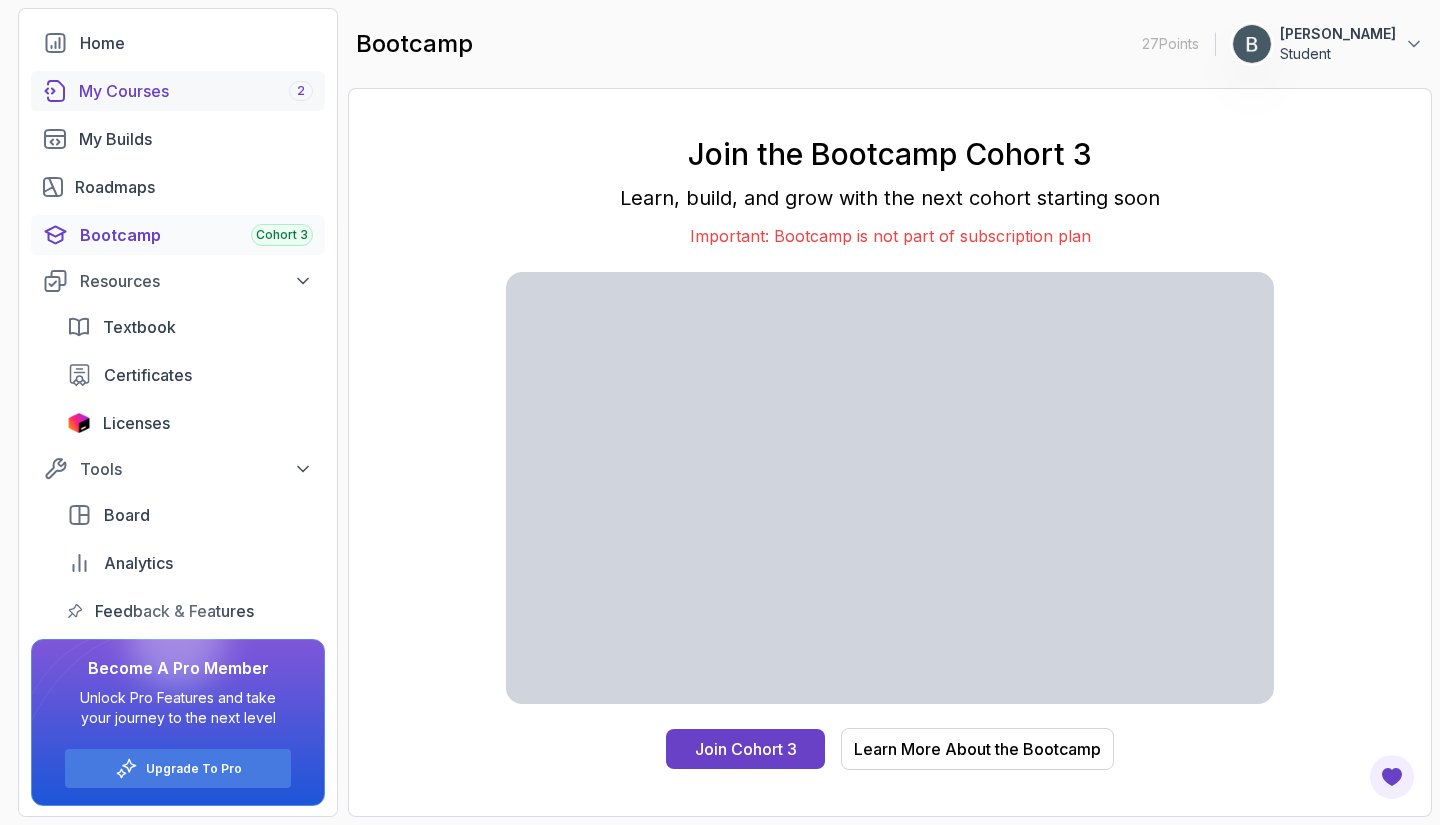 click on "My Courses 2" at bounding box center [196, 91] 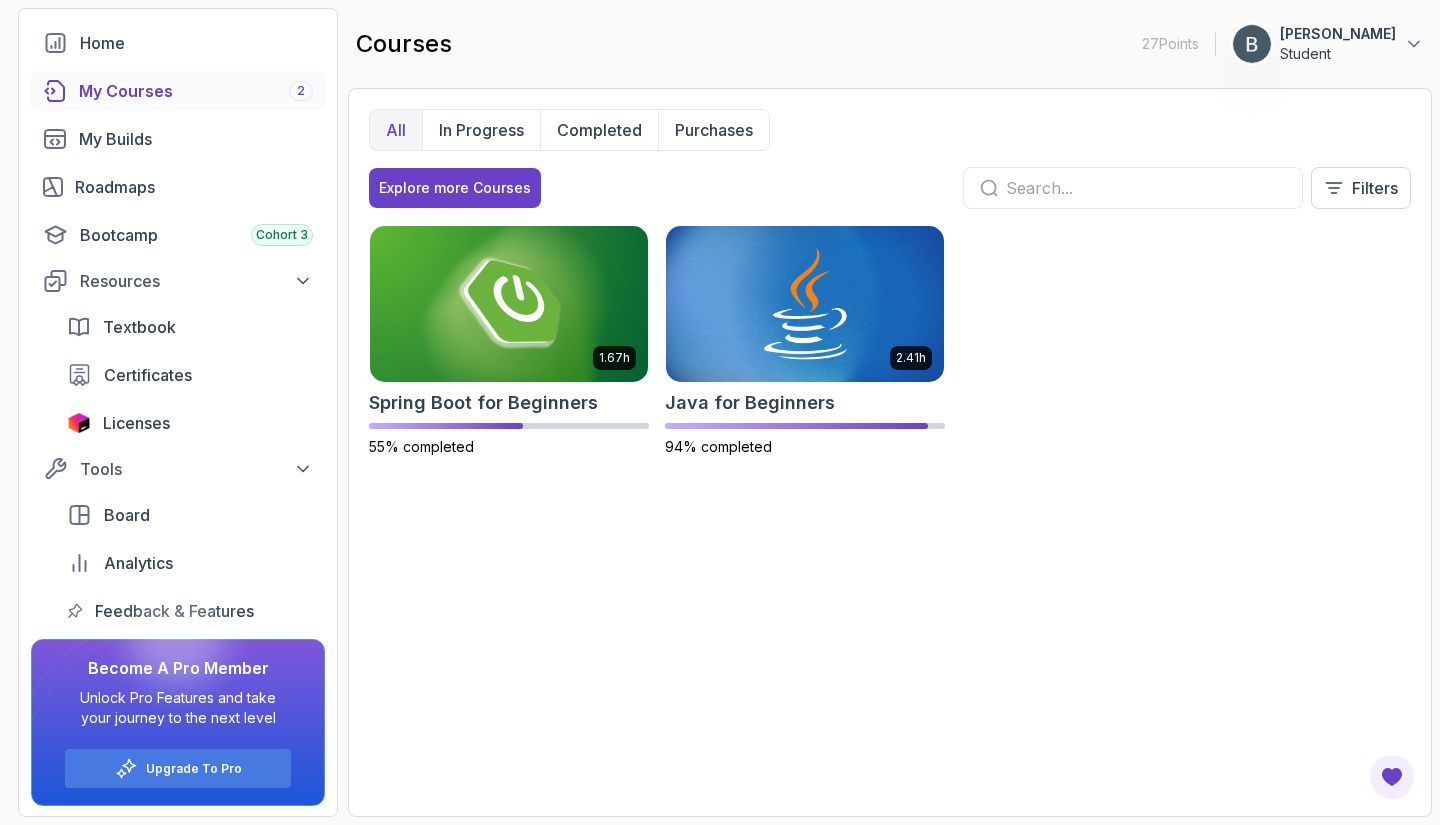 click at bounding box center [1146, 188] 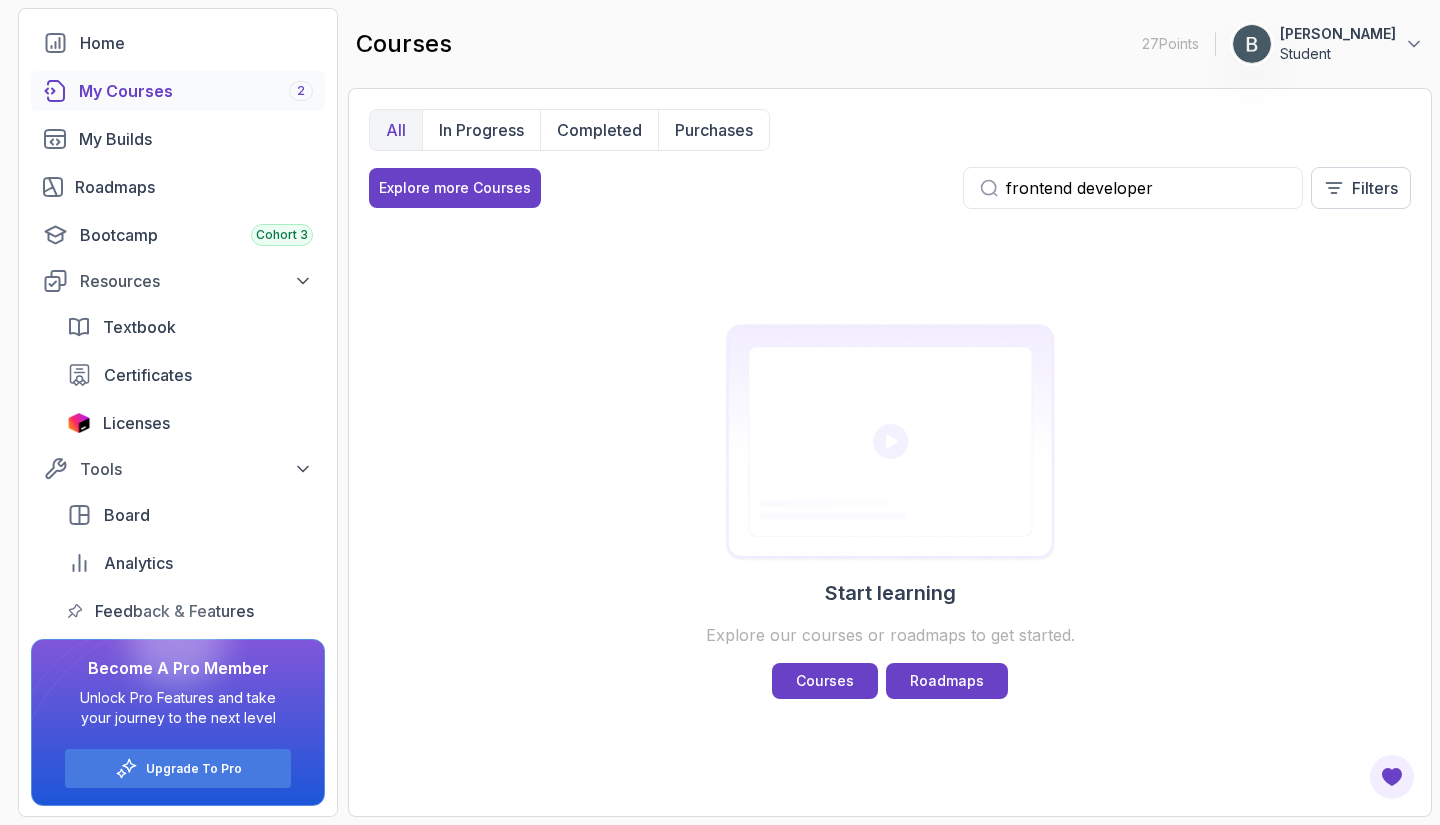 type on "frontend developer" 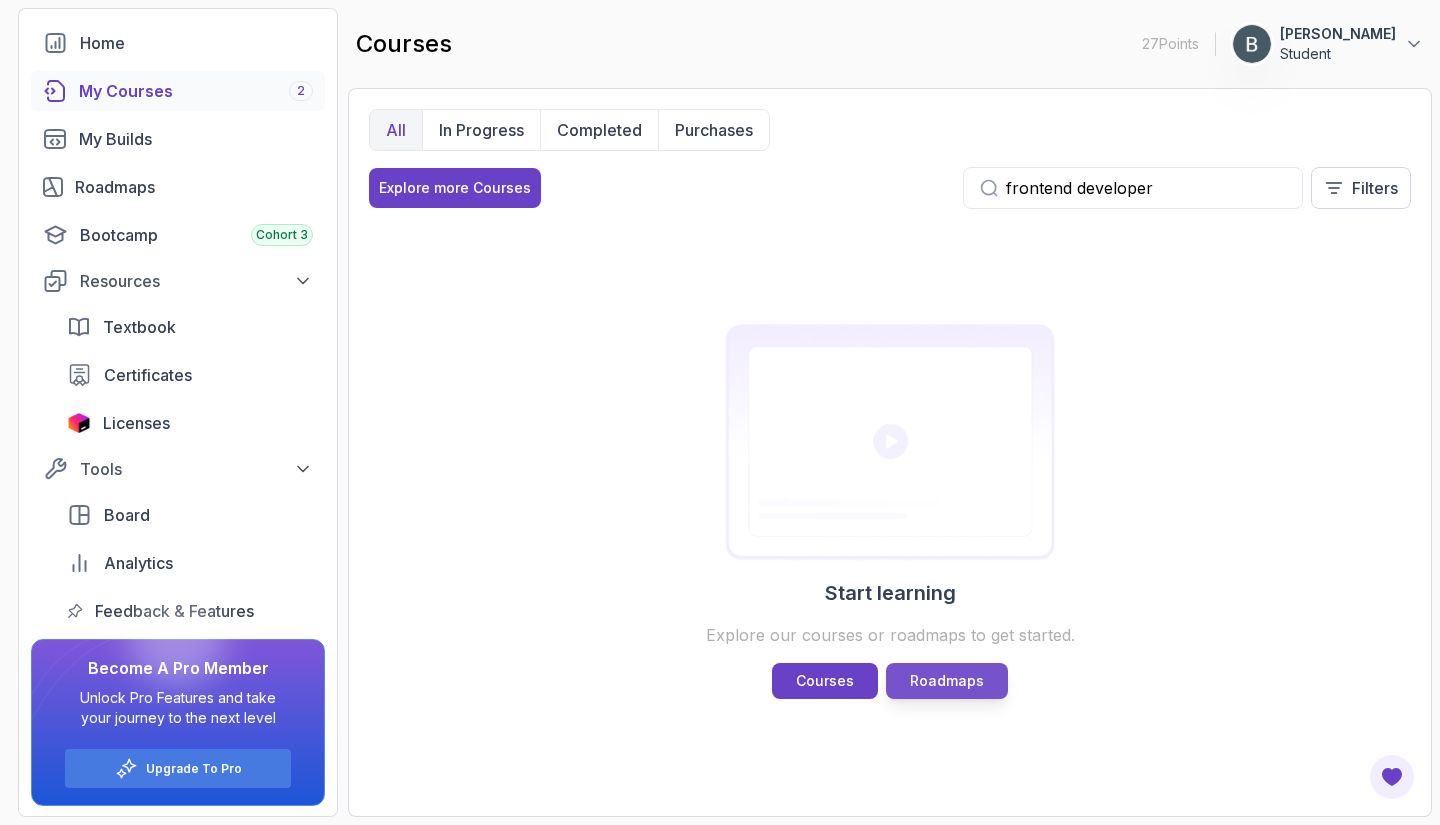 click on "Roadmaps" at bounding box center (947, 681) 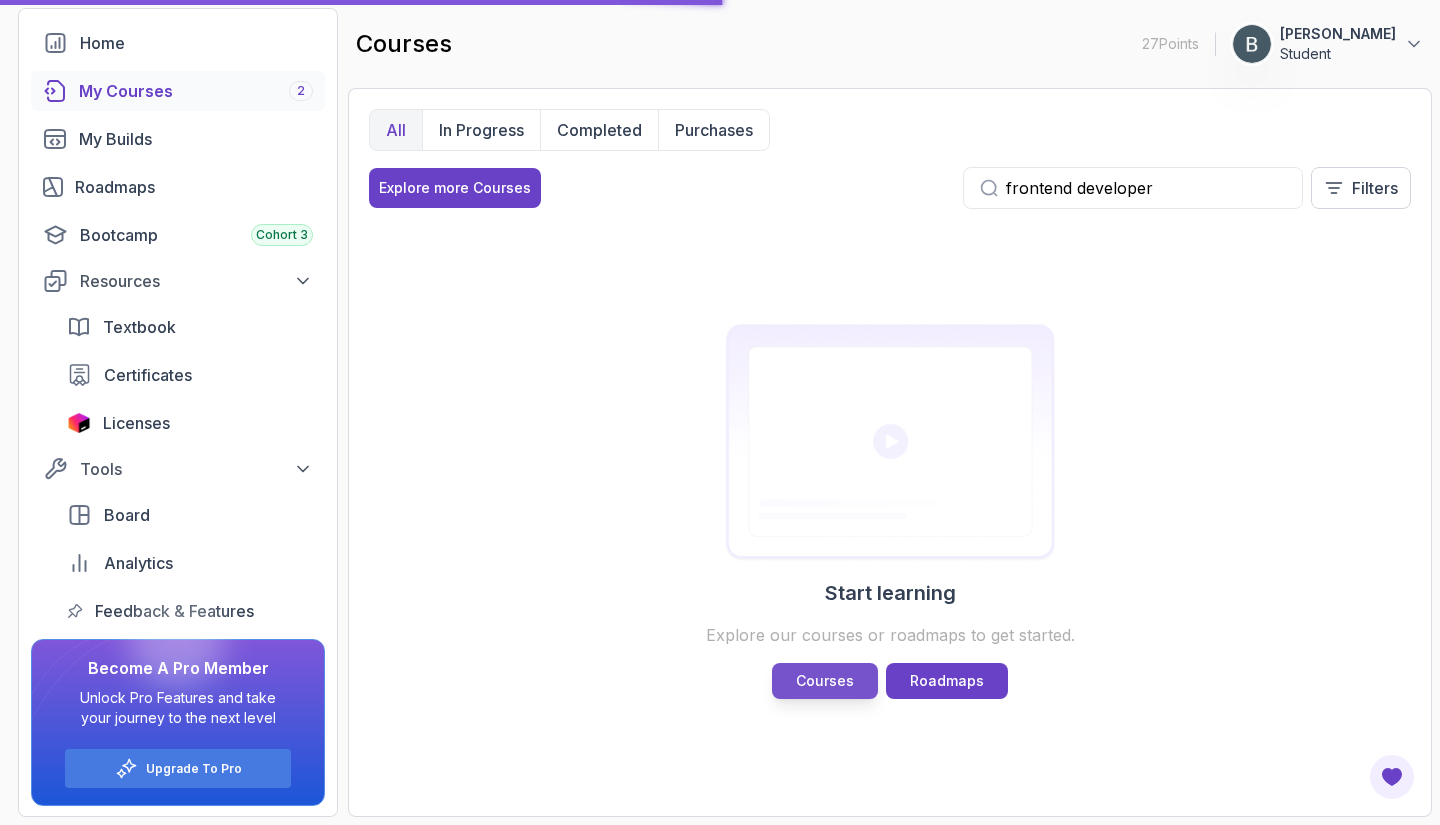 click on "Courses" at bounding box center [825, 681] 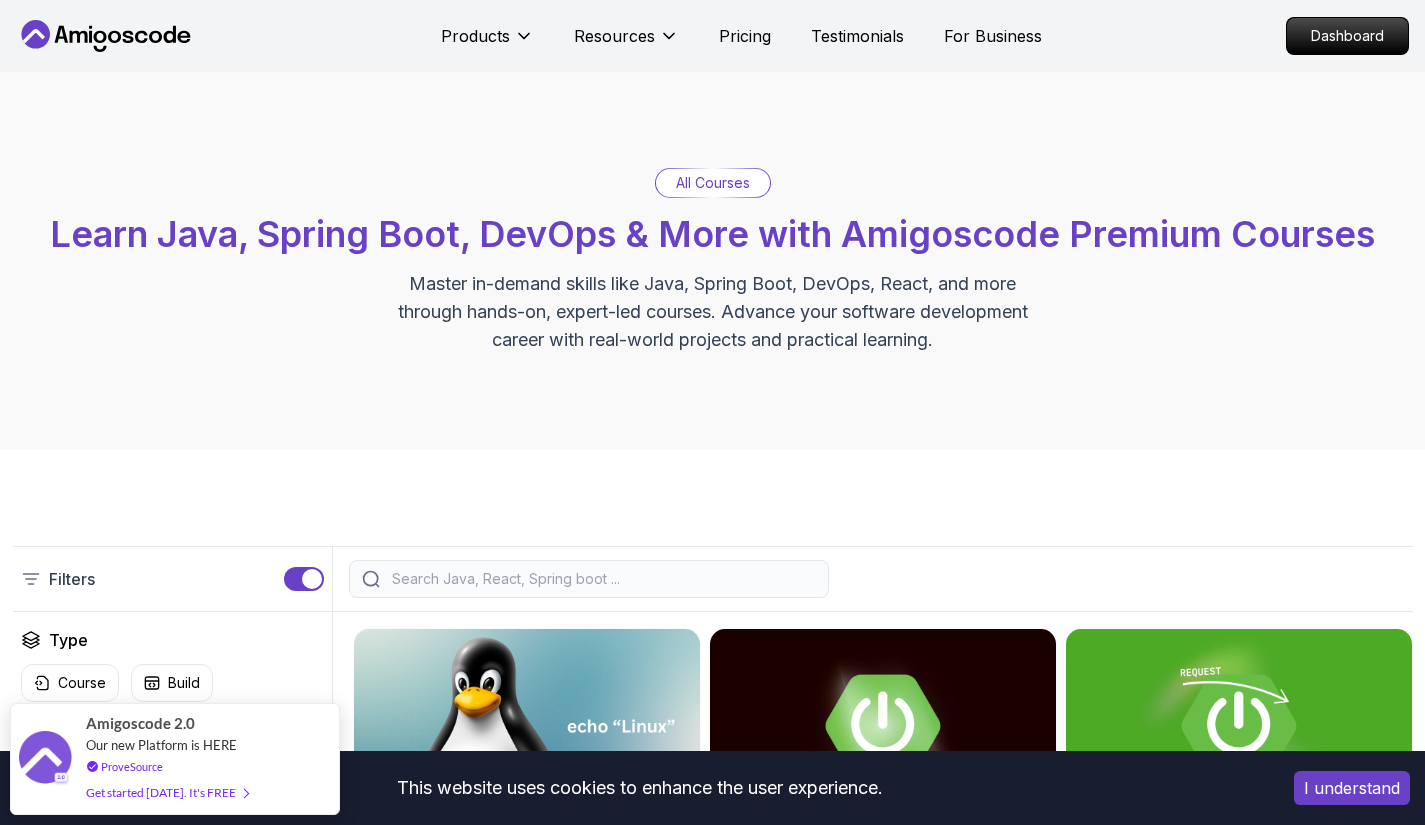 scroll, scrollTop: 603, scrollLeft: 0, axis: vertical 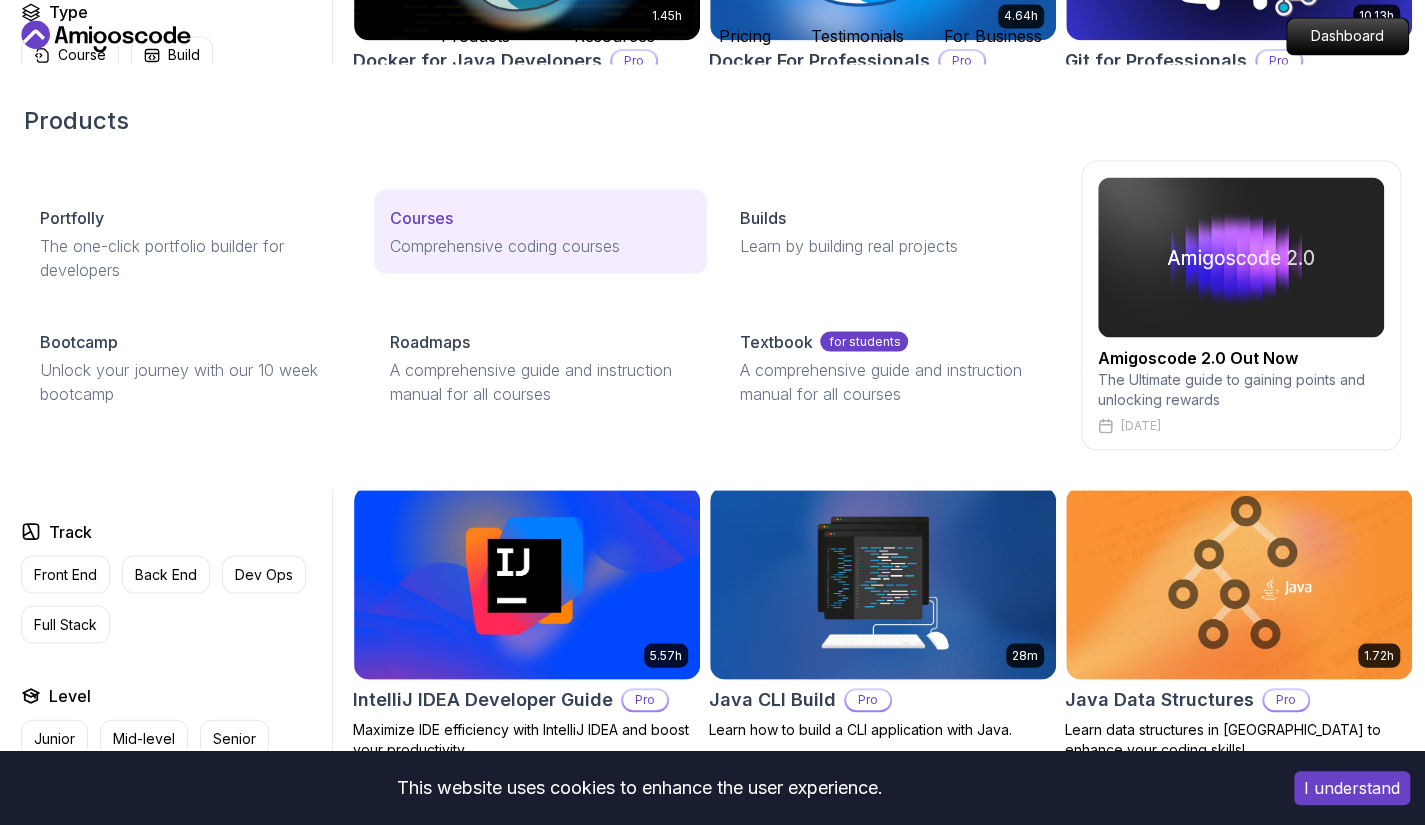 click on "Courses" at bounding box center [541, 217] 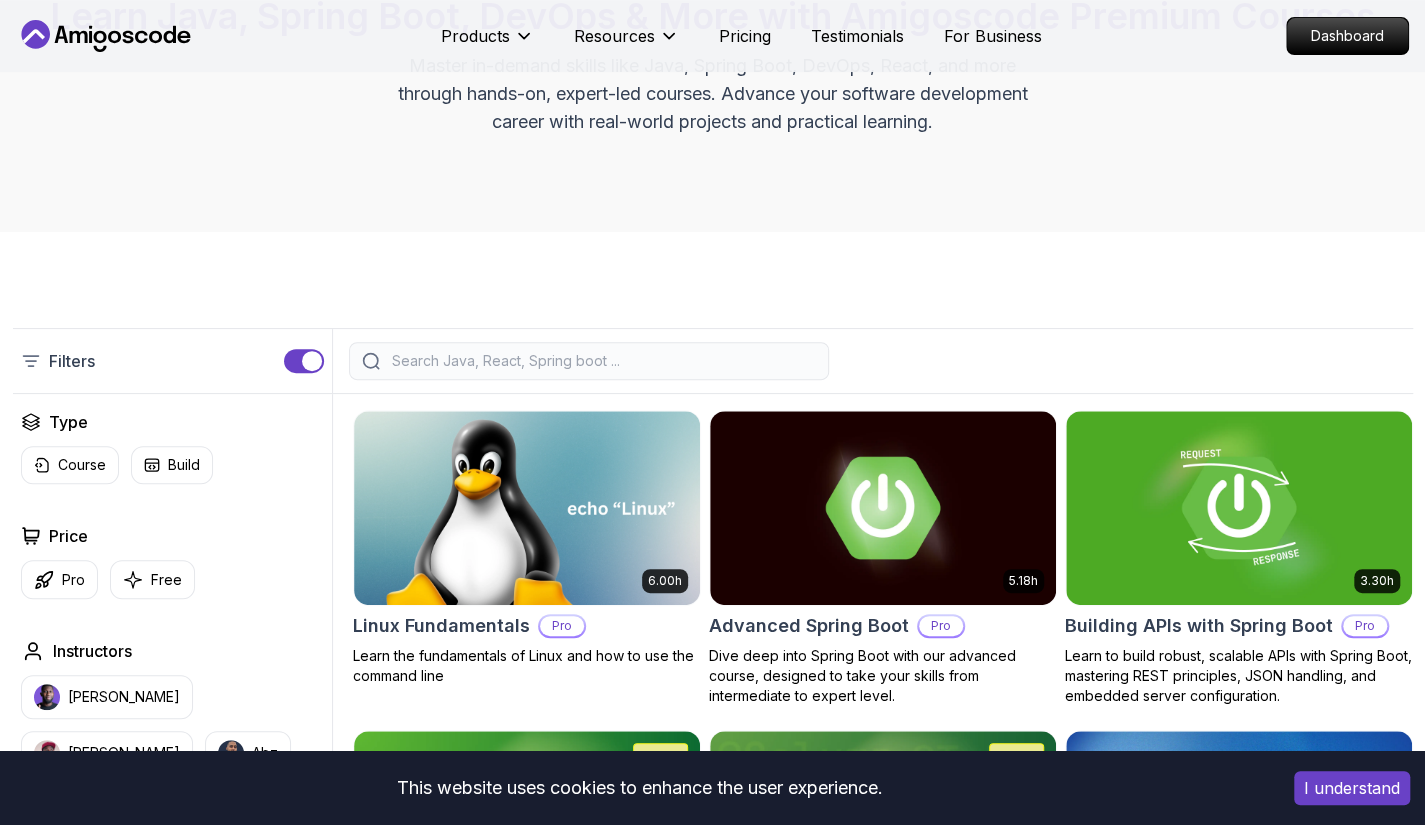 scroll, scrollTop: 204, scrollLeft: 0, axis: vertical 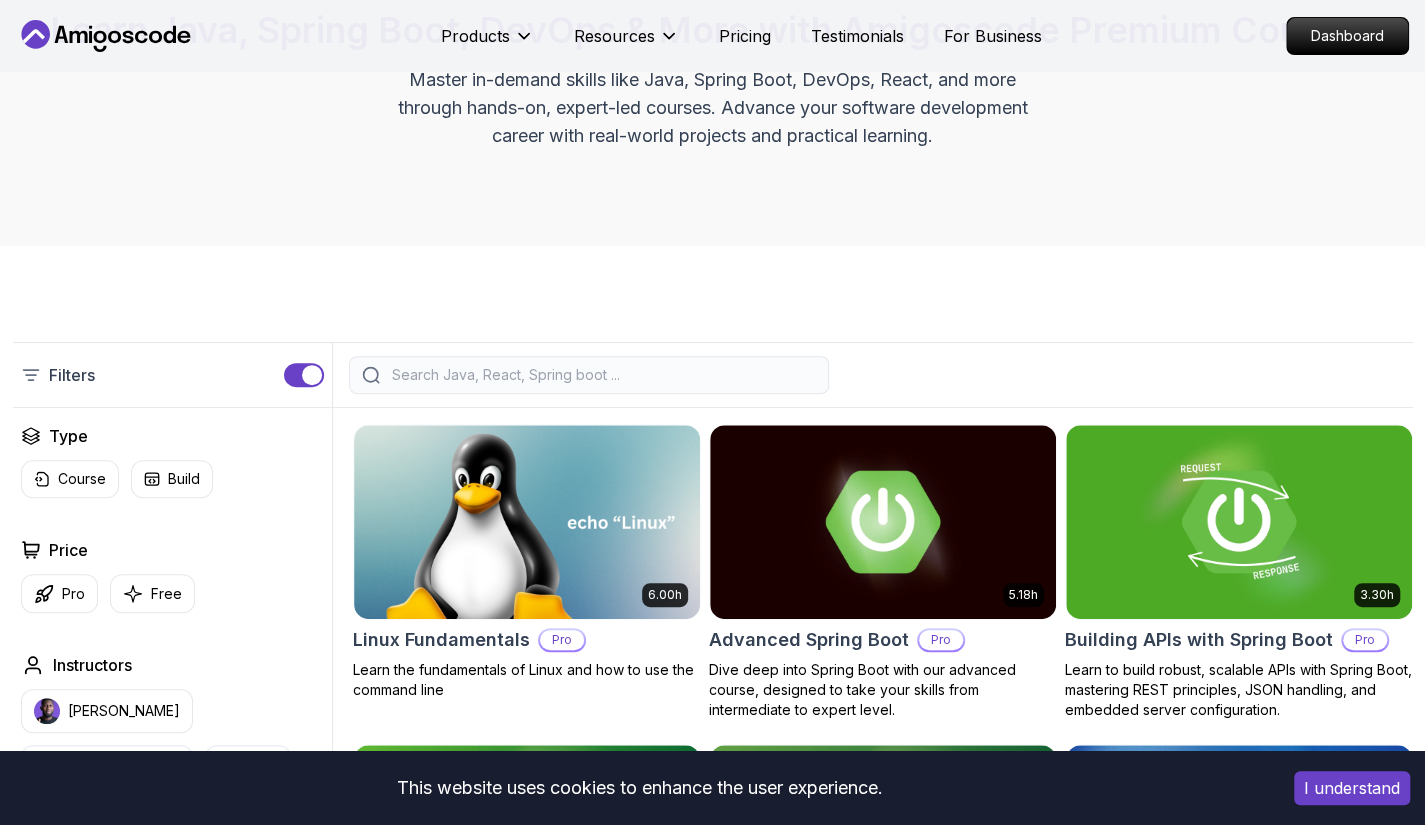 click at bounding box center [602, 375] 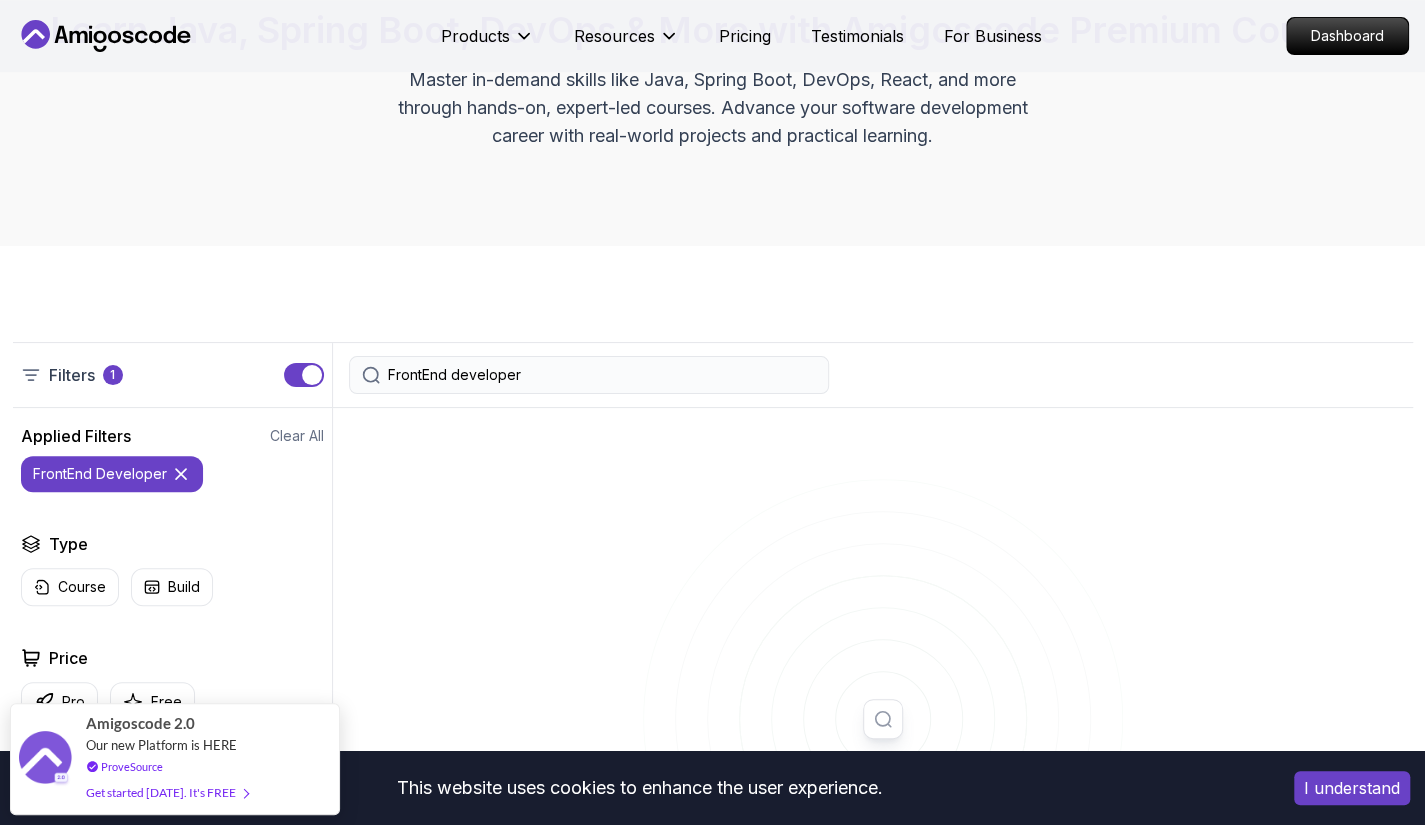 type on "FrontEnd developer" 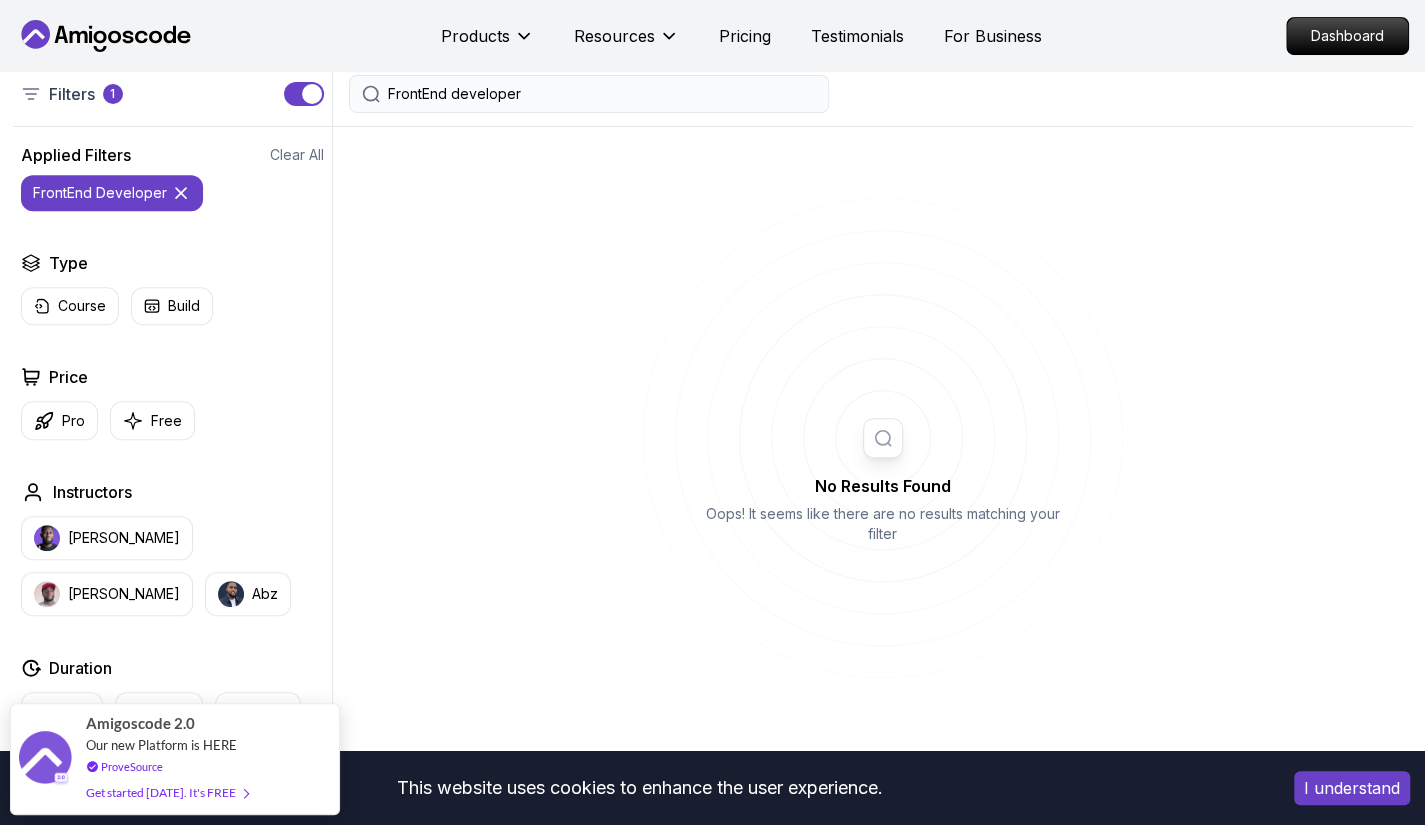 scroll, scrollTop: 486, scrollLeft: 0, axis: vertical 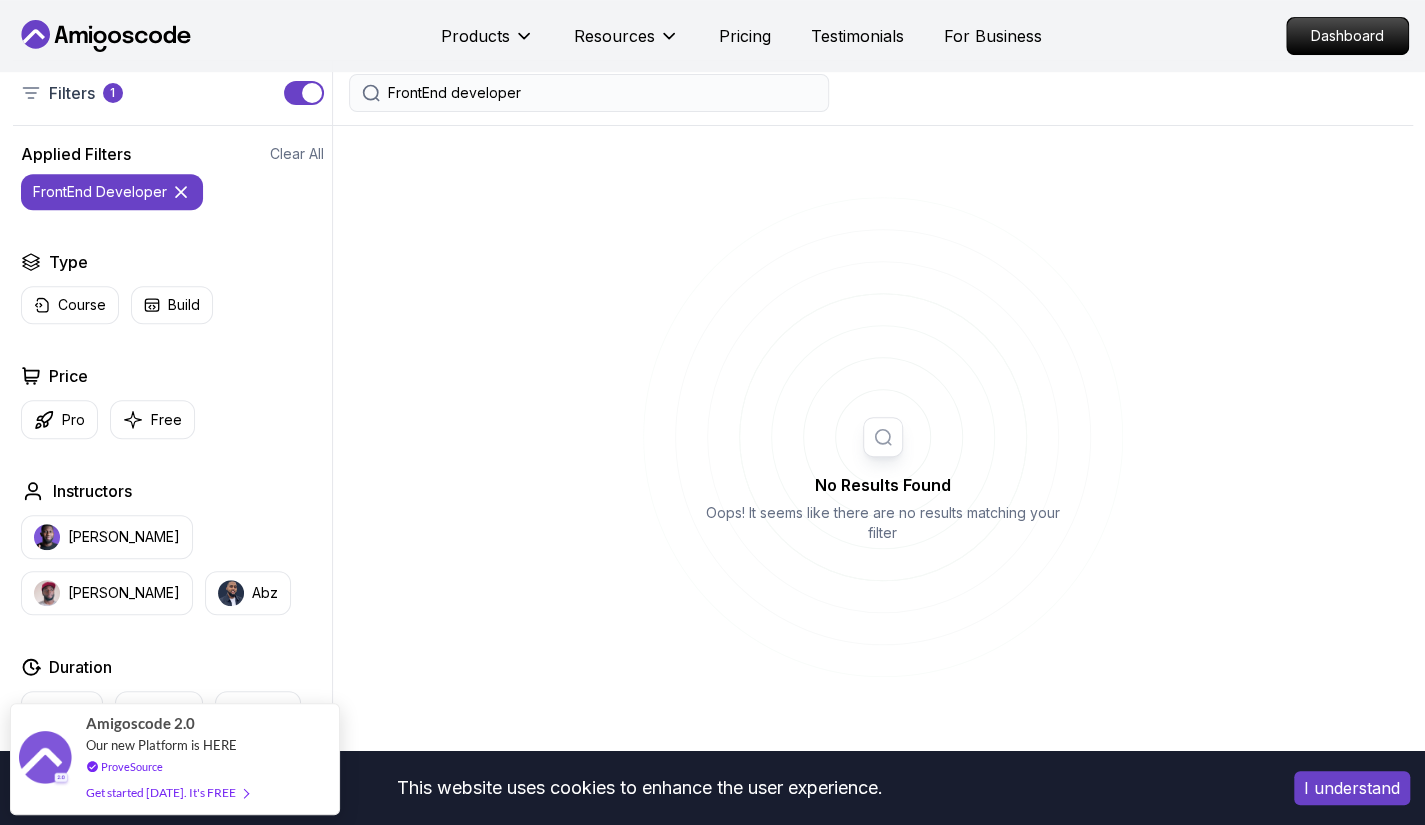 click 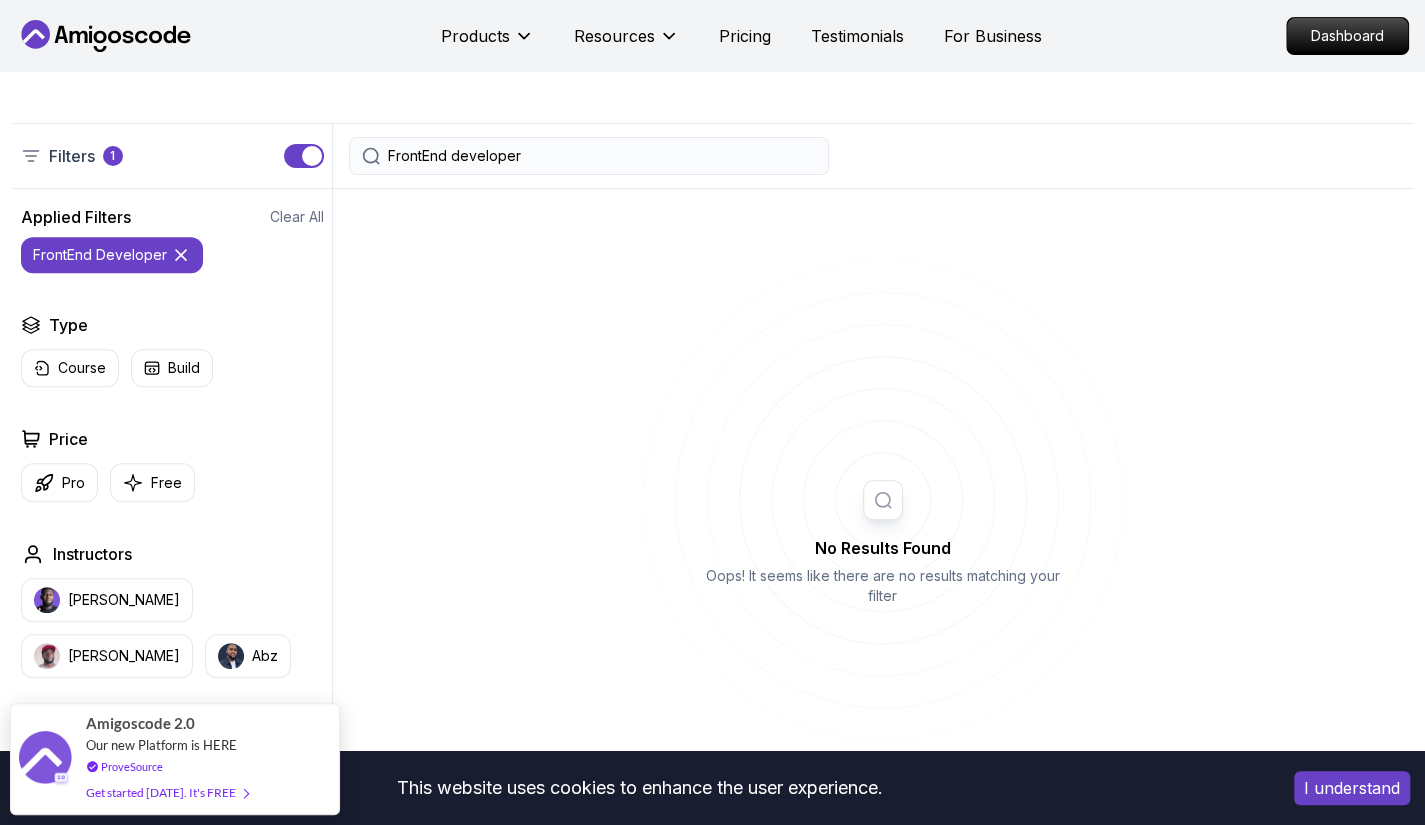 scroll, scrollTop: 422, scrollLeft: 0, axis: vertical 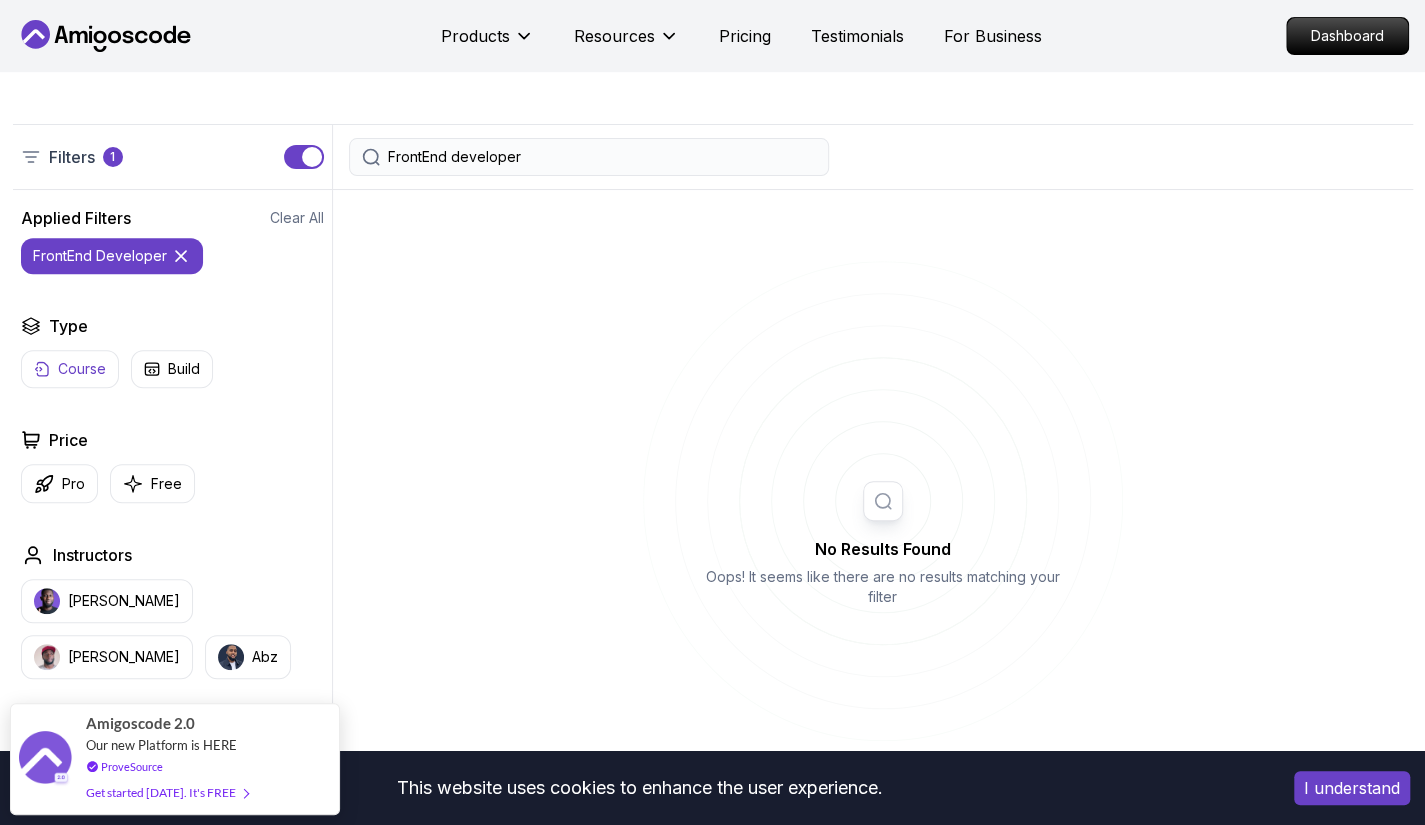 click on "Course" at bounding box center [70, 369] 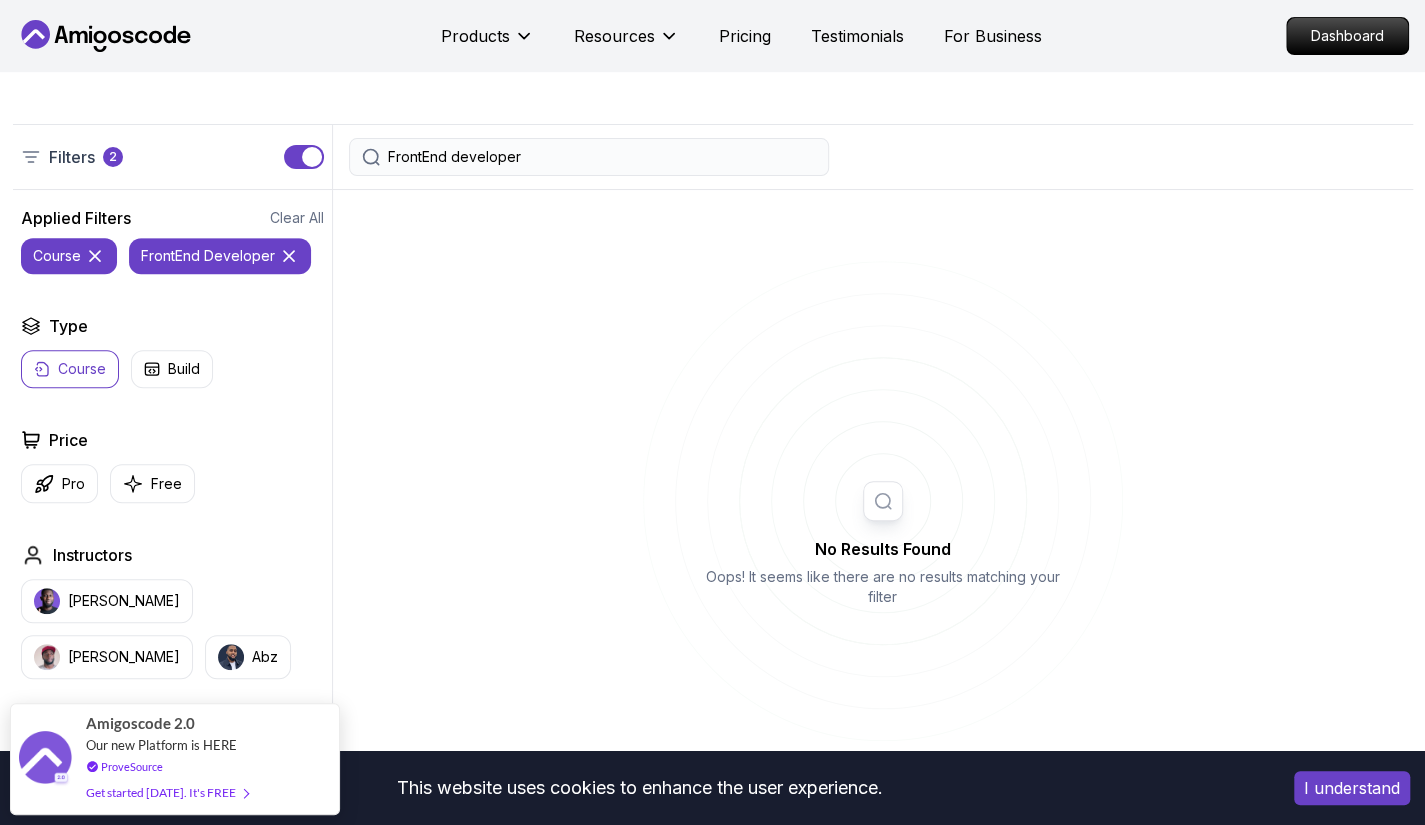 click 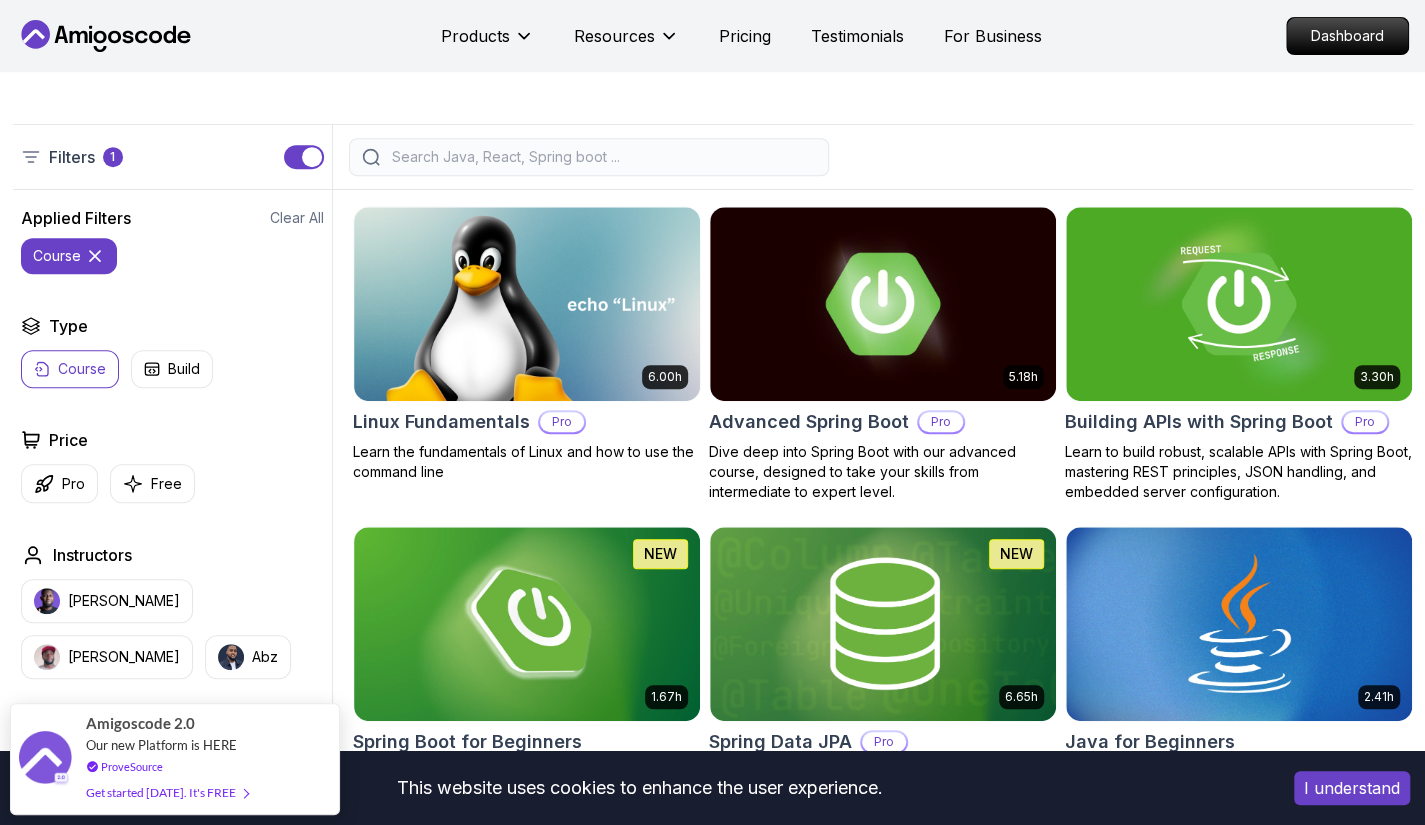 click 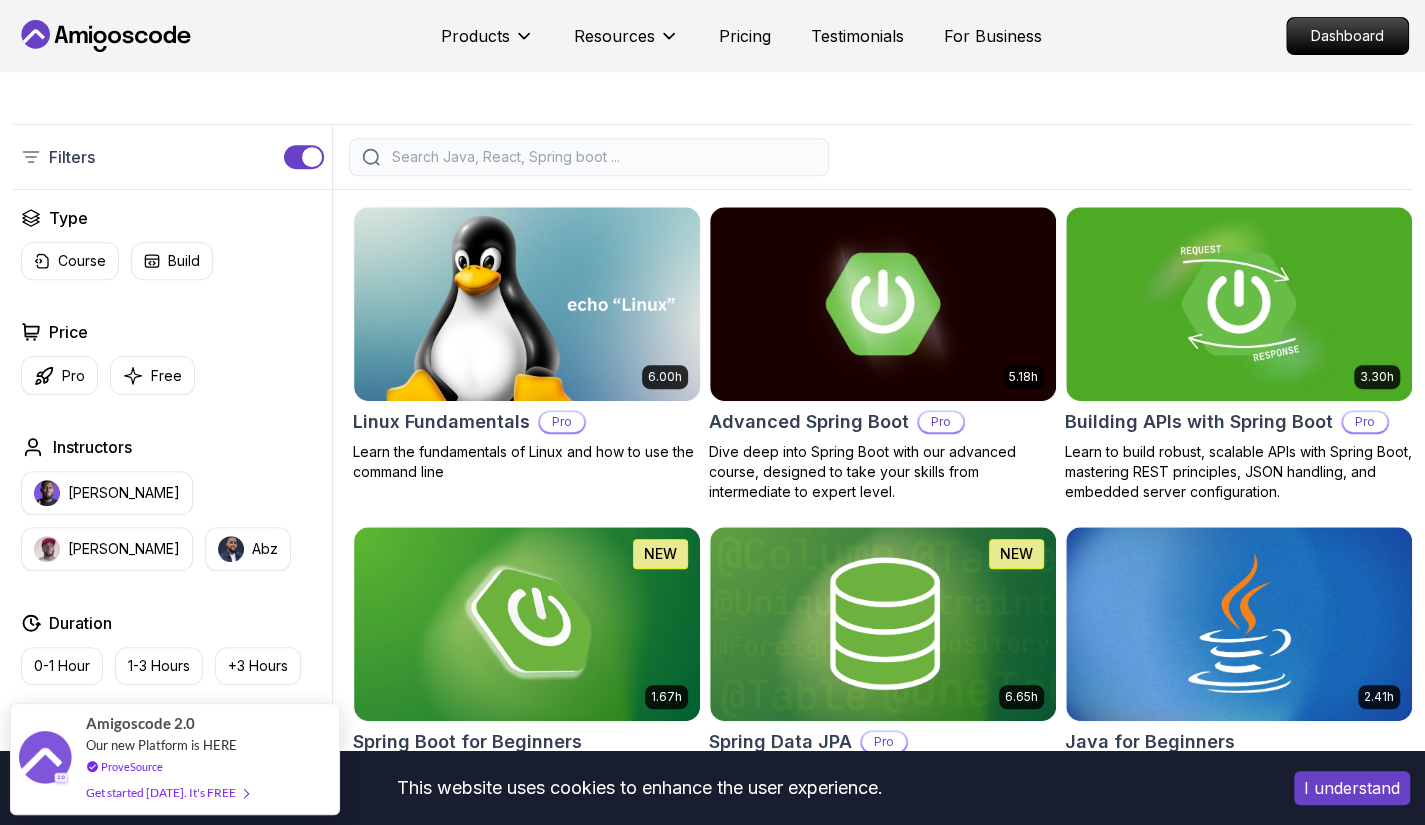 click at bounding box center [602, 157] 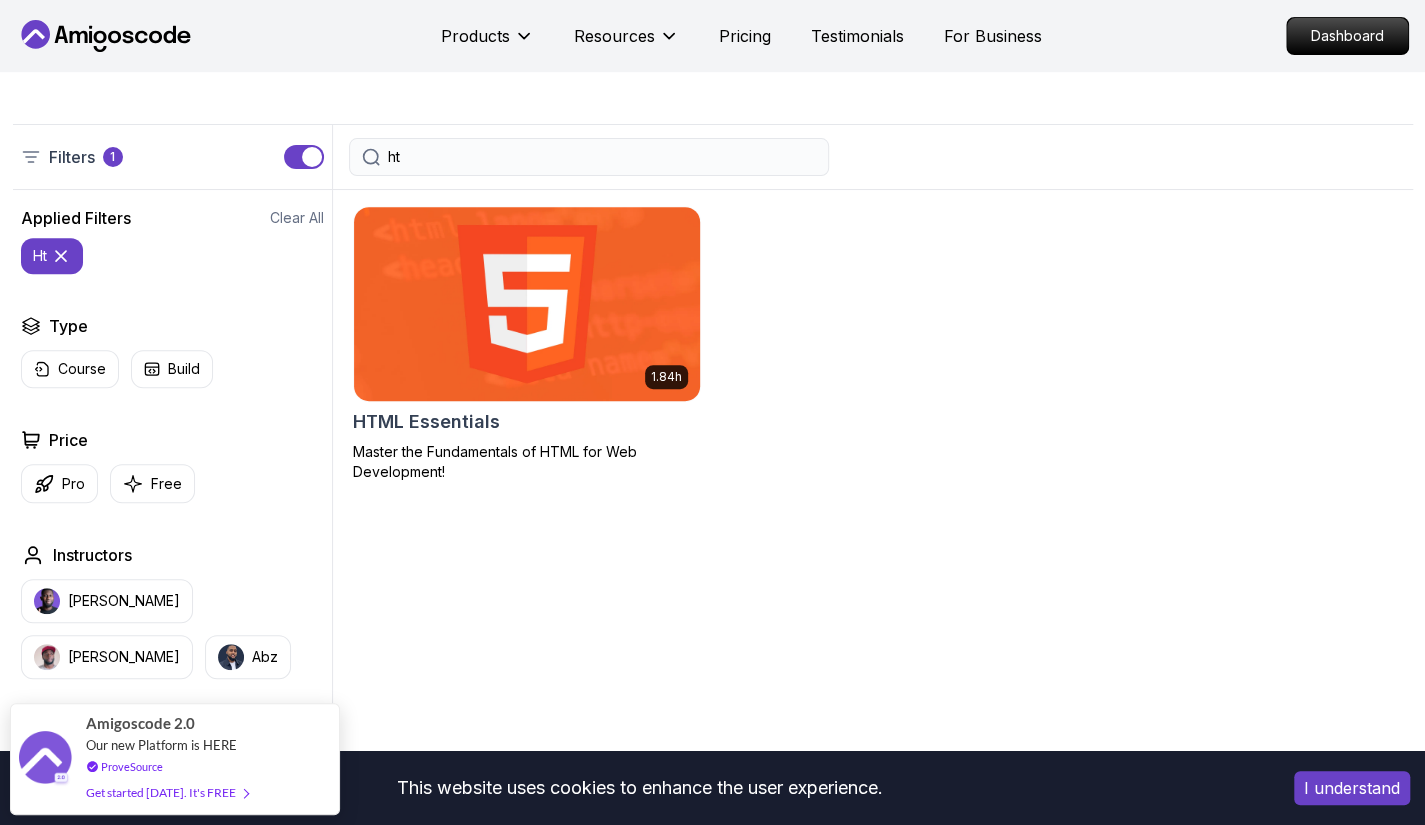 type on "ht" 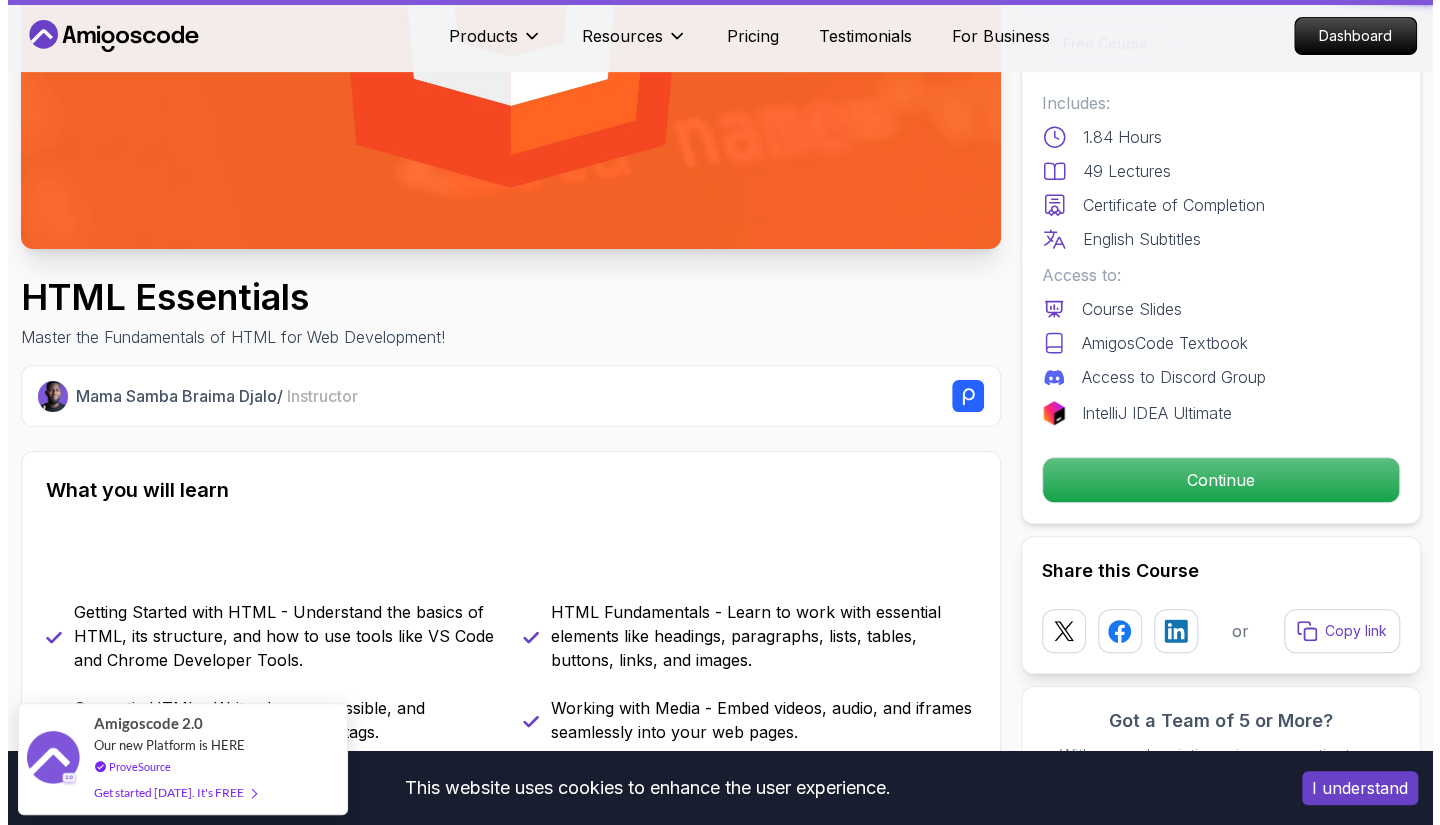 scroll, scrollTop: 0, scrollLeft: 0, axis: both 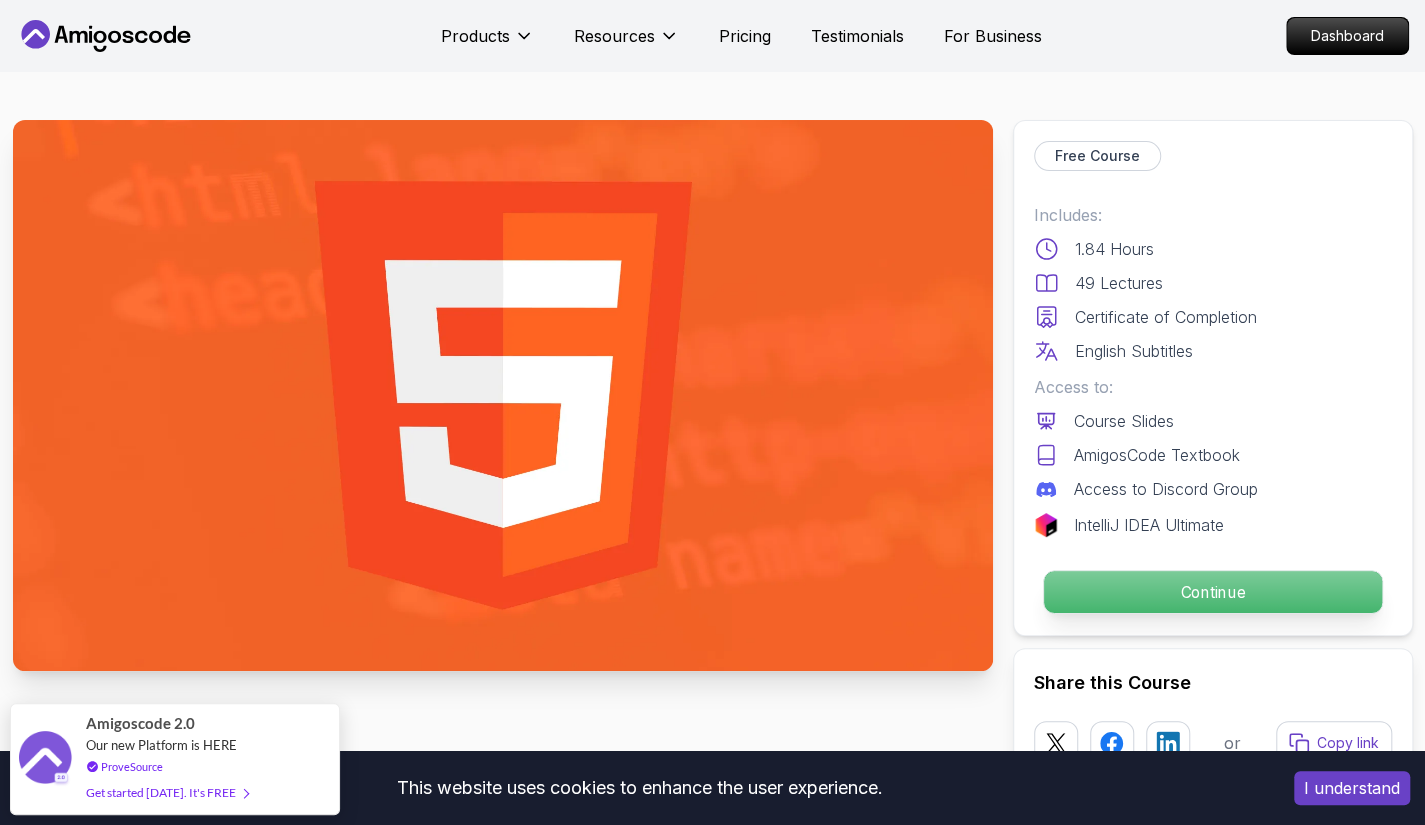 click on "Continue" at bounding box center (1212, 592) 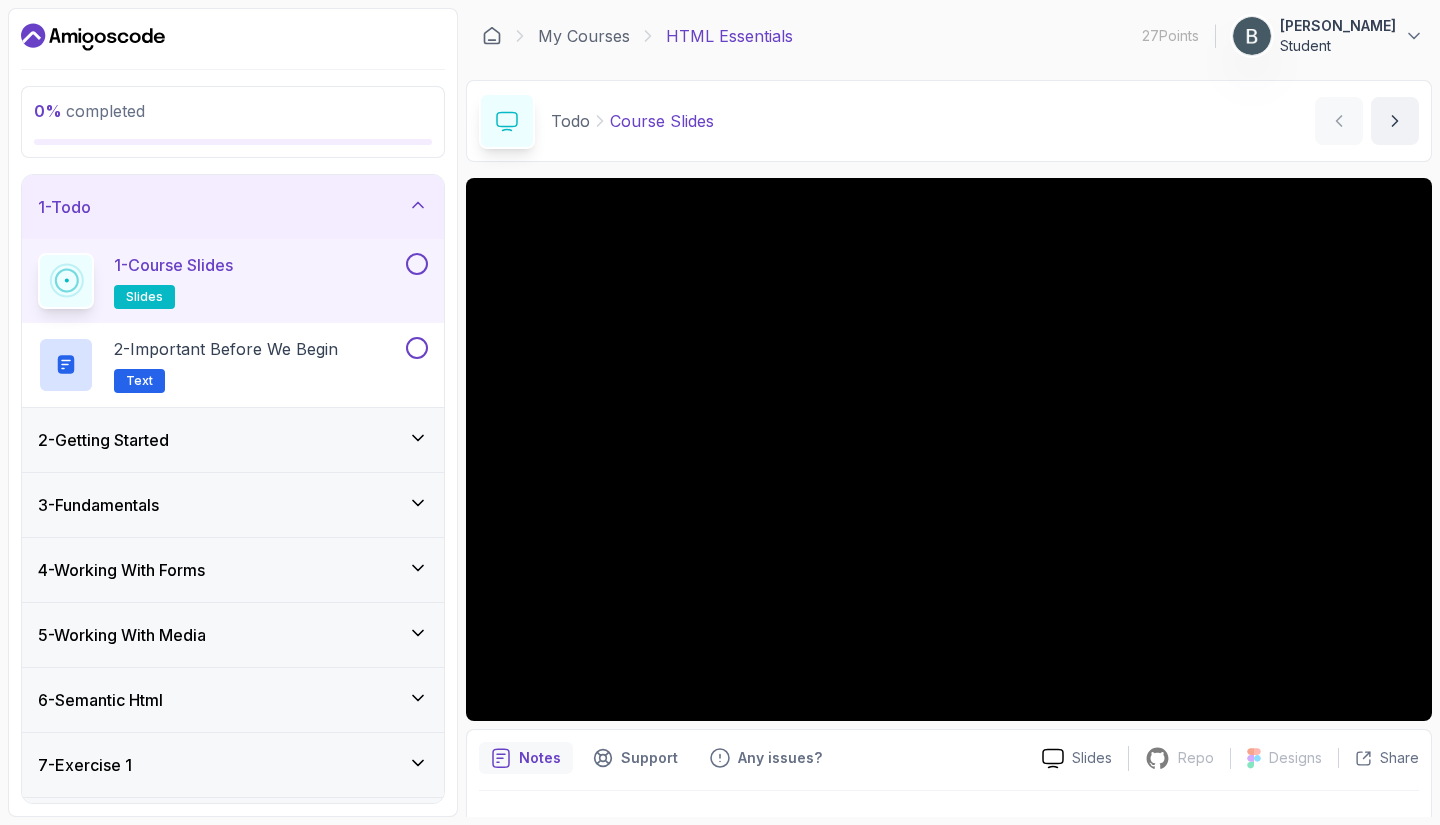click at bounding box center (417, 264) 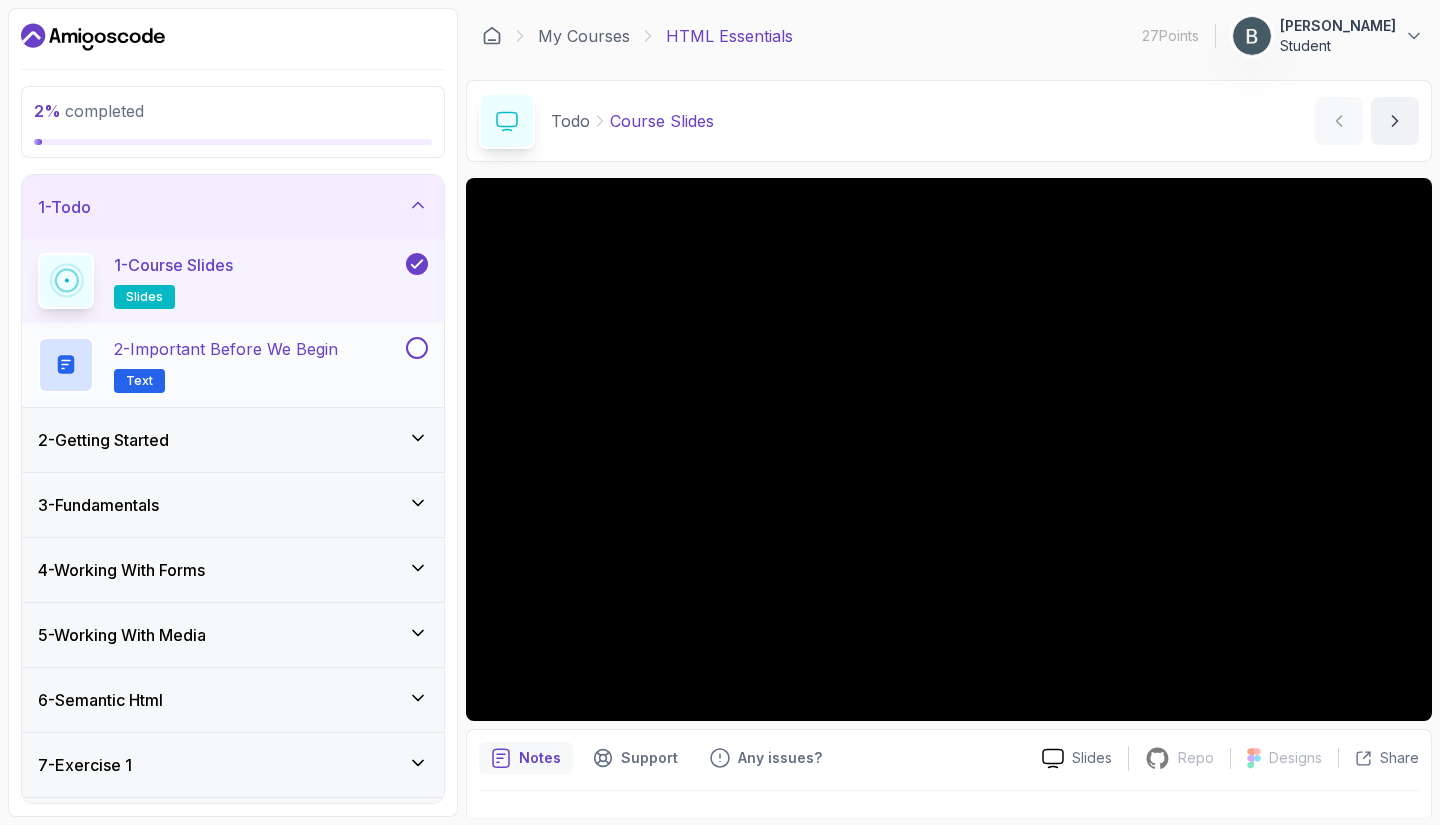 click at bounding box center (417, 348) 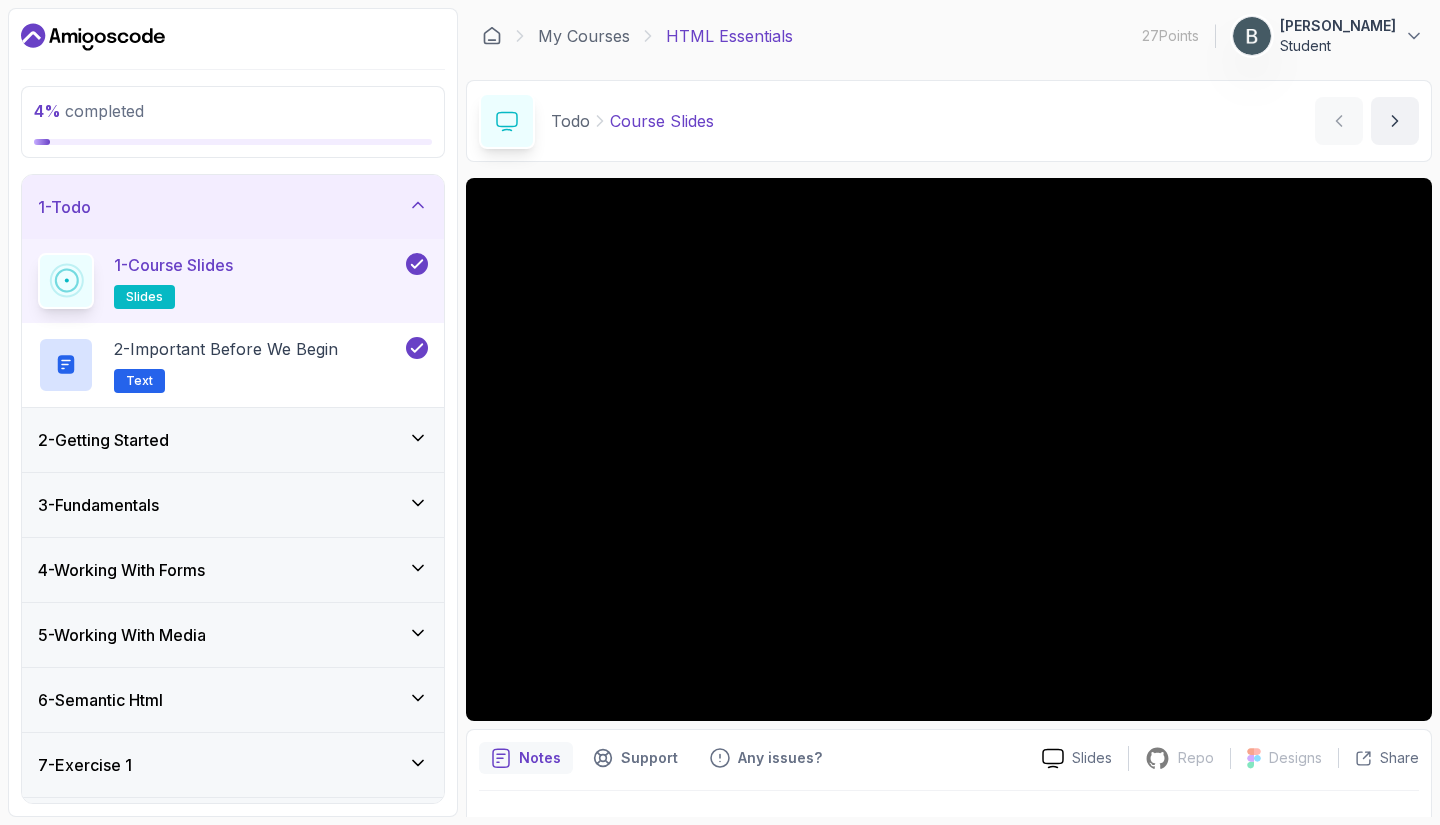 click 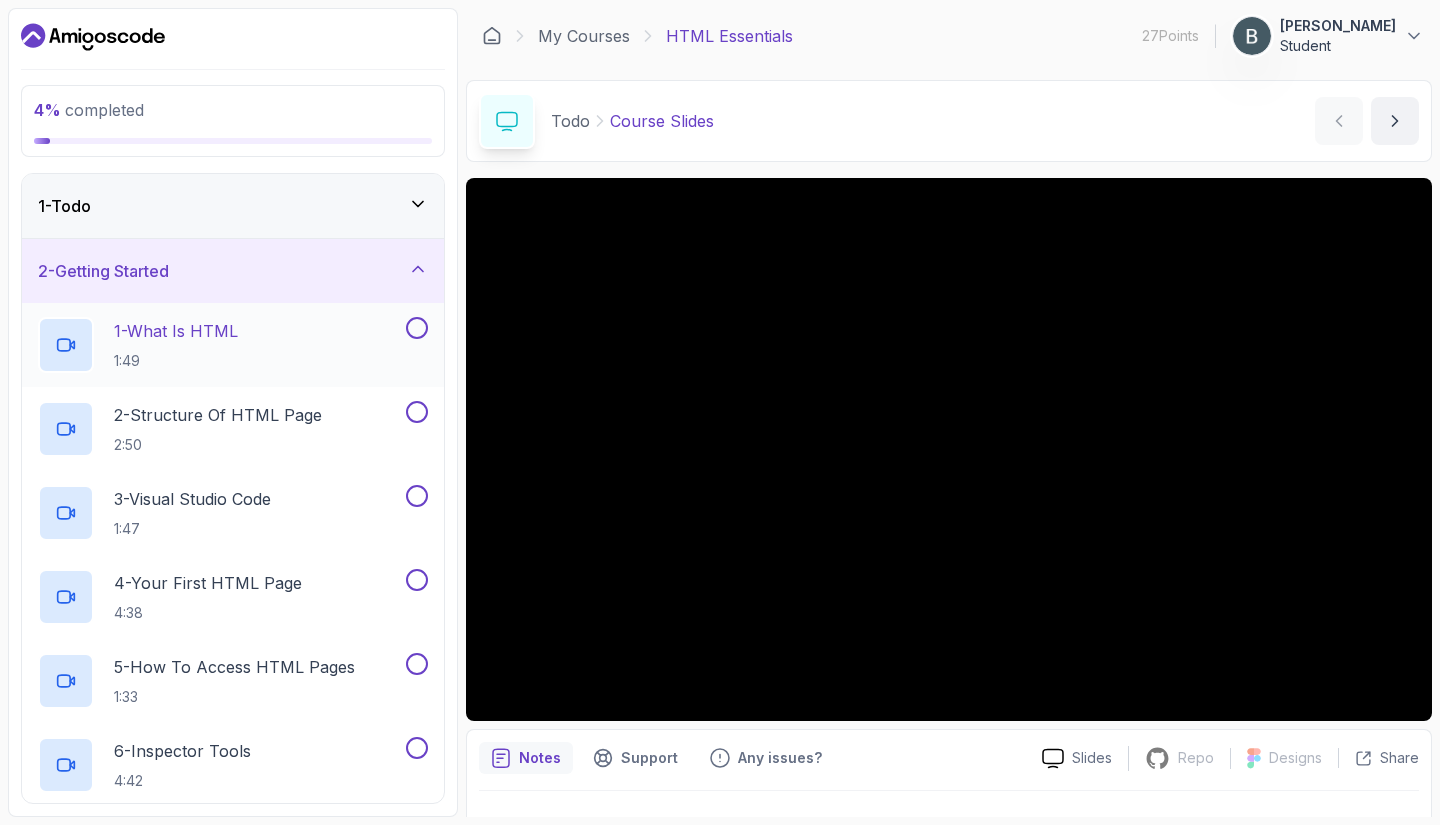 click on "1  -  What Is HTML 1:49" at bounding box center (233, 345) 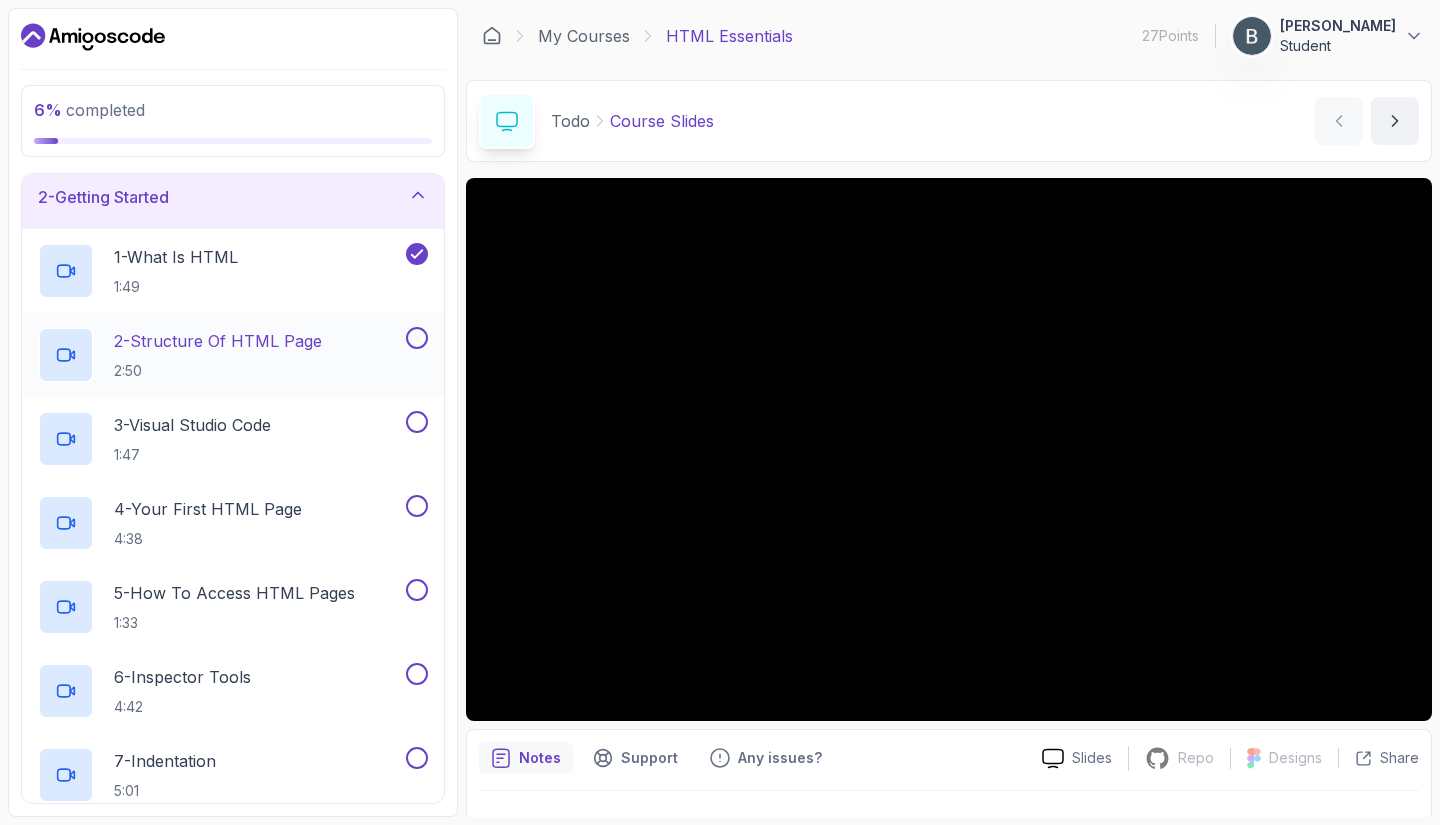 scroll, scrollTop: 75, scrollLeft: 0, axis: vertical 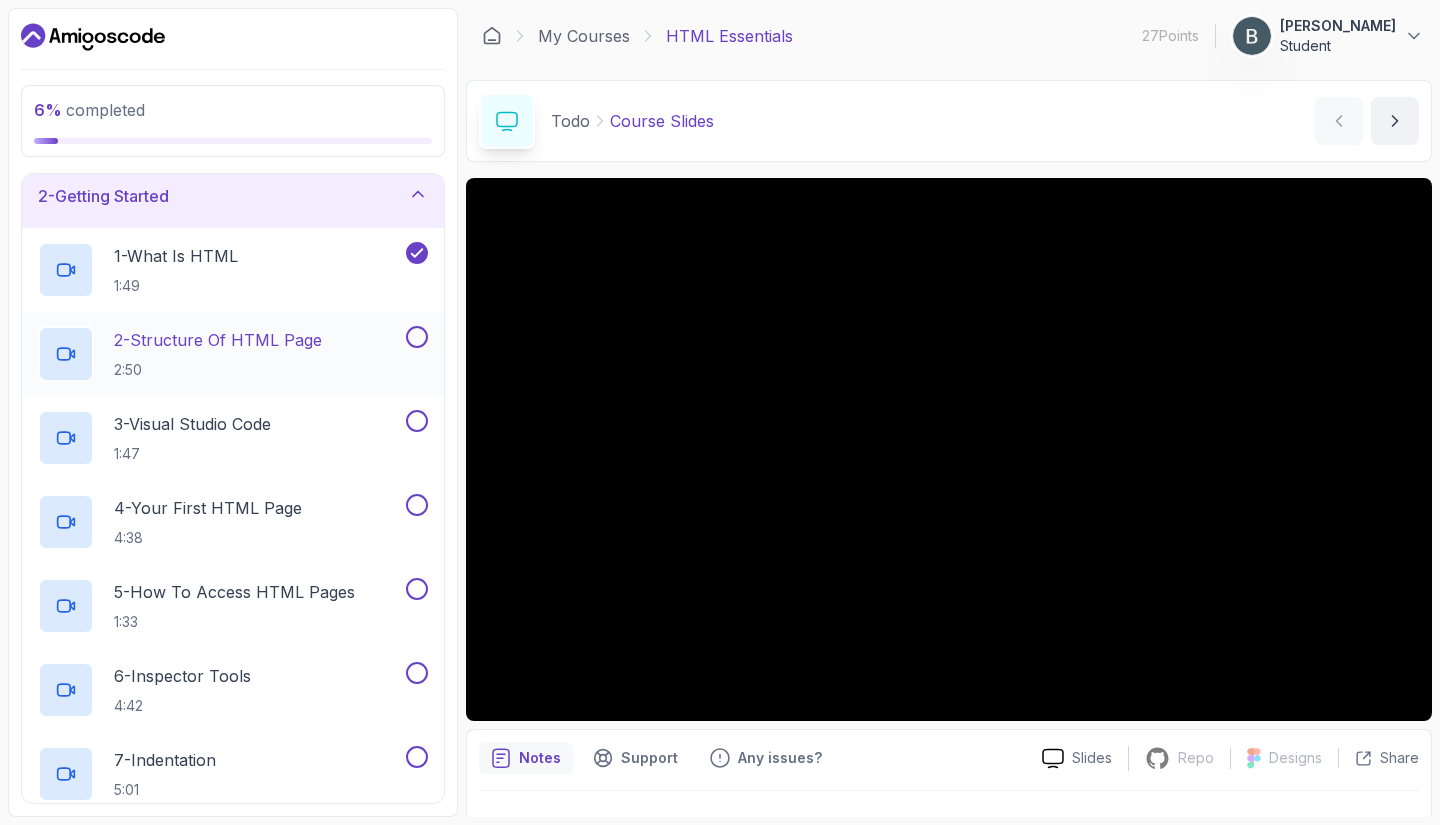 click at bounding box center [417, 337] 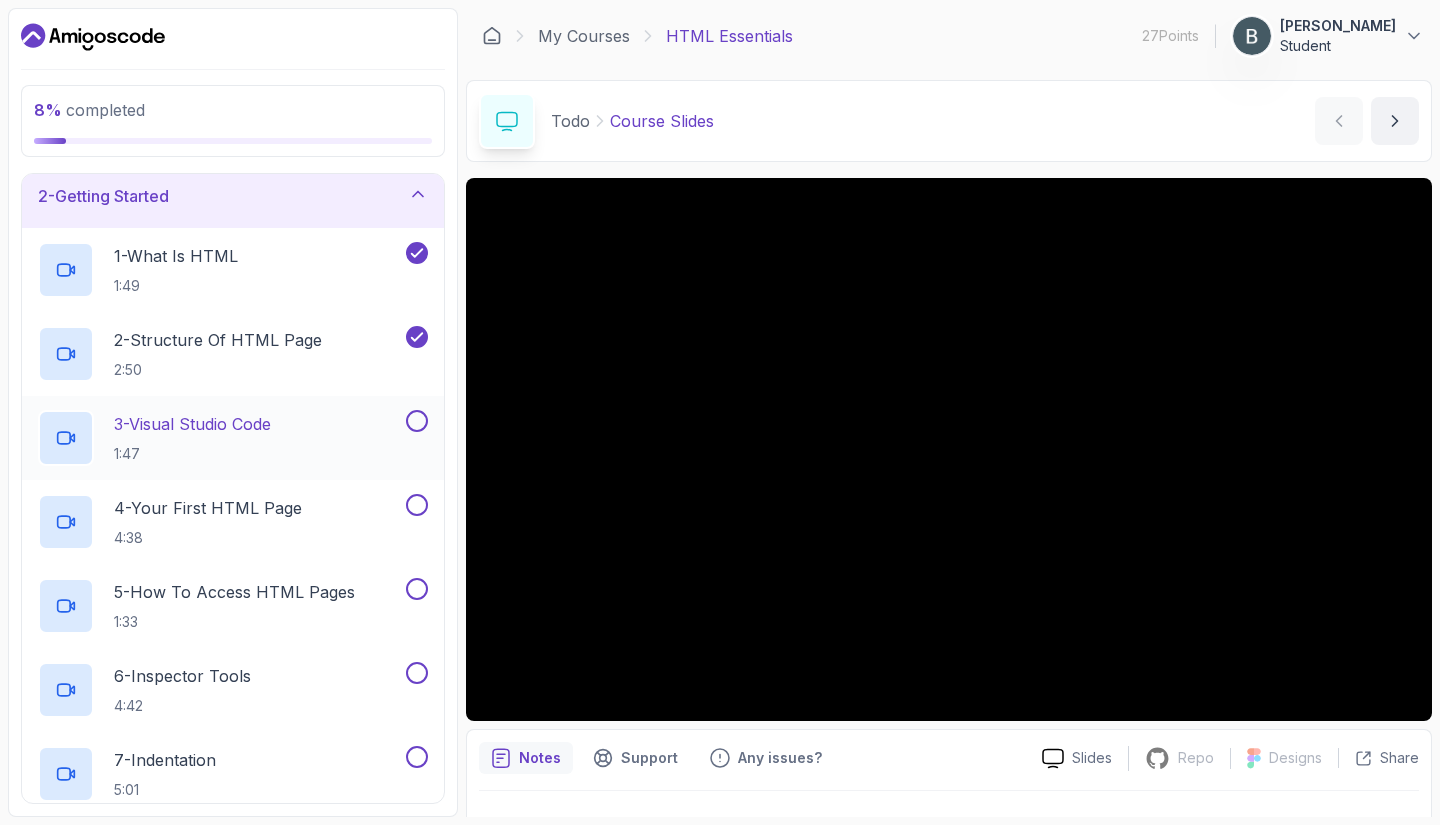 click at bounding box center (417, 421) 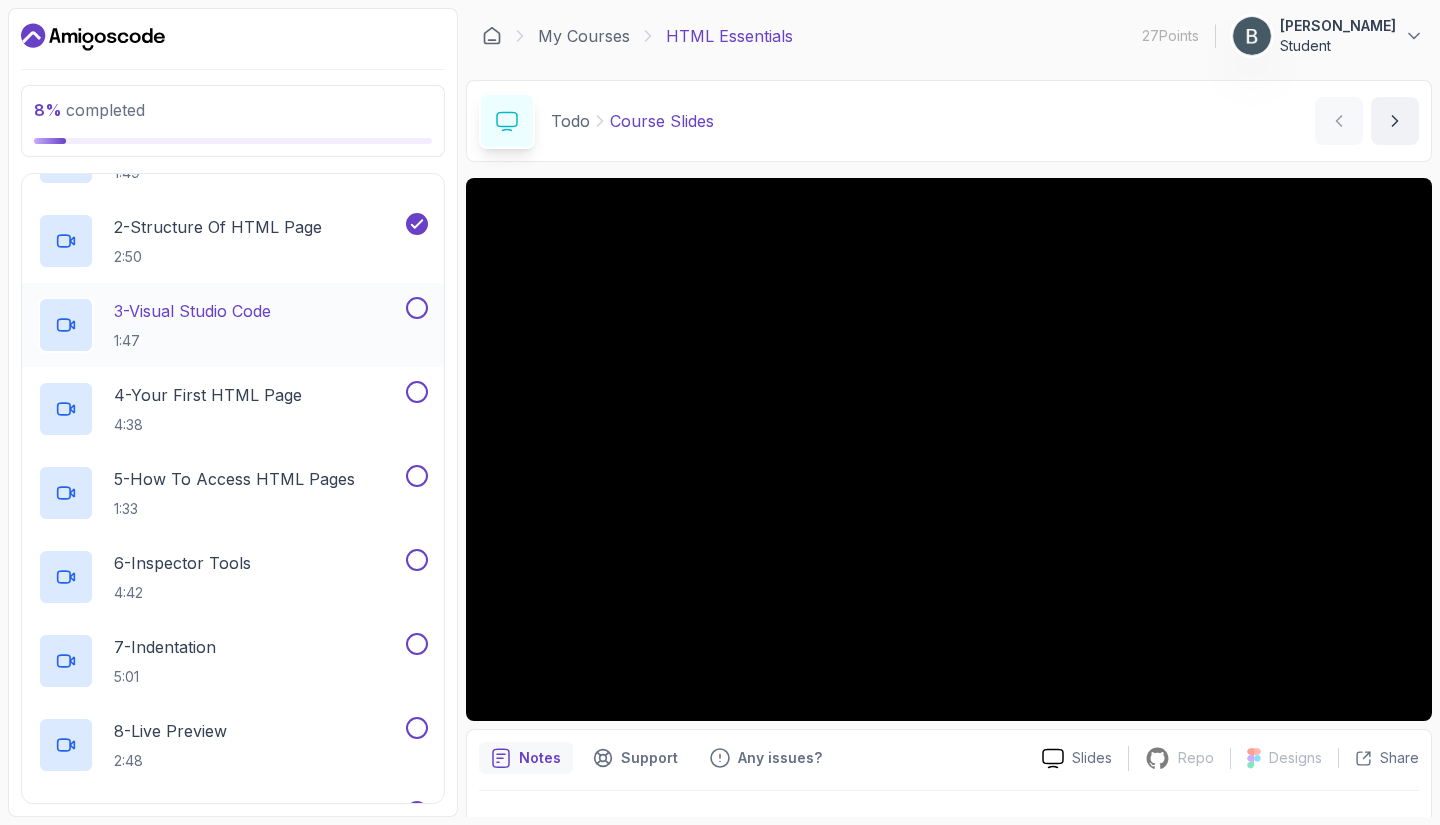 scroll, scrollTop: 189, scrollLeft: 0, axis: vertical 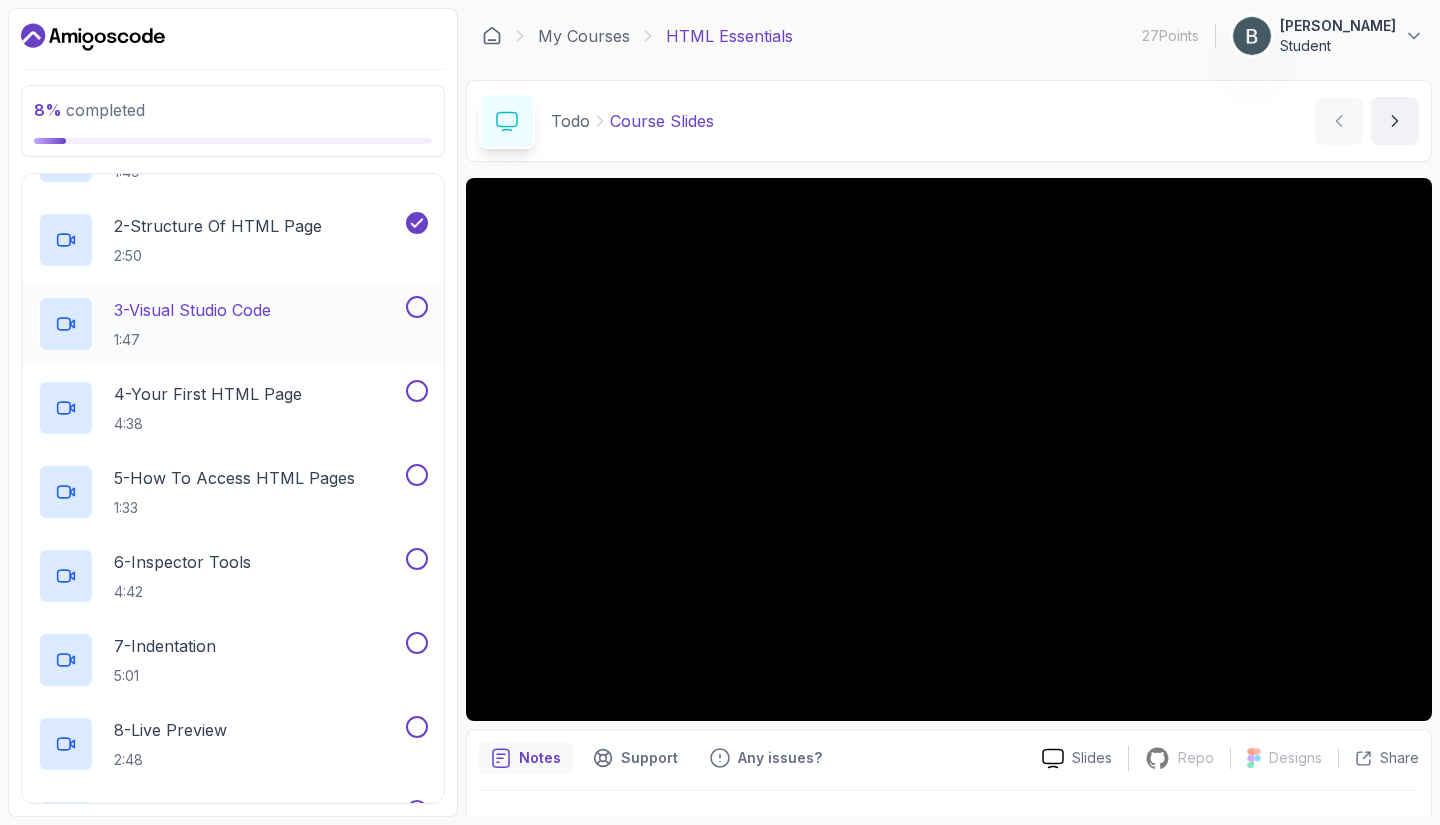 click at bounding box center (417, 307) 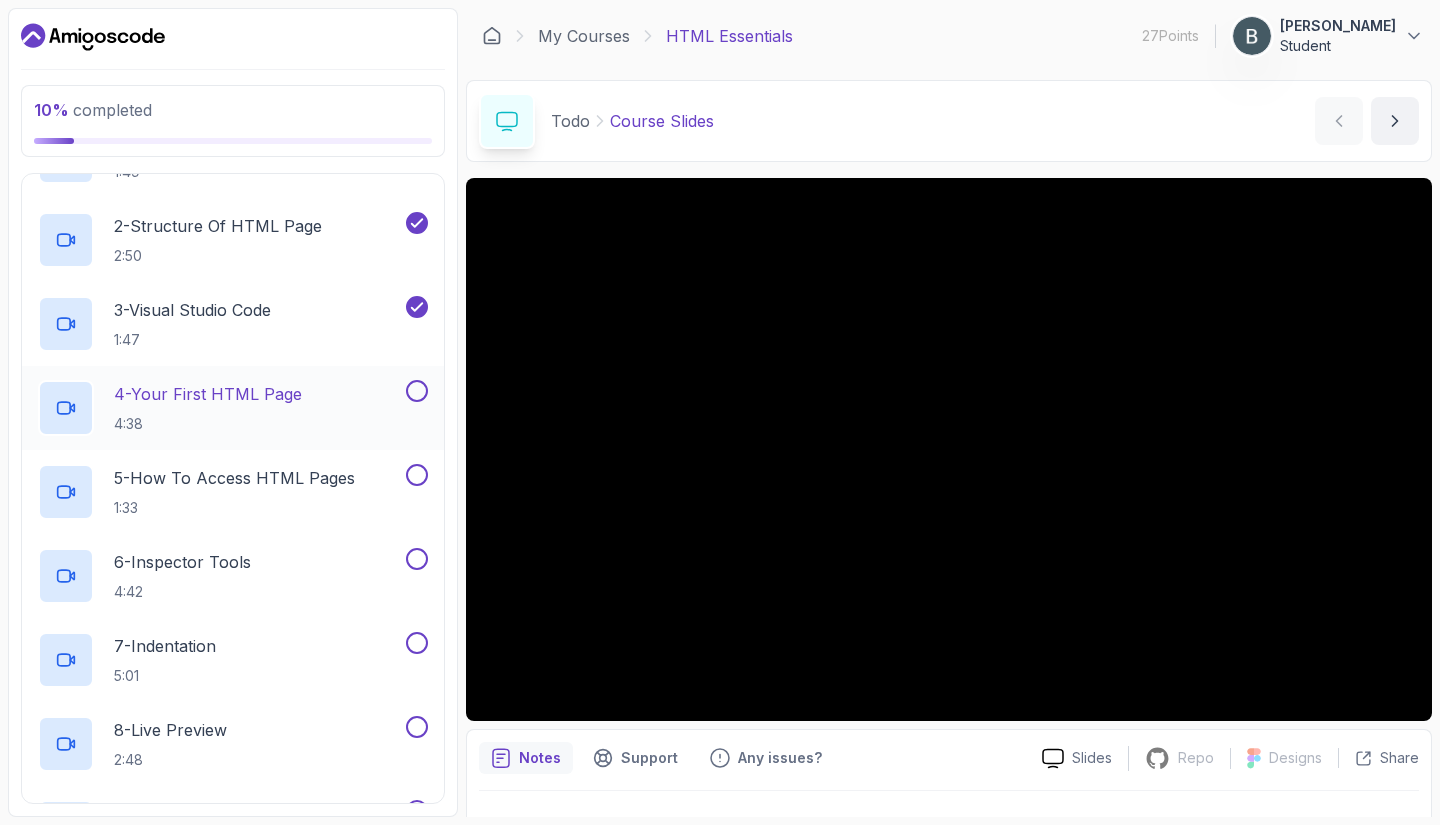 click on "4  -  Your First HTML Page" at bounding box center [208, 394] 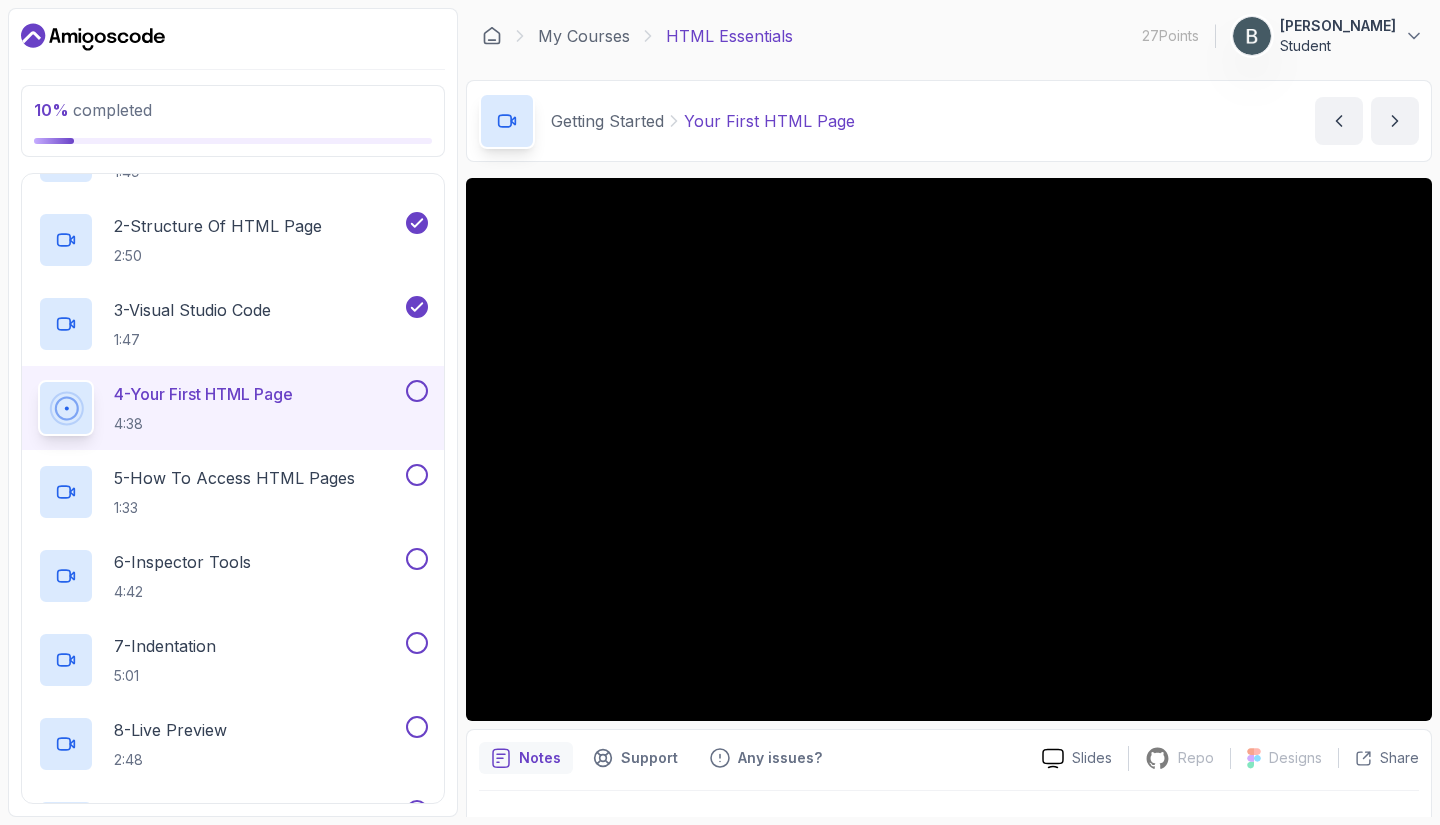 click at bounding box center (417, 391) 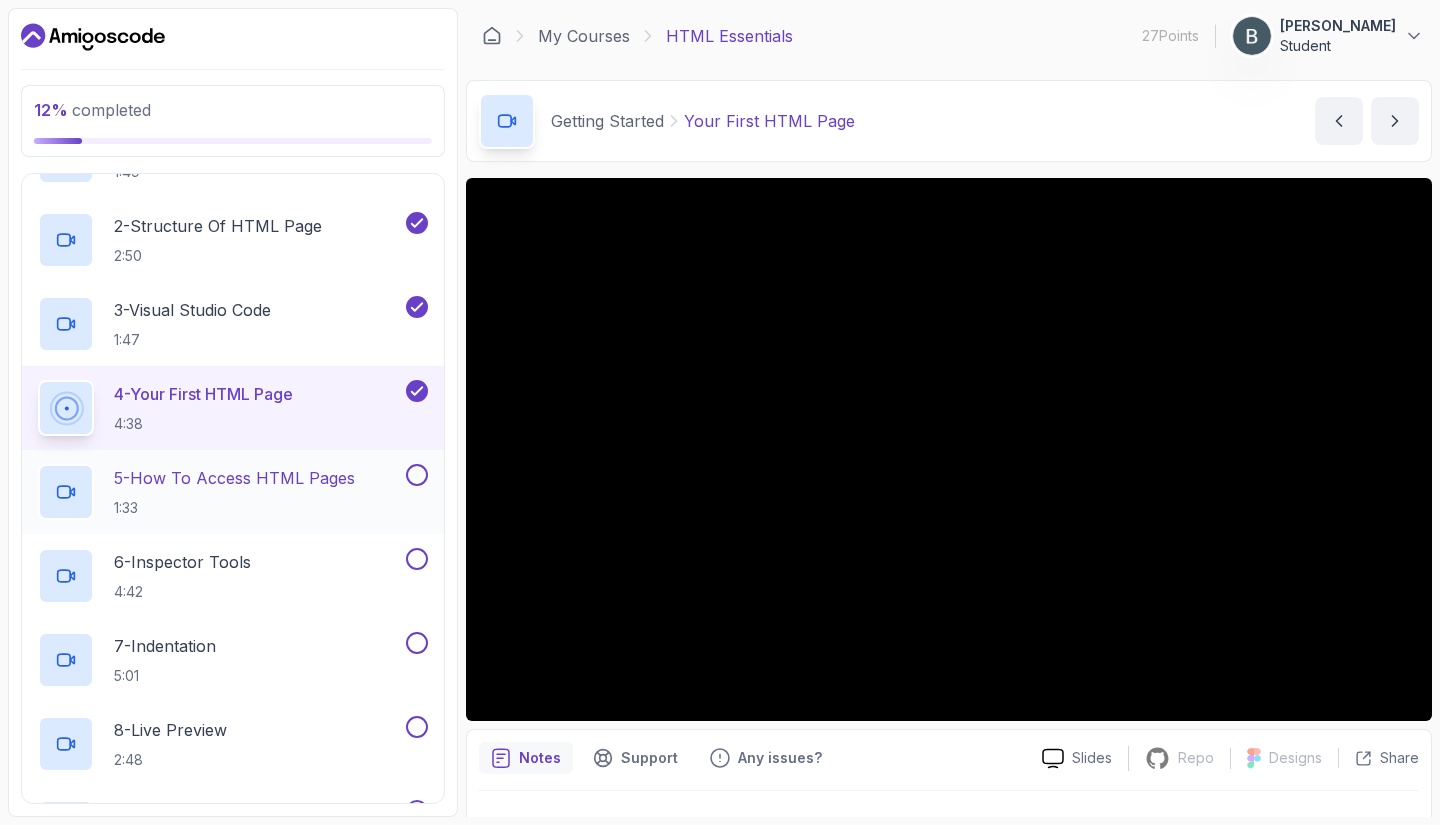 click at bounding box center (417, 475) 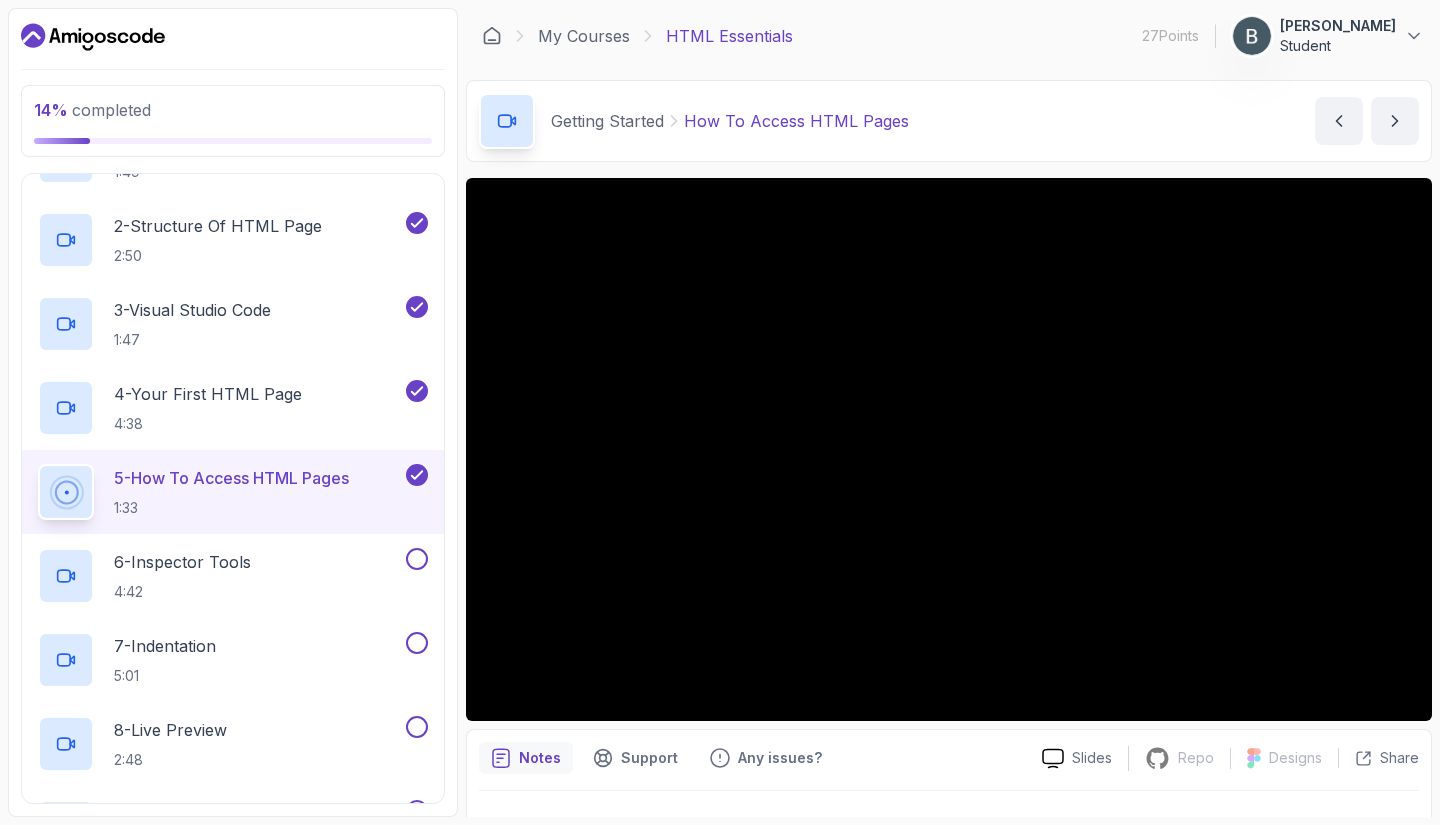 type 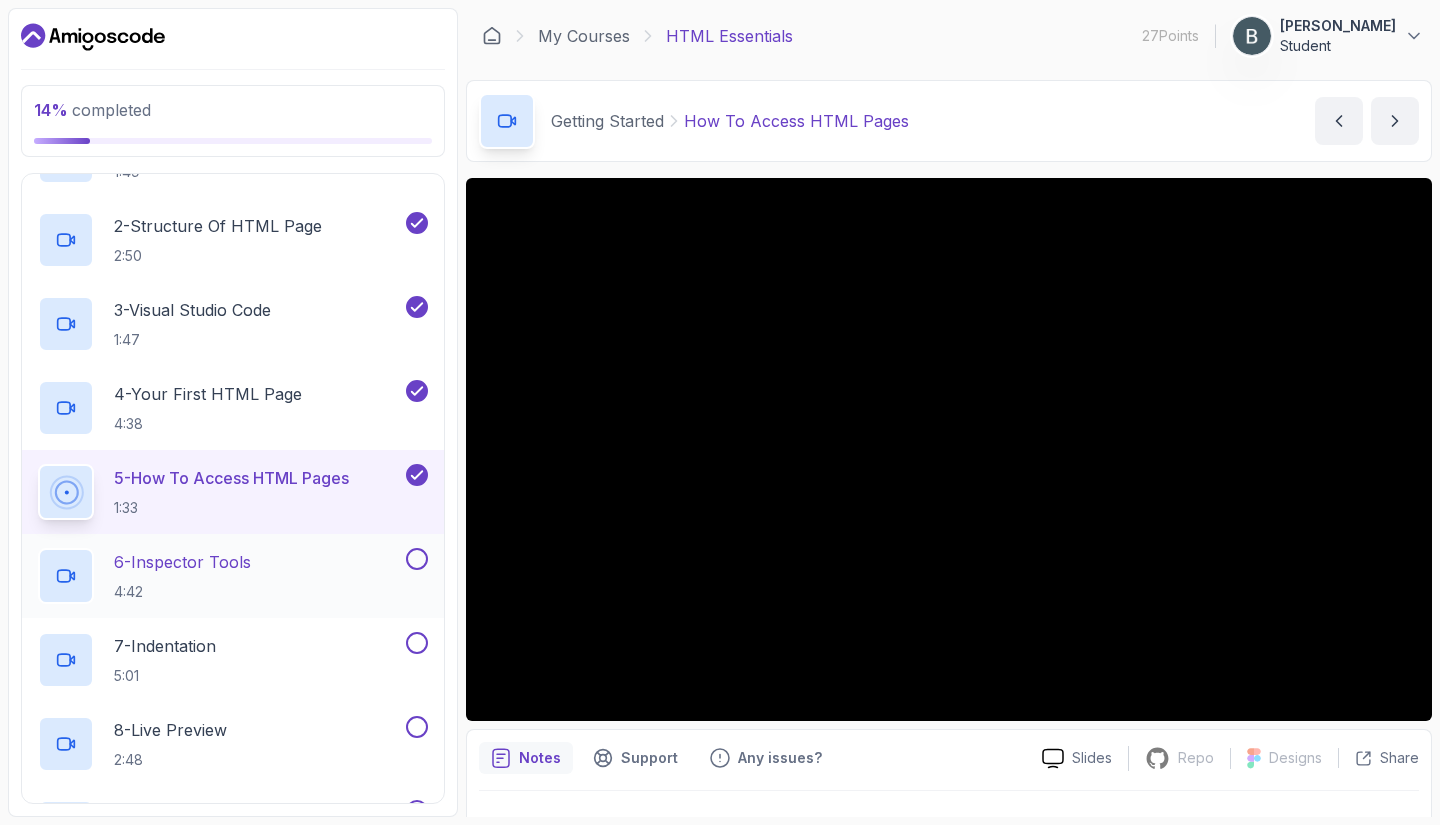 click on "6  -  Inspector Tools 4:42" at bounding box center (220, 576) 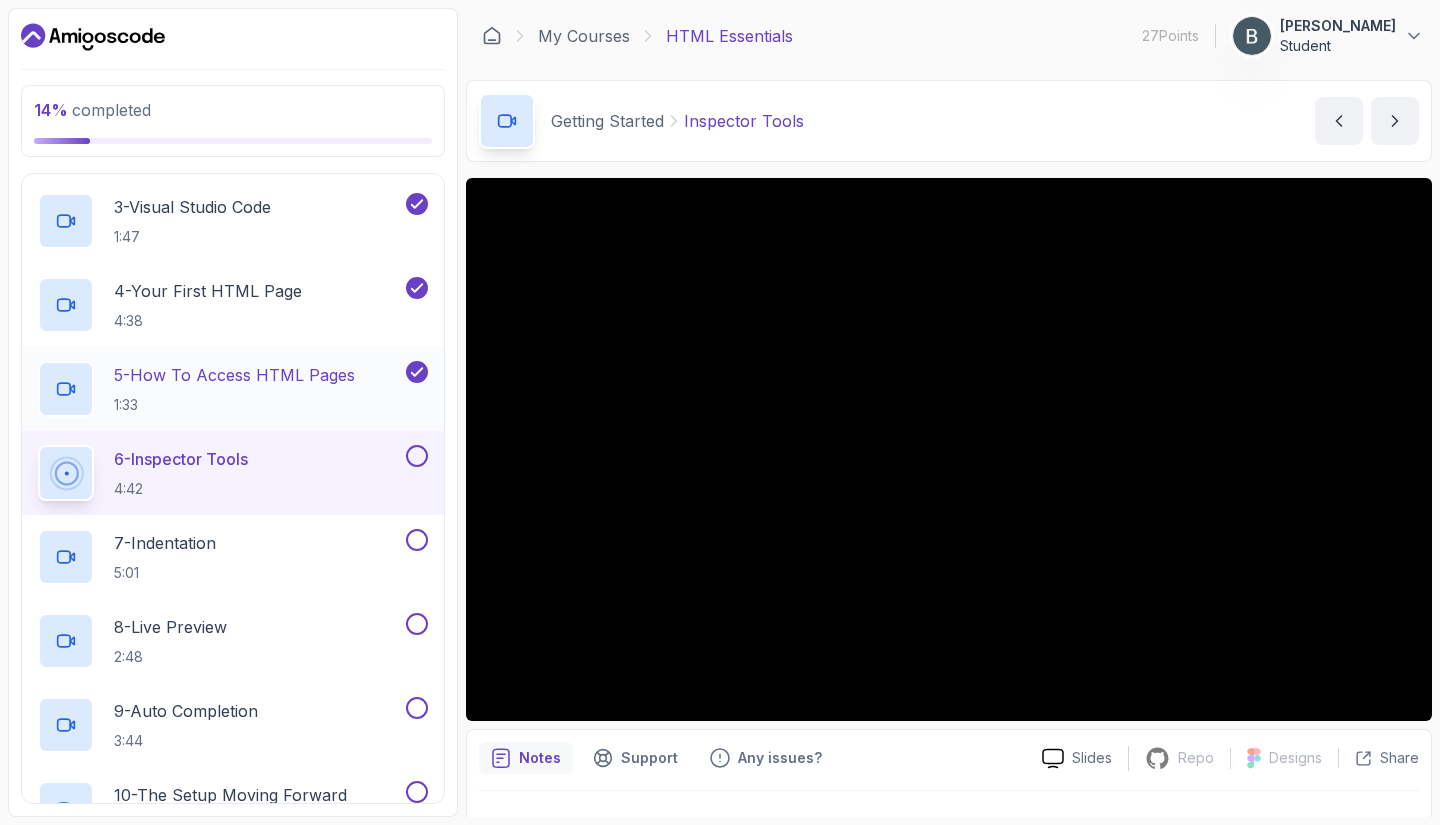 scroll, scrollTop: 293, scrollLeft: 0, axis: vertical 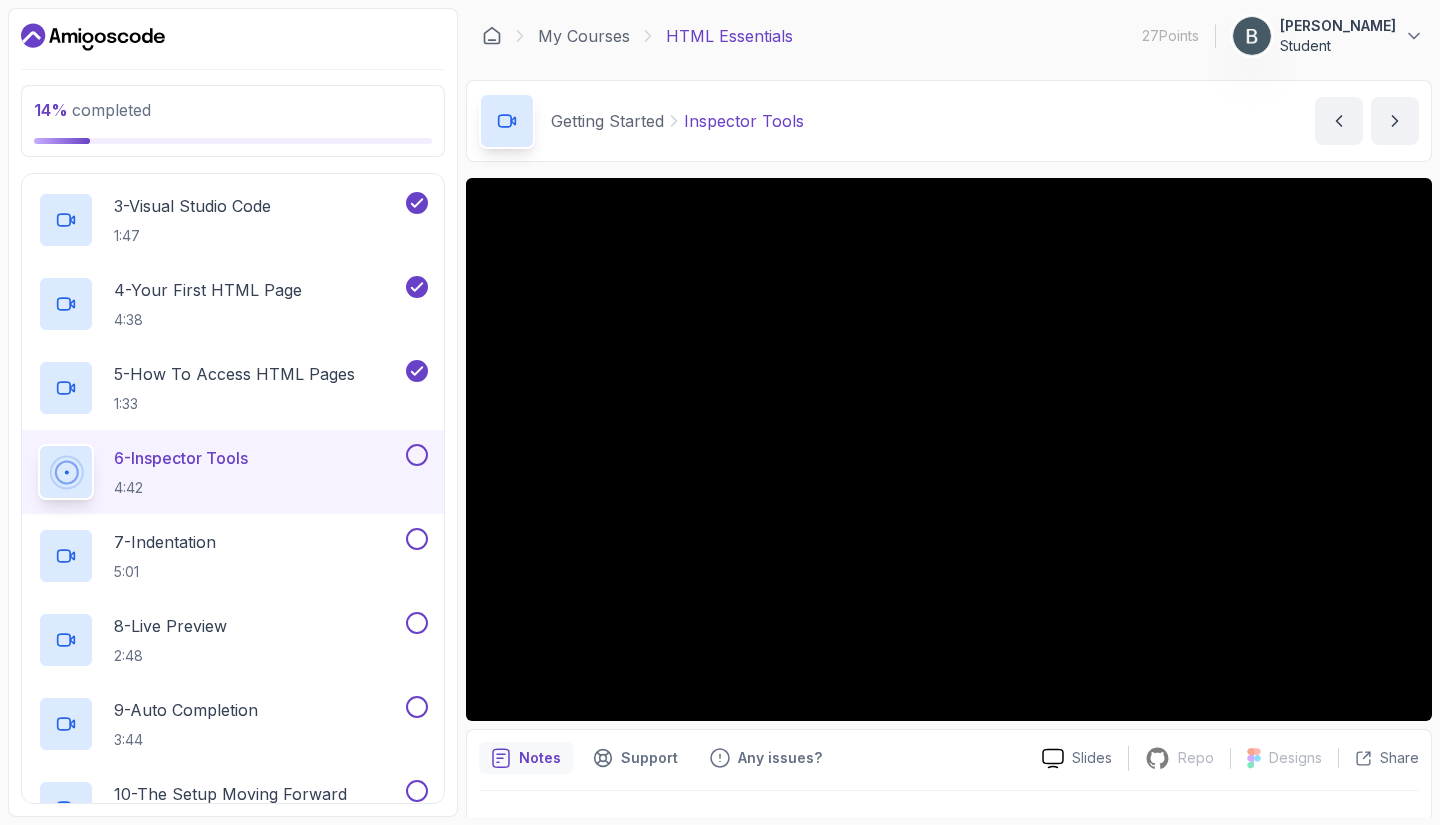 click at bounding box center [417, 455] 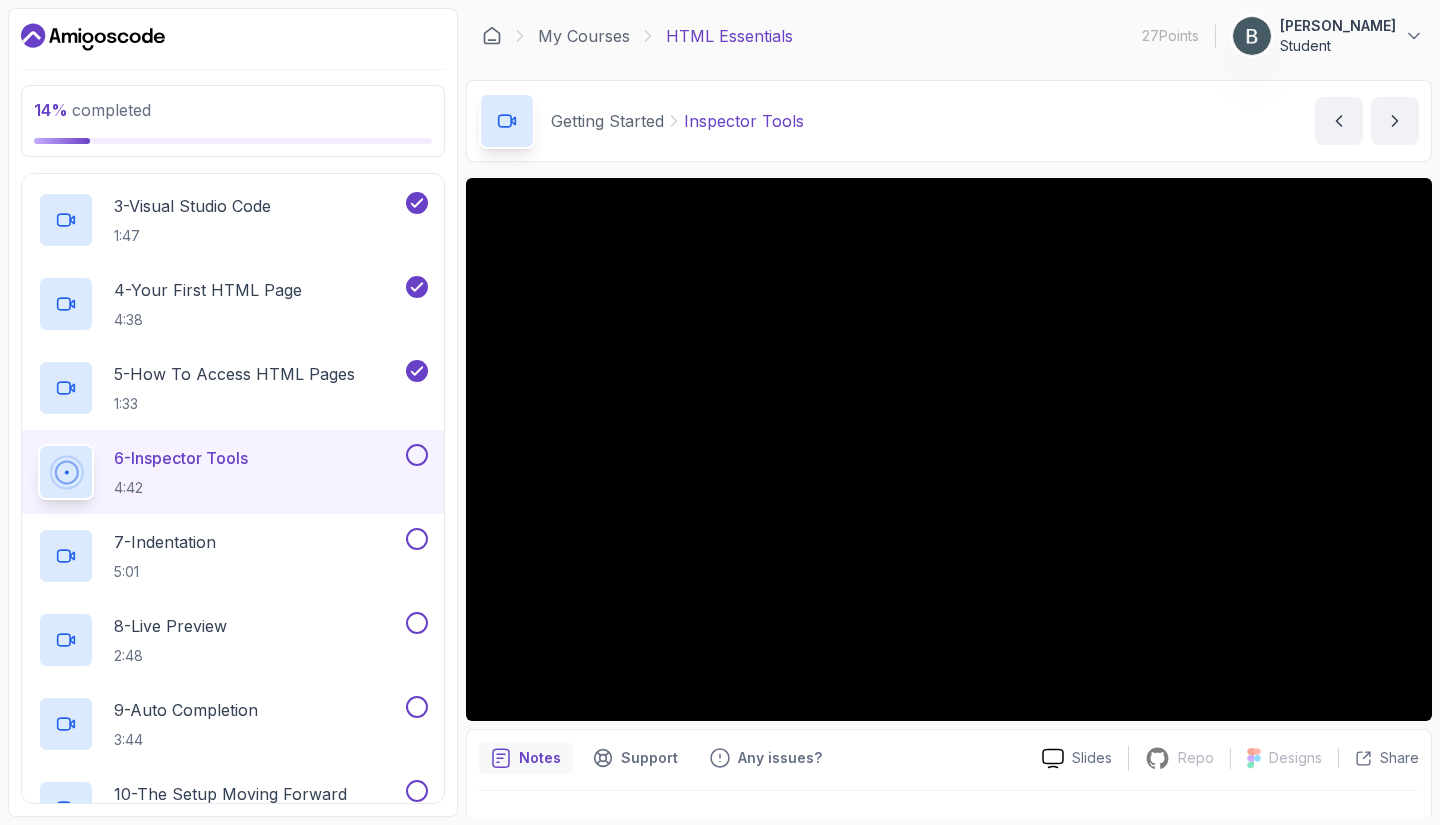 click at bounding box center [417, 455] 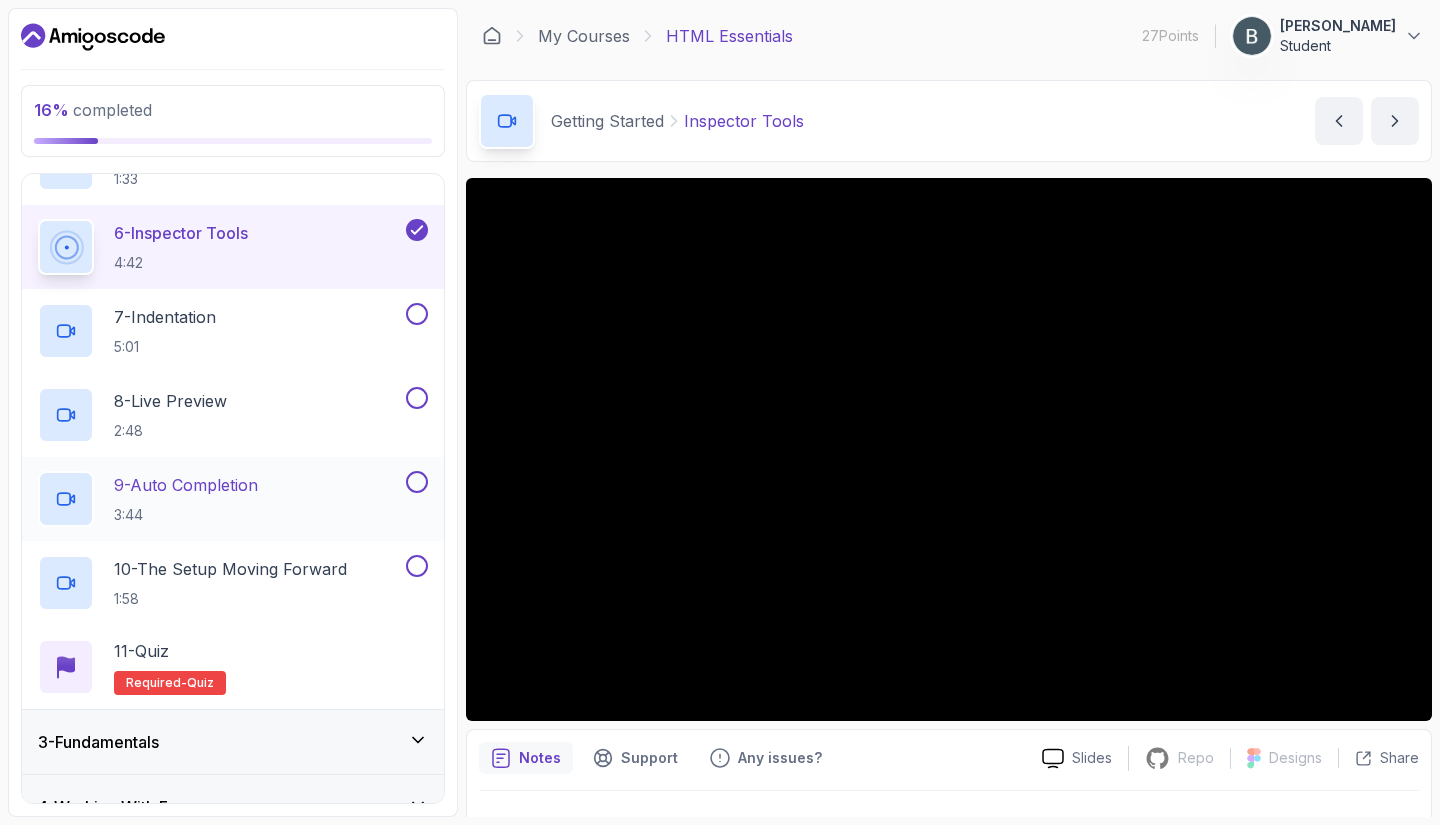 scroll, scrollTop: 517, scrollLeft: 0, axis: vertical 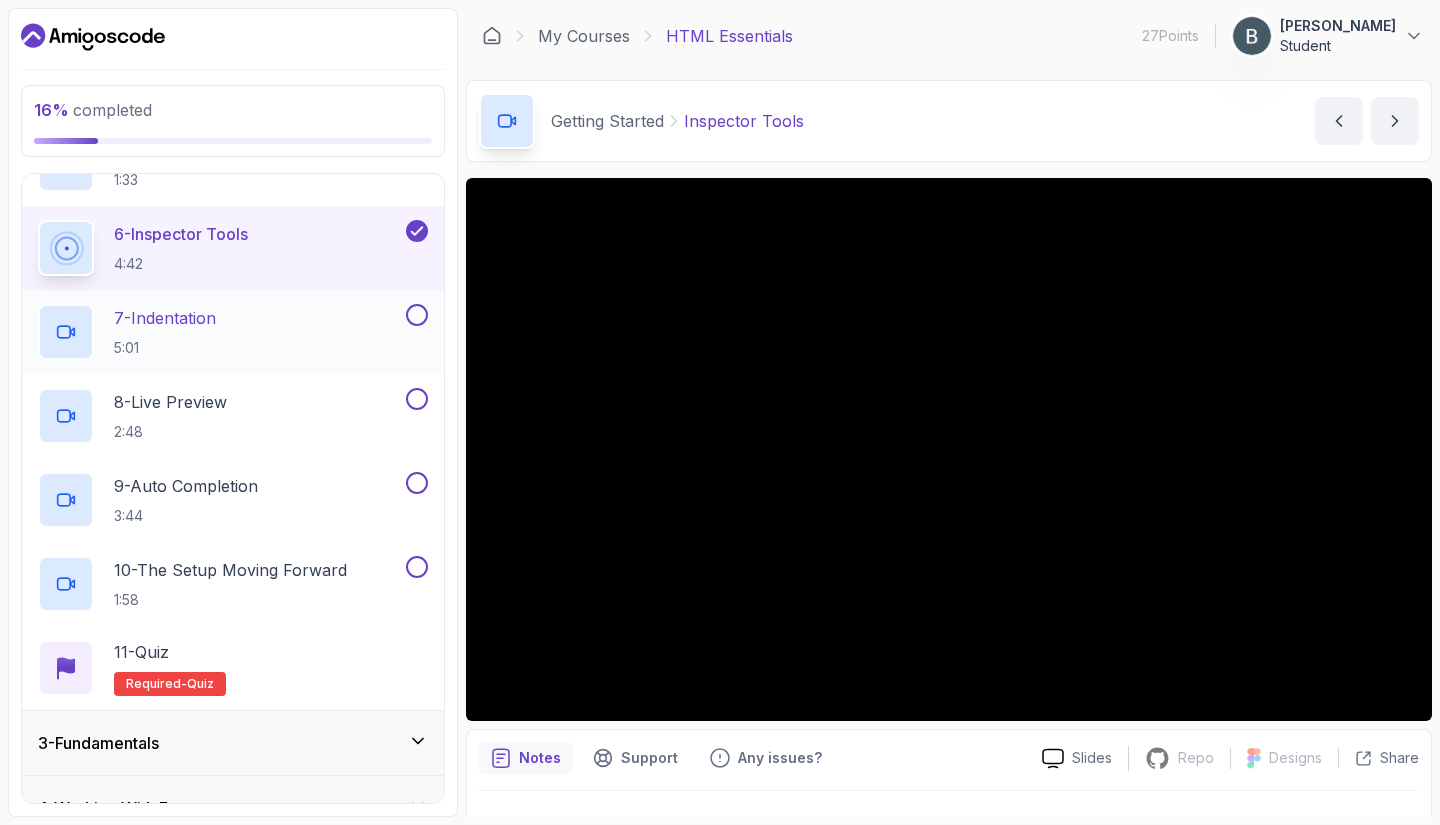 click at bounding box center [417, 315] 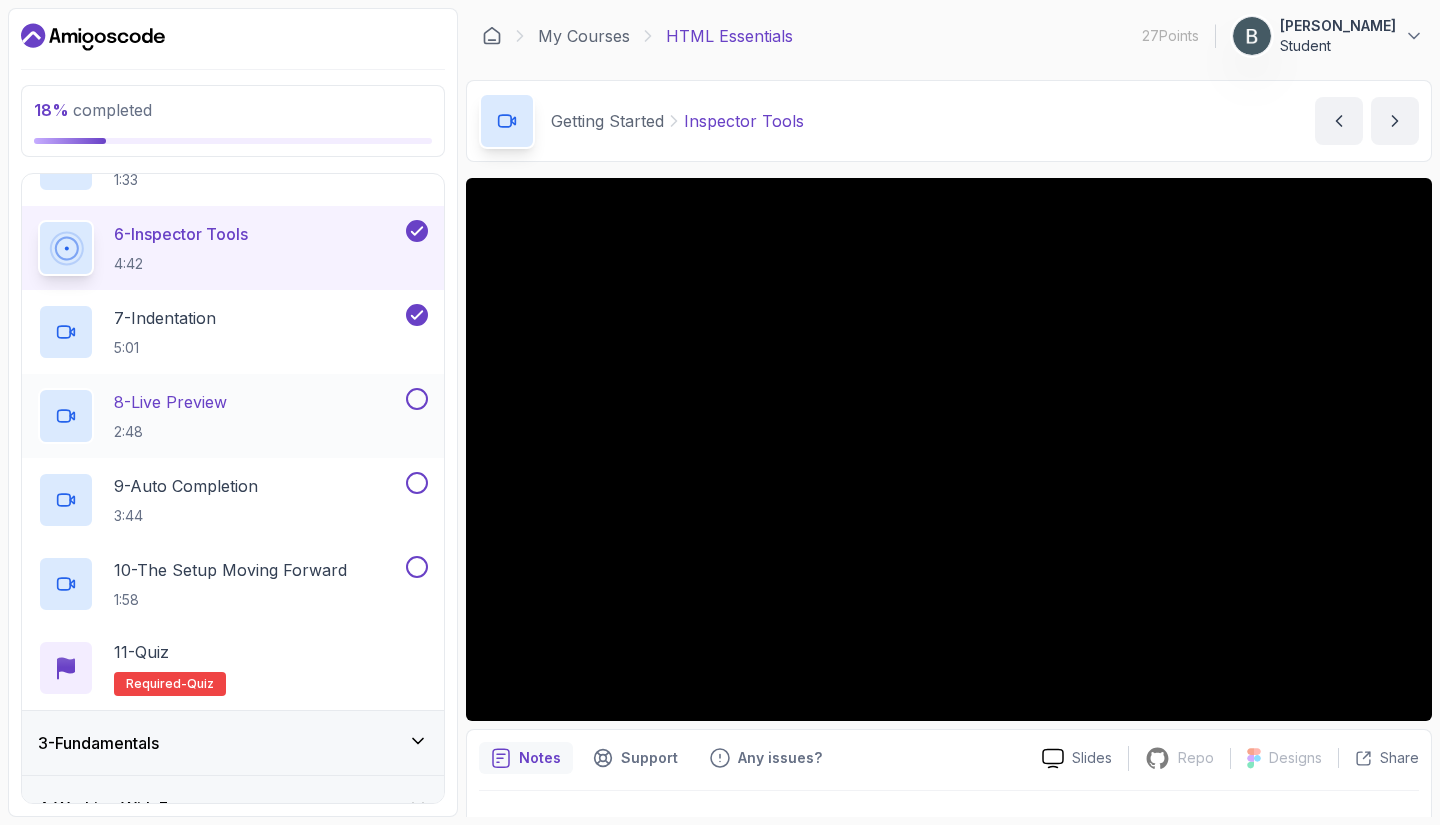 click at bounding box center [417, 399] 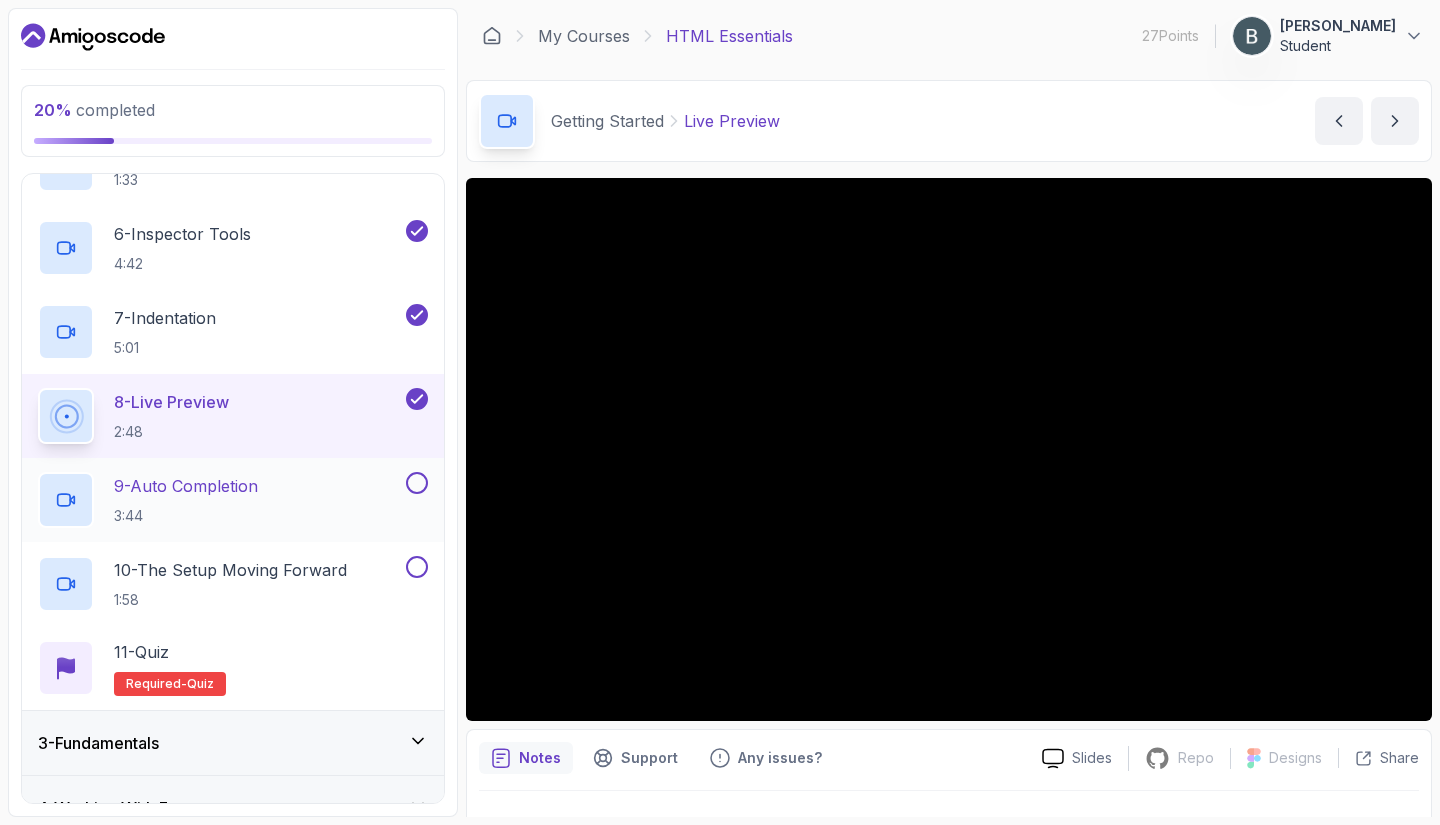 click at bounding box center [417, 483] 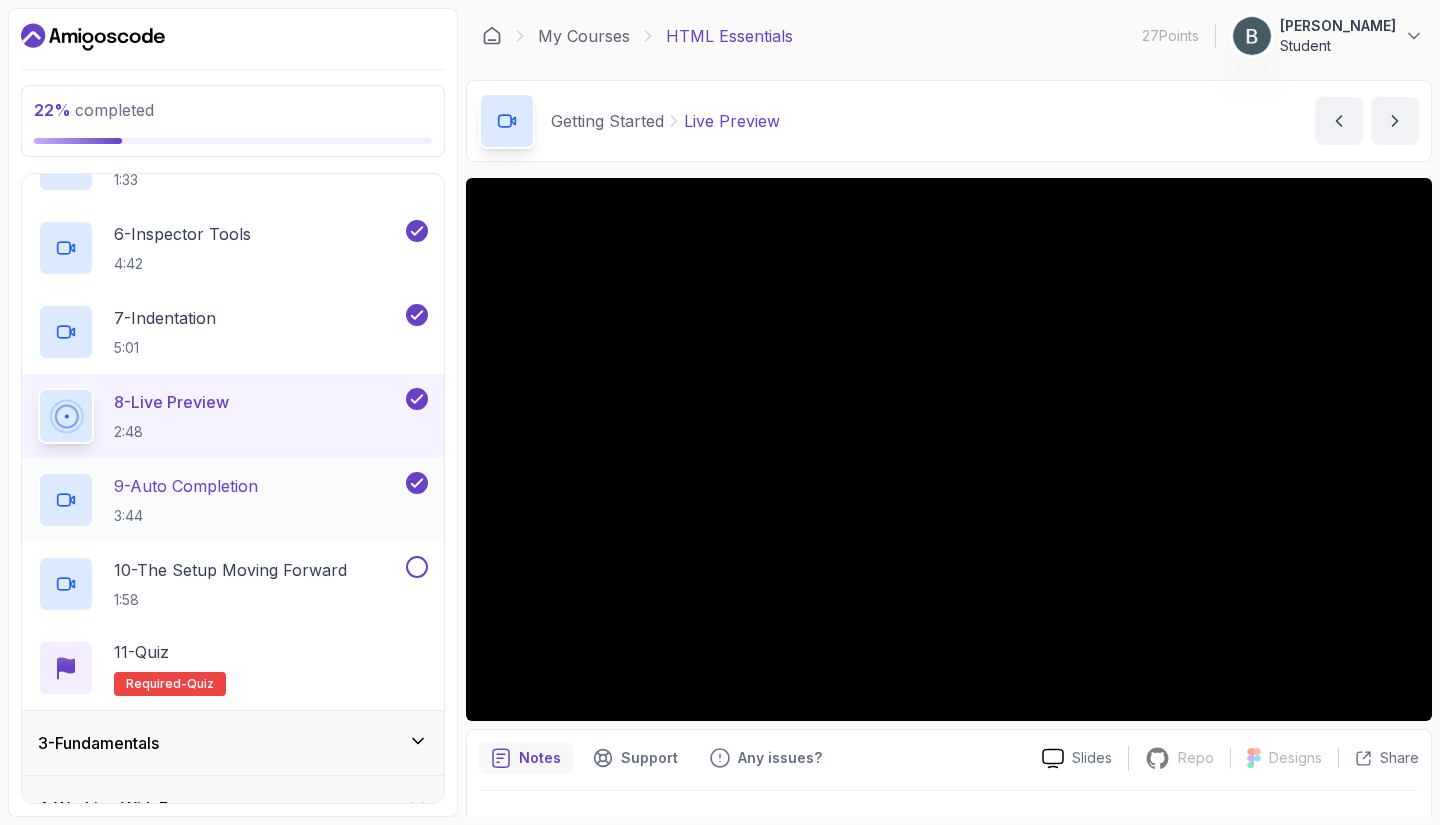 click on "9  -  Auto Completion 3:44" at bounding box center [220, 500] 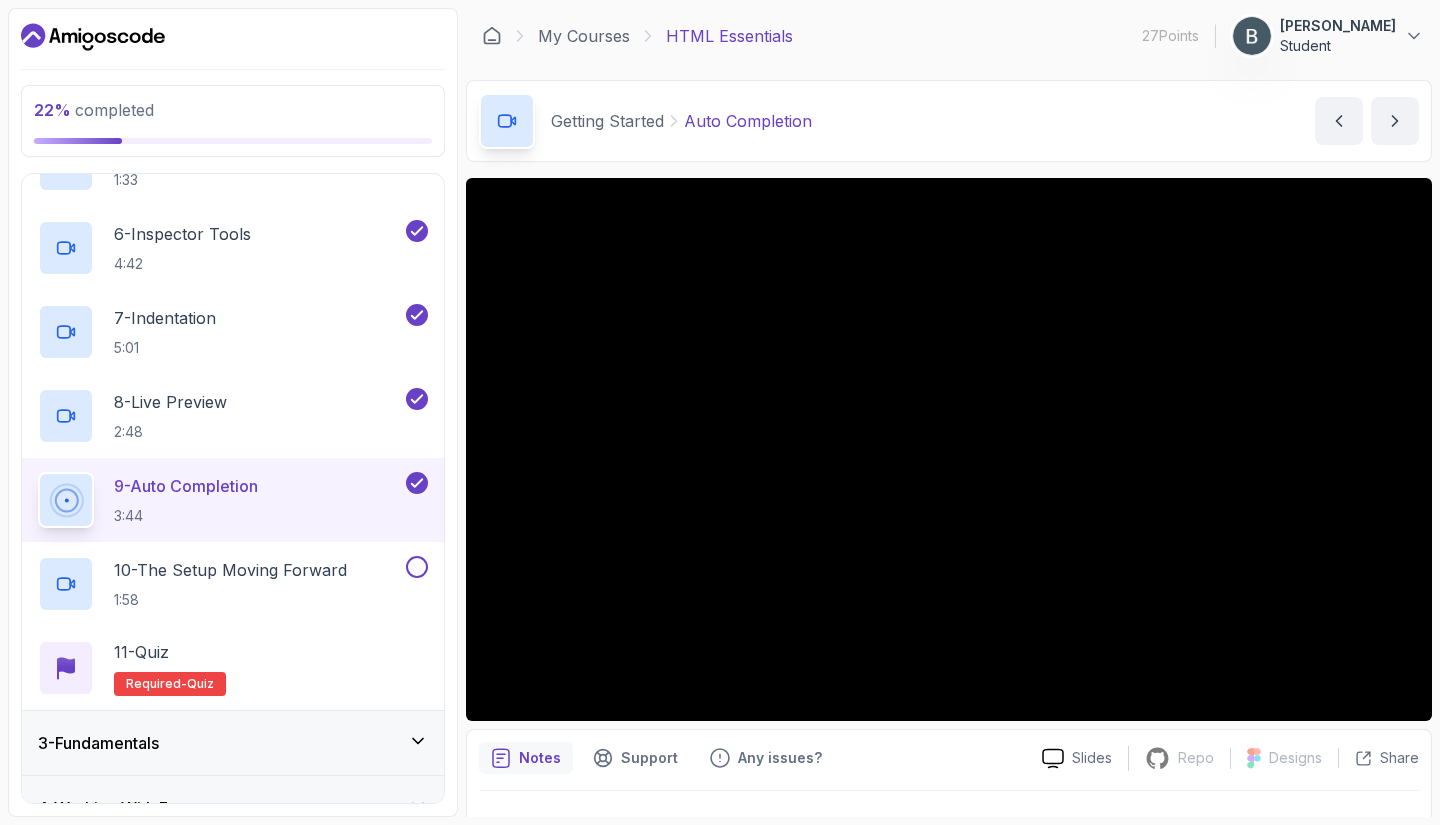 type 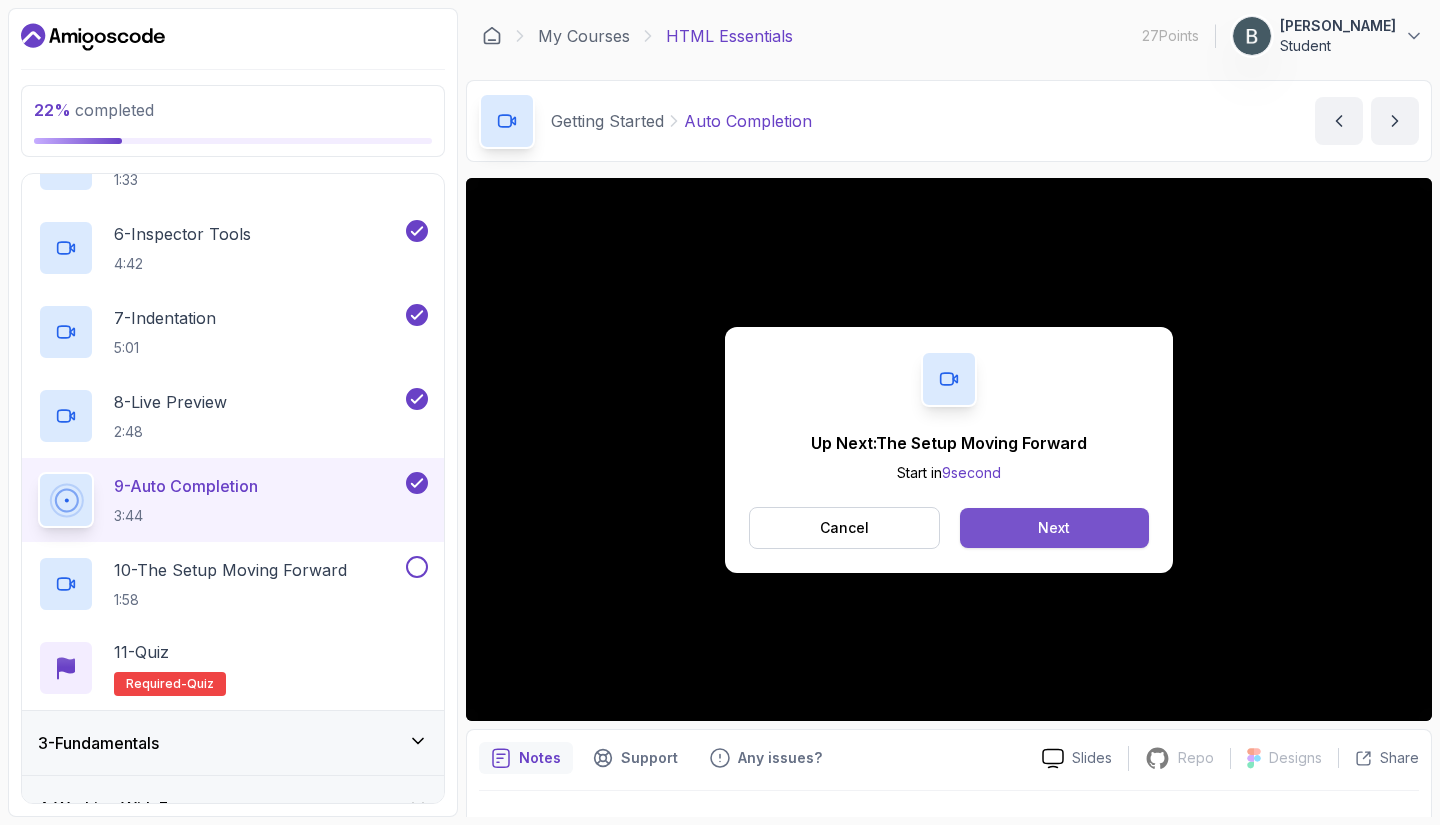 click on "Next" at bounding box center [1054, 528] 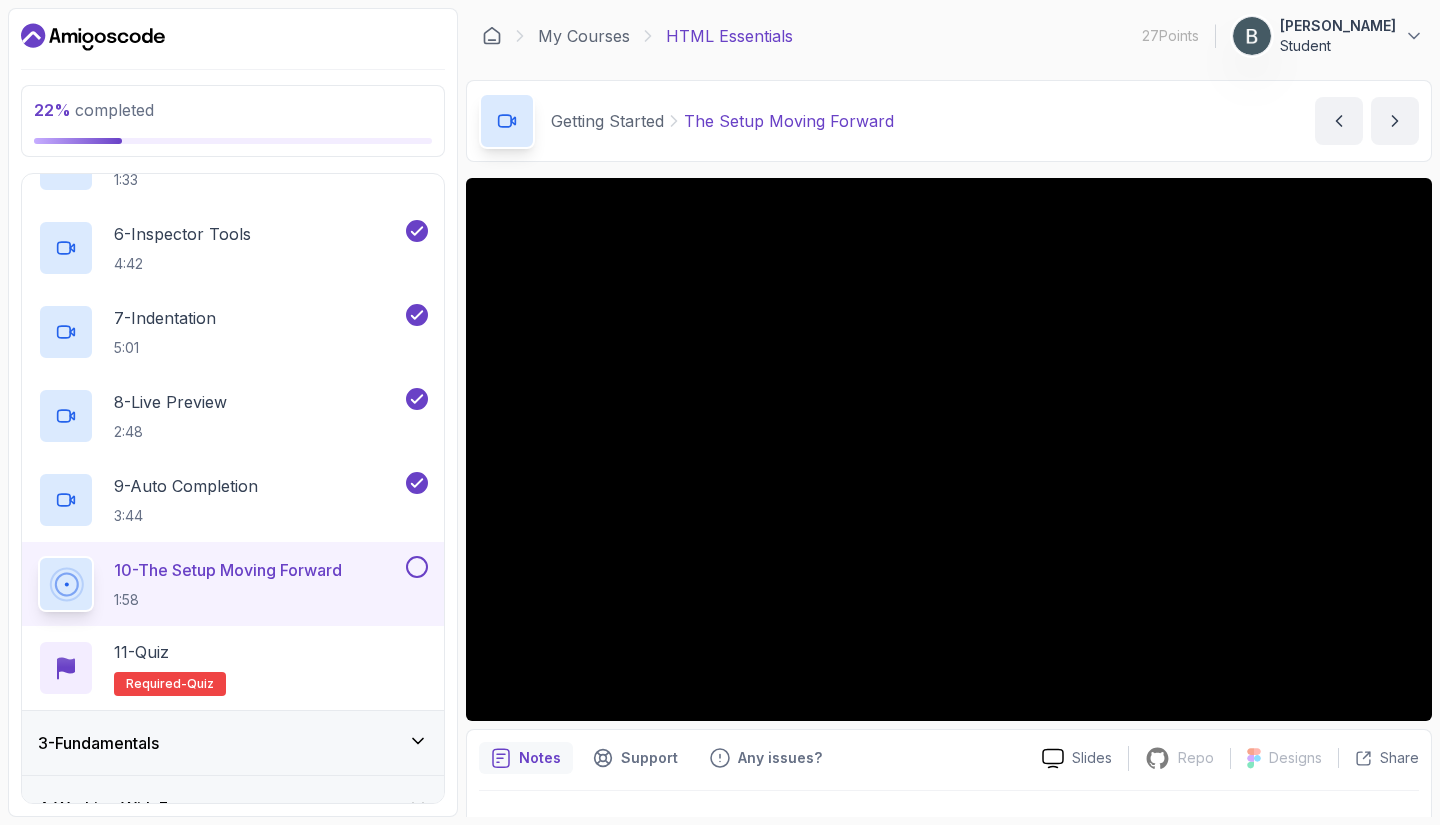 click at bounding box center [417, 567] 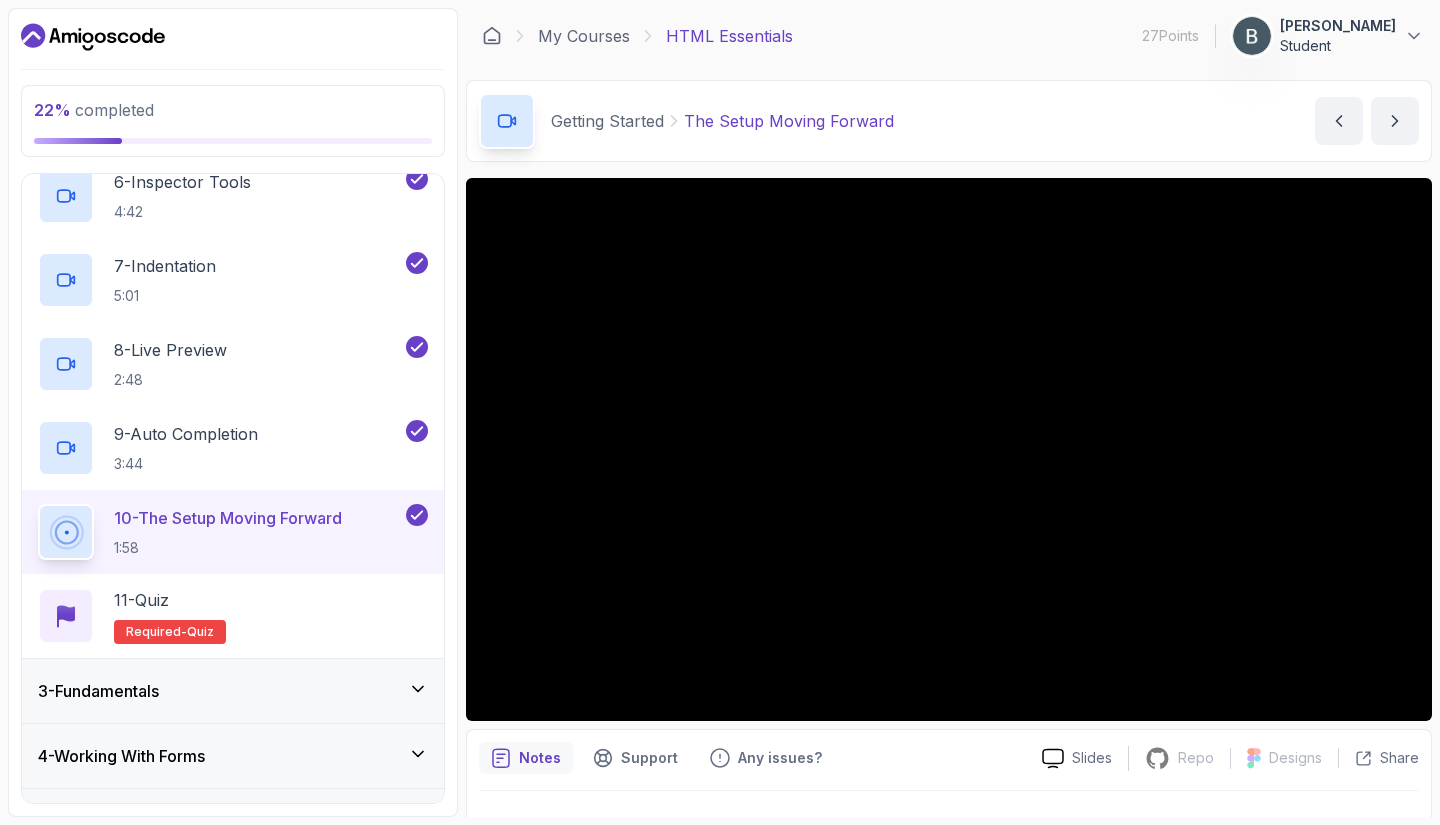 scroll, scrollTop: 567, scrollLeft: 0, axis: vertical 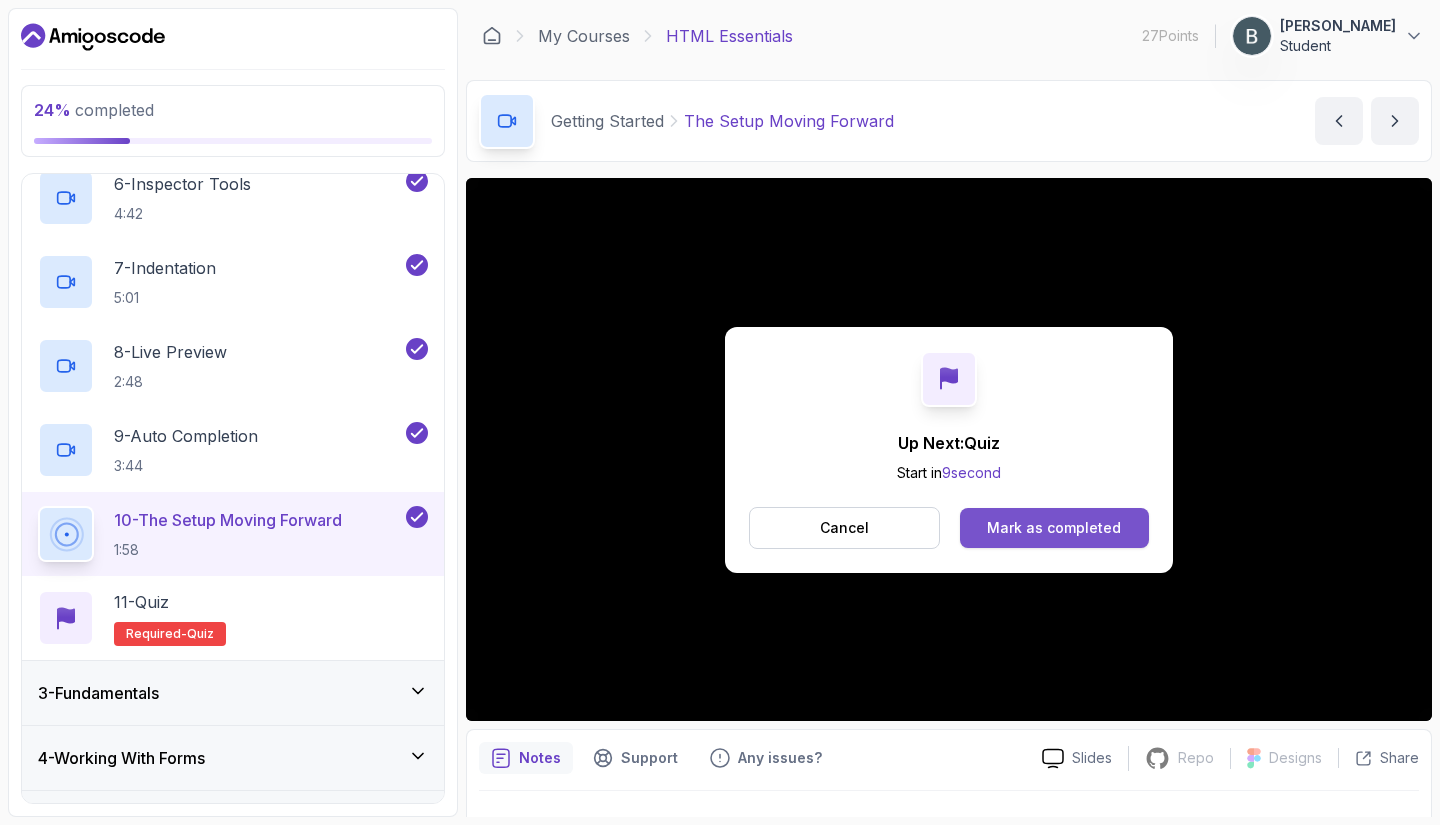 click on "Mark as completed" at bounding box center (1054, 528) 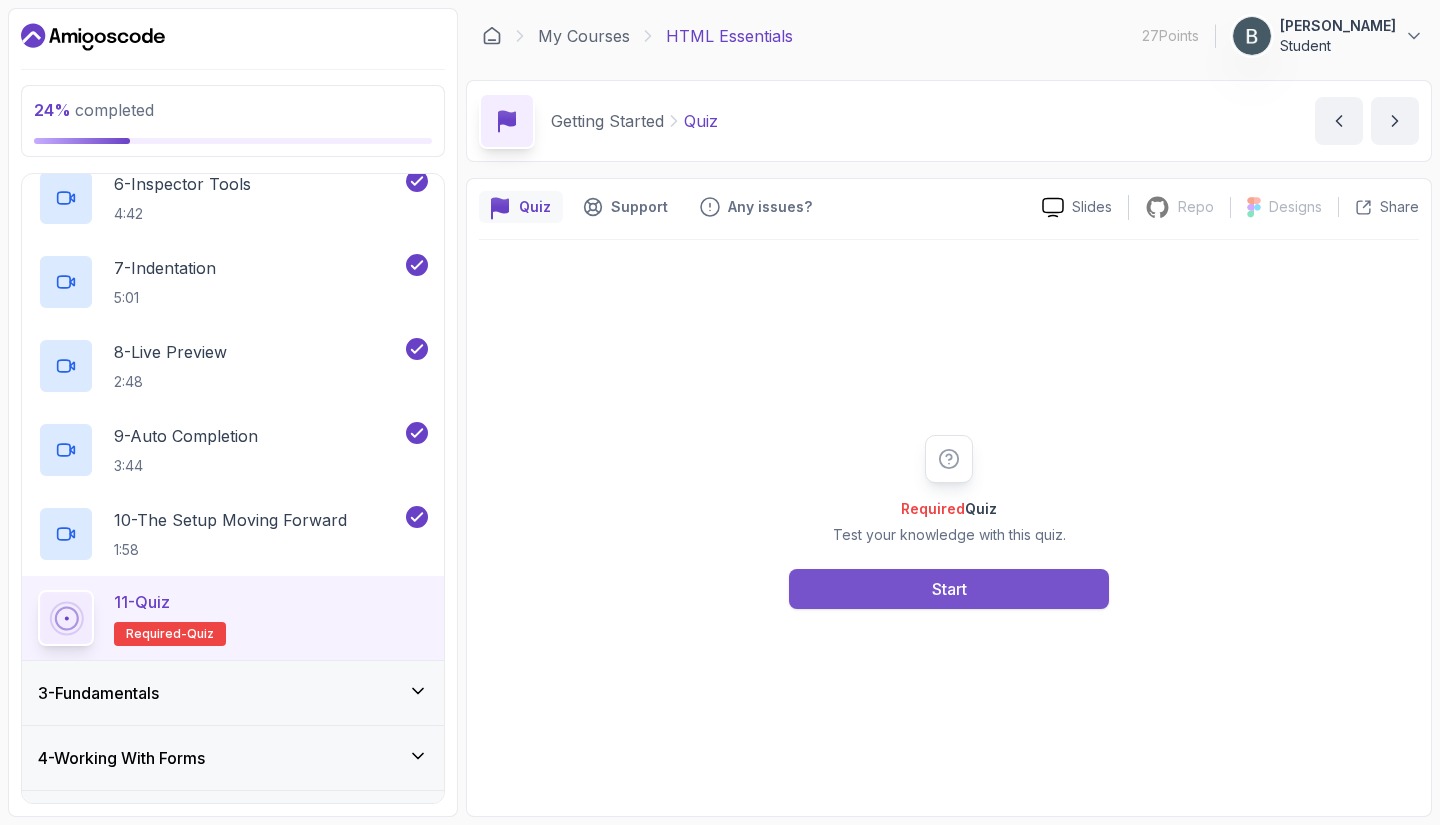 click on "Start" at bounding box center [949, 589] 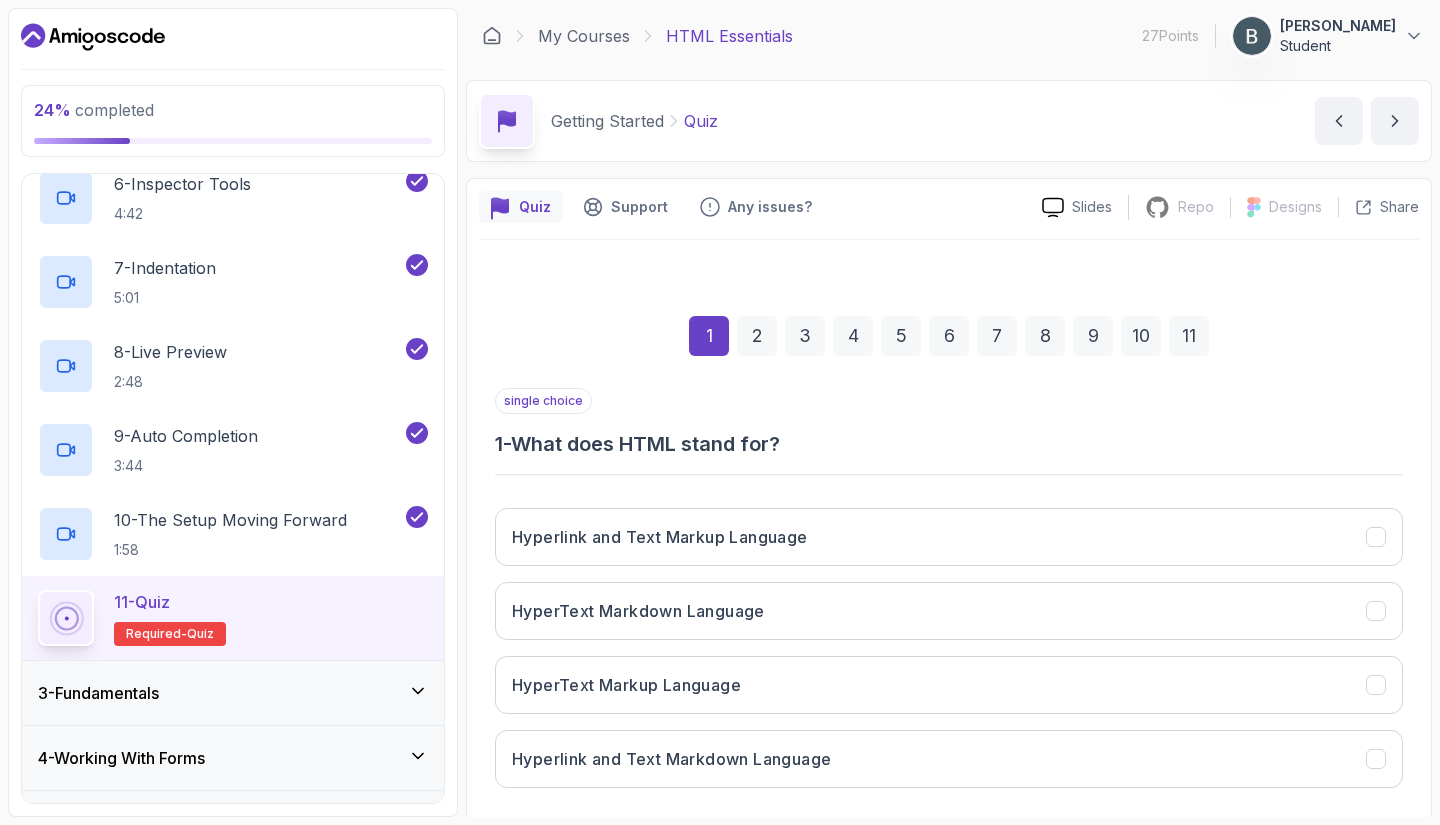 scroll, scrollTop: 95, scrollLeft: 0, axis: vertical 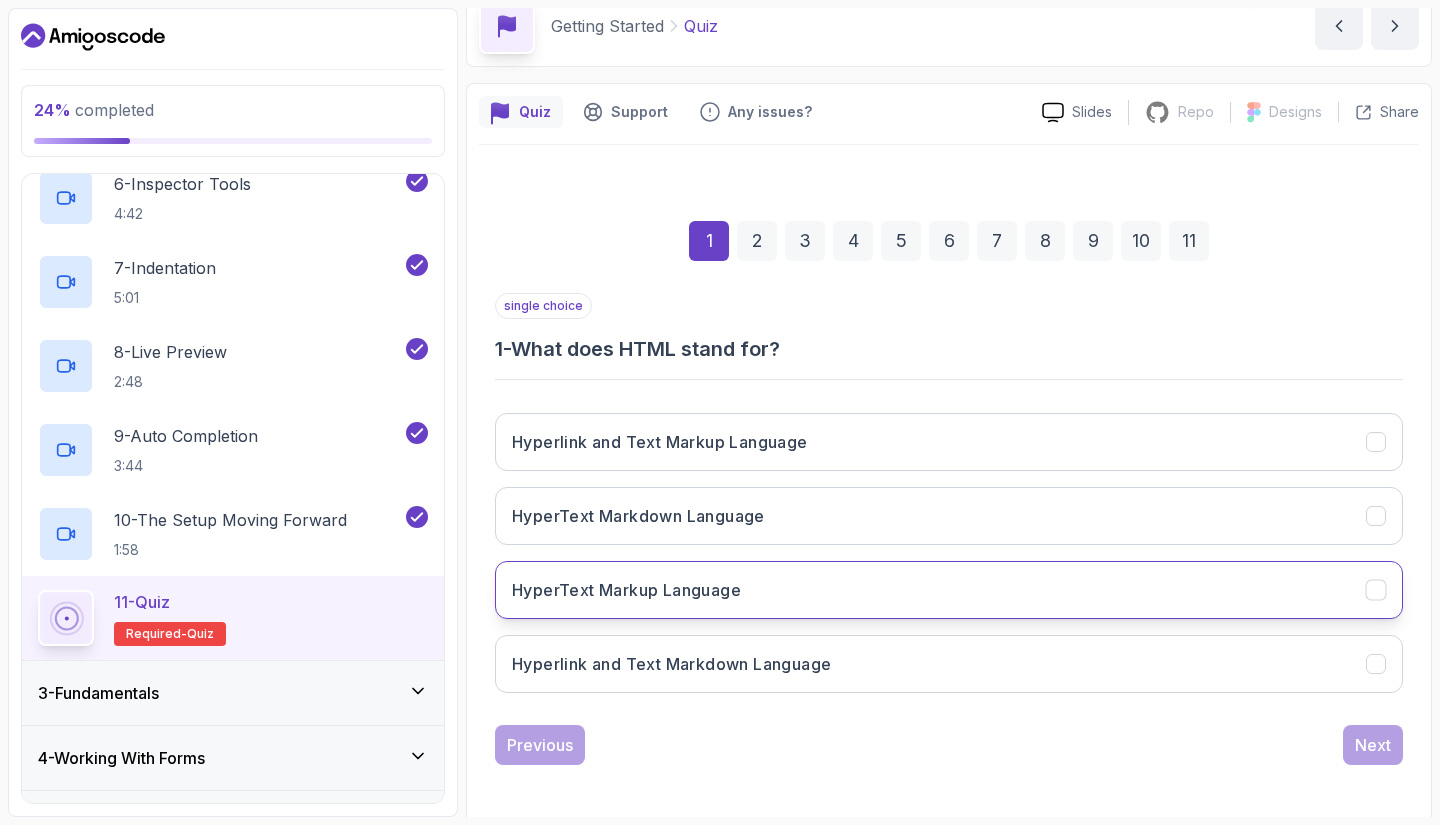 click on "HyperText Markup Language" at bounding box center [626, 590] 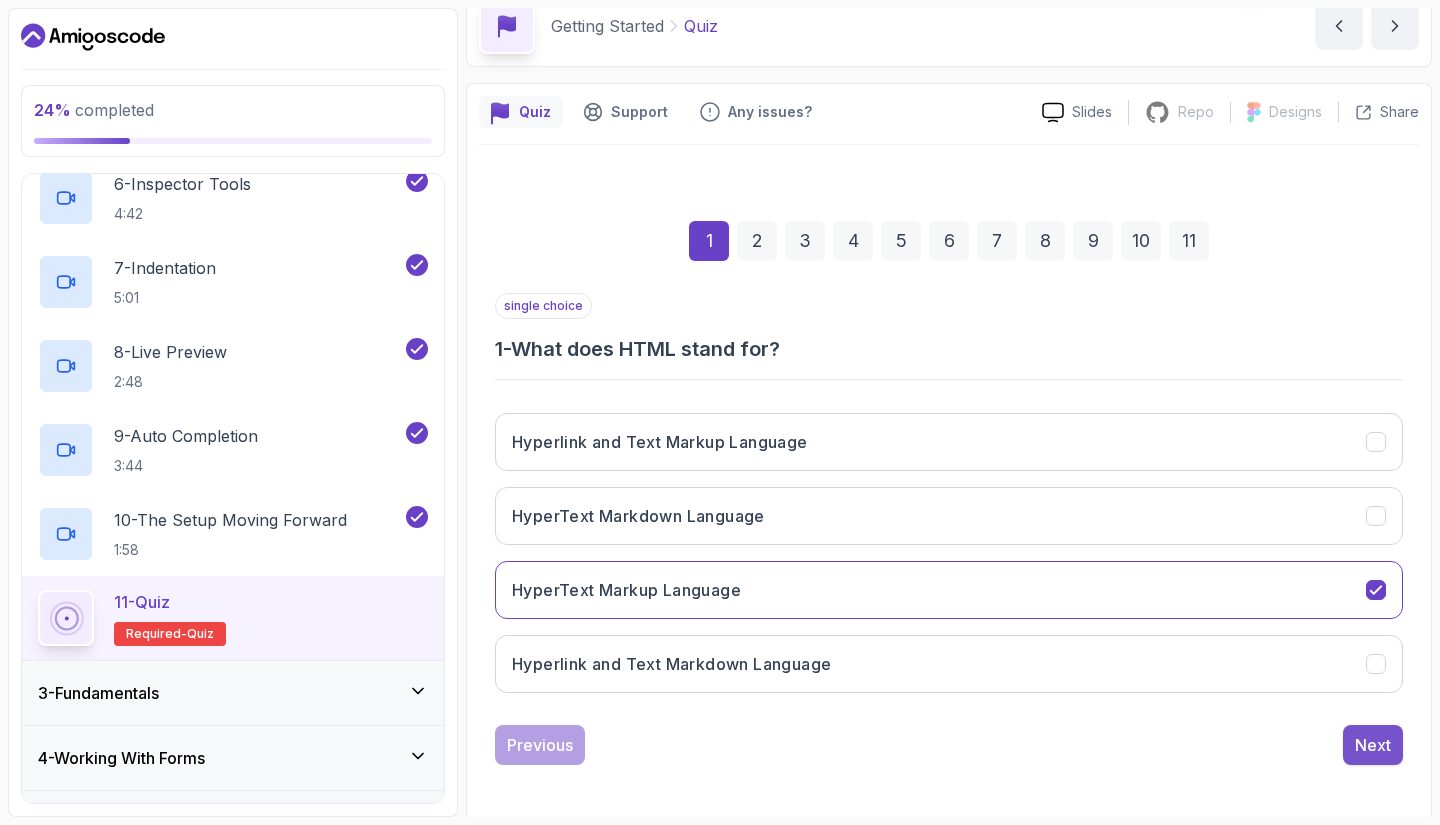 click on "Next" at bounding box center (1373, 745) 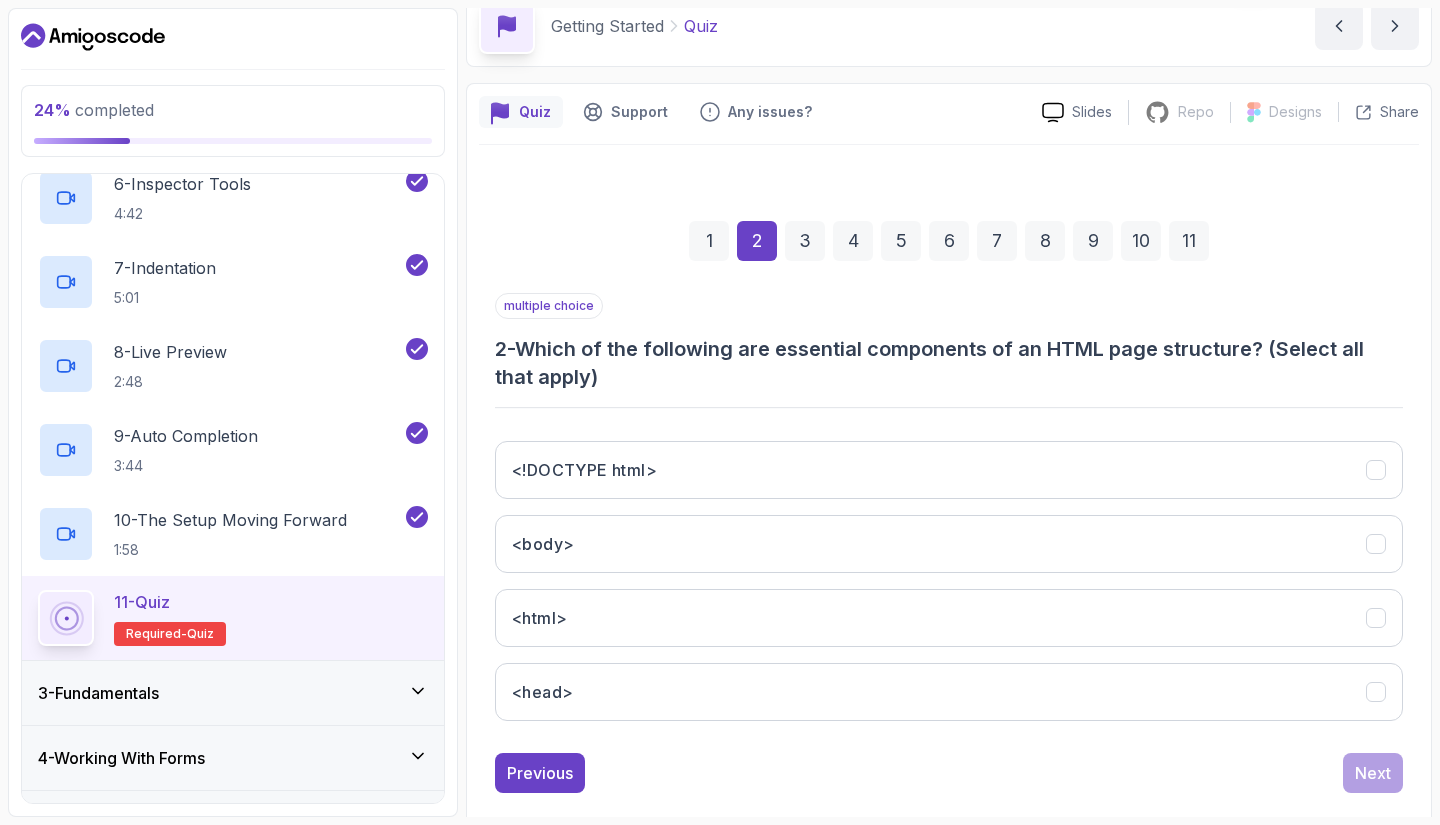 scroll, scrollTop: 123, scrollLeft: 0, axis: vertical 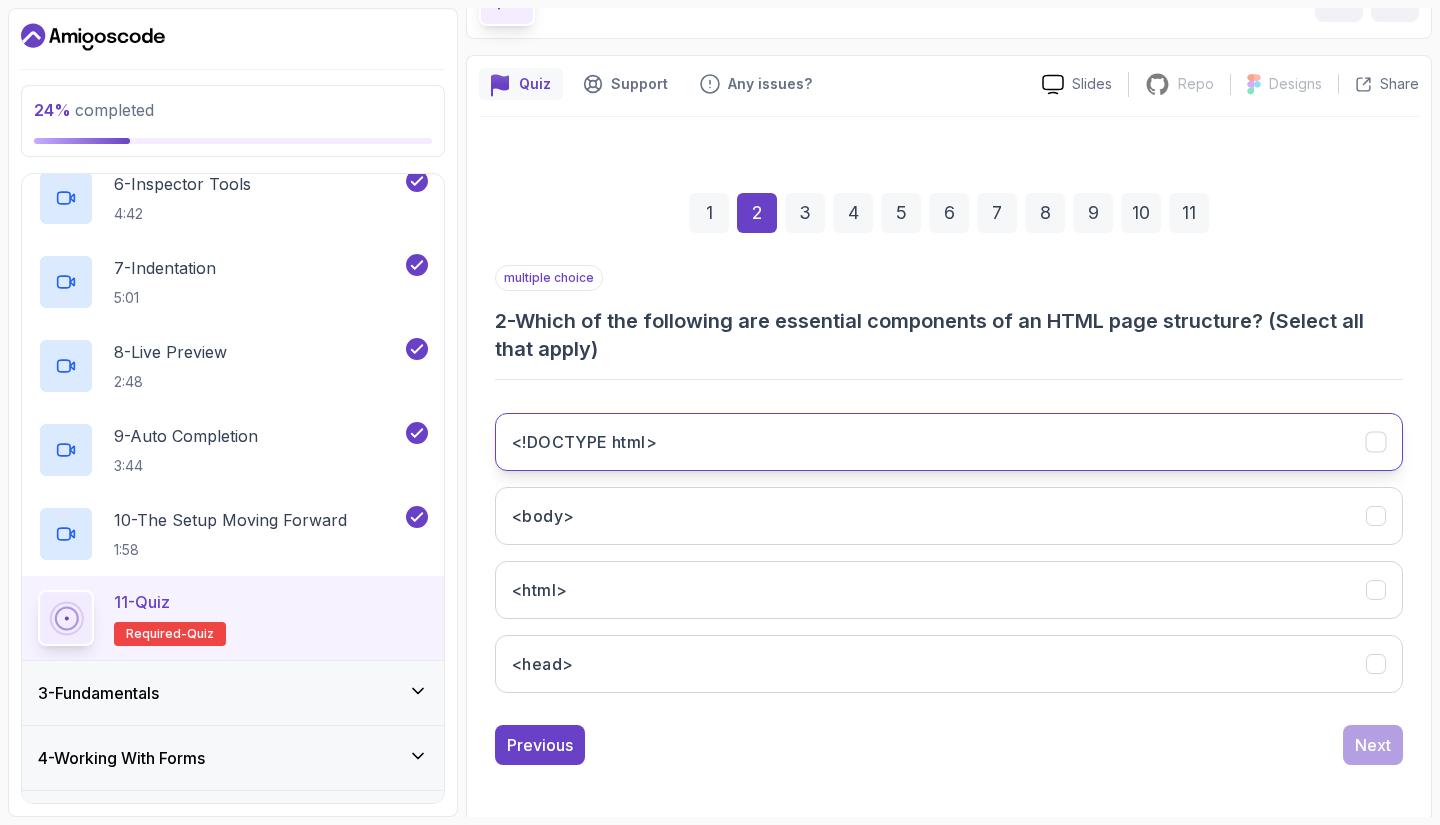 click on "<!DOCTYPE html>" at bounding box center (949, 442) 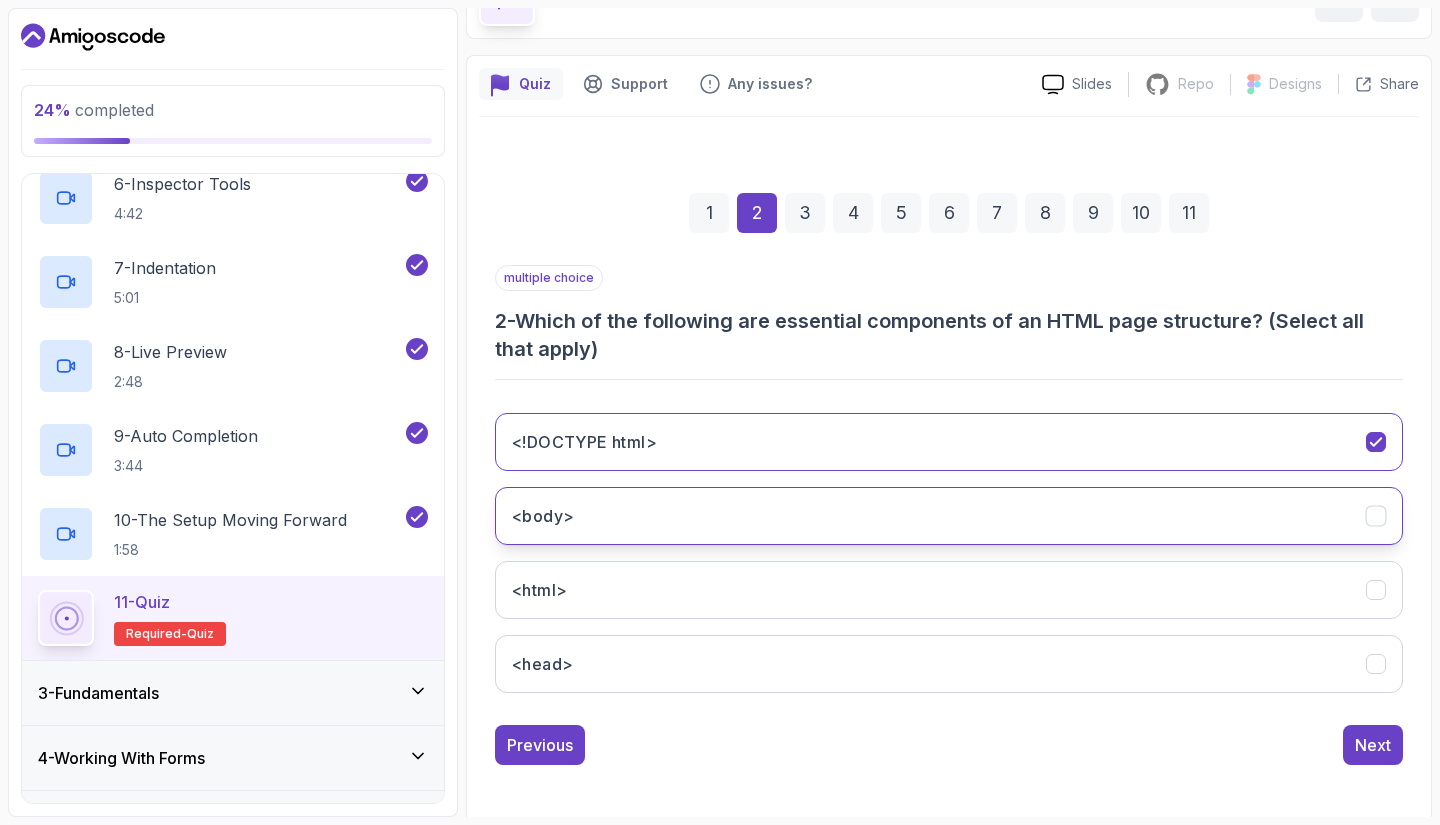 click on "<body>" at bounding box center [949, 516] 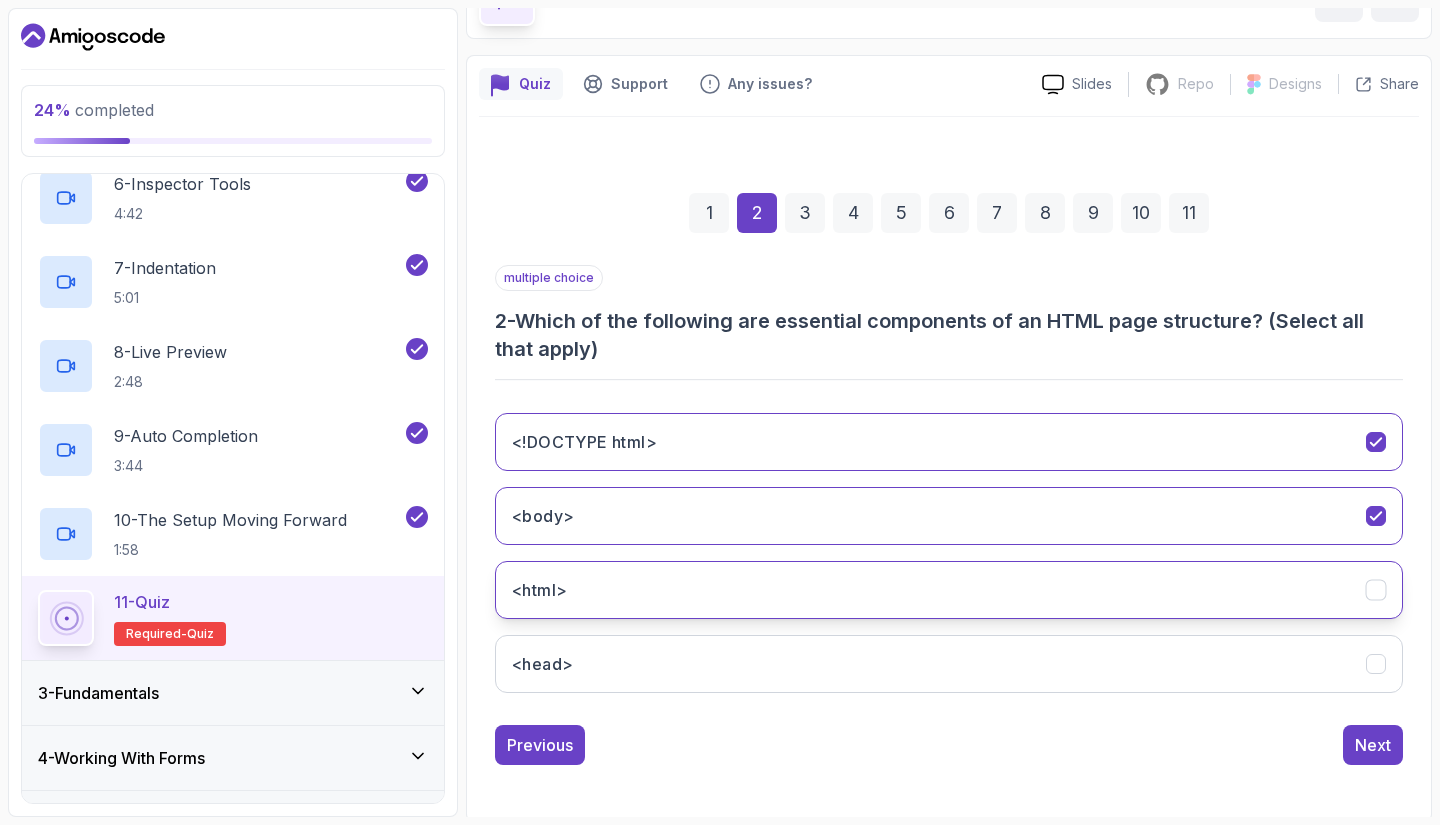 click on "<html>" at bounding box center (949, 590) 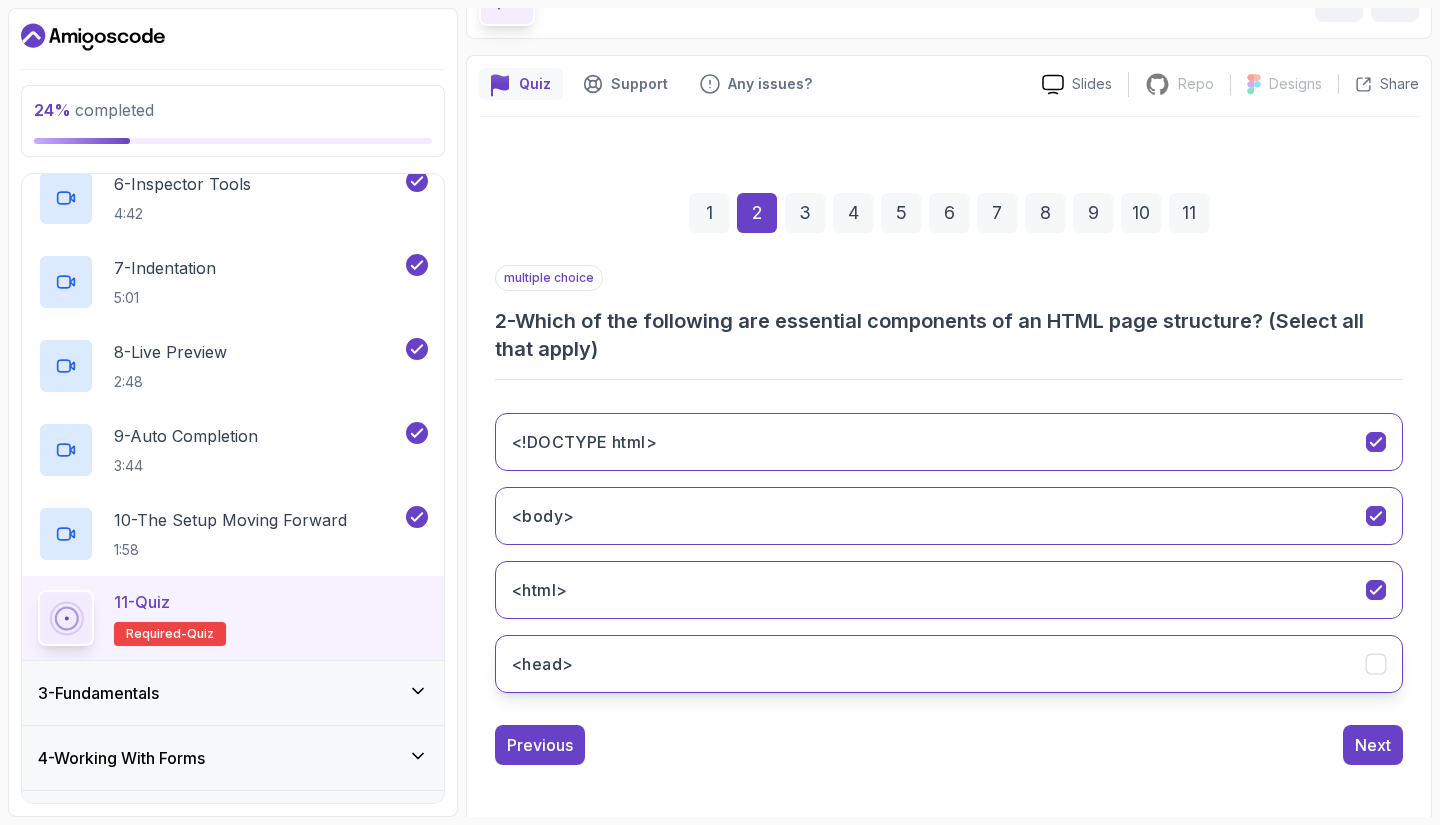 click on "<head>" at bounding box center (949, 664) 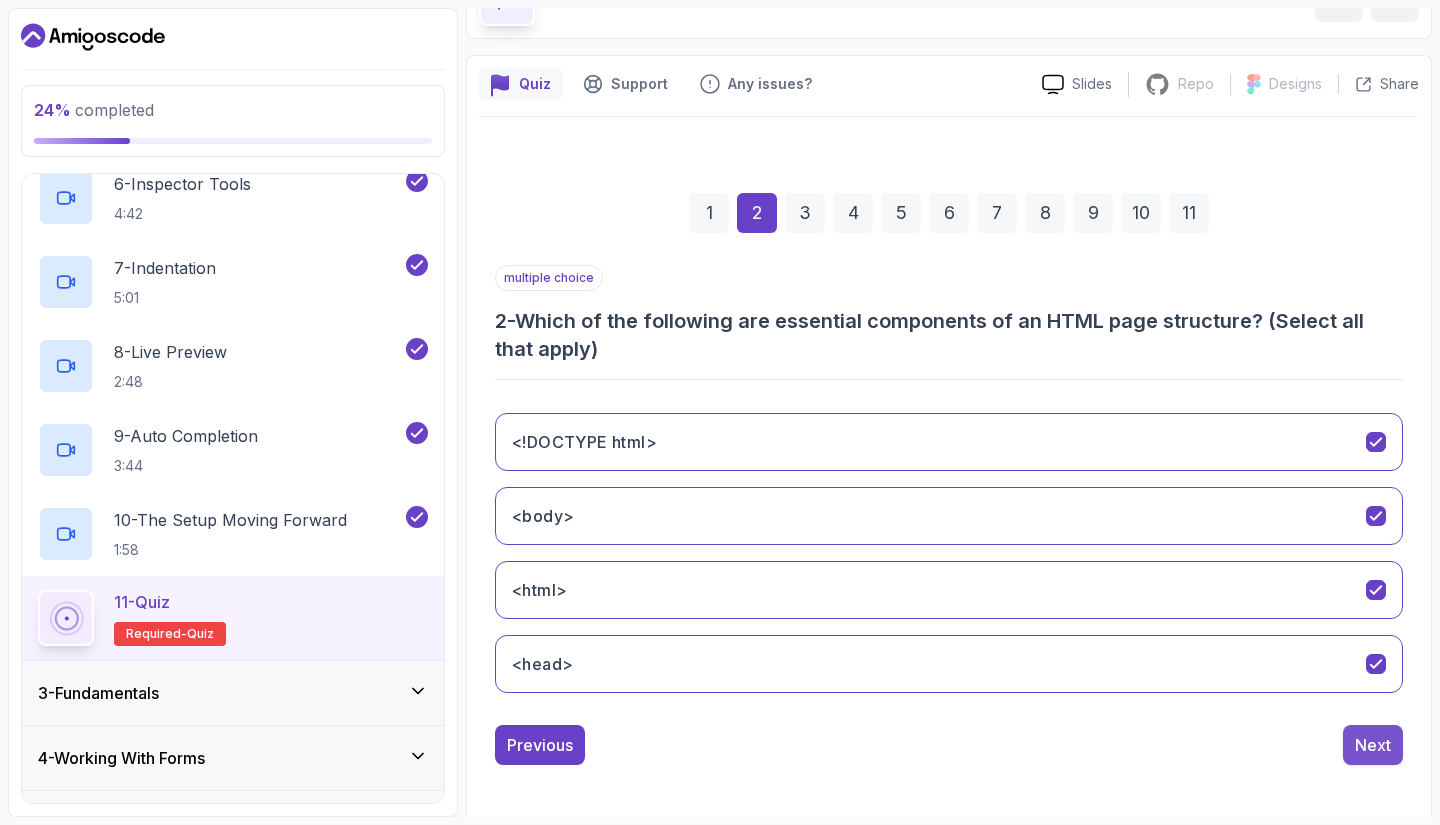 click on "Next" at bounding box center [1373, 745] 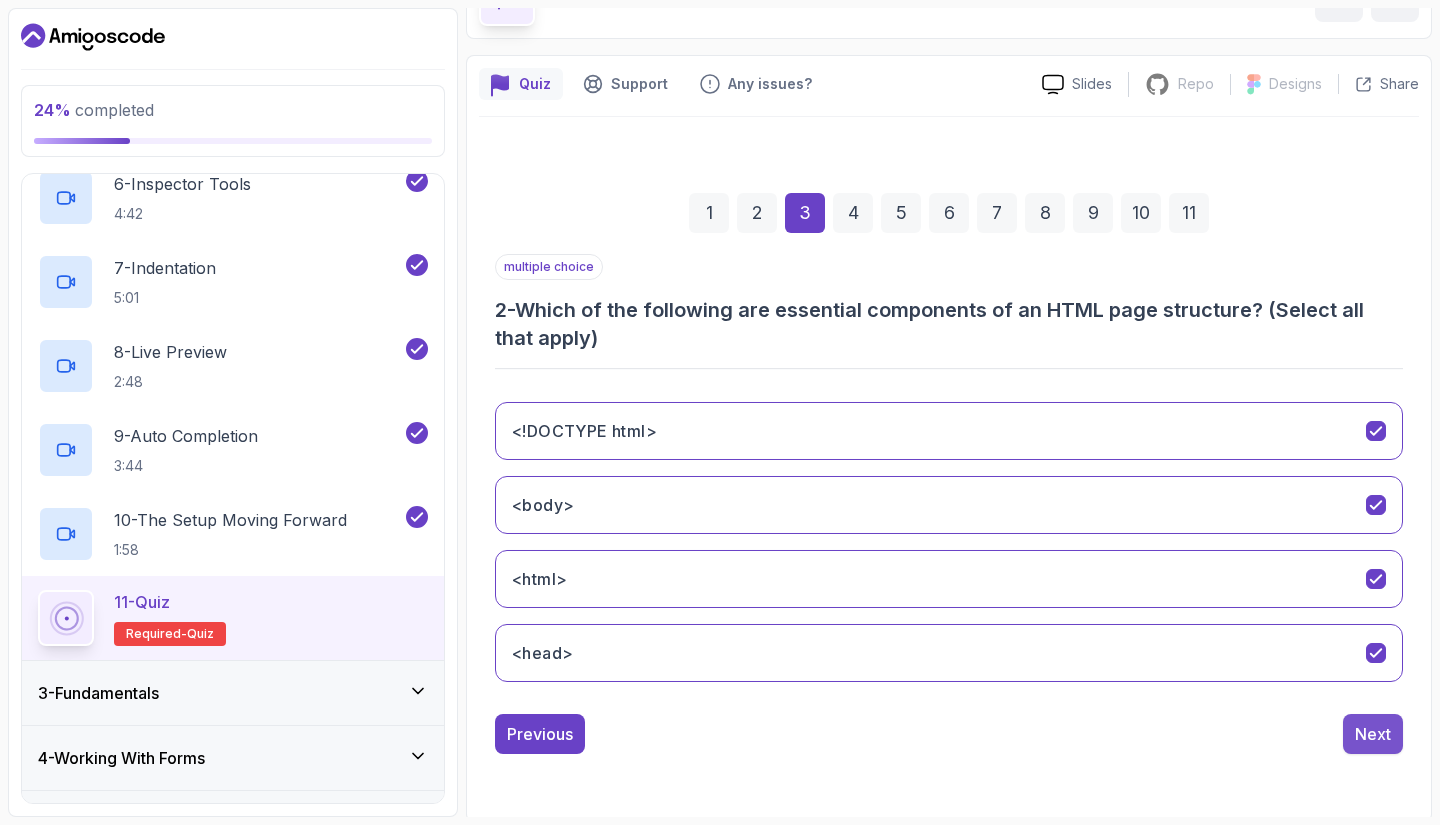 scroll, scrollTop: 95, scrollLeft: 0, axis: vertical 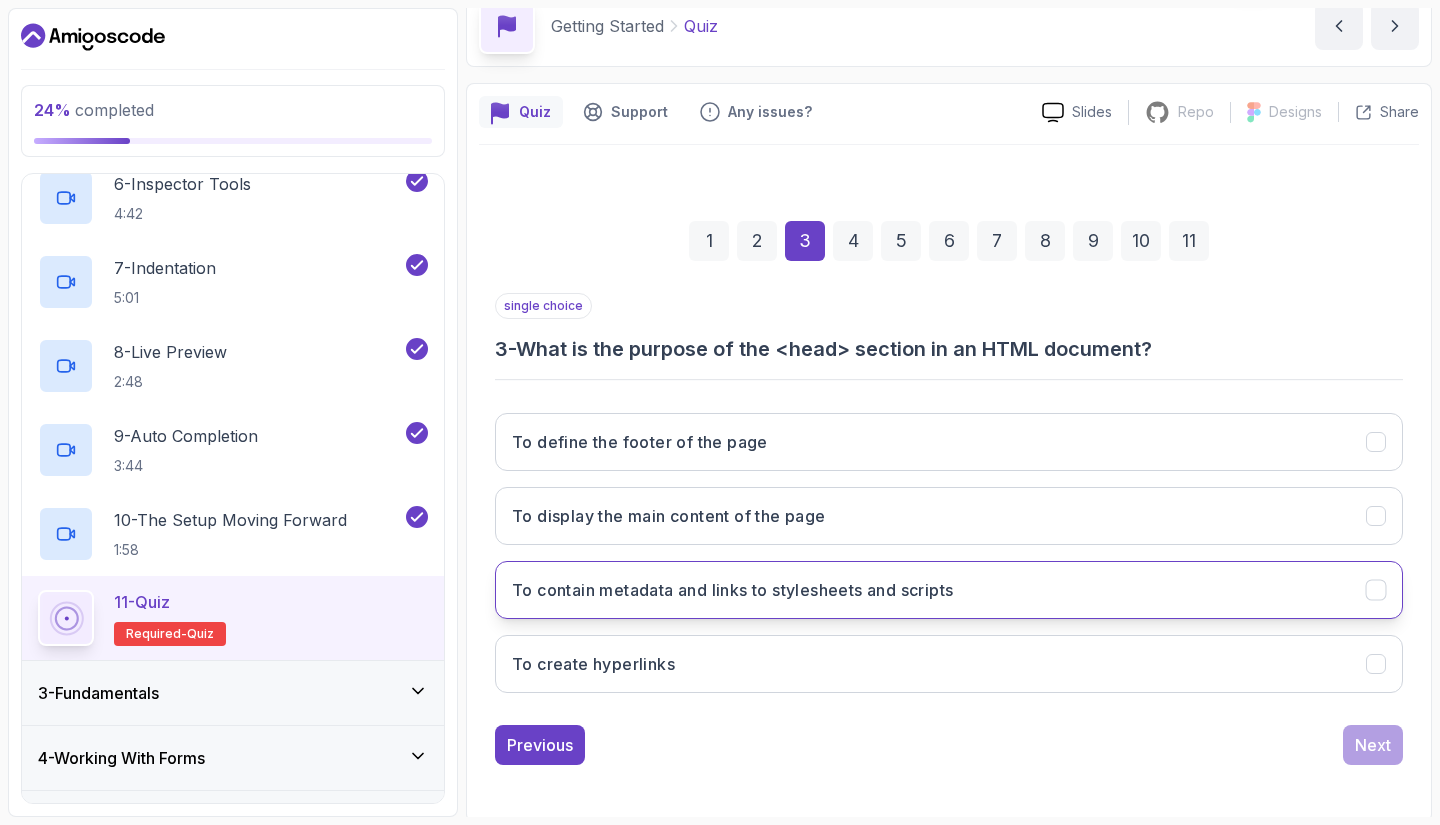 click on "To contain metadata and links to stylesheets and scripts" at bounding box center [732, 590] 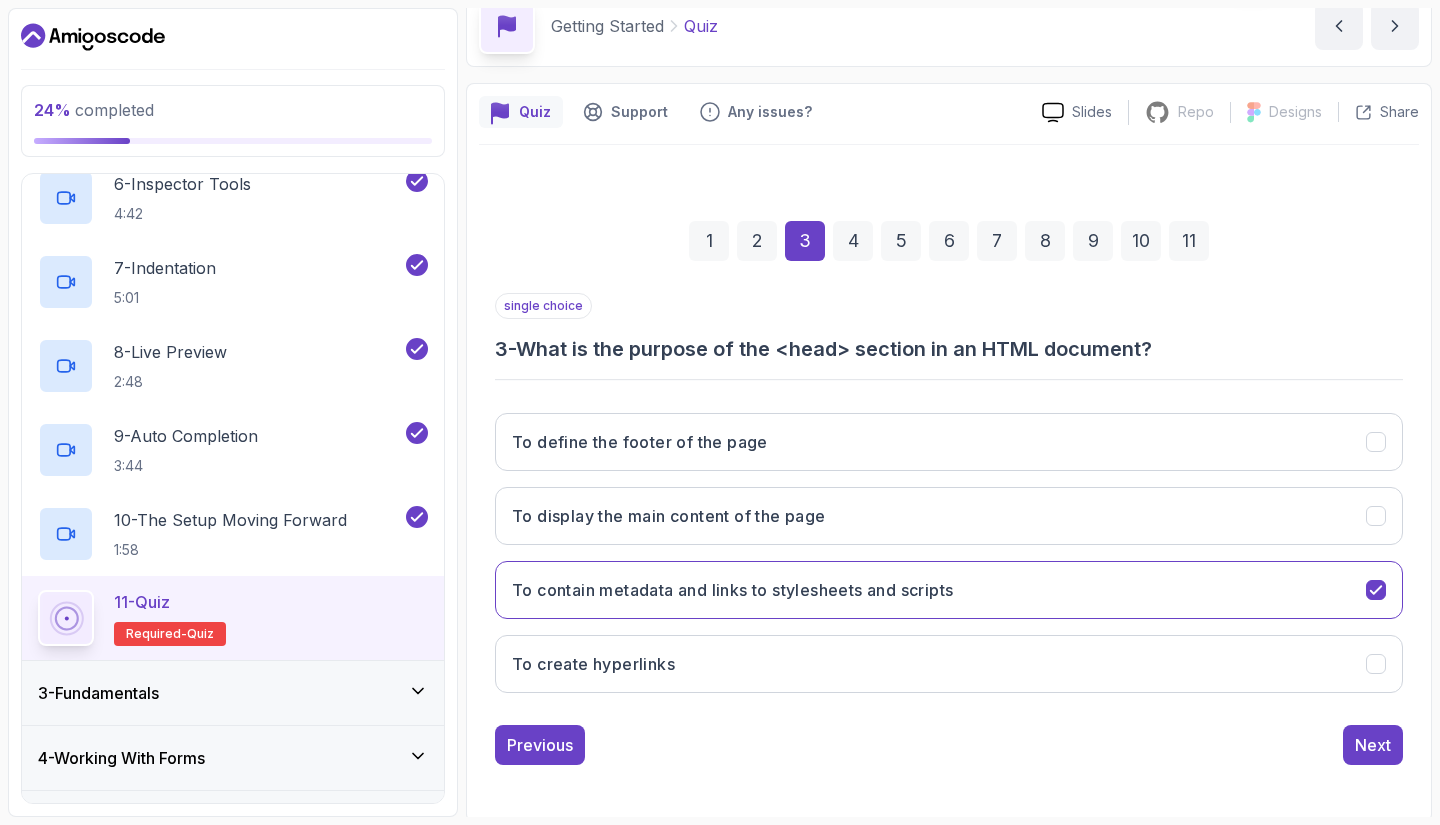 click on "1 2 3 4 5 6 7 8 9 10 11 single choice 3  -  What is the purpose of the <head> section in an HTML document? To define the footer of the page To display the main content of the page To contain metadata and links to stylesheets and scripts To create hyperlinks Previous Next" at bounding box center (949, 477) 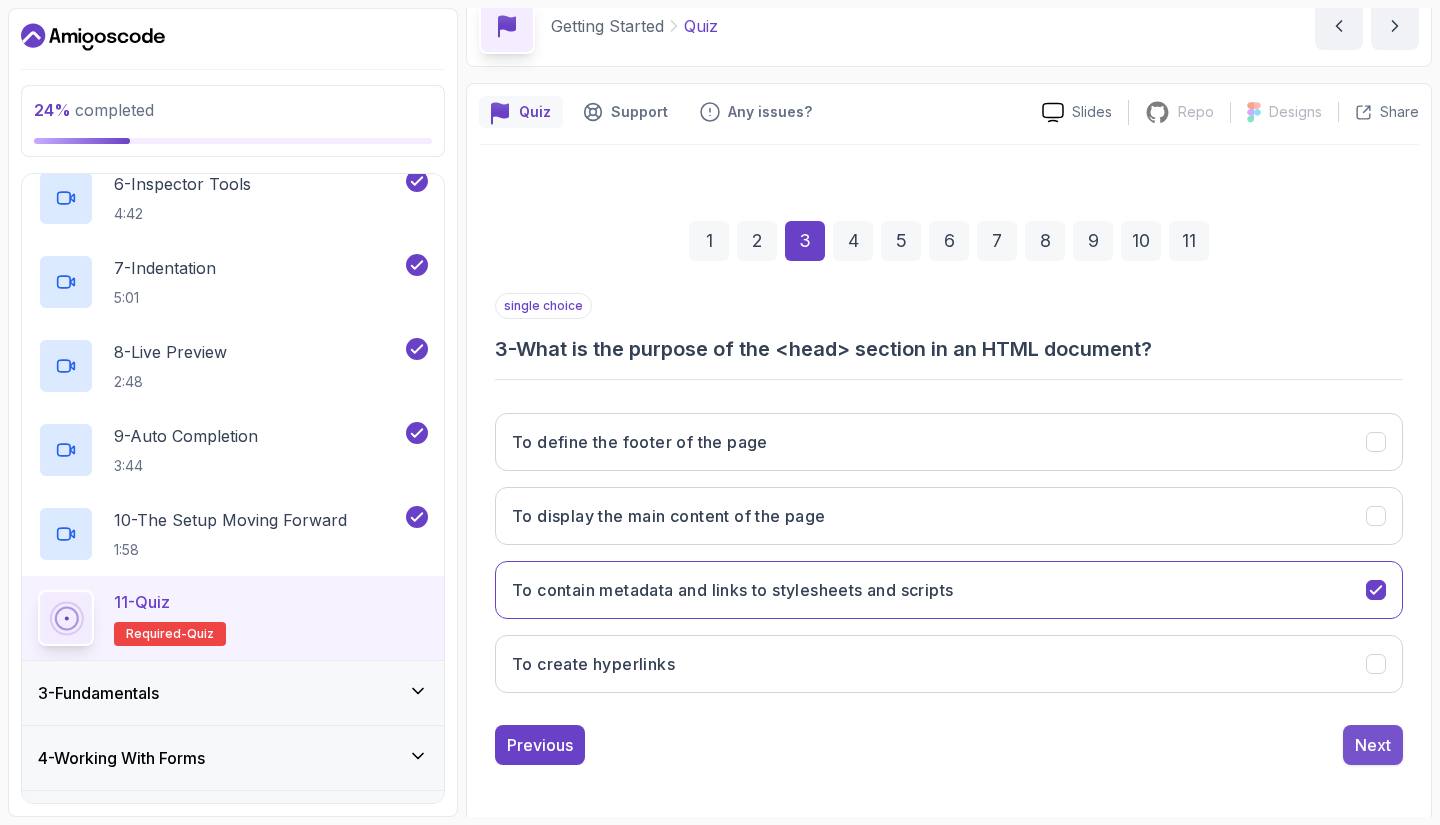 click on "Next" at bounding box center (1373, 745) 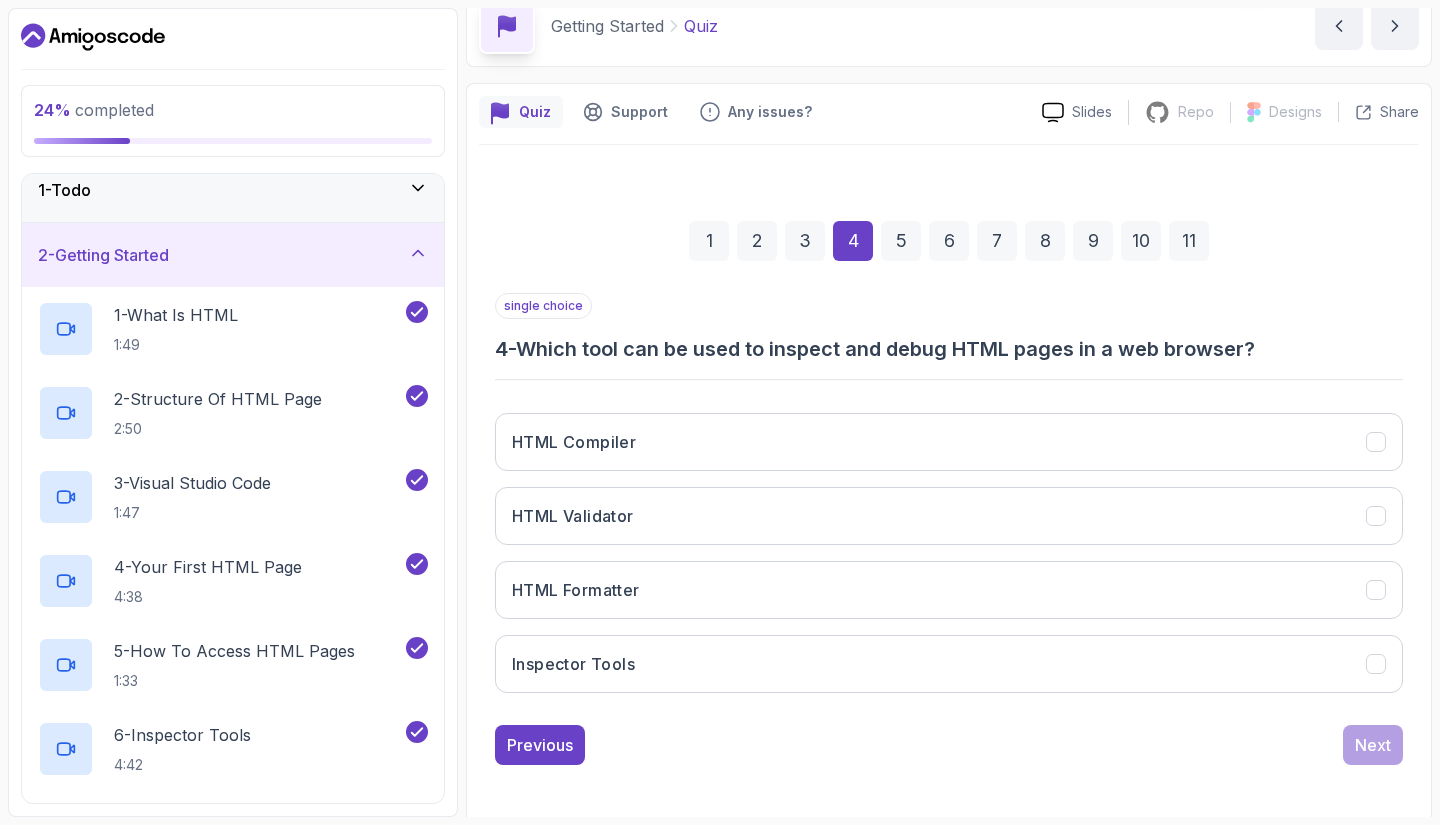 scroll, scrollTop: 0, scrollLeft: 0, axis: both 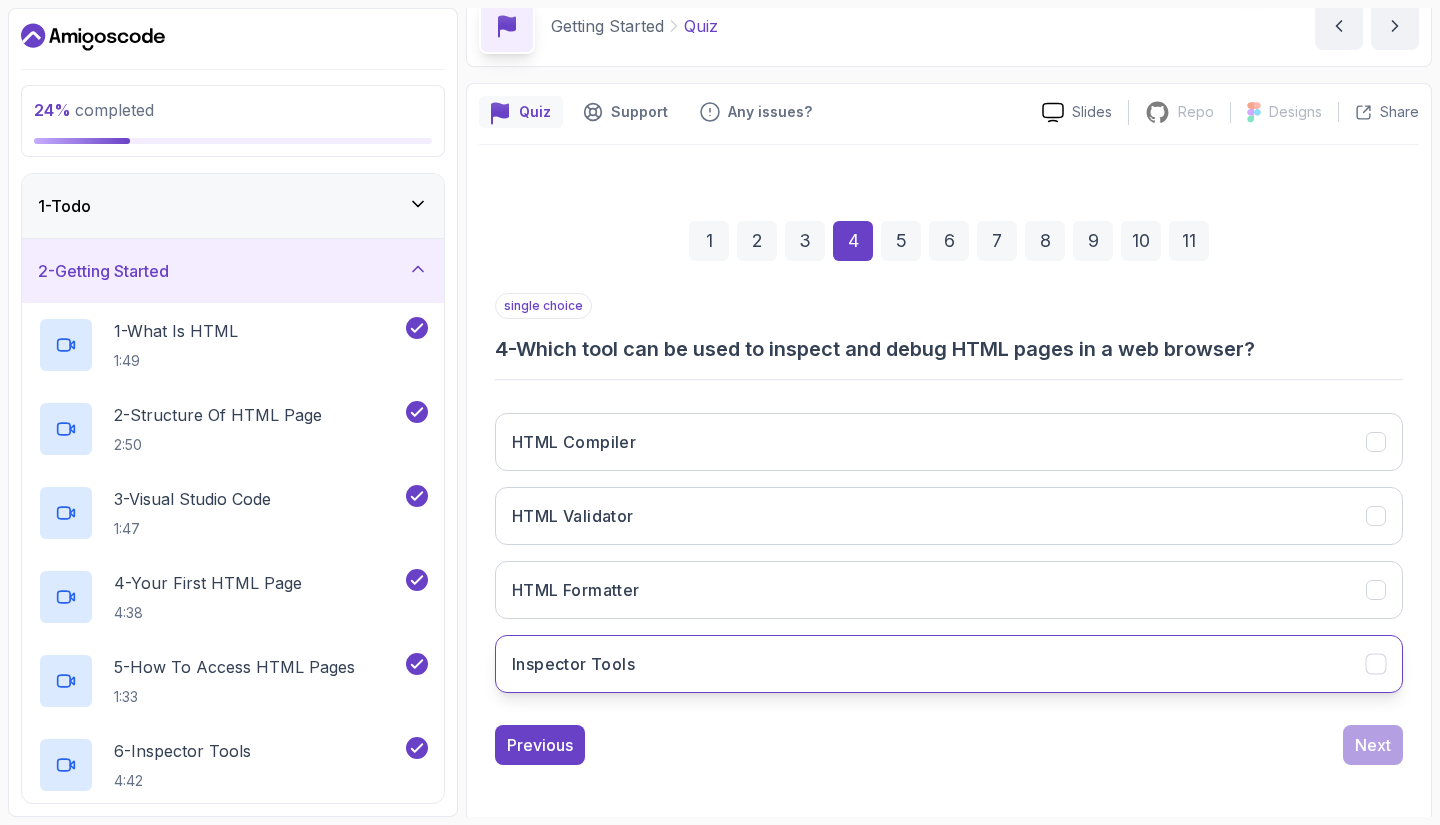 click on "Inspector Tools" at bounding box center (949, 664) 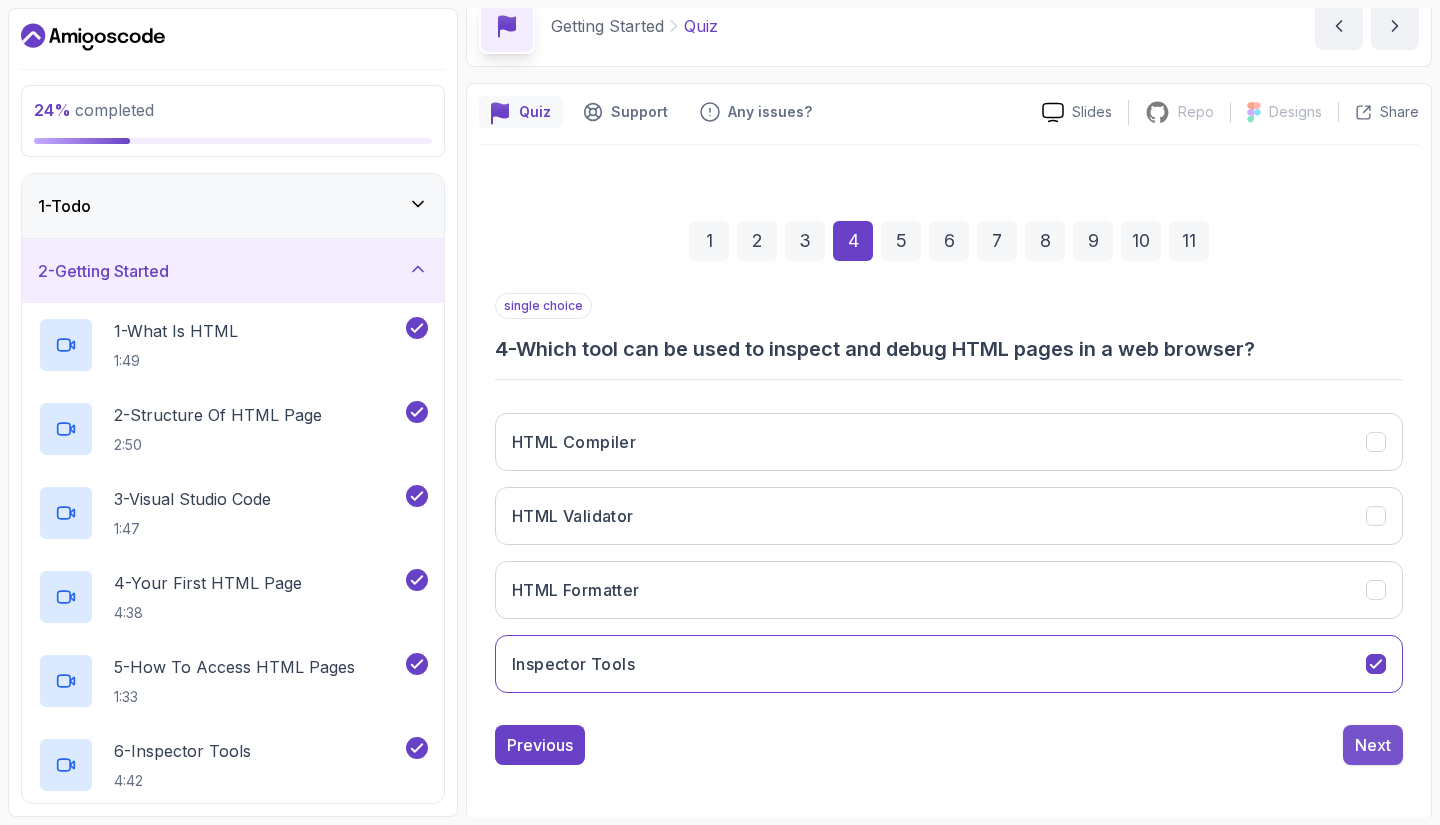 click on "Next" at bounding box center [1373, 745] 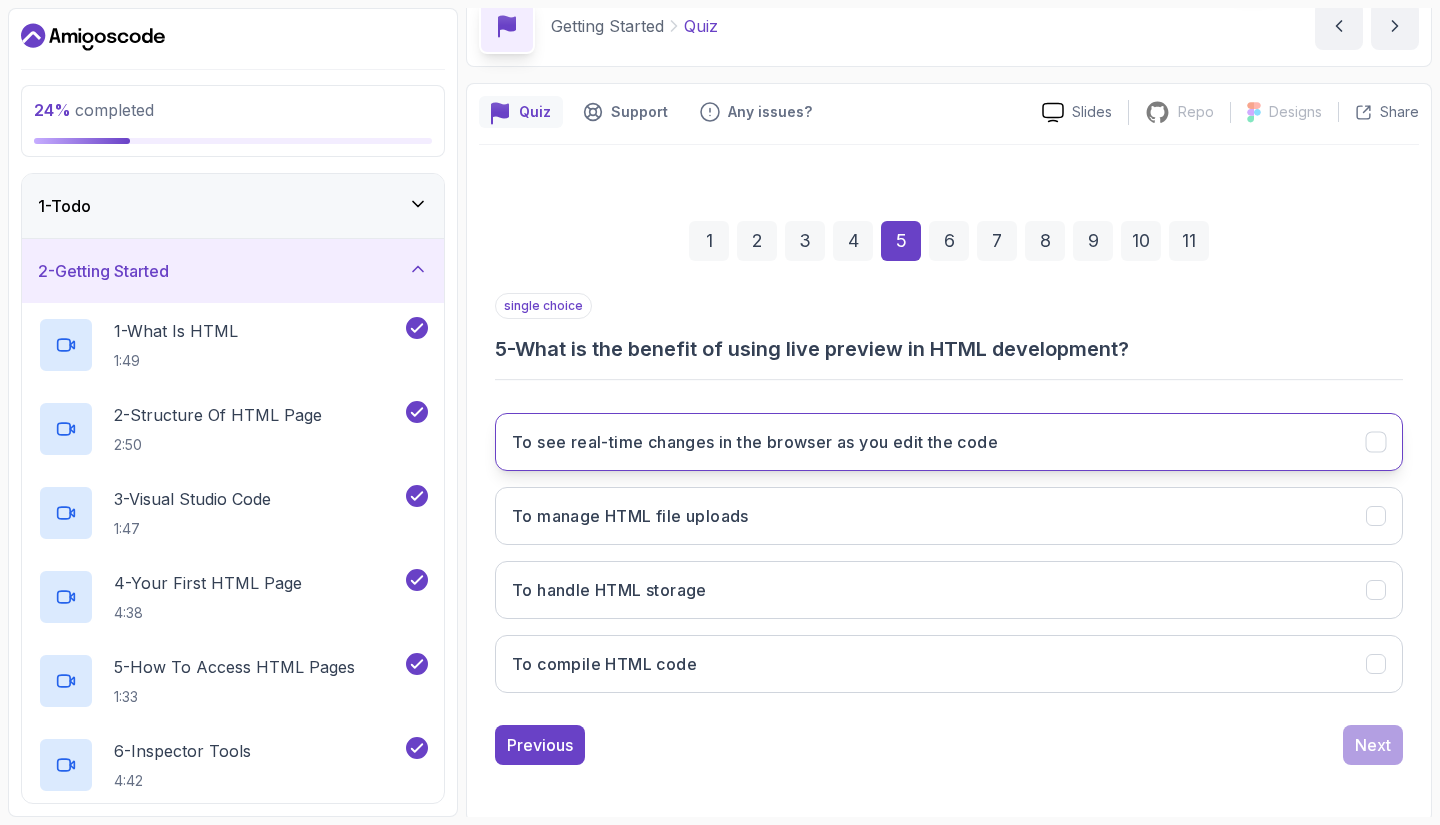click on "To see real-time changes in the browser as you edit the code" at bounding box center (755, 442) 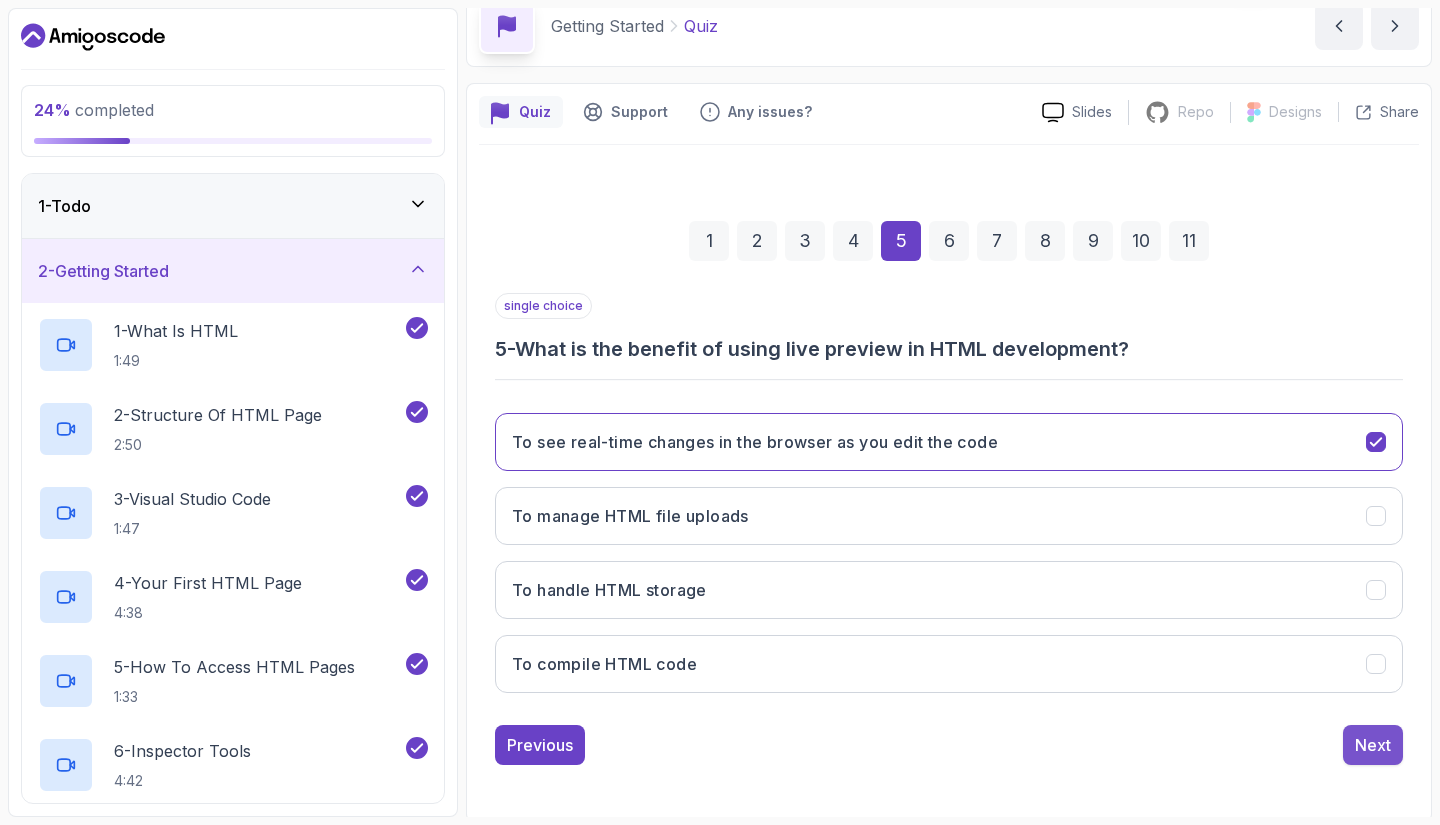 click on "Next" at bounding box center (1373, 745) 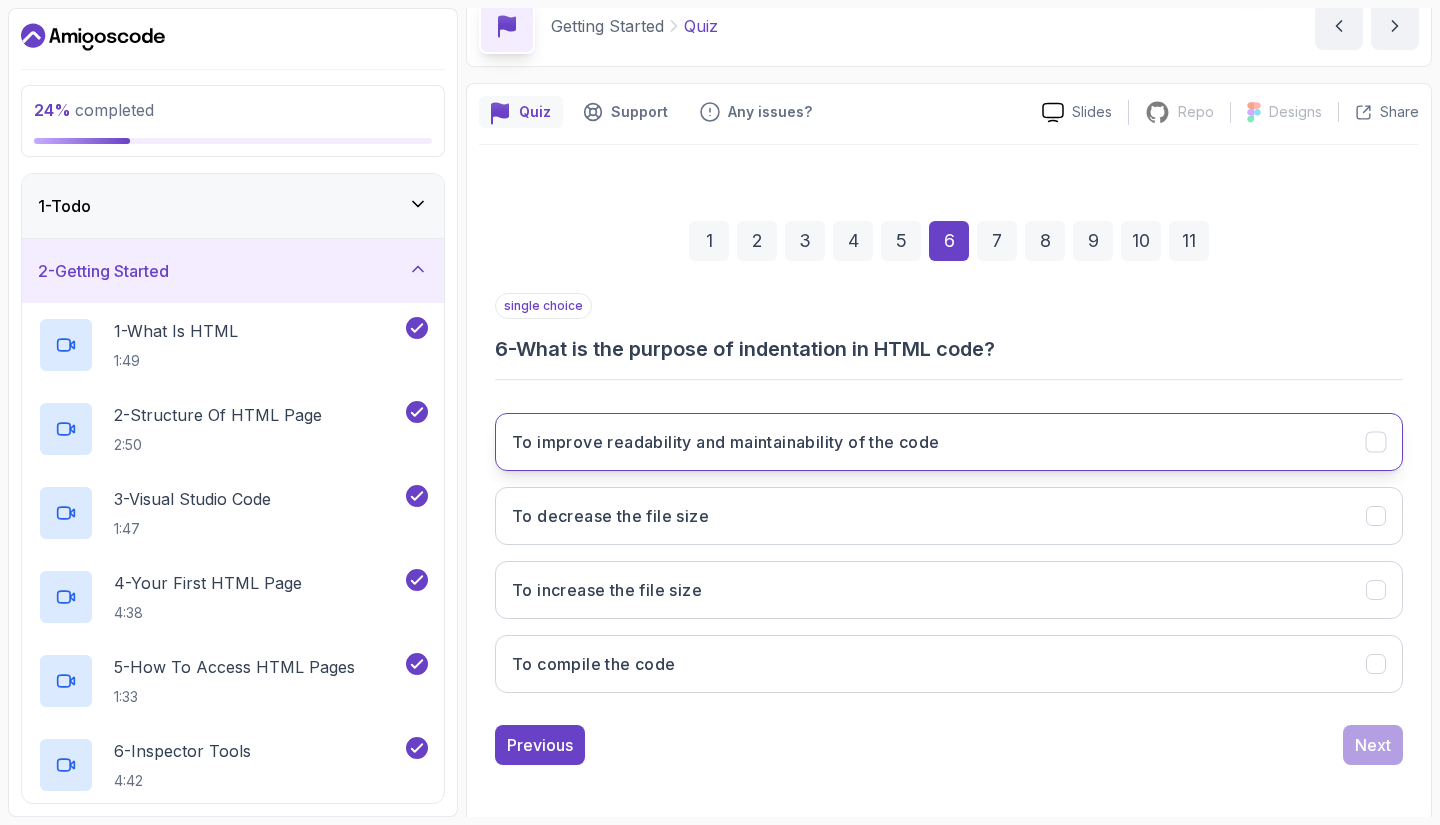 click on "To improve readability and maintainability of the code" at bounding box center [726, 442] 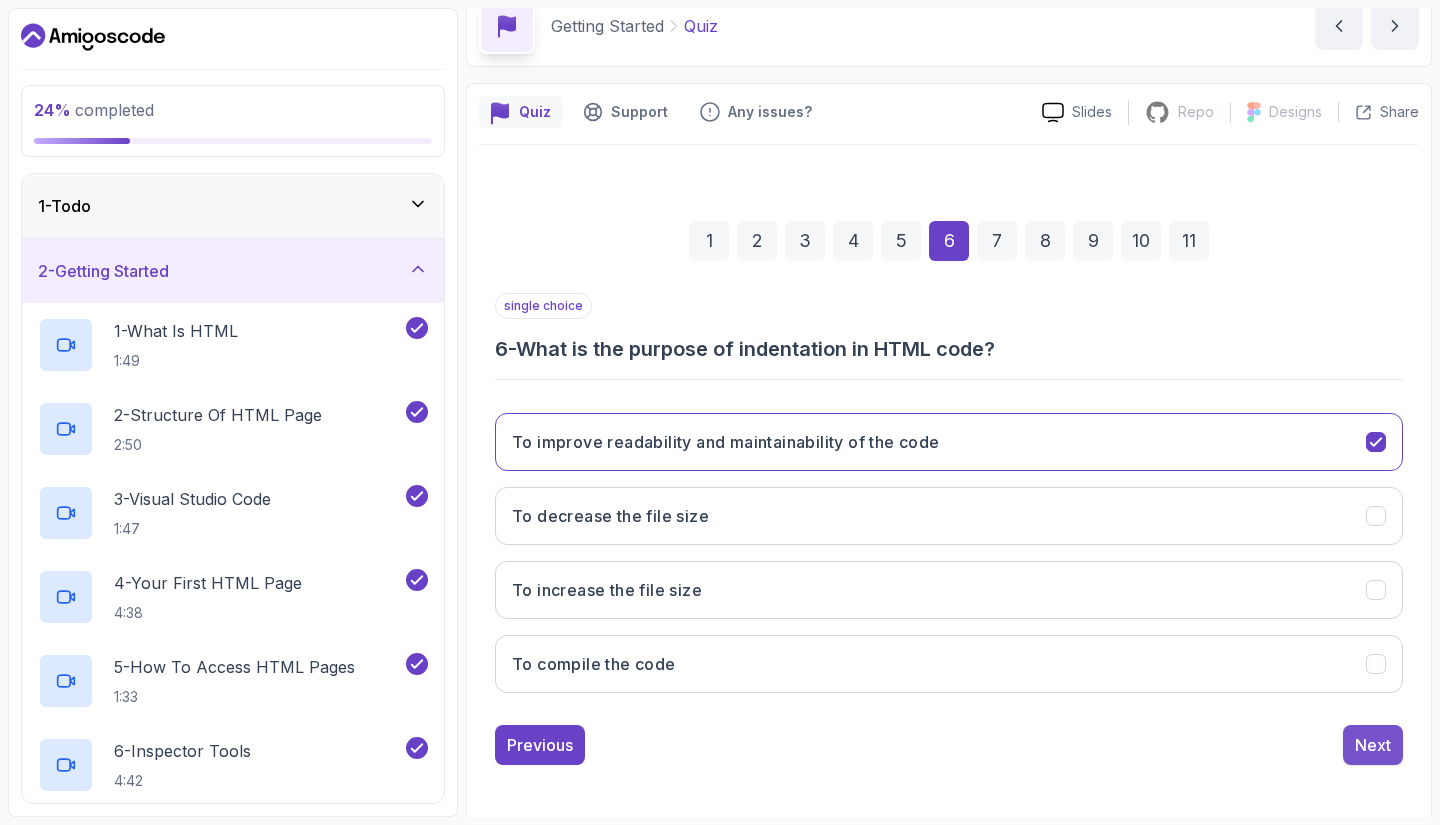 click on "Next" at bounding box center (1373, 745) 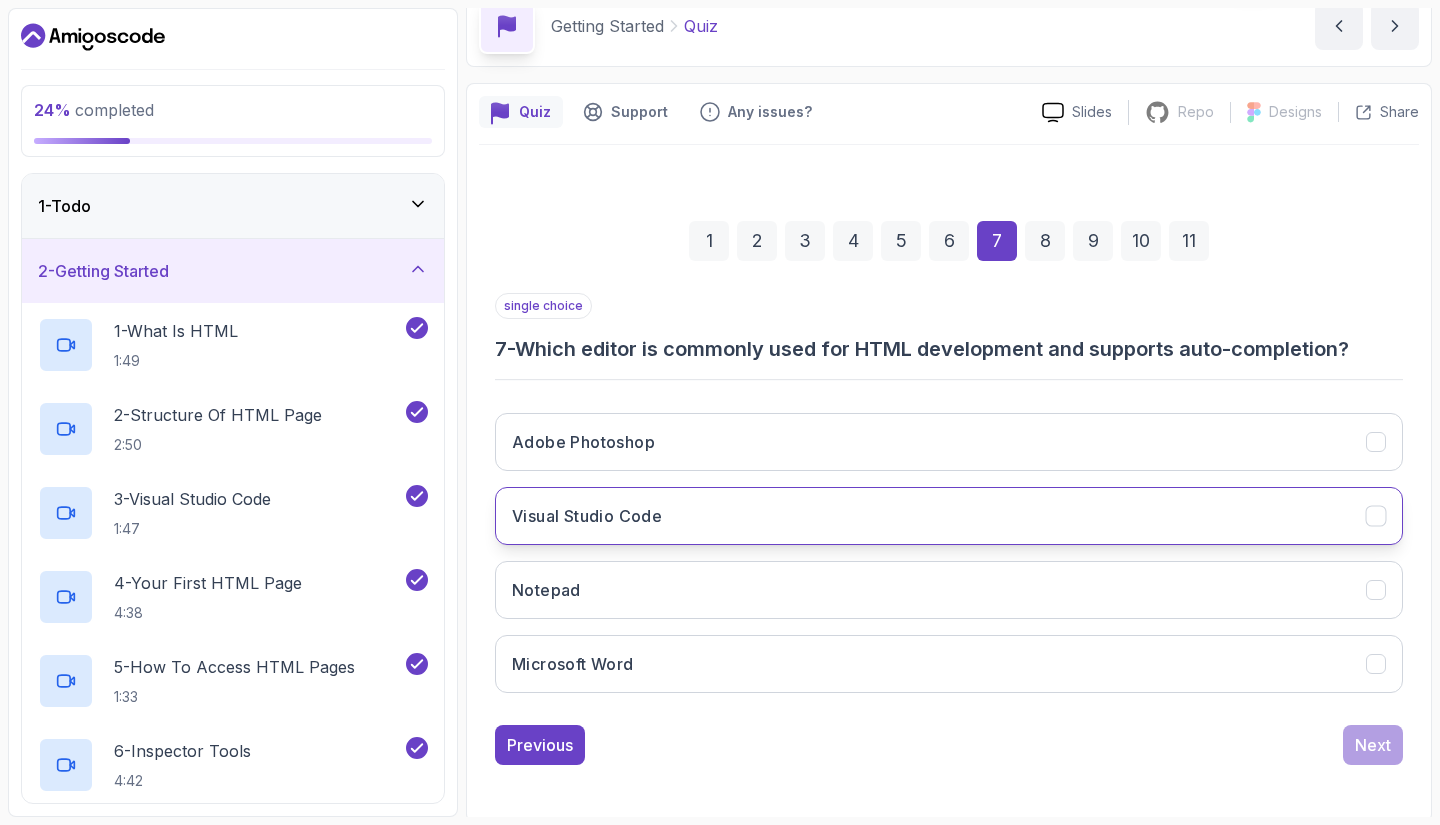 click on "Visual Studio Code" at bounding box center (949, 516) 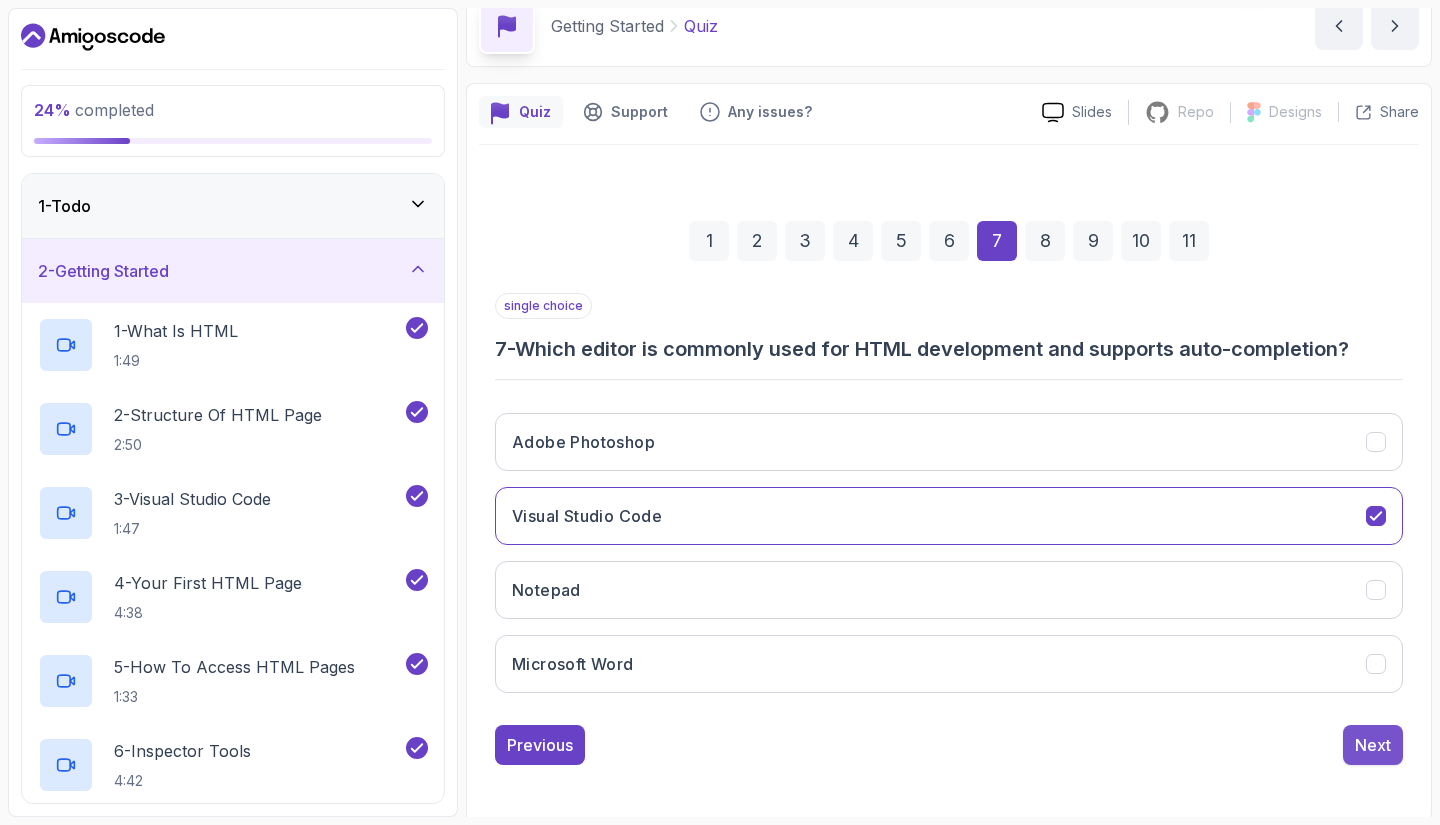 click on "Next" at bounding box center [1373, 745] 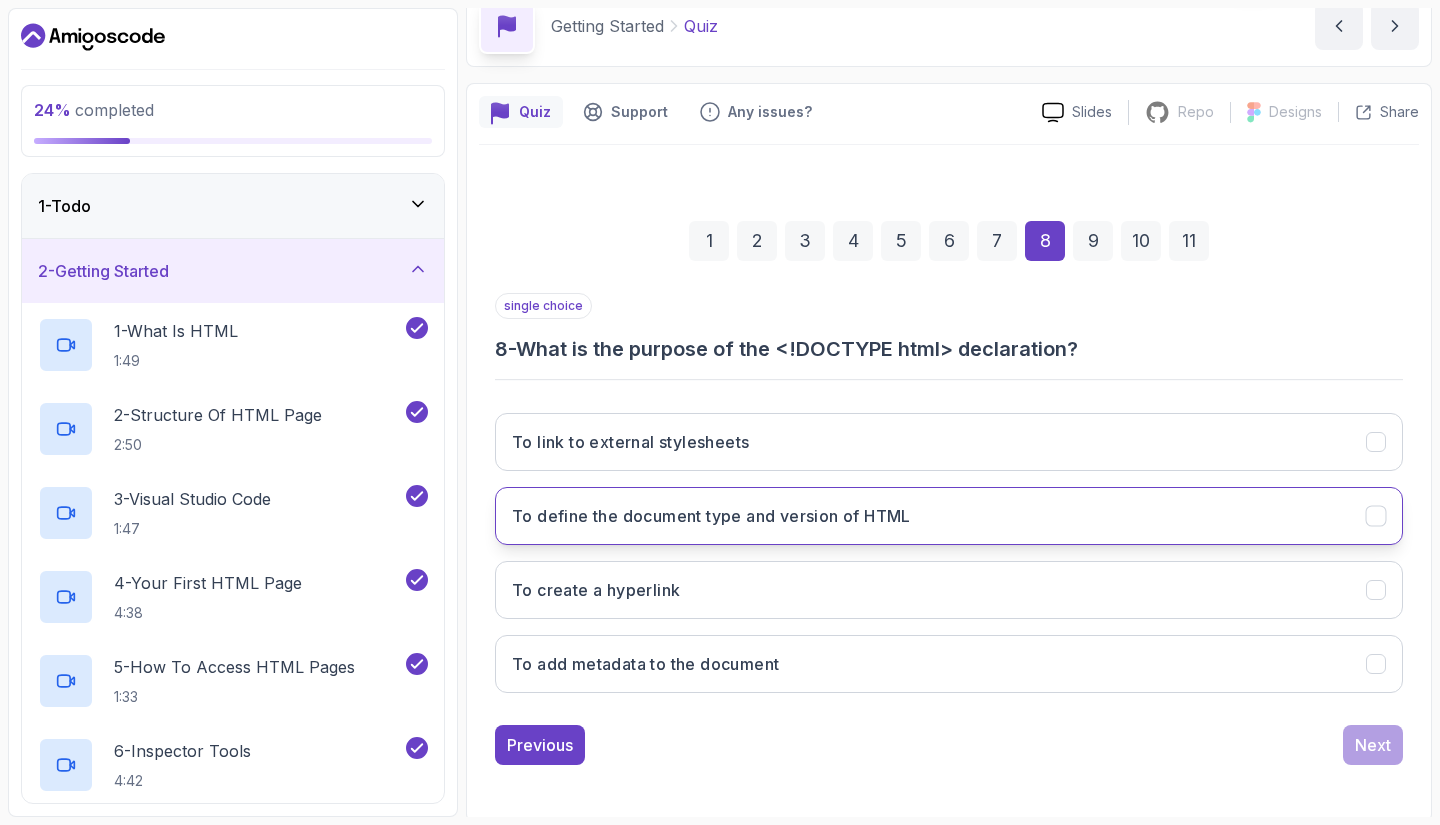 click on "To define the document type and version of HTML" at bounding box center [711, 516] 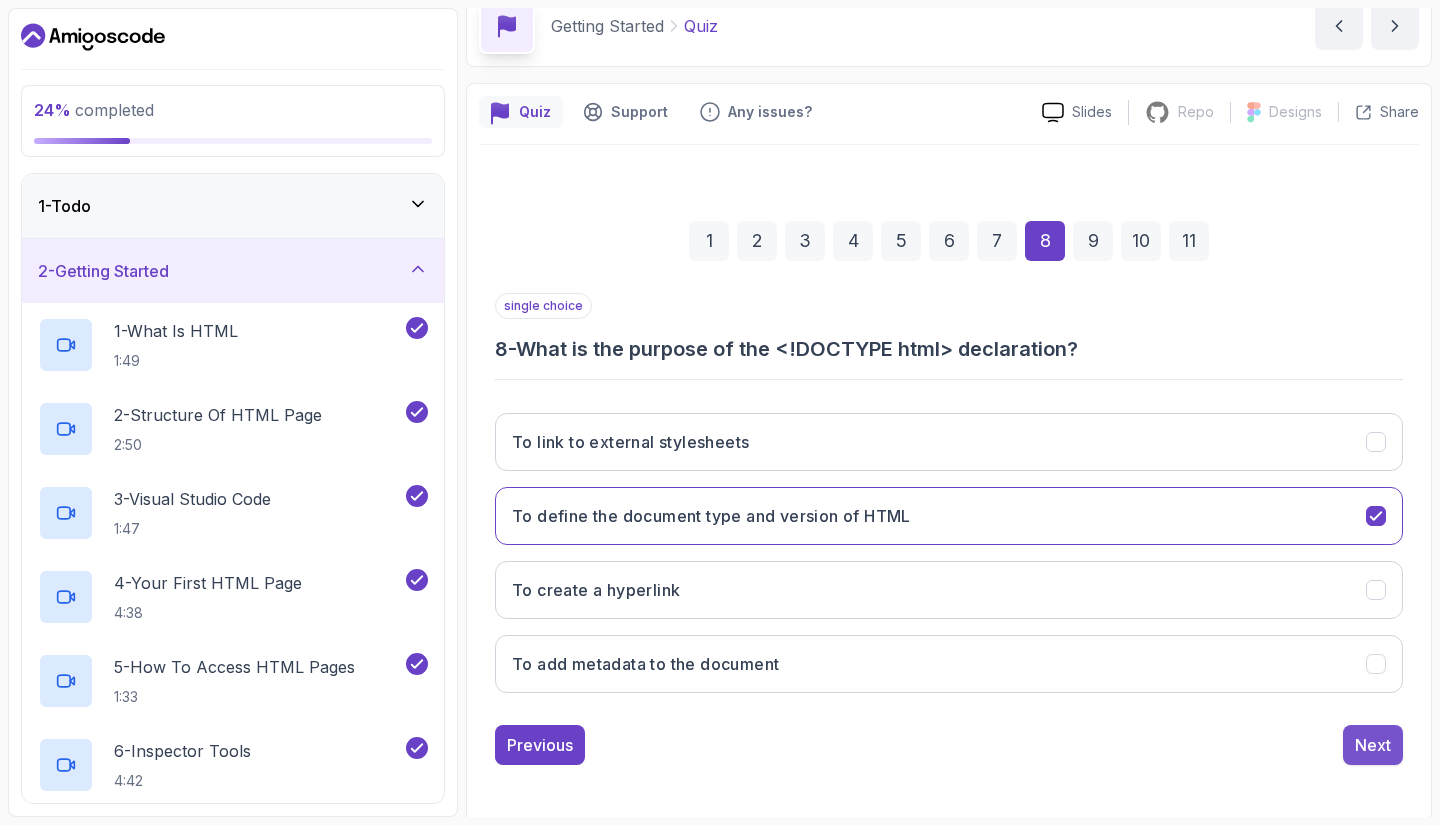 click on "Next" at bounding box center [1373, 745] 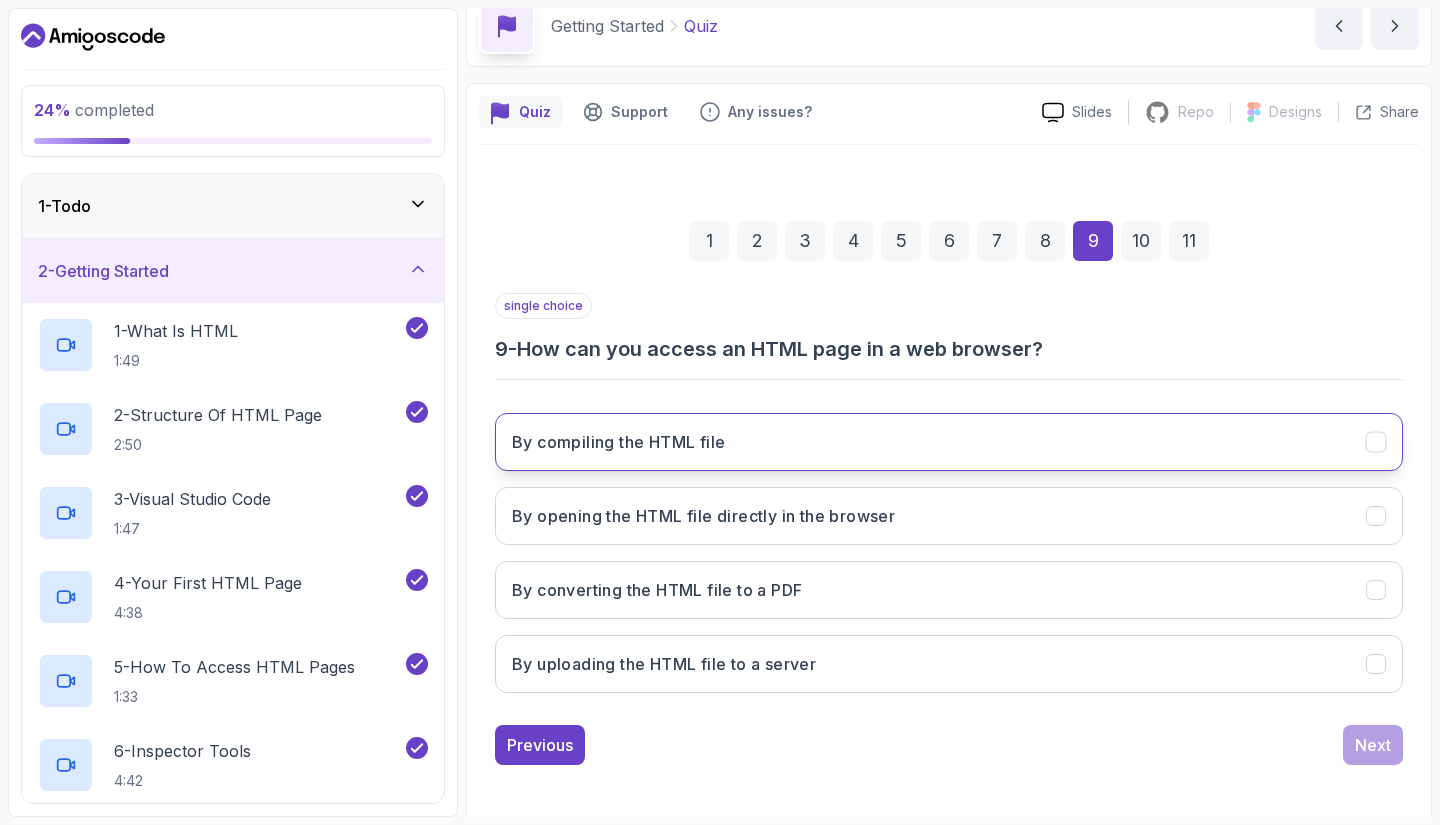 click on "By compiling the HTML file" at bounding box center [618, 442] 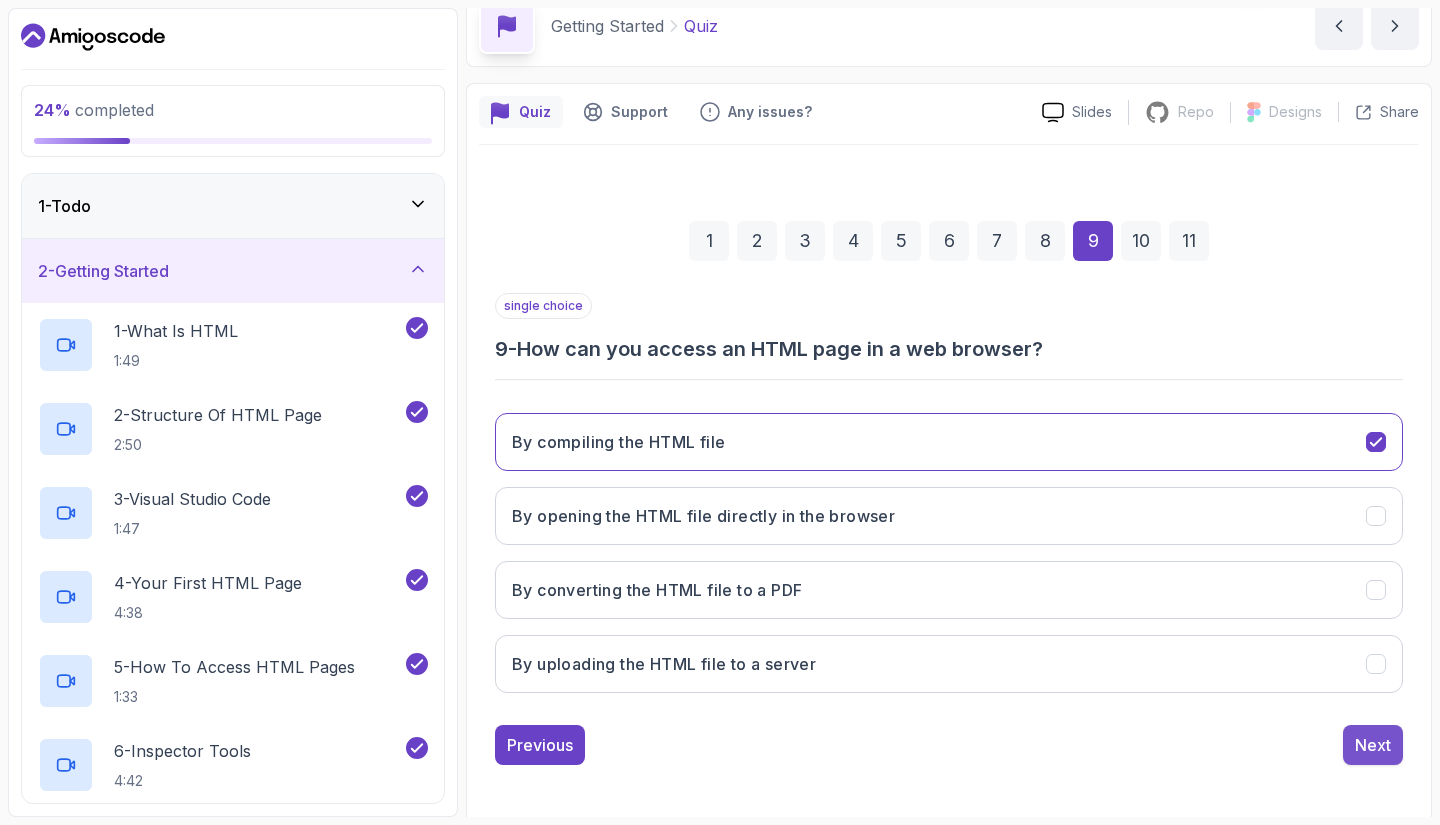 click on "Next" at bounding box center [1373, 745] 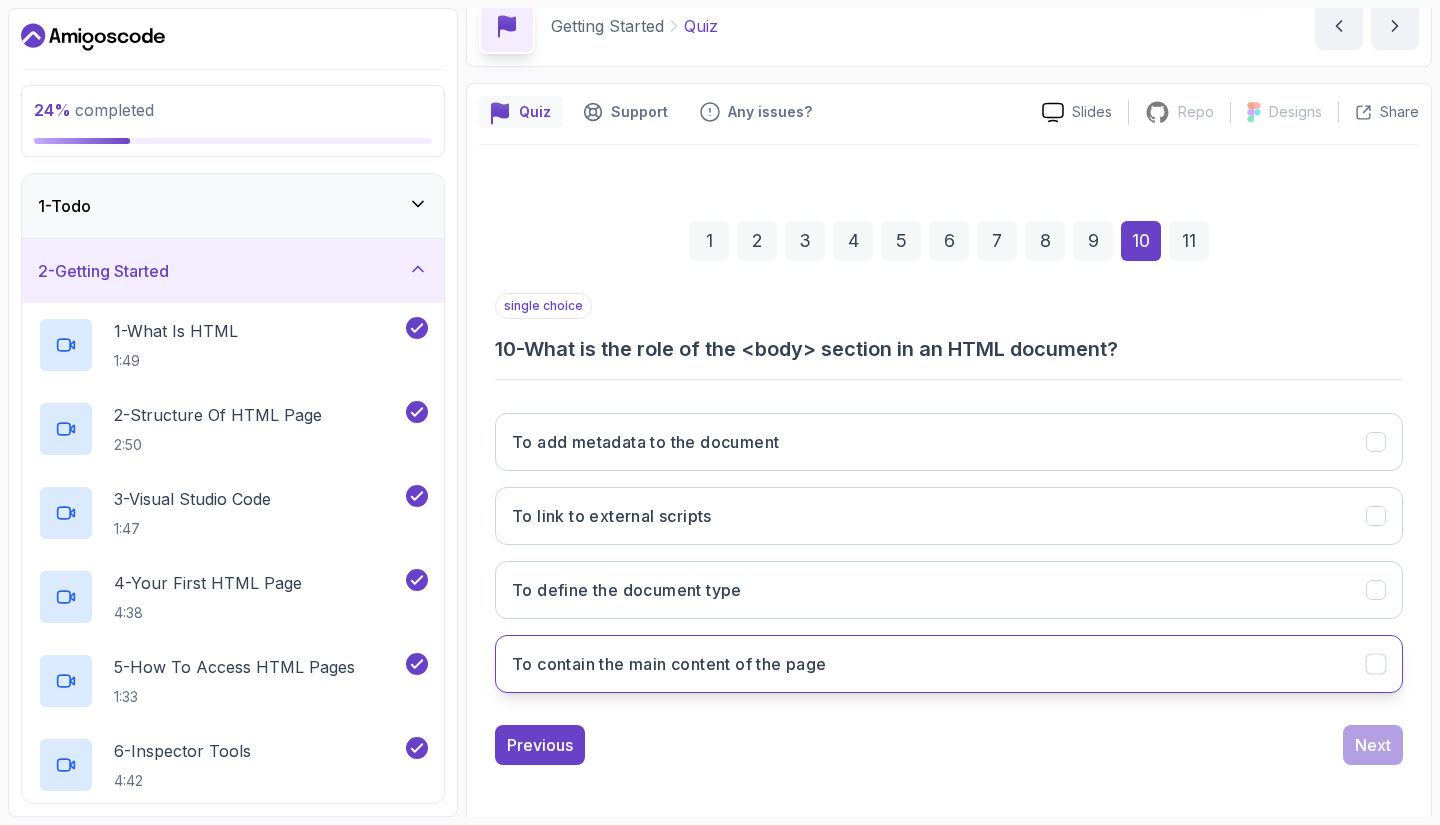 click on "To contain the main content of the page" at bounding box center [669, 664] 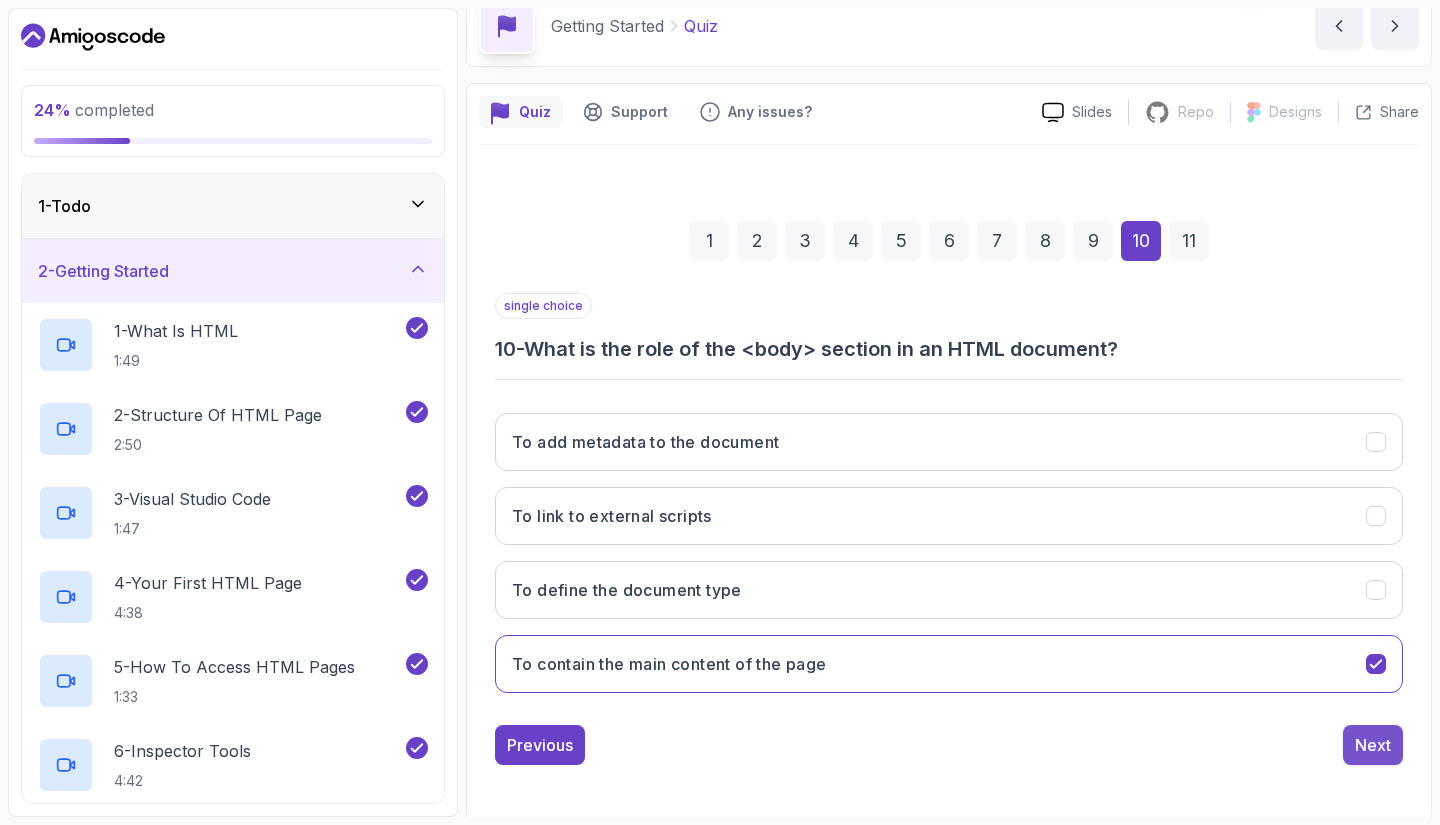 click on "Next" at bounding box center (1373, 745) 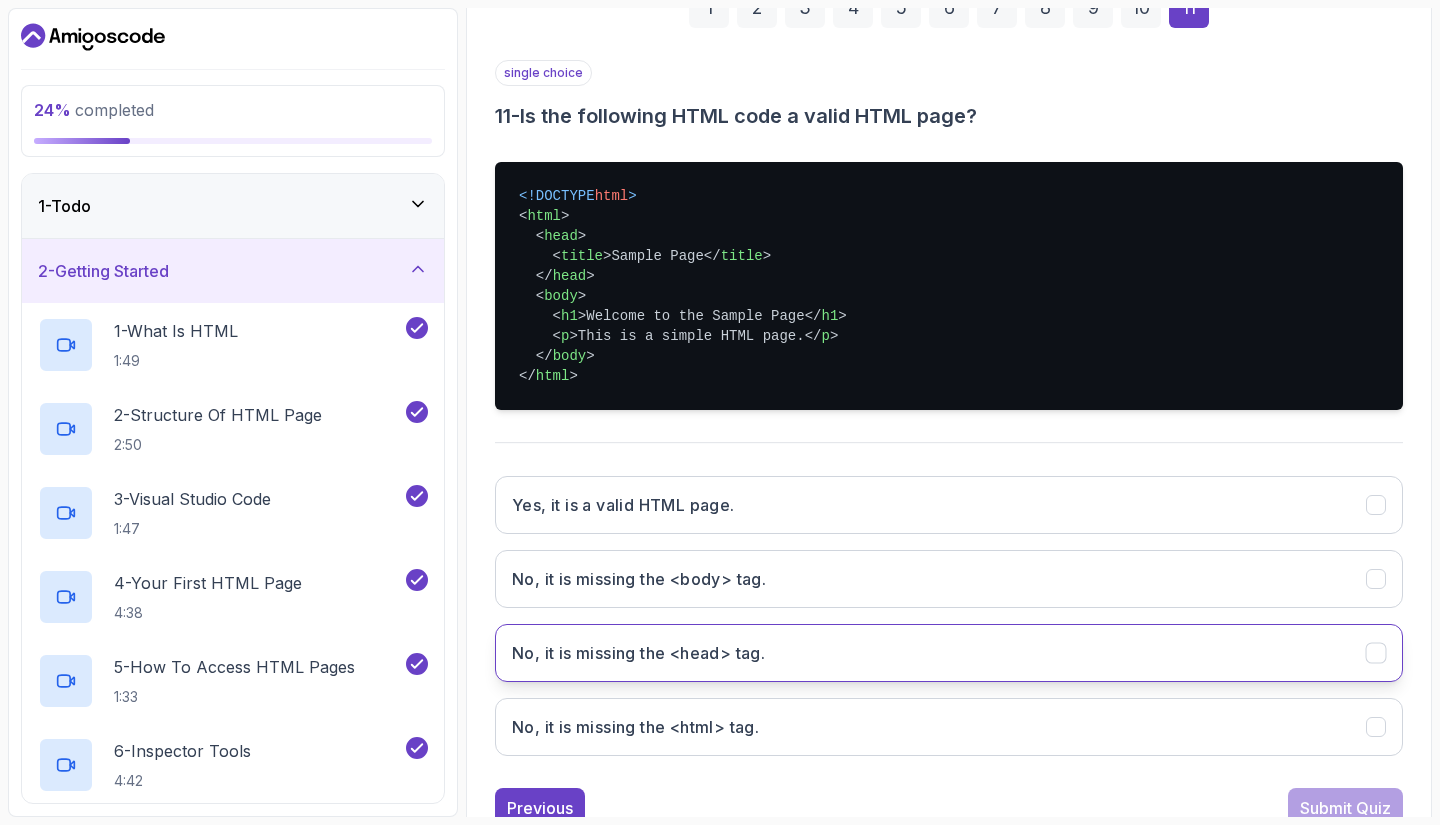 scroll, scrollTop: 328, scrollLeft: 0, axis: vertical 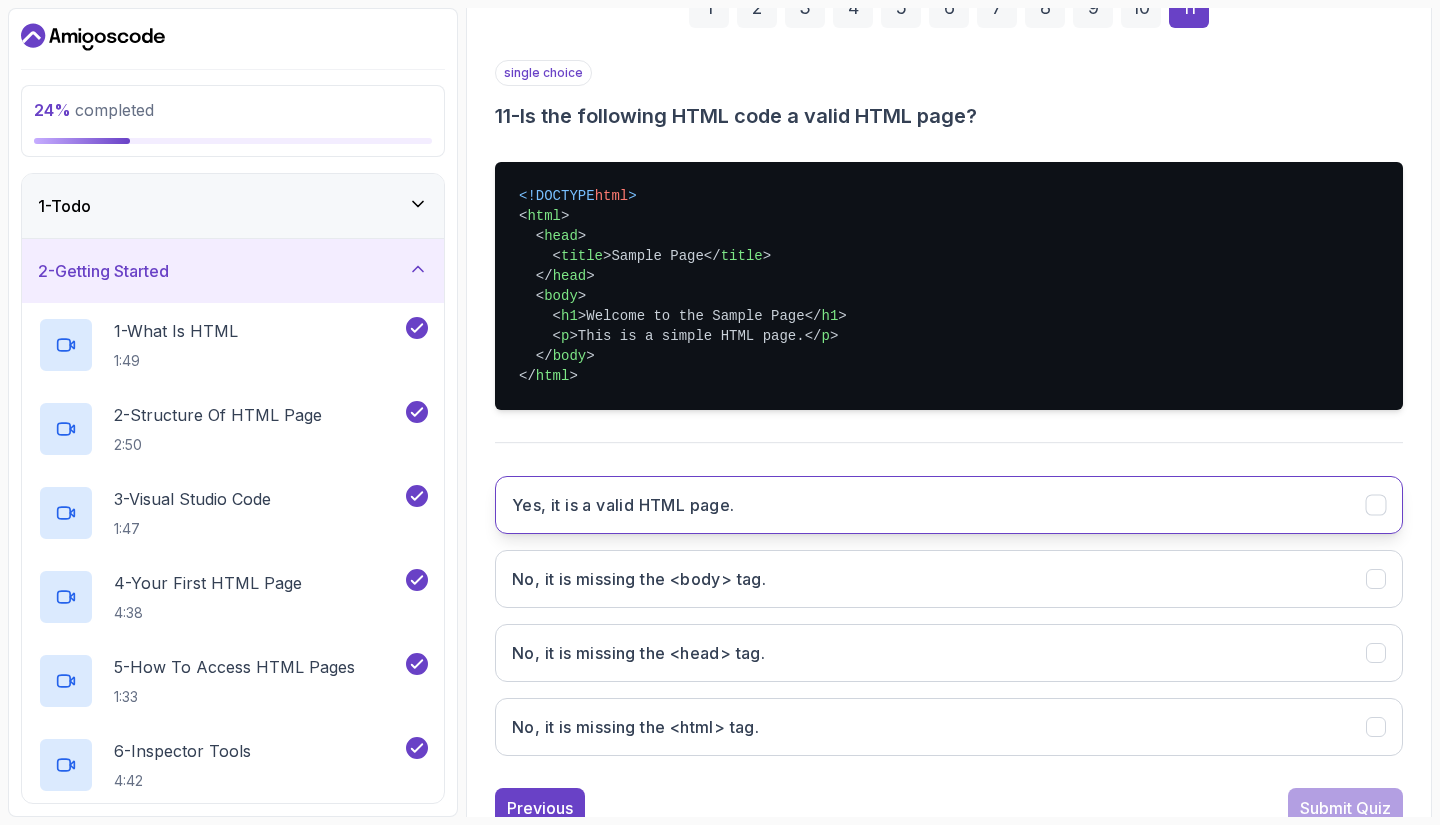 click on "Yes, it is a valid HTML page." at bounding box center (623, 505) 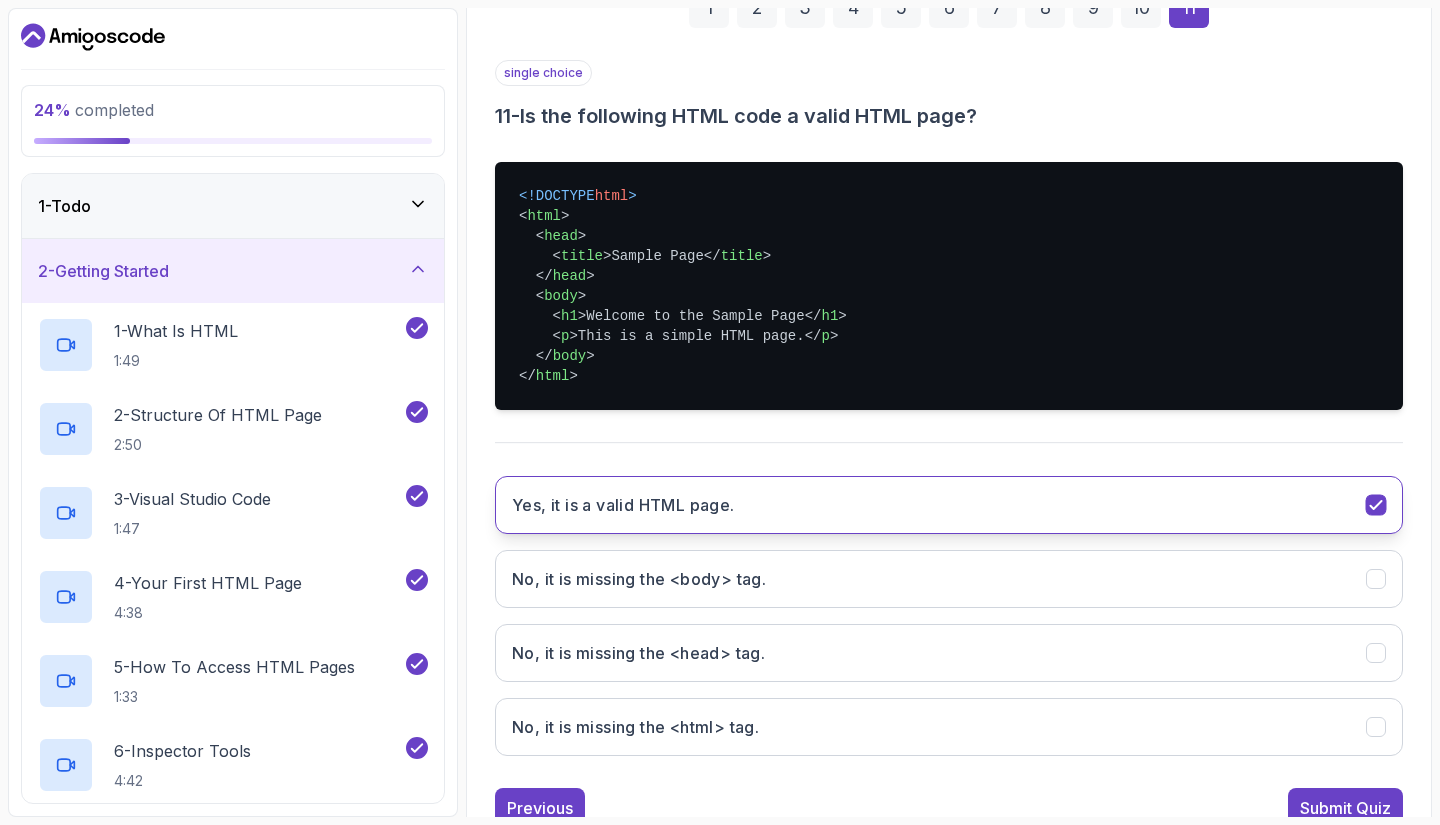scroll, scrollTop: 391, scrollLeft: 0, axis: vertical 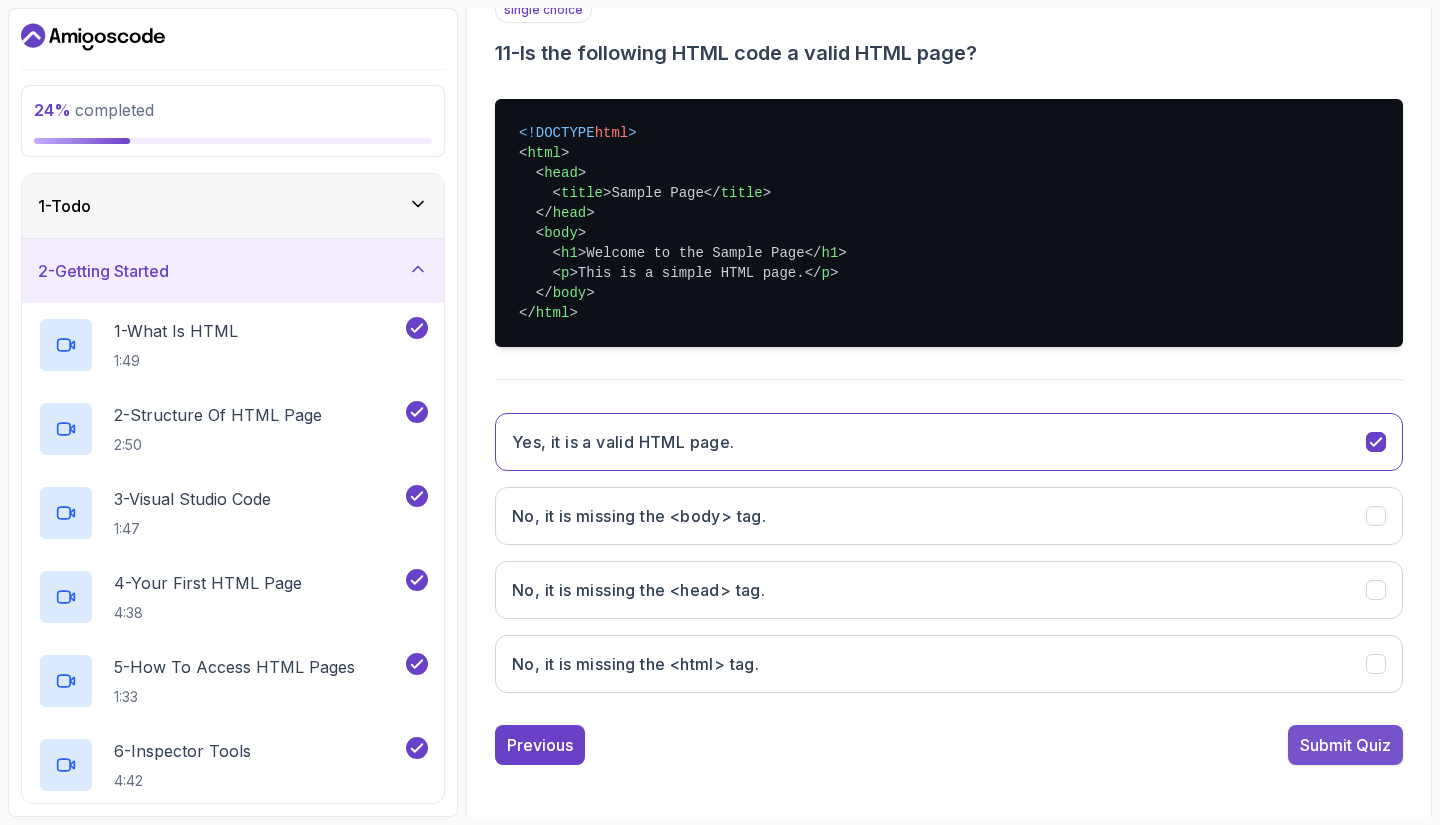 click on "Submit Quiz" at bounding box center (1345, 745) 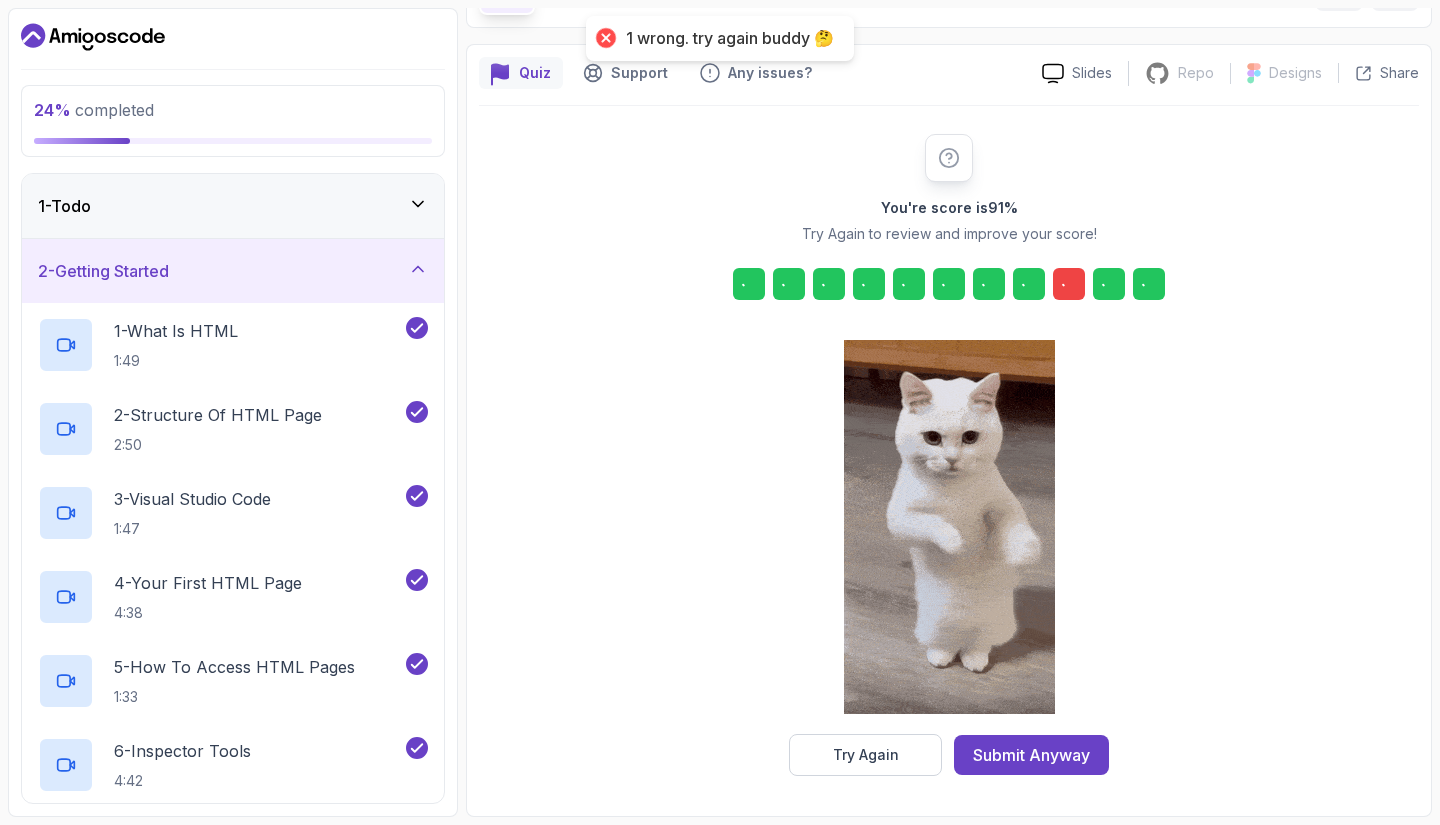 scroll, scrollTop: 131, scrollLeft: 0, axis: vertical 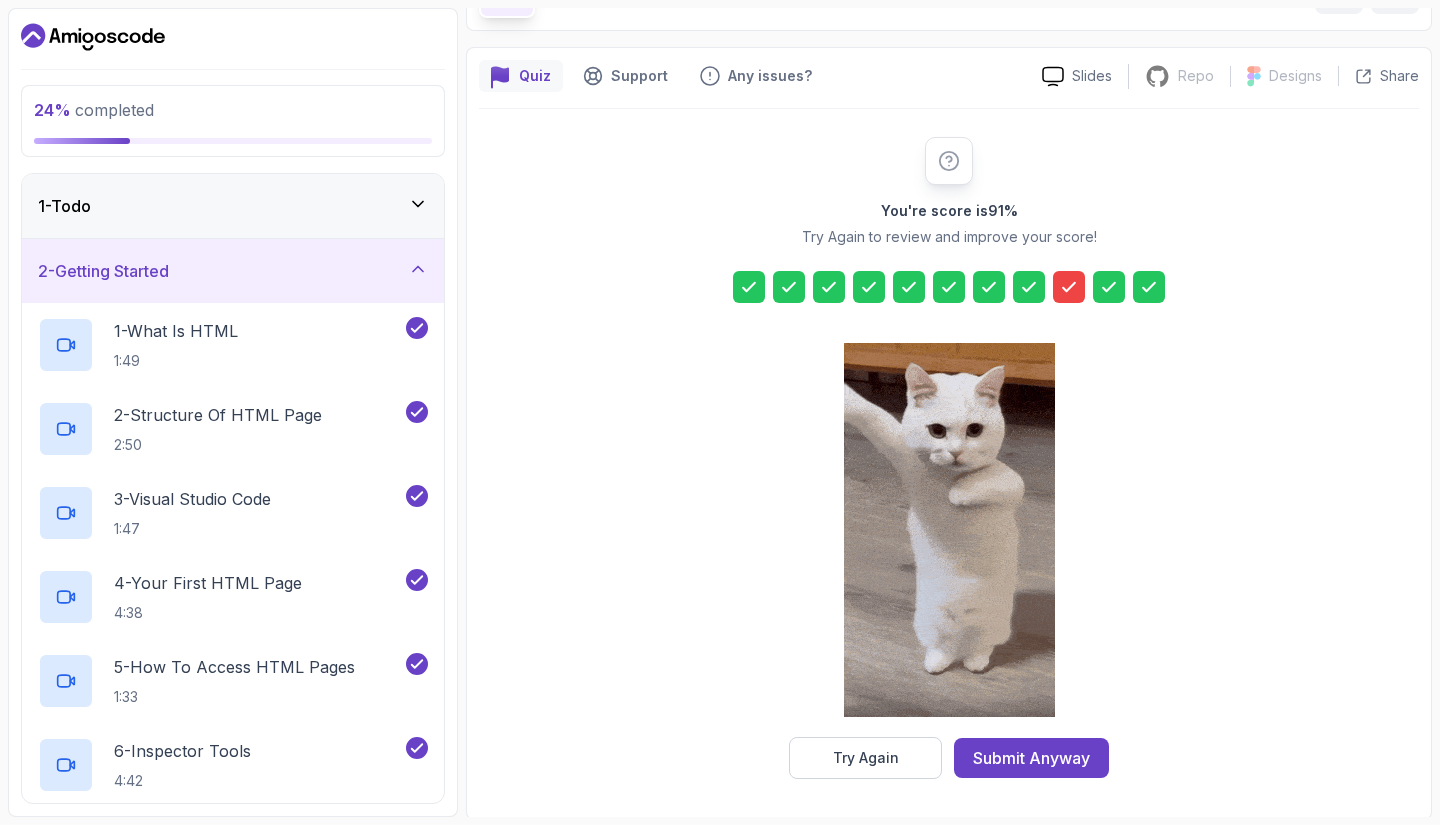 click 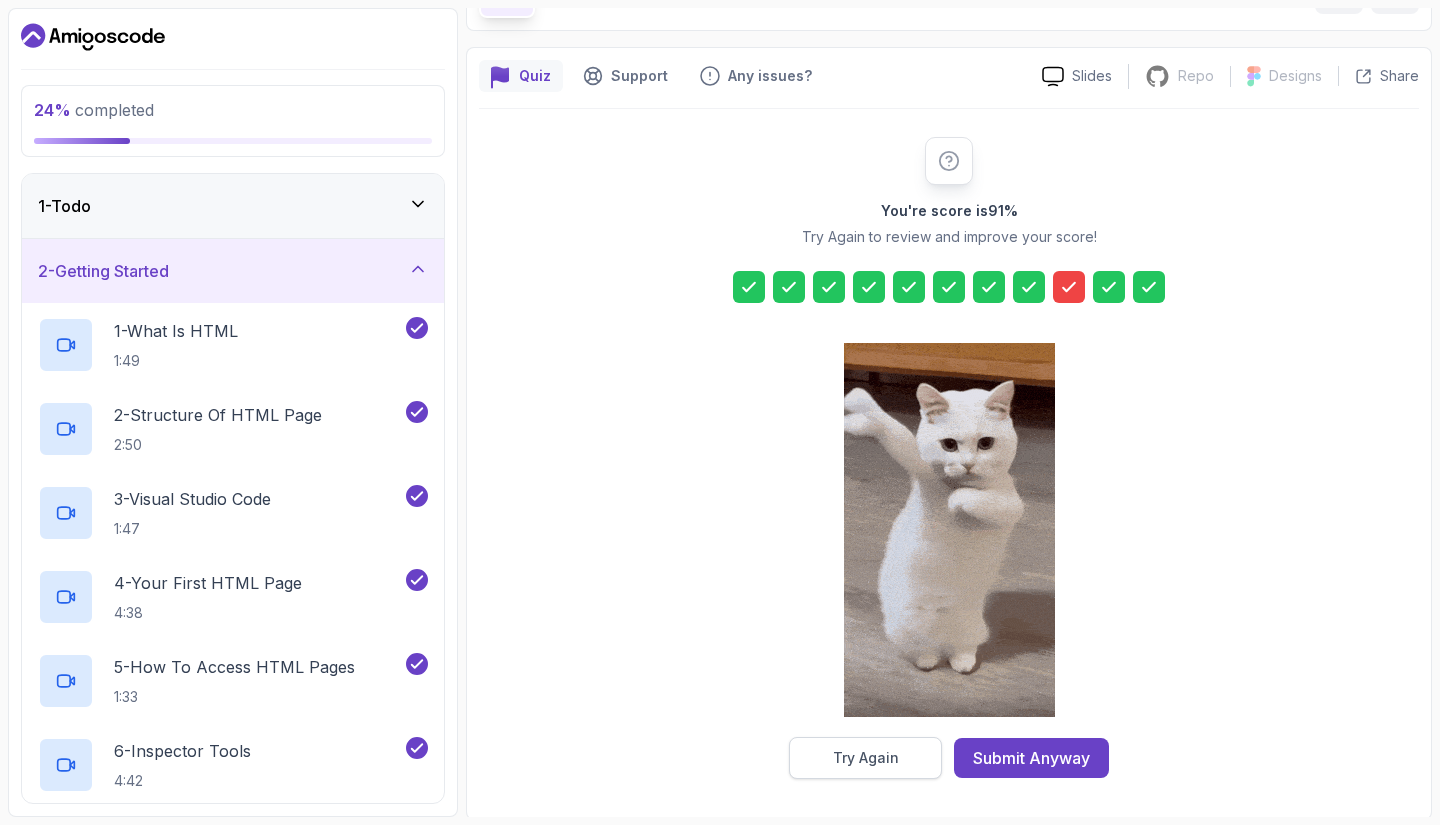 click on "Try Again" at bounding box center (866, 758) 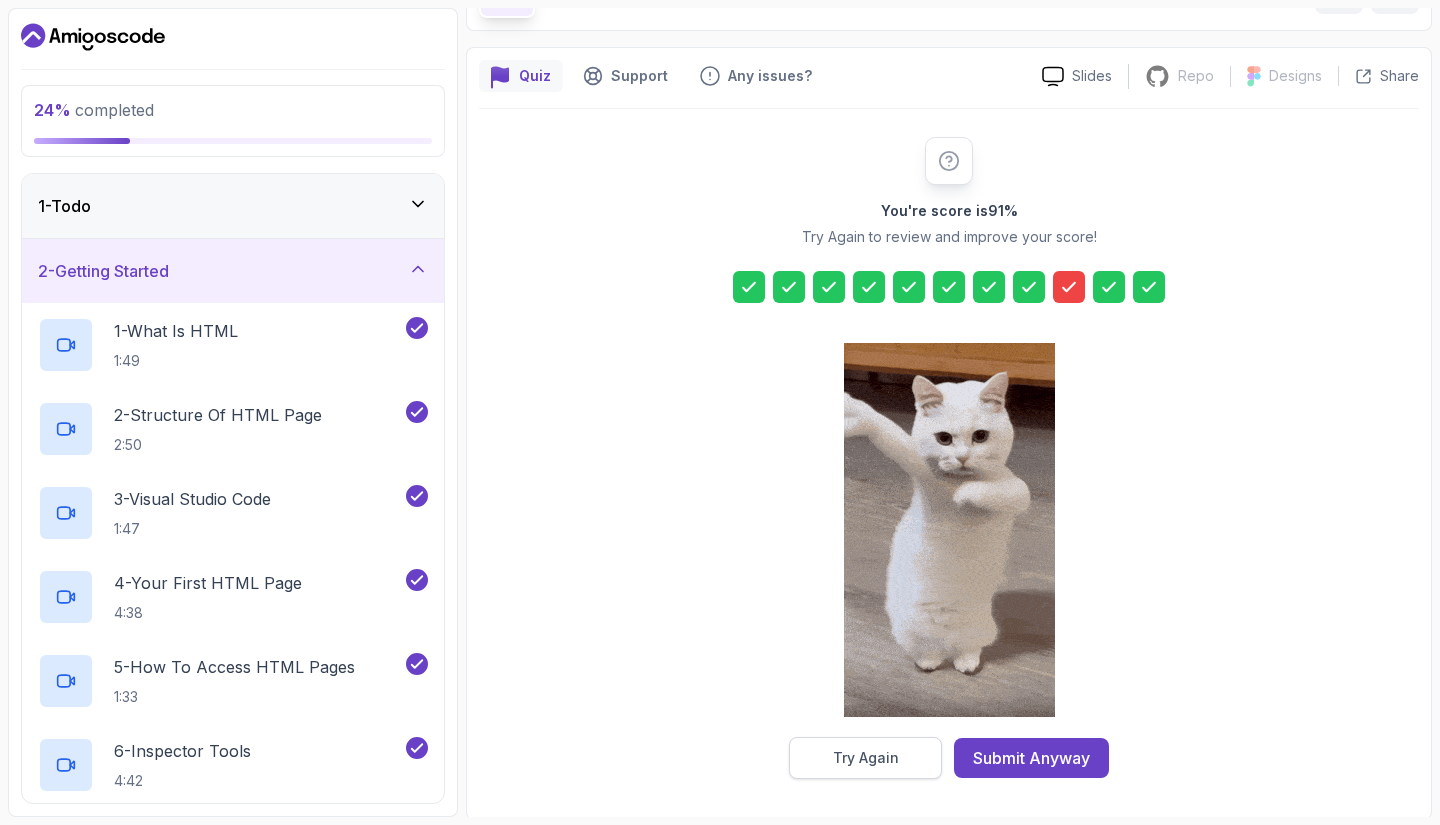 scroll, scrollTop: 95, scrollLeft: 0, axis: vertical 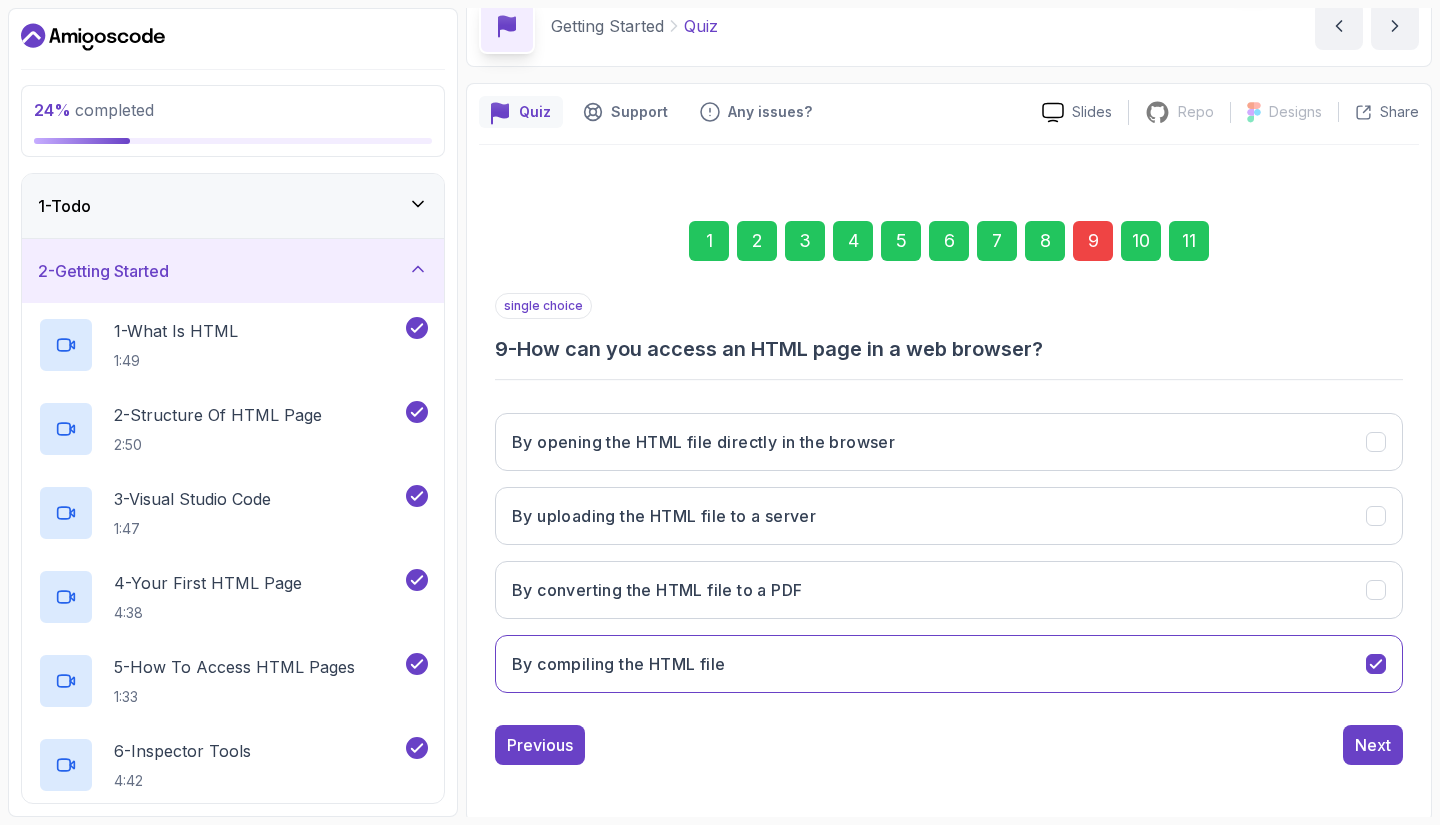 click on "9" at bounding box center [1093, 241] 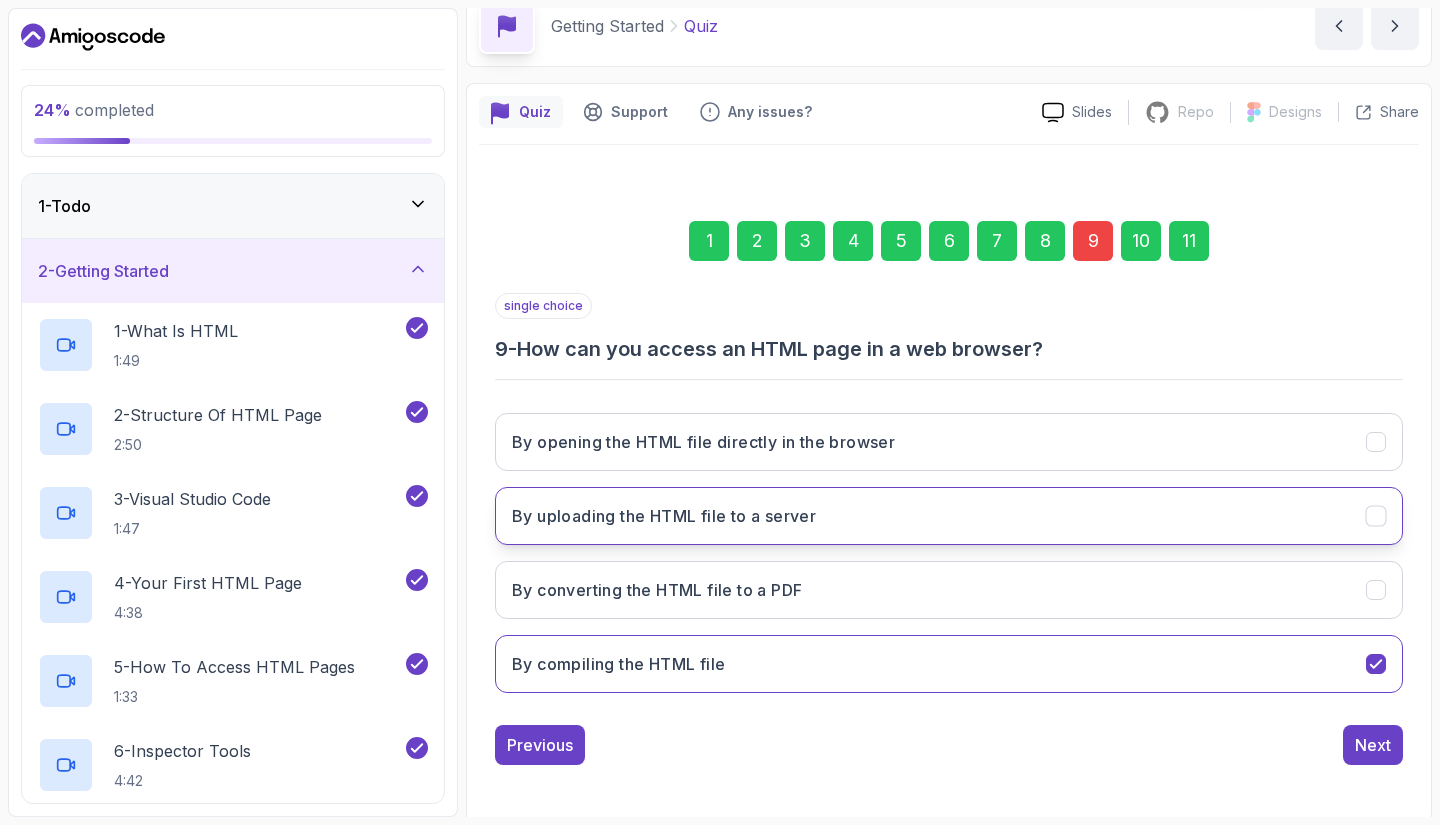 click on "By uploading the HTML file to a server" at bounding box center [664, 516] 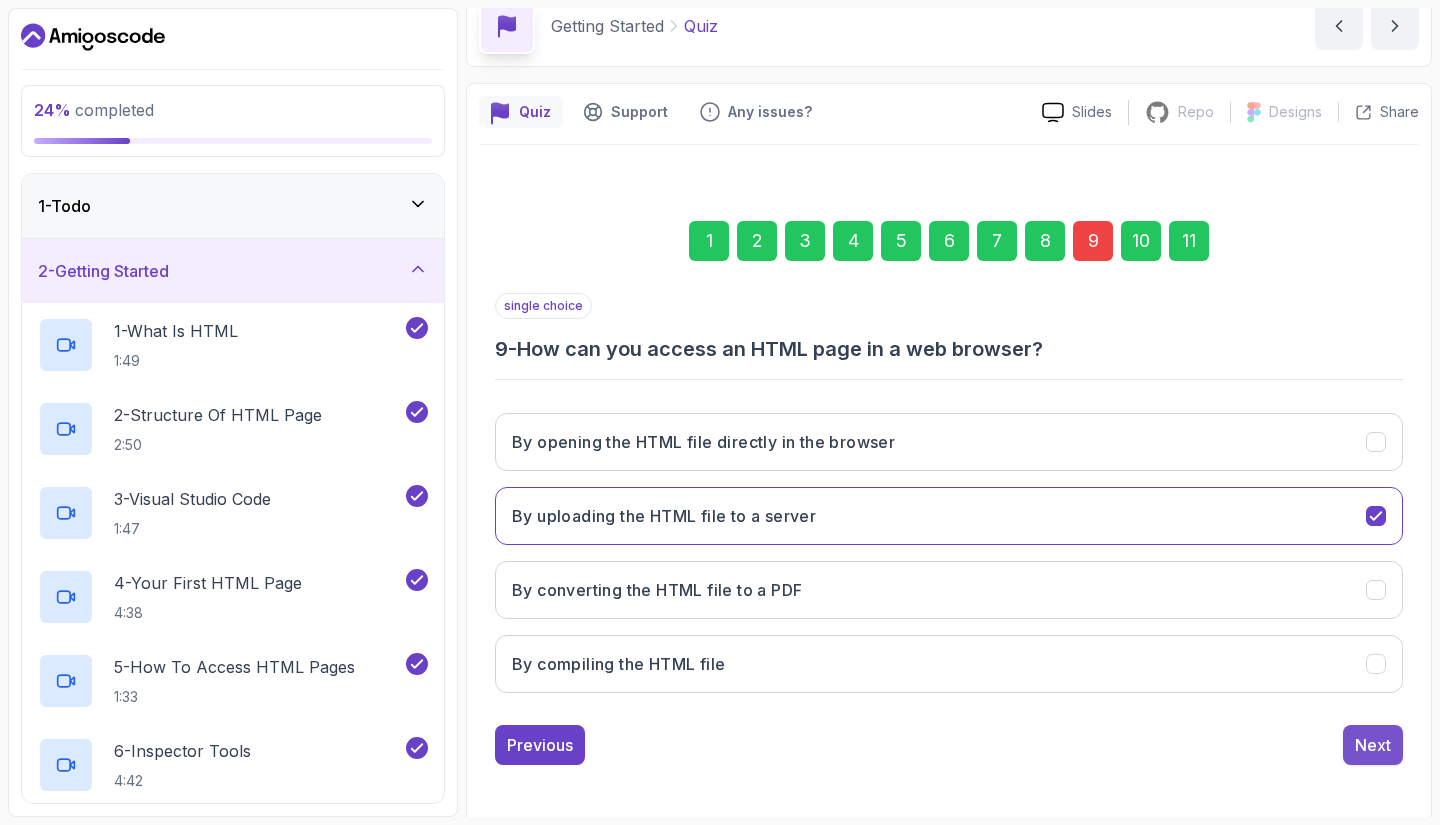 click on "Next" at bounding box center (1373, 745) 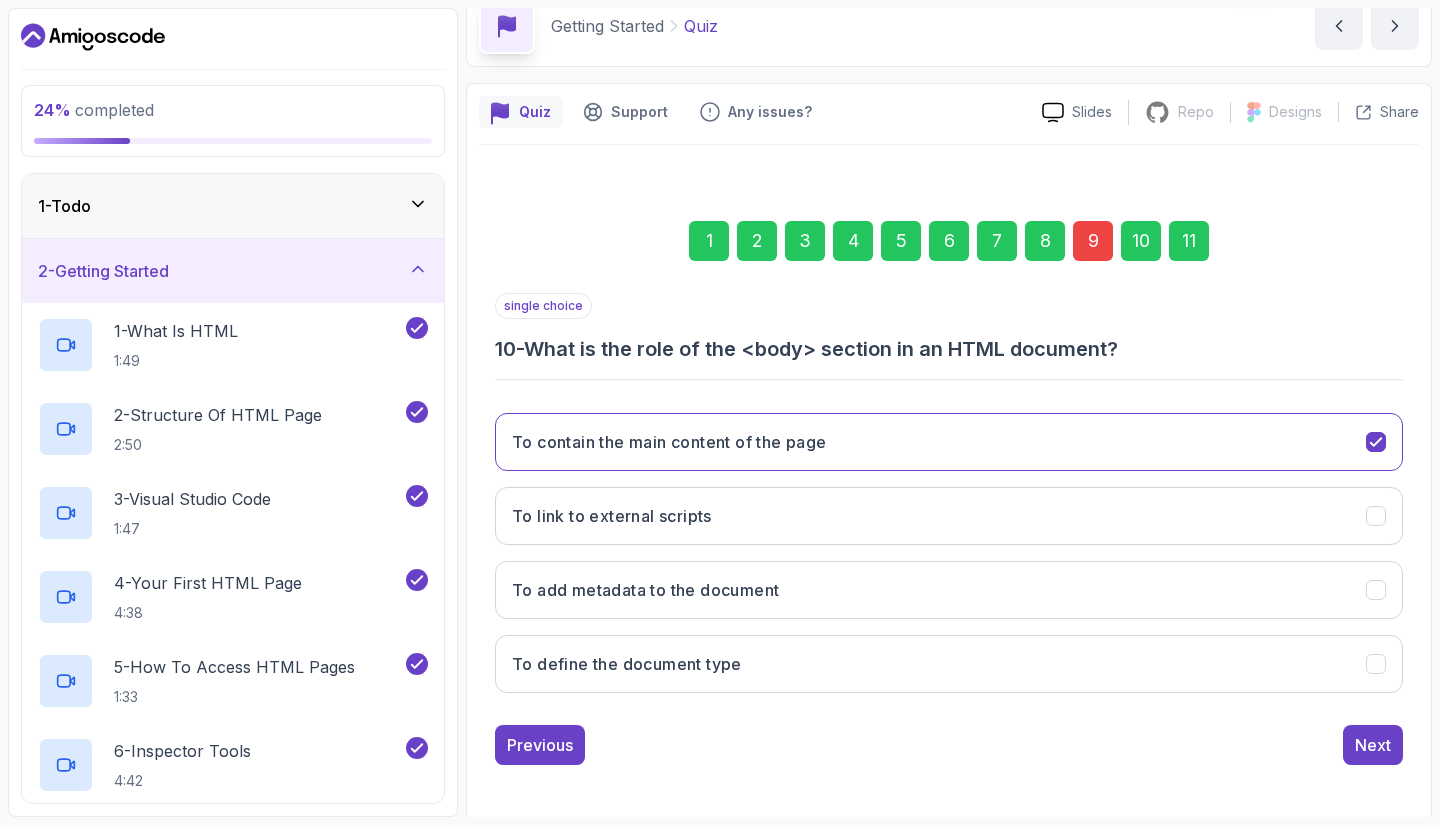 click on "11" at bounding box center [1189, 241] 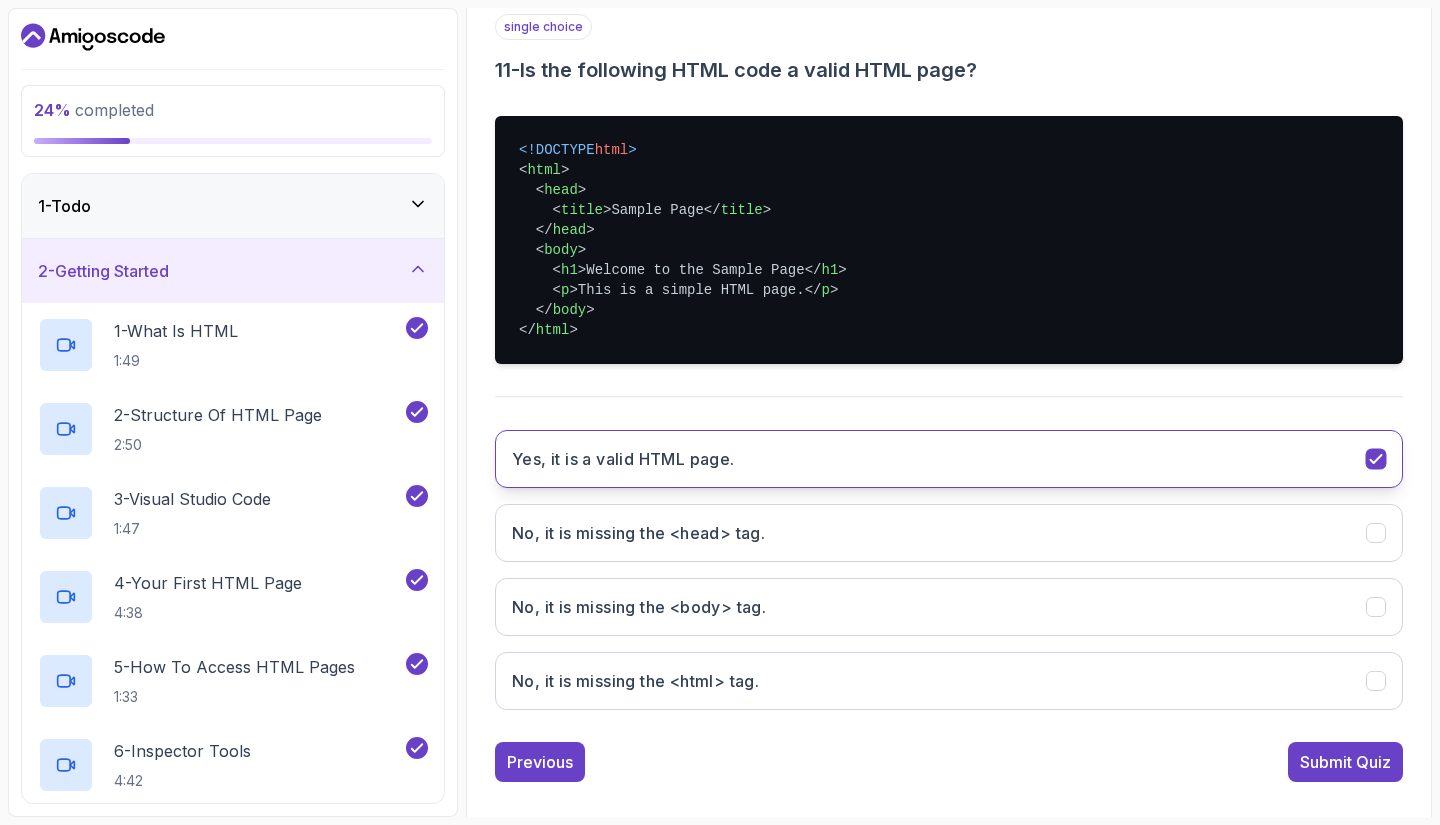 scroll, scrollTop: 391, scrollLeft: 0, axis: vertical 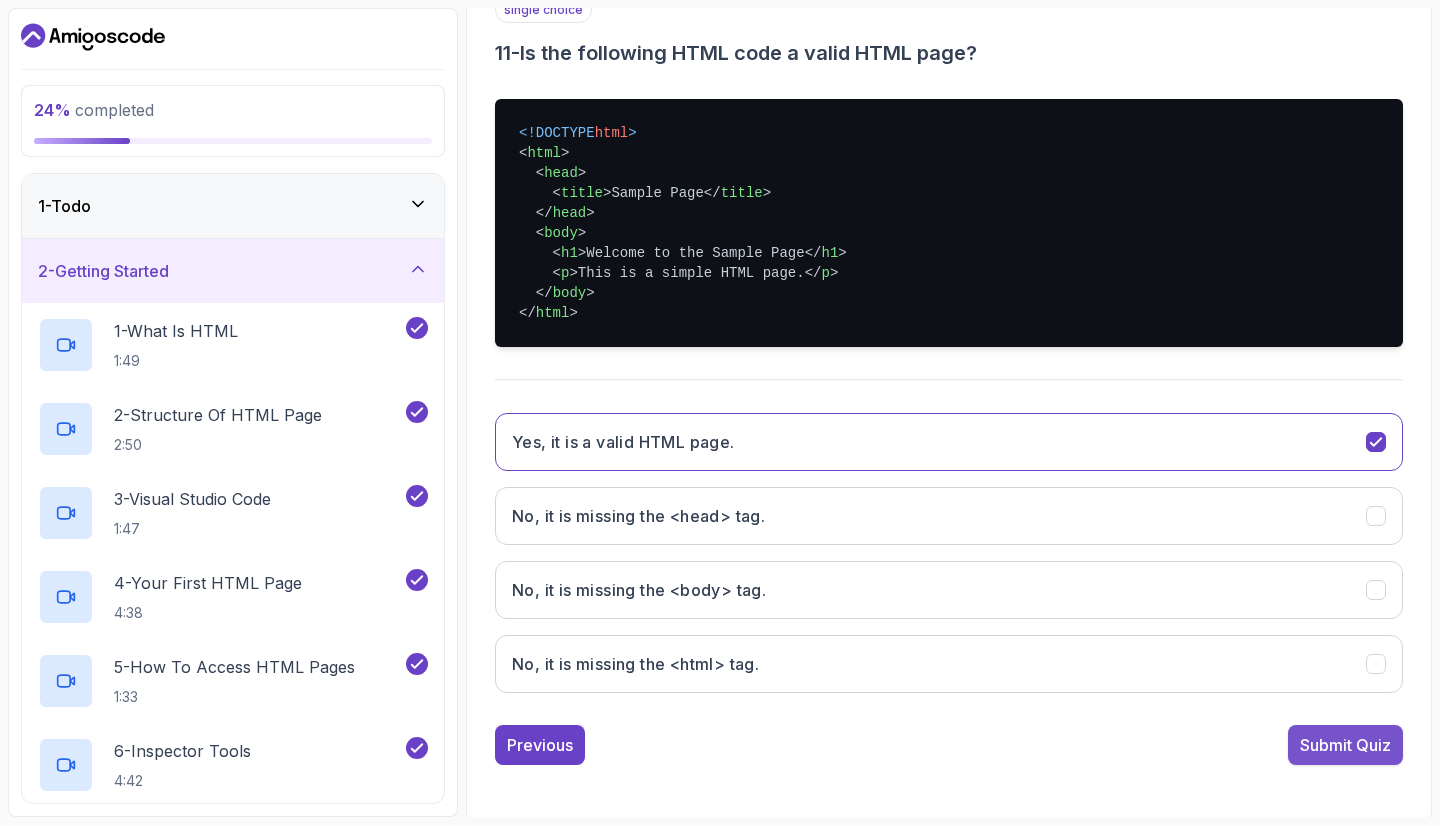 click on "Submit Quiz" at bounding box center [1345, 745] 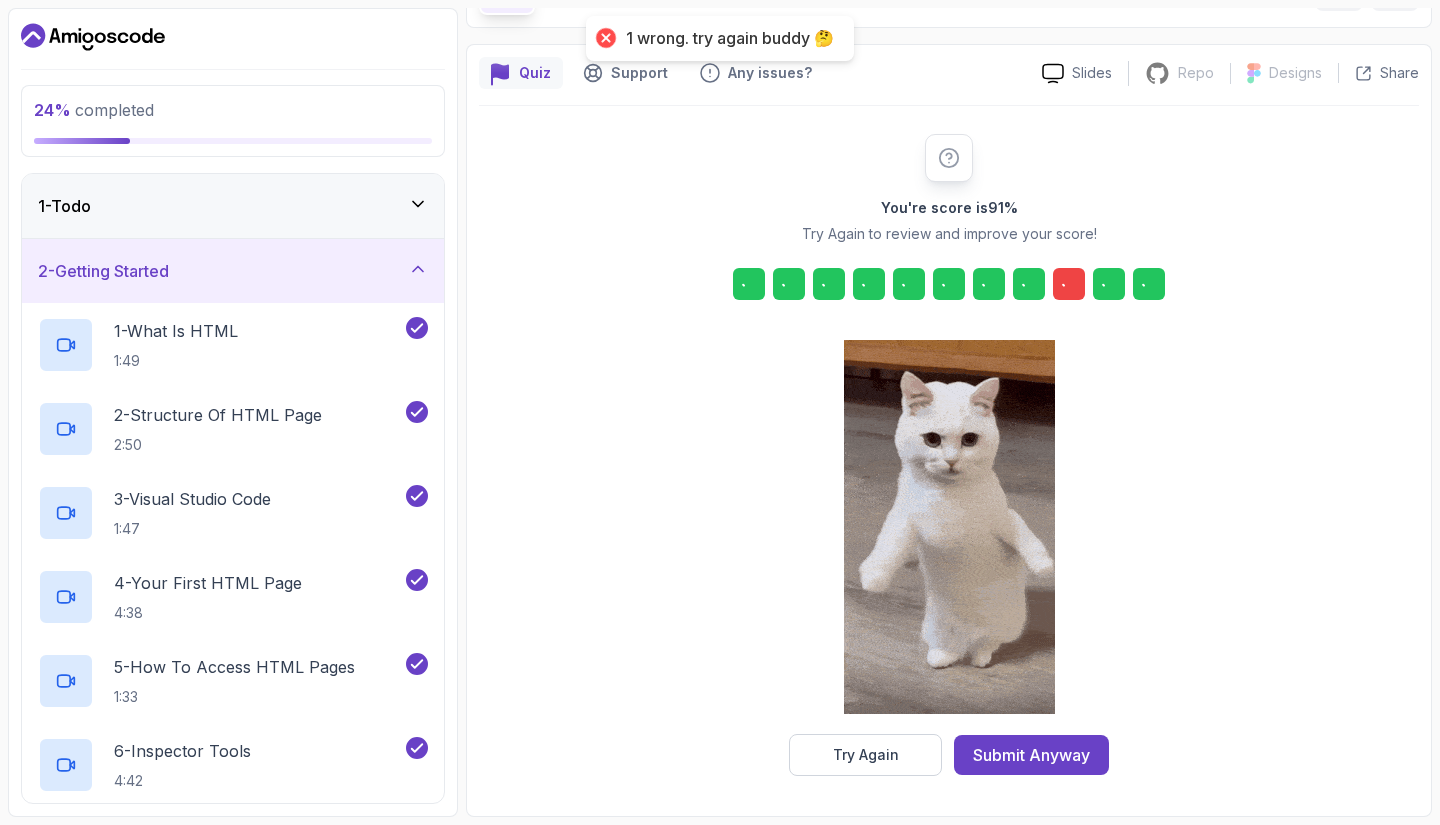 scroll, scrollTop: 131, scrollLeft: 0, axis: vertical 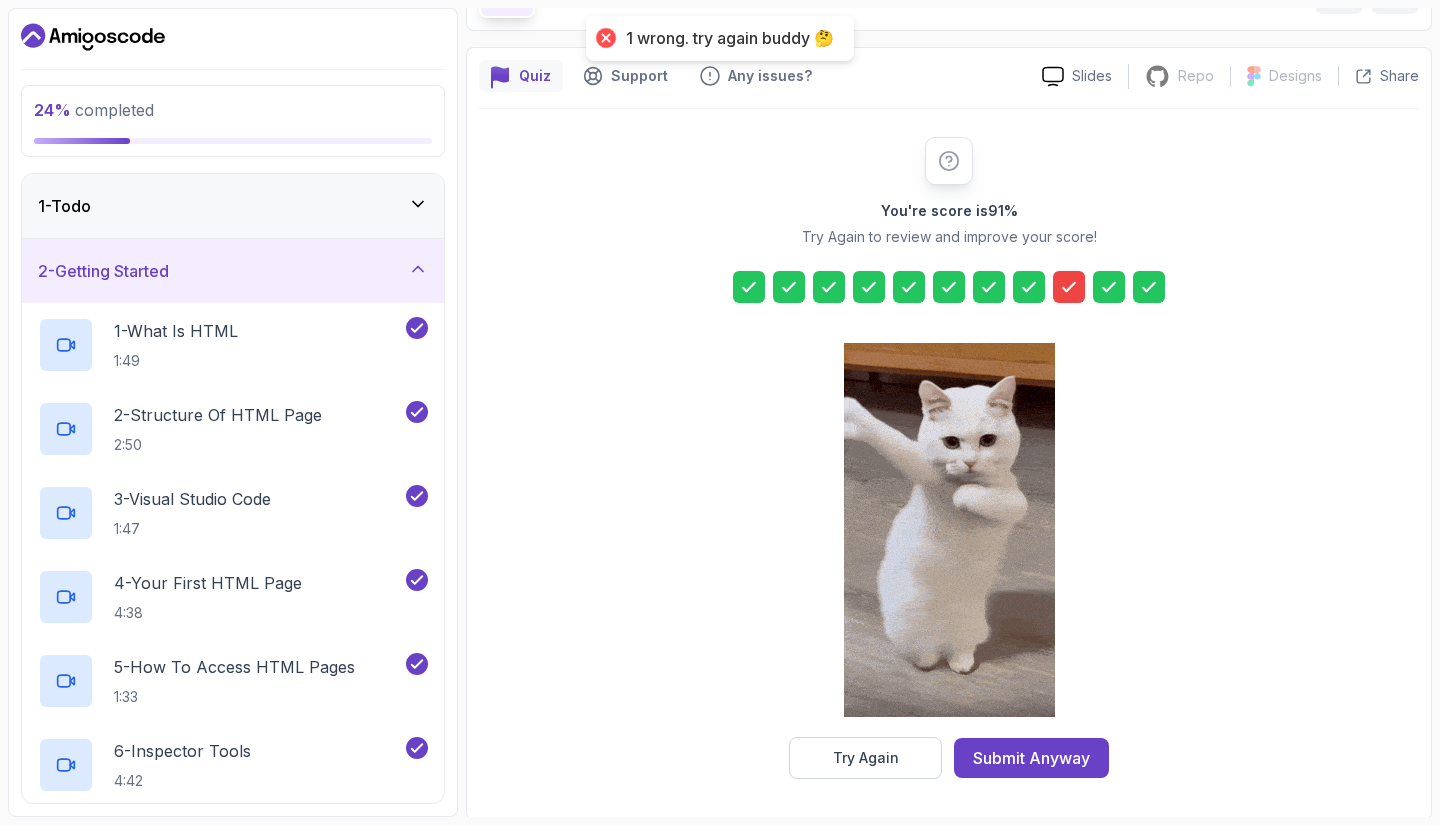click at bounding box center (1069, 287) 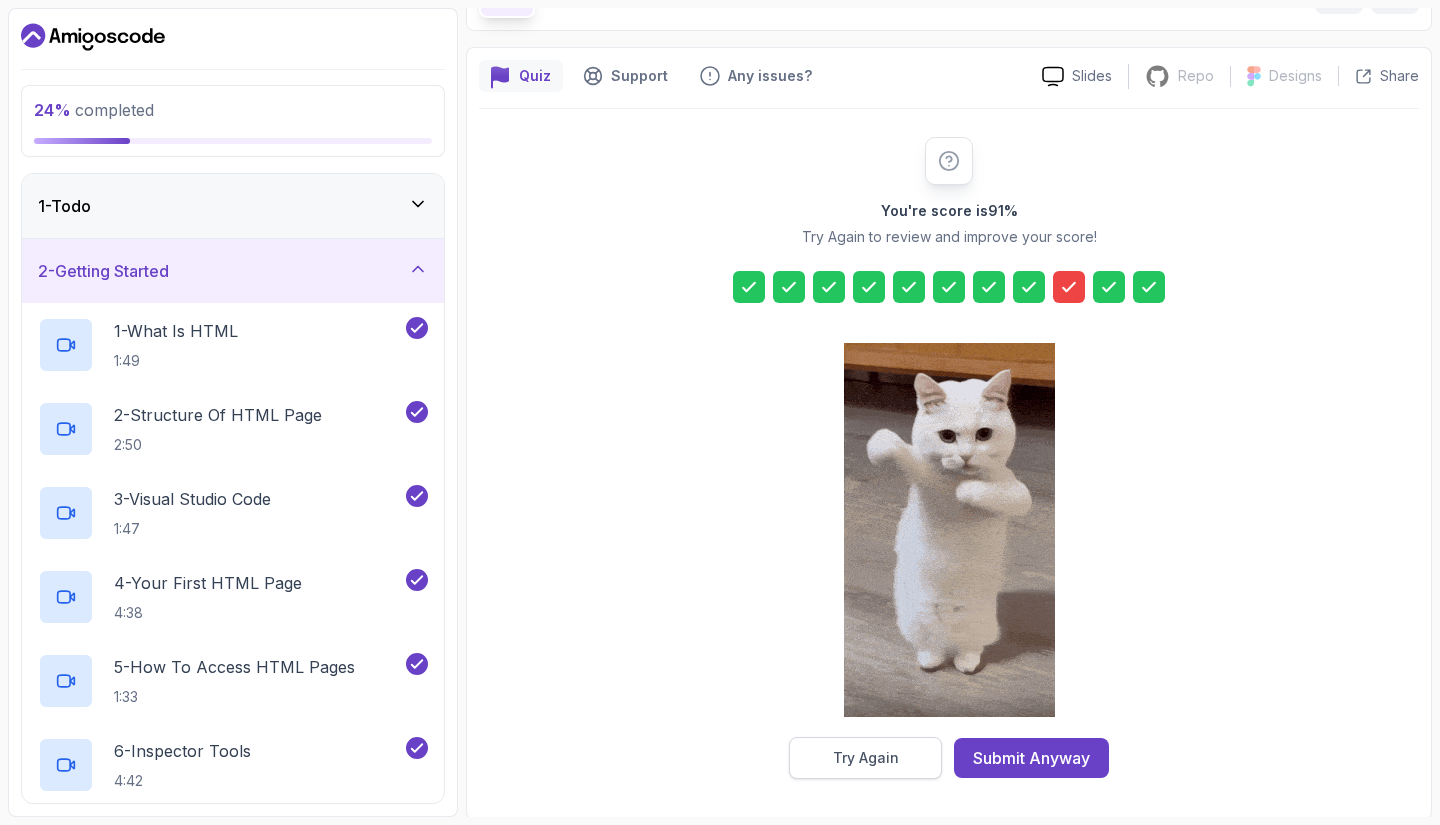click on "Try Again" at bounding box center (866, 758) 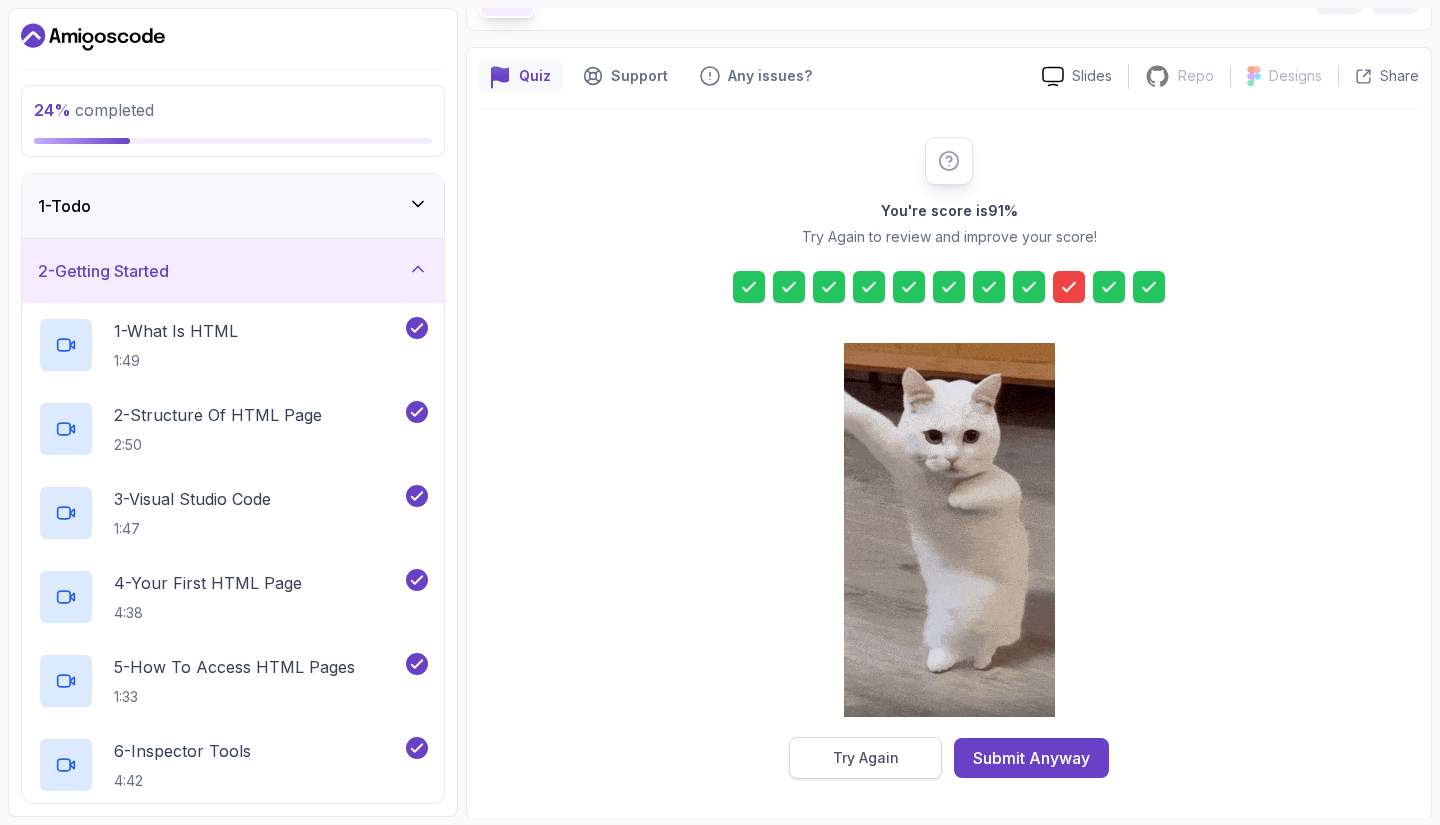 scroll, scrollTop: 95, scrollLeft: 0, axis: vertical 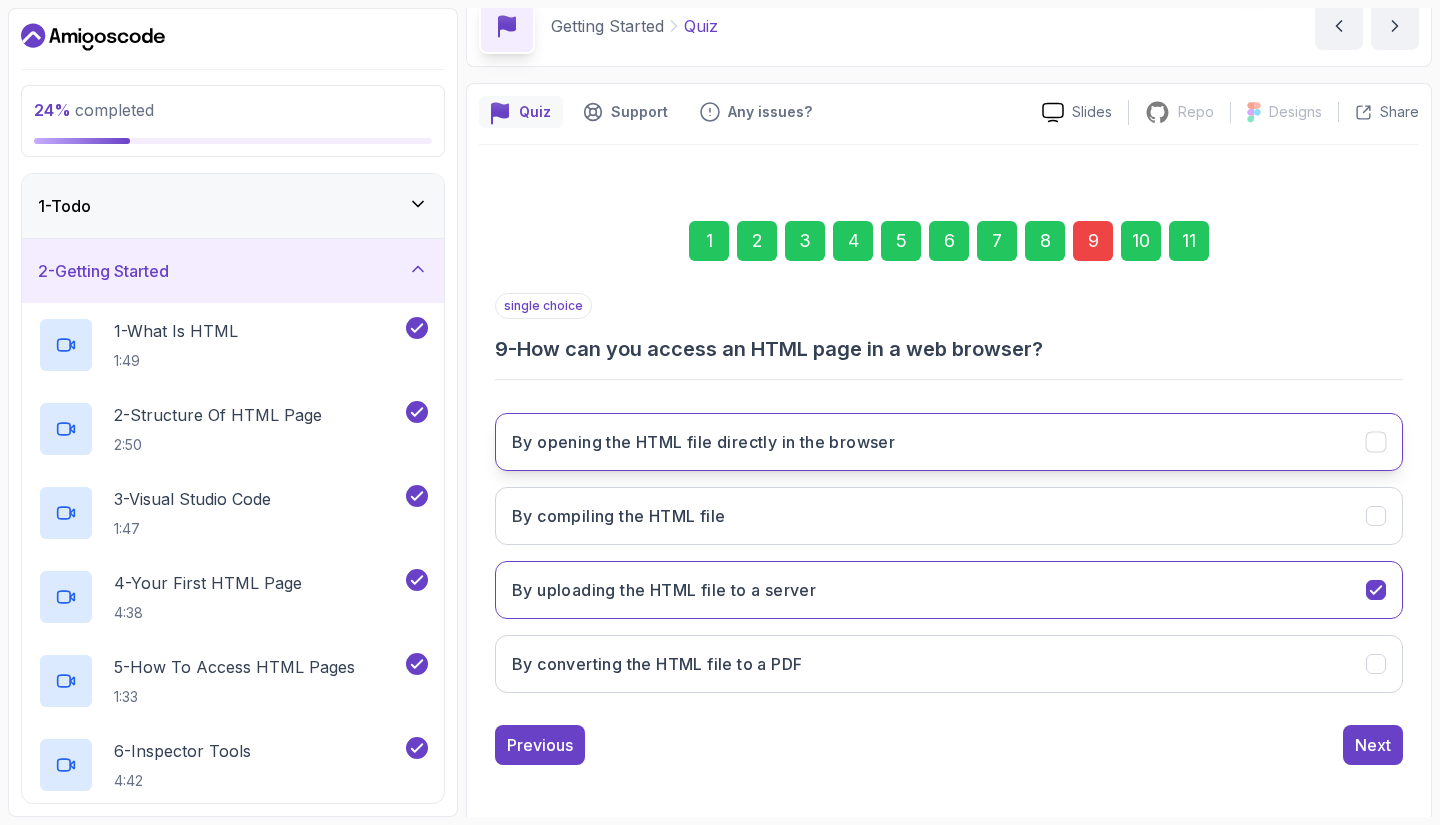 click on "By opening the HTML file directly in the browser" at bounding box center [703, 442] 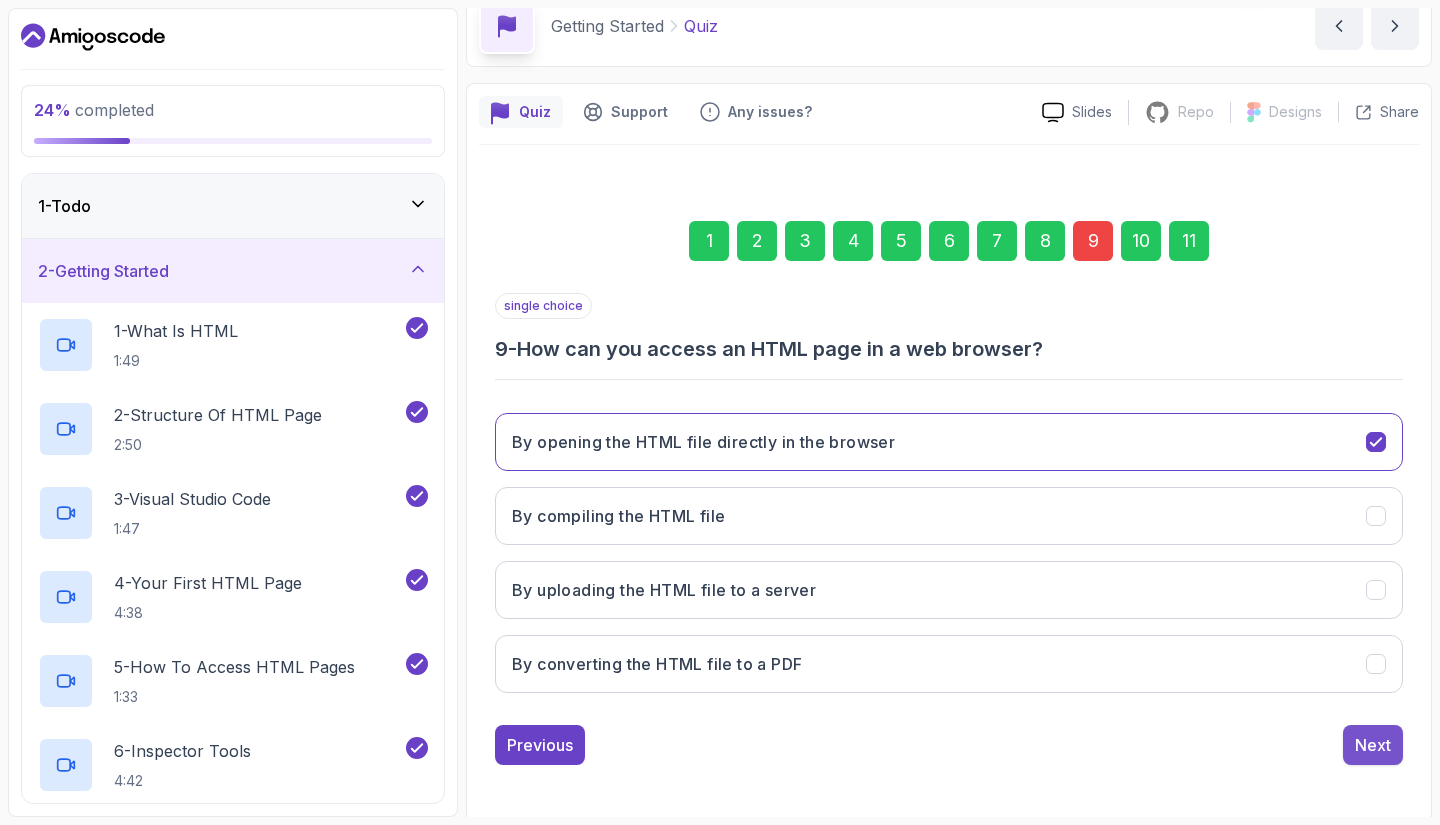 click on "Next" at bounding box center (1373, 745) 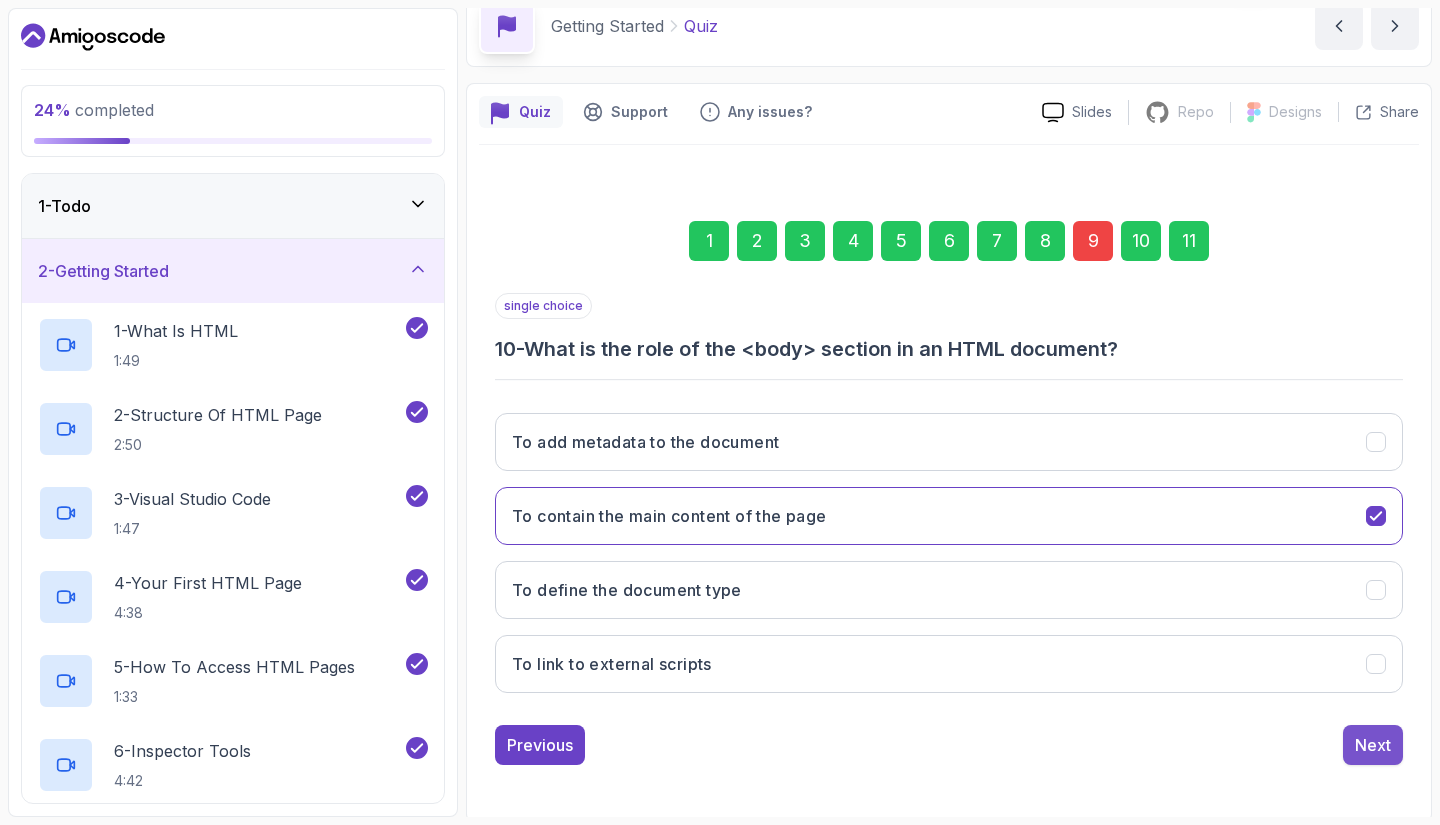 click on "Next" at bounding box center [1373, 745] 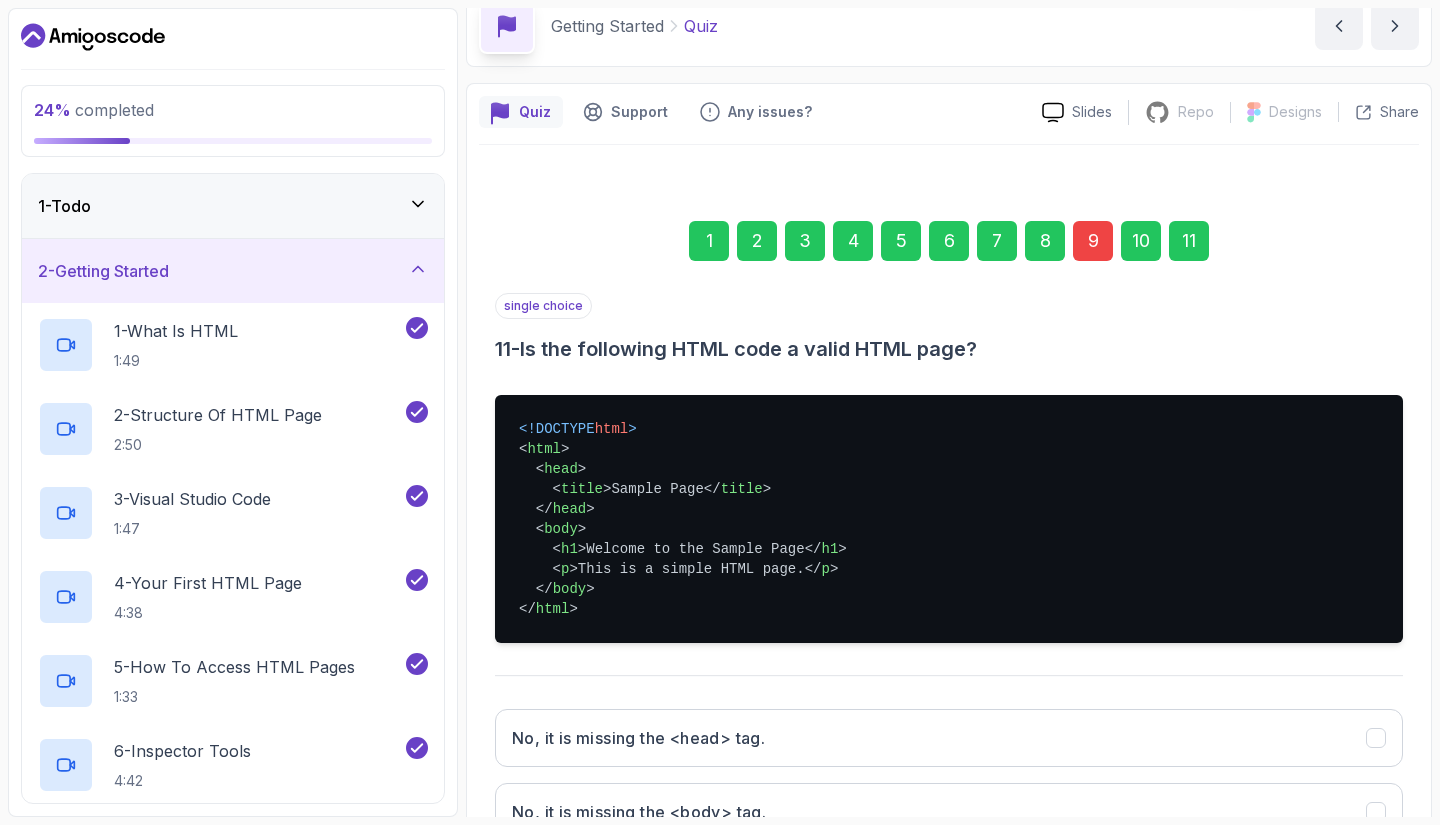 scroll, scrollTop: 391, scrollLeft: 0, axis: vertical 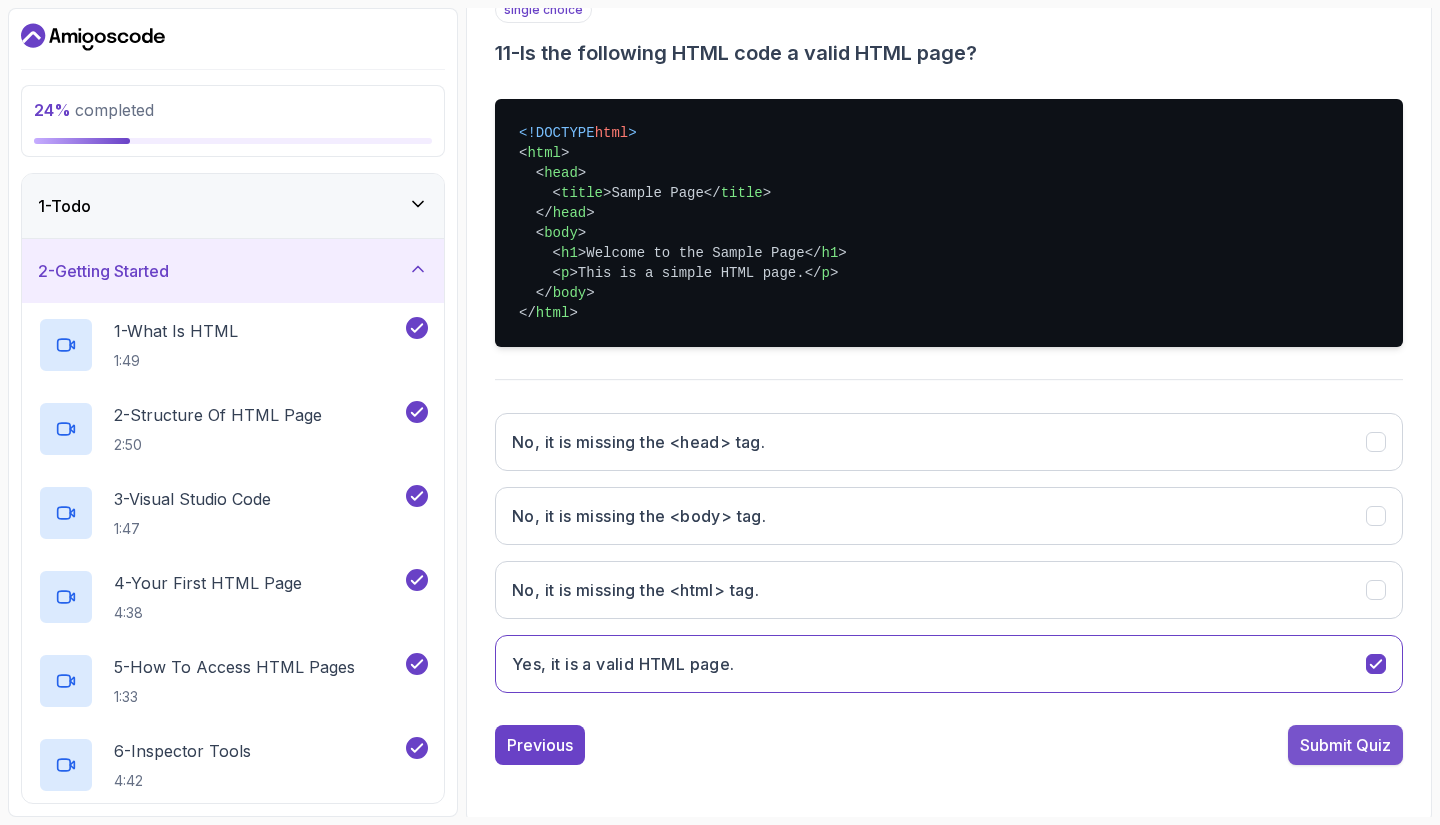 click on "Submit Quiz" at bounding box center (1345, 745) 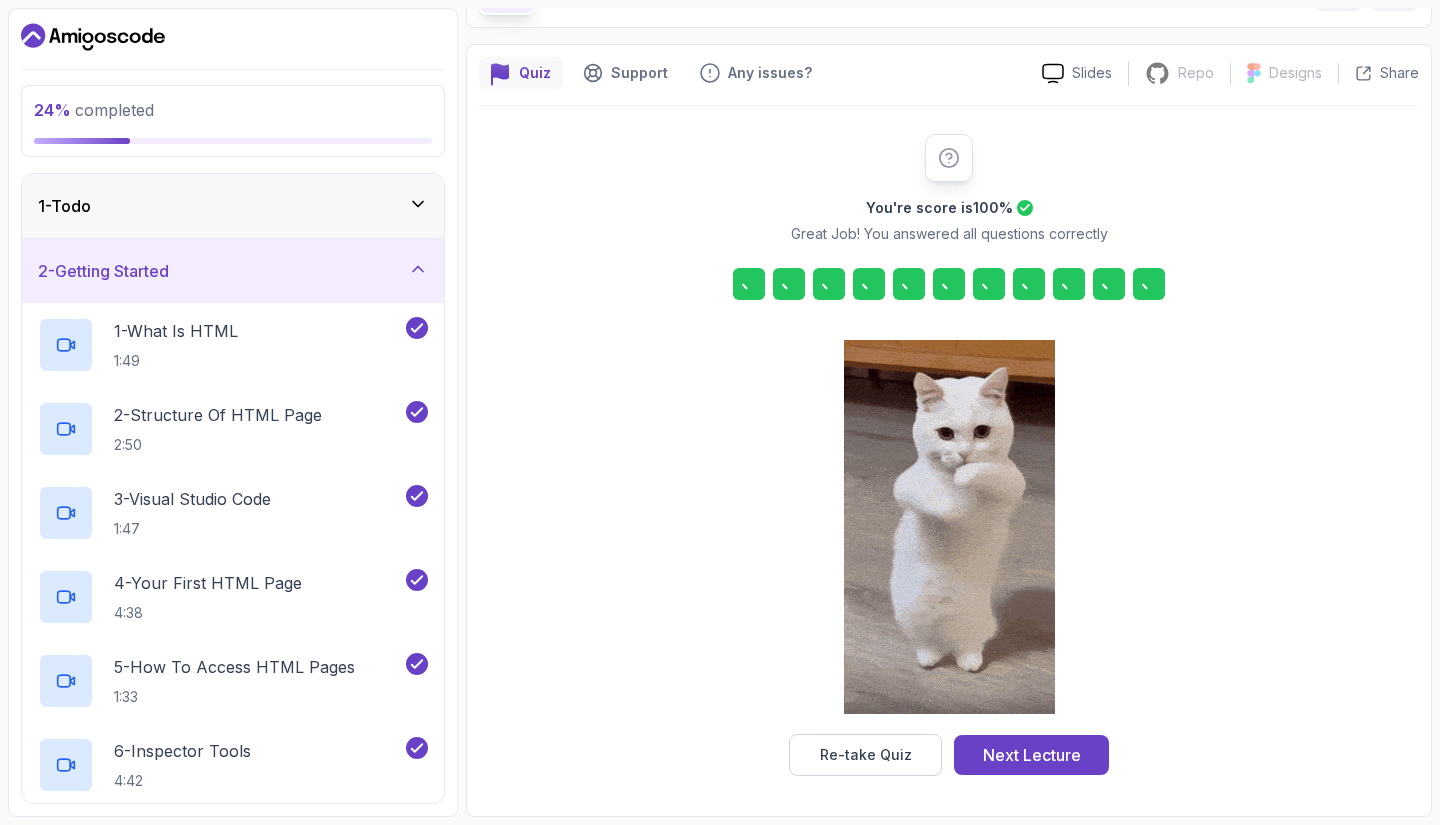 scroll, scrollTop: 131, scrollLeft: 0, axis: vertical 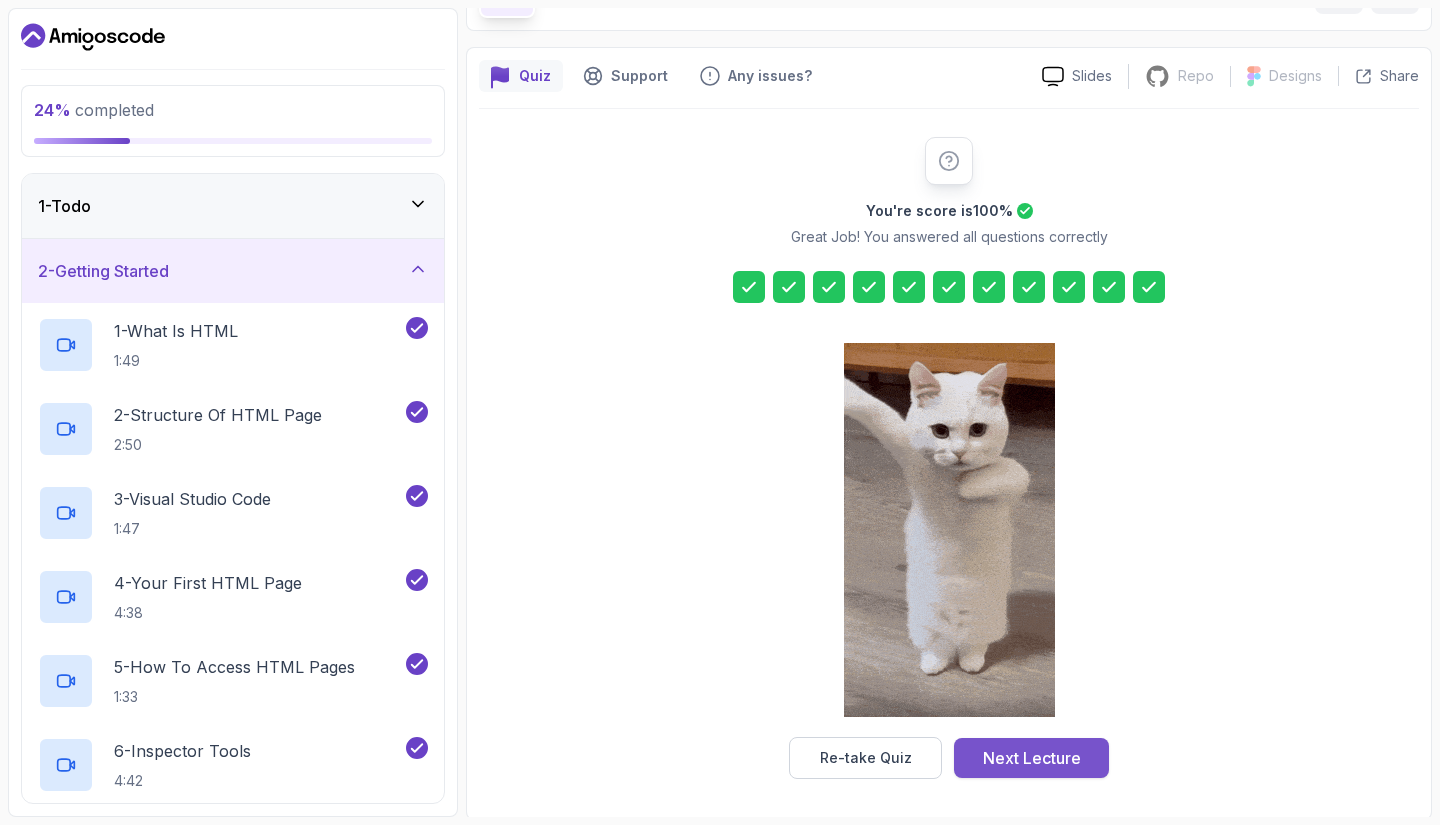 click on "Next Lecture" at bounding box center (1032, 758) 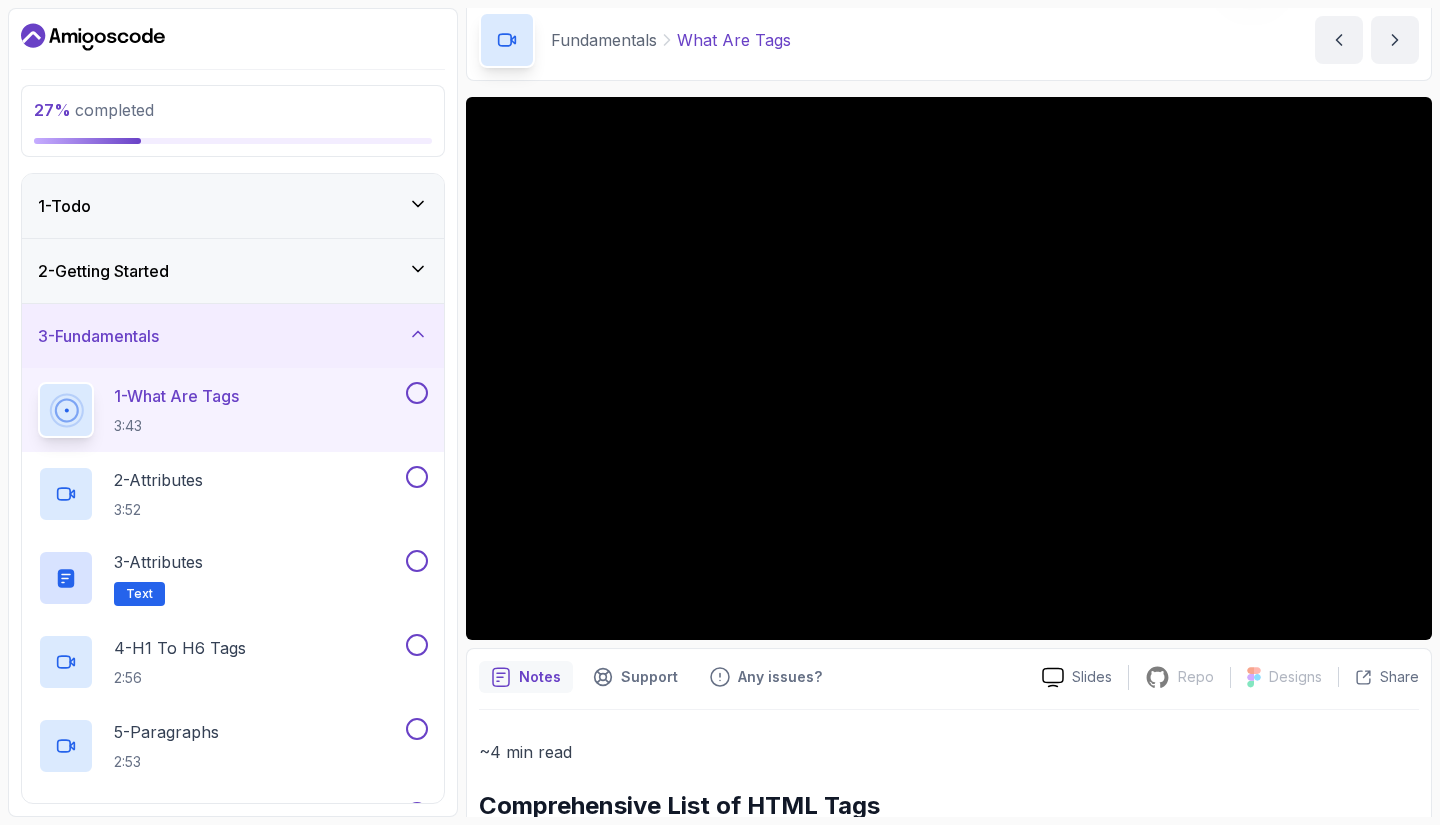 scroll, scrollTop: 73, scrollLeft: 0, axis: vertical 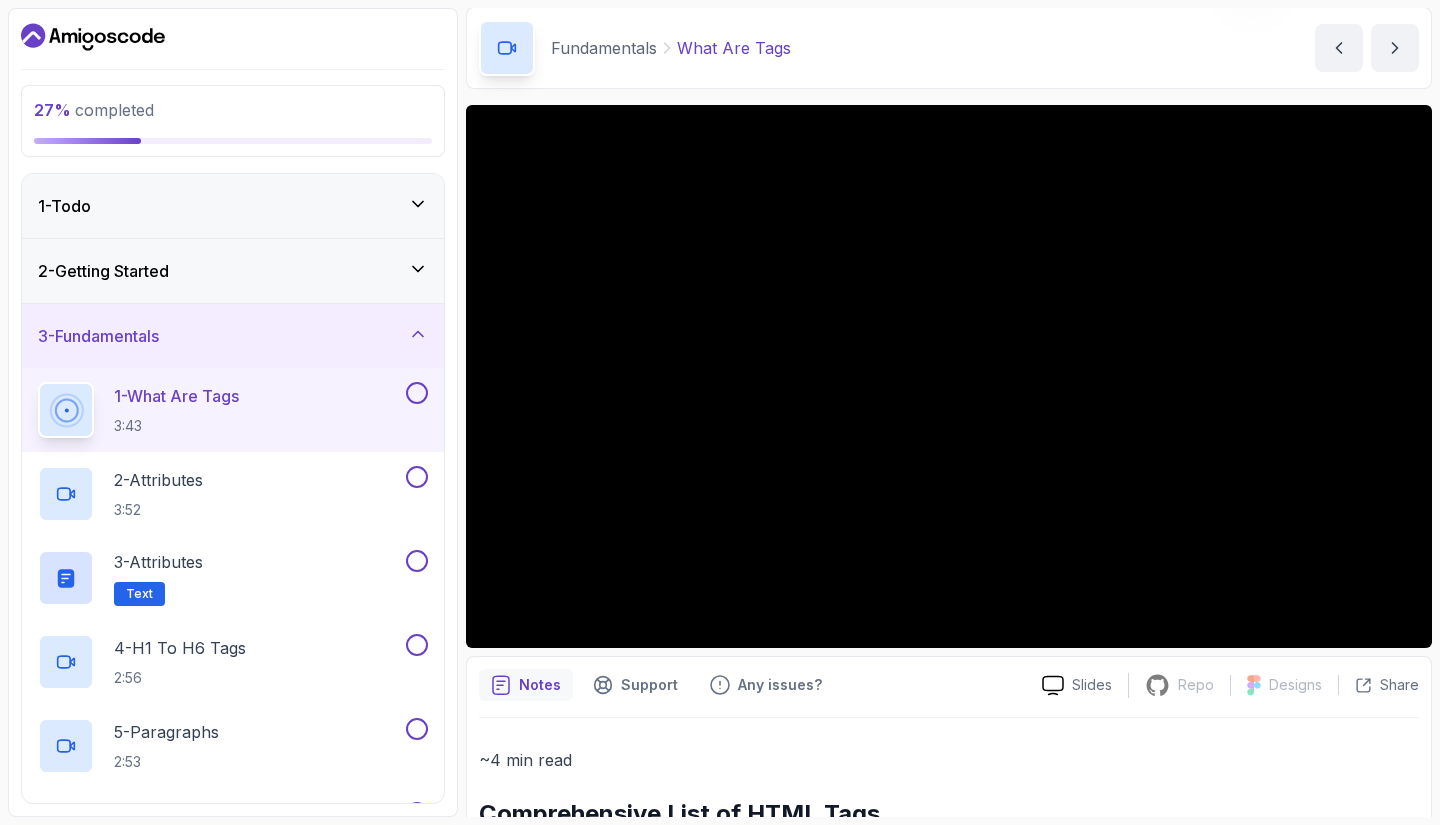 click at bounding box center [417, 393] 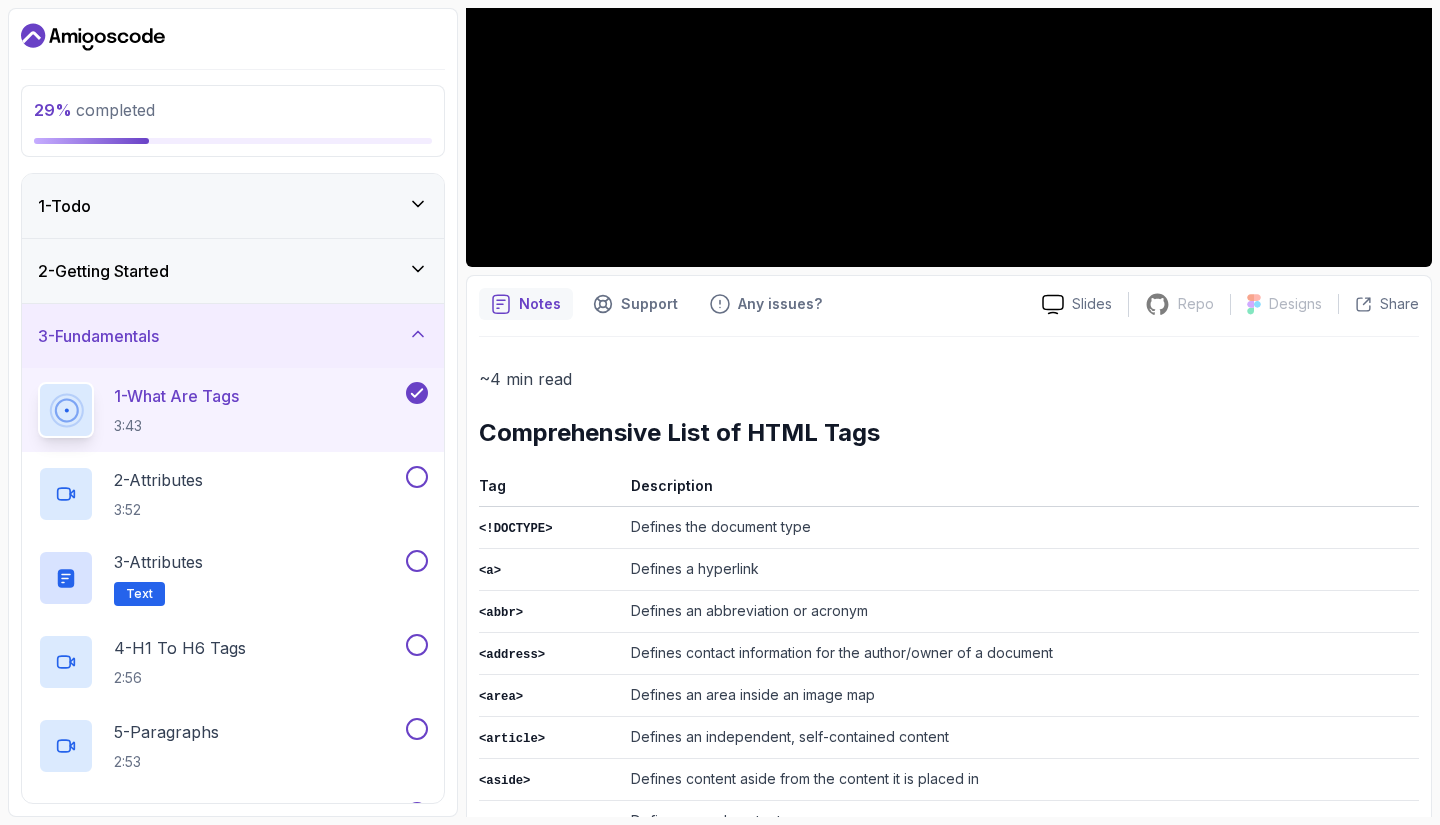 scroll, scrollTop: 0, scrollLeft: 0, axis: both 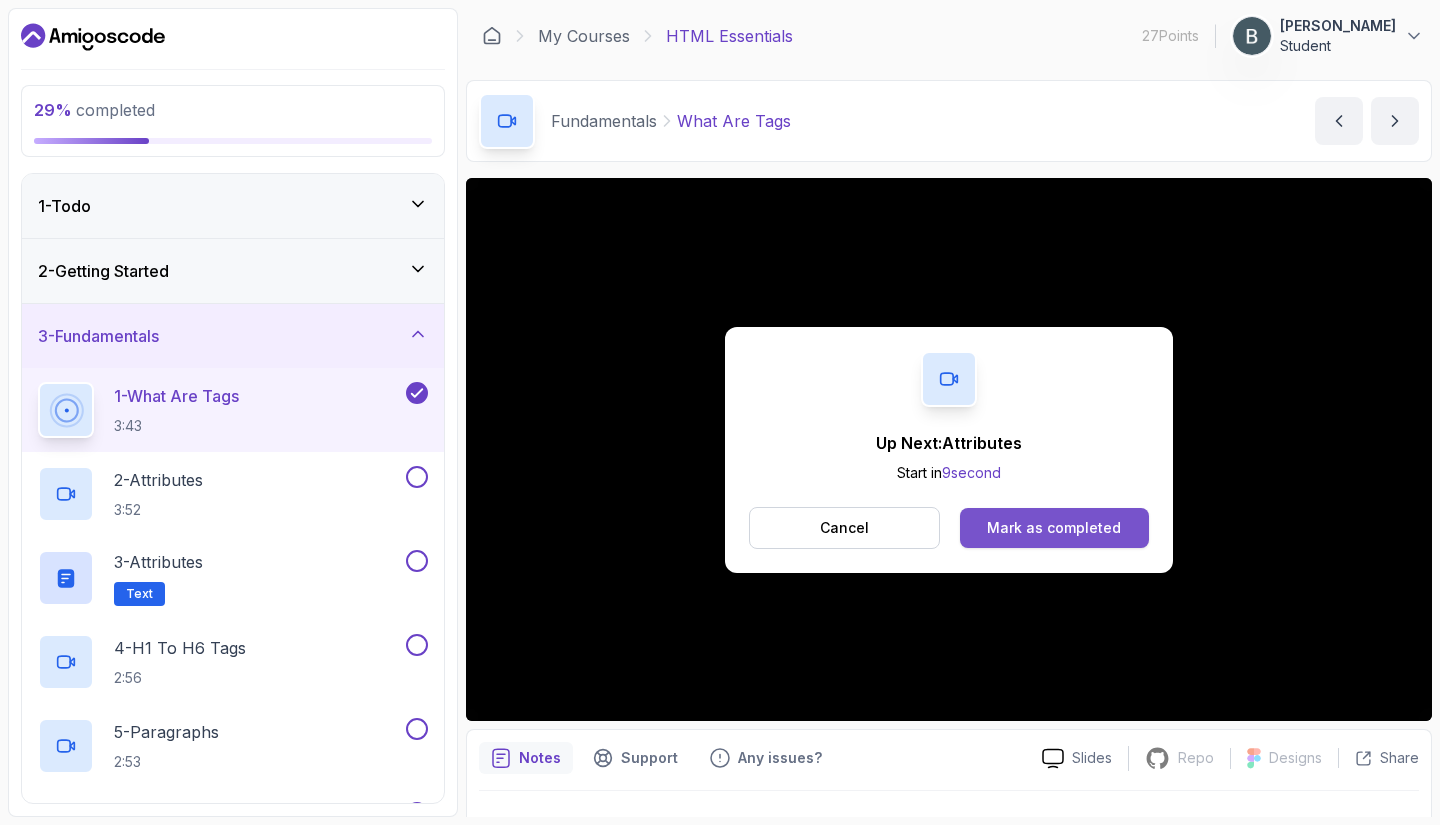 click on "Mark as completed" at bounding box center (1054, 528) 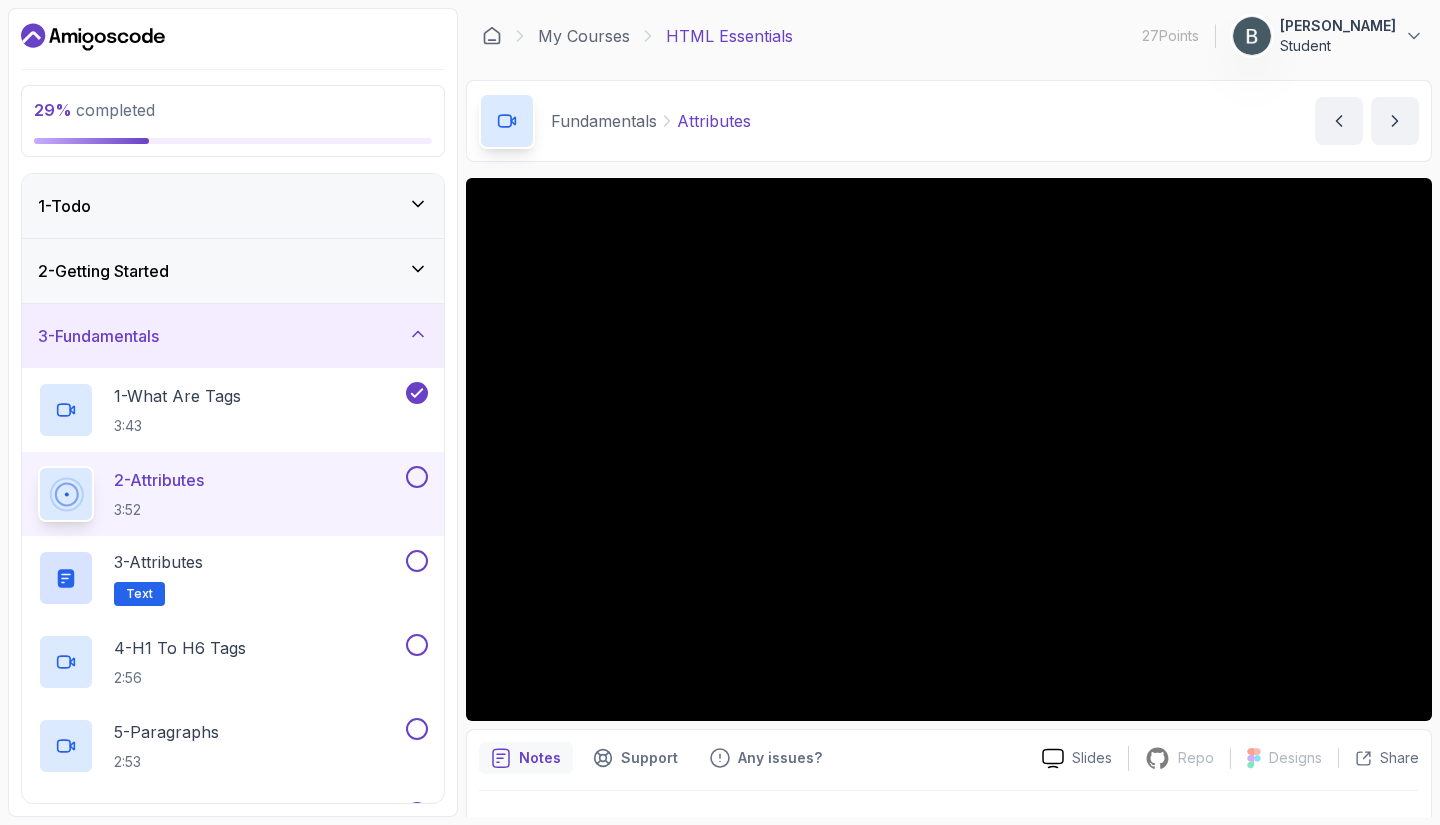 scroll, scrollTop: 42, scrollLeft: 0, axis: vertical 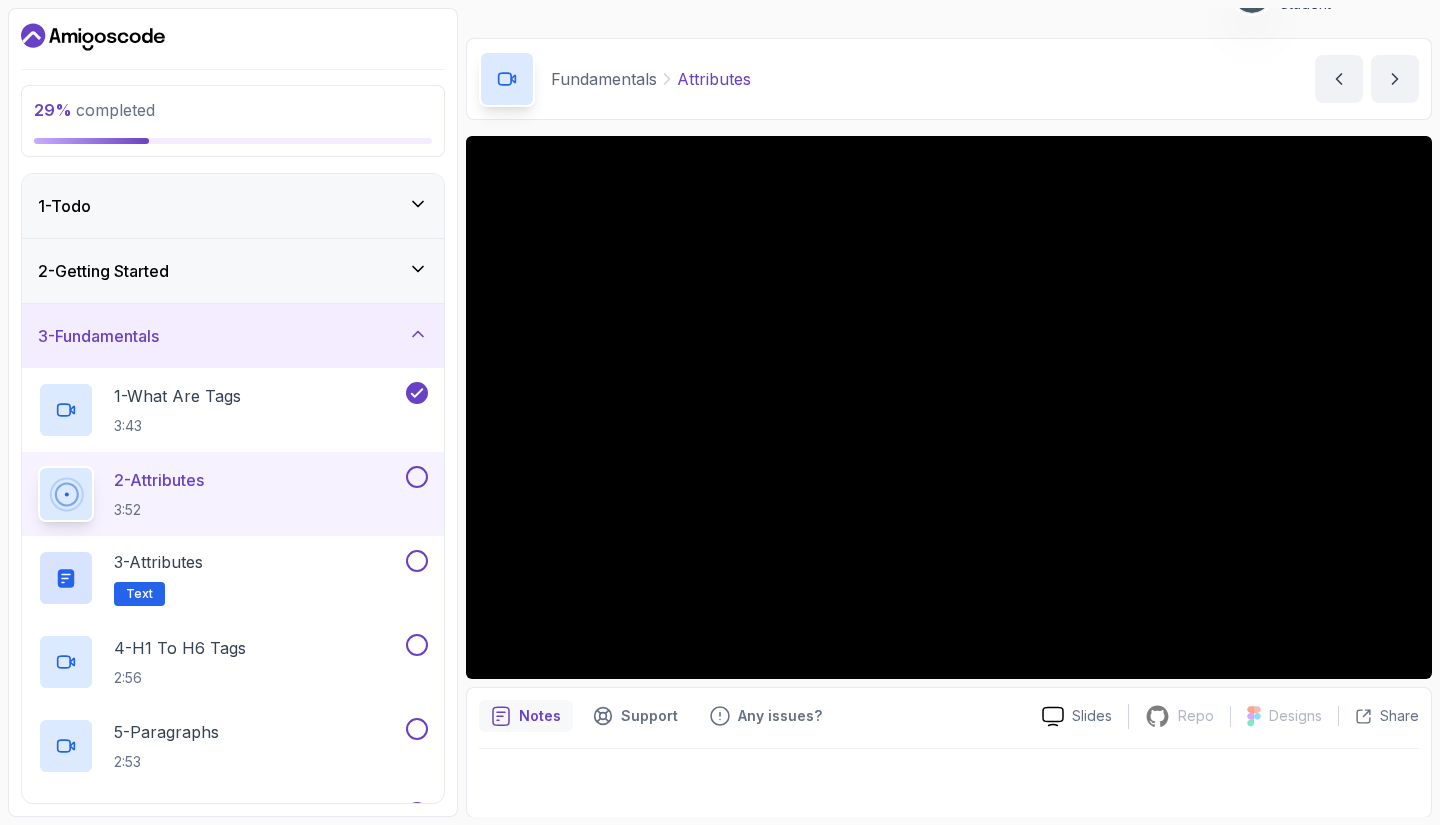 click at bounding box center [417, 477] 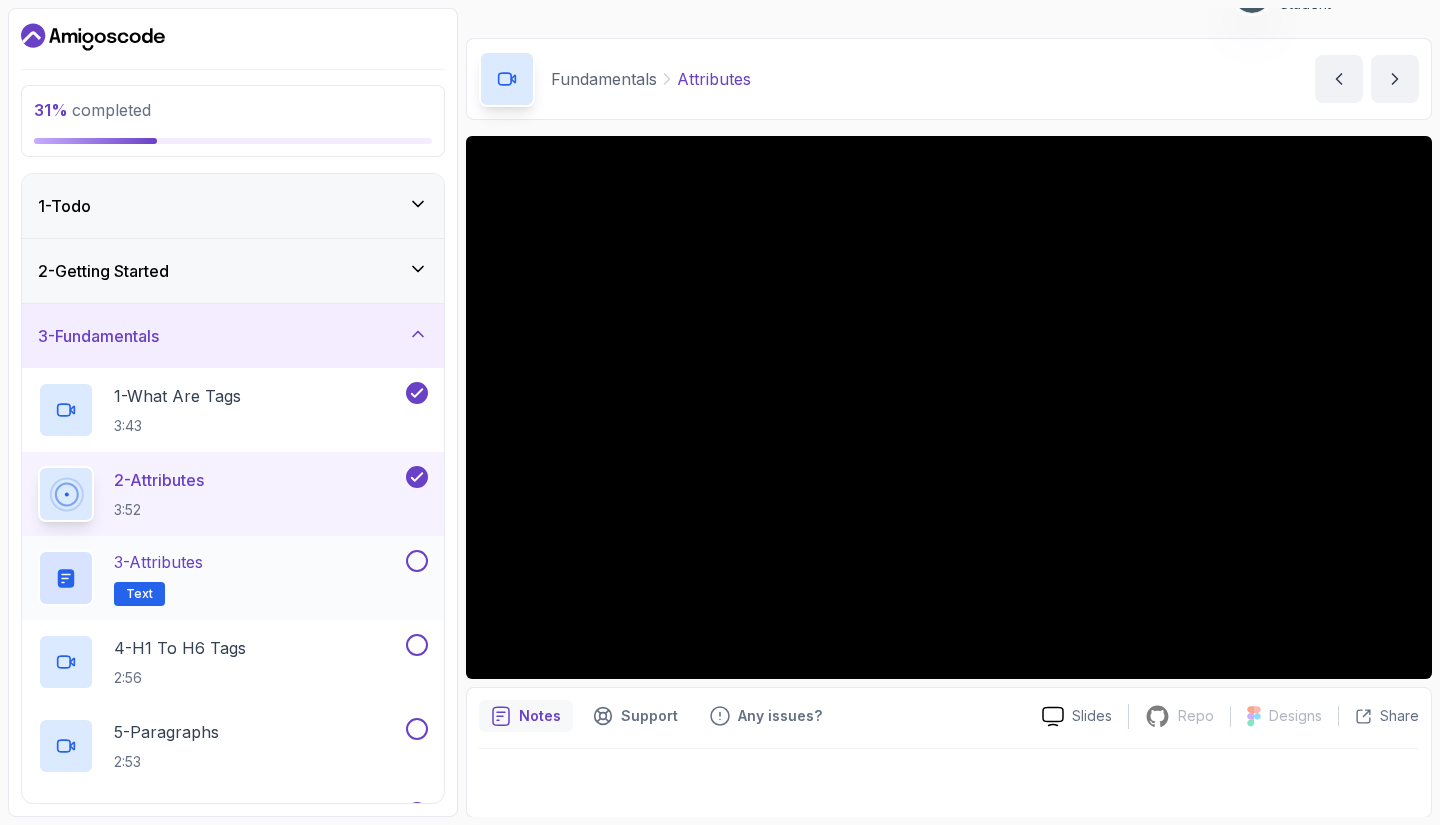 click at bounding box center [417, 561] 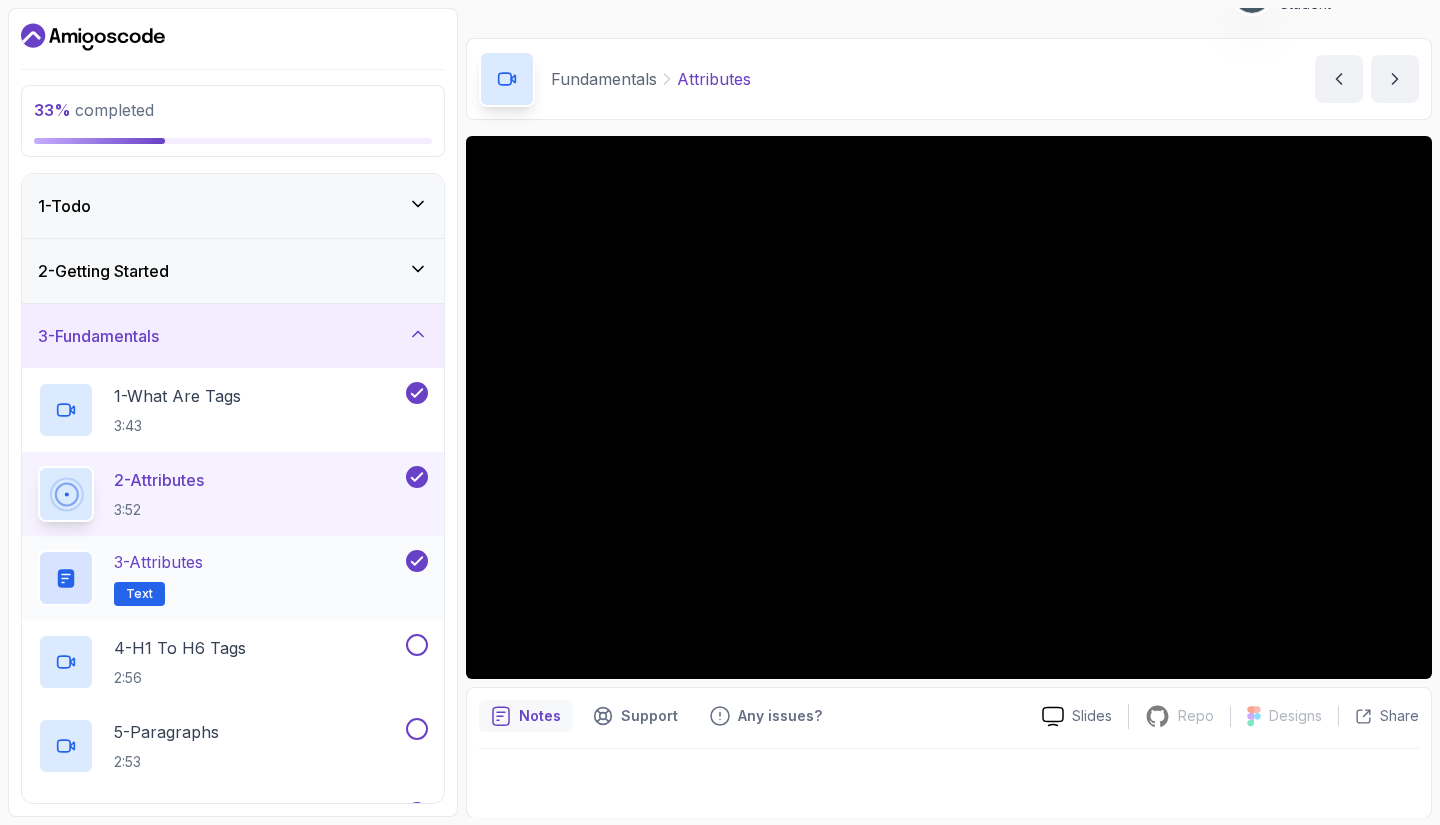 click on "3  -  Attributes Text" at bounding box center (220, 578) 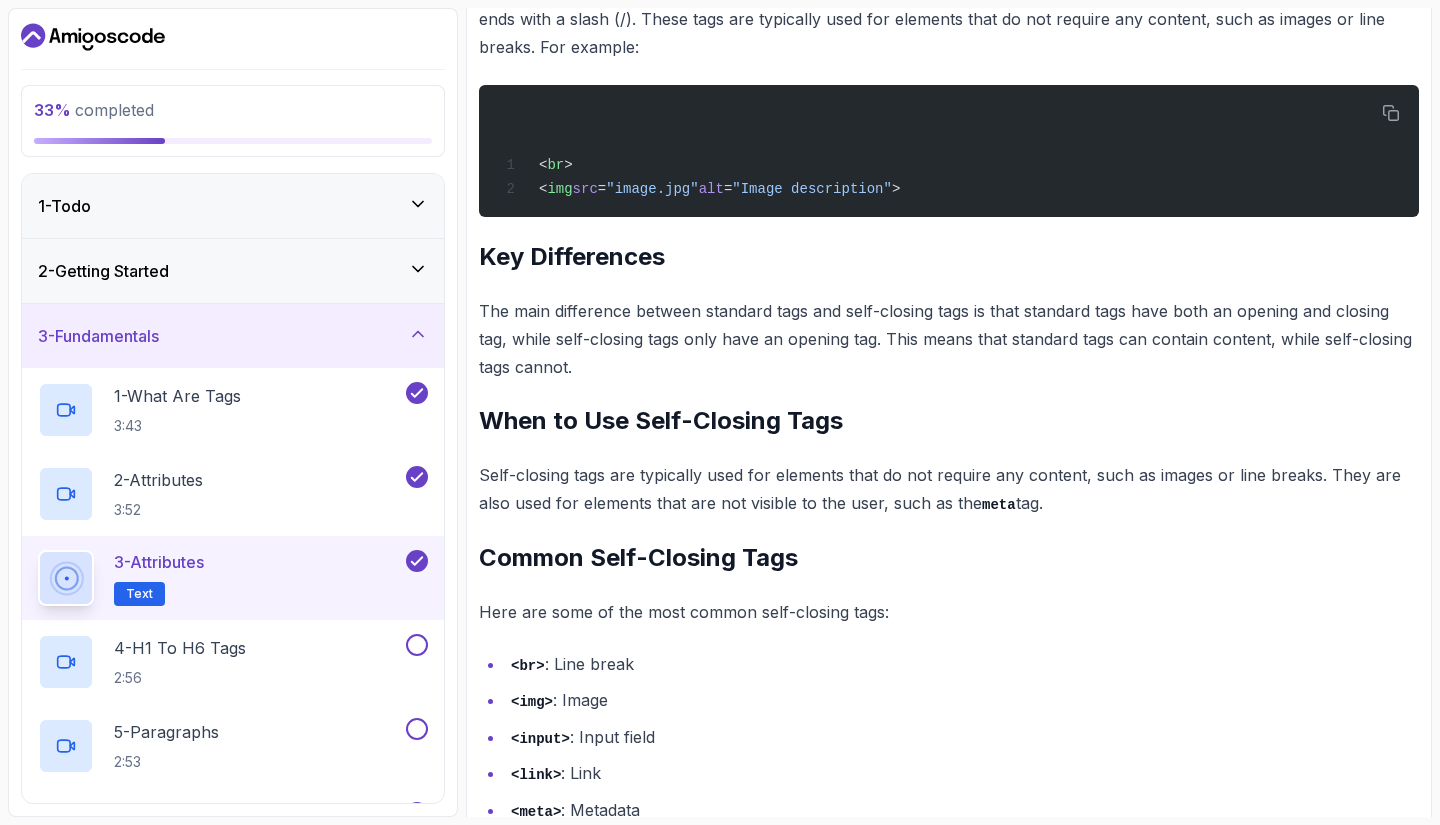 scroll, scrollTop: 869, scrollLeft: 0, axis: vertical 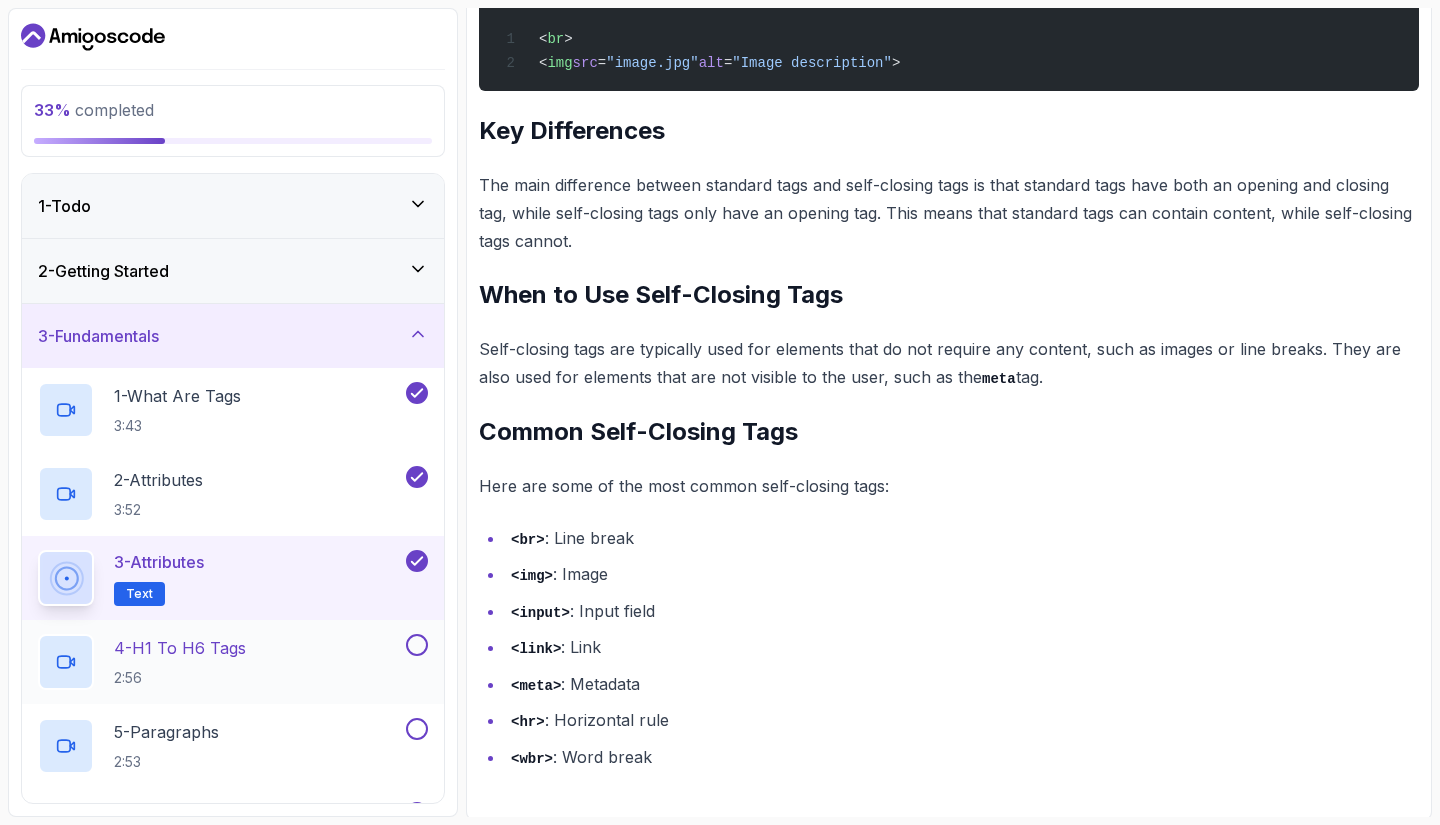click at bounding box center [417, 645] 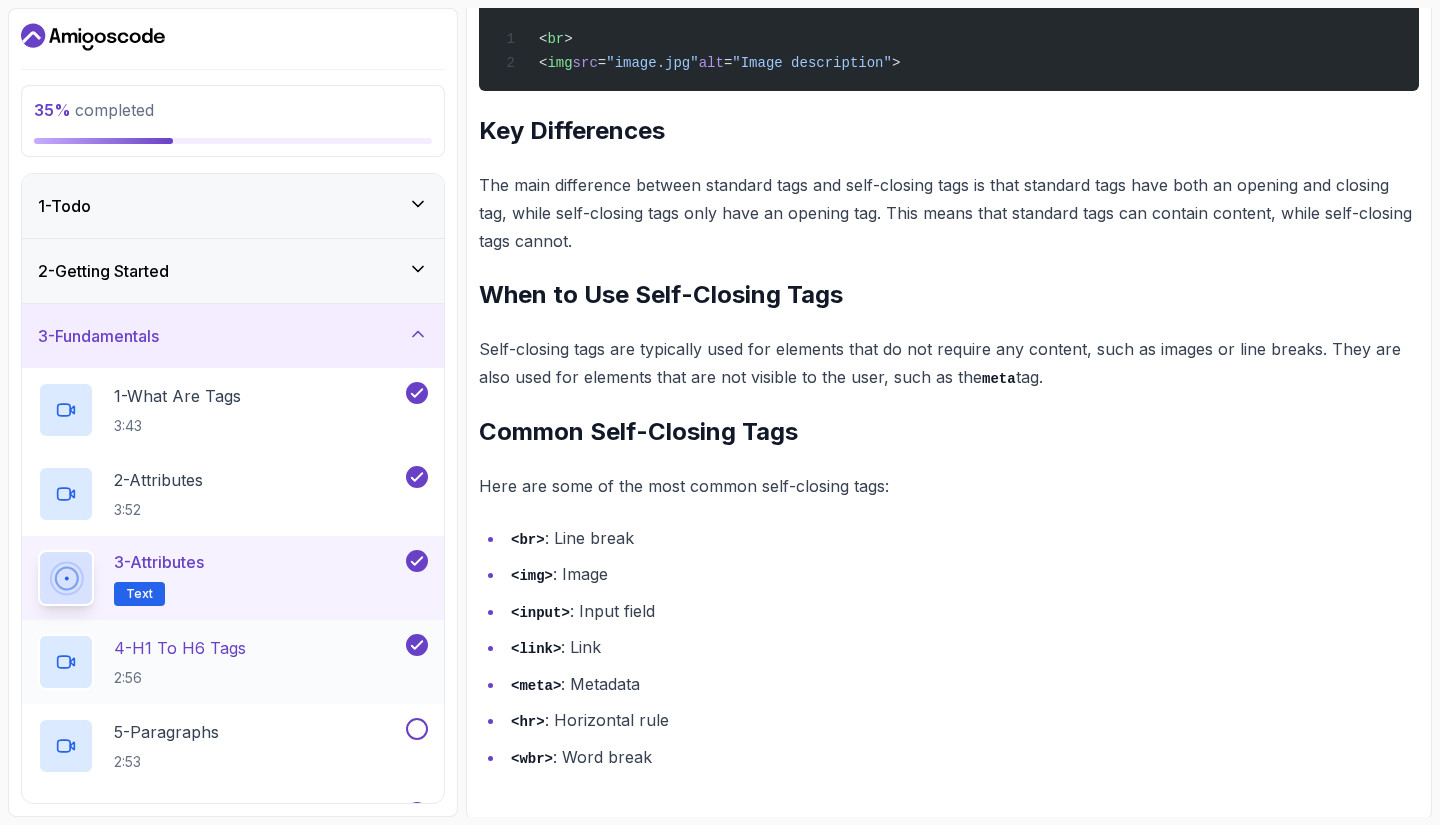 click on "4  -  H1 To H6 Tags 2:56" at bounding box center (220, 662) 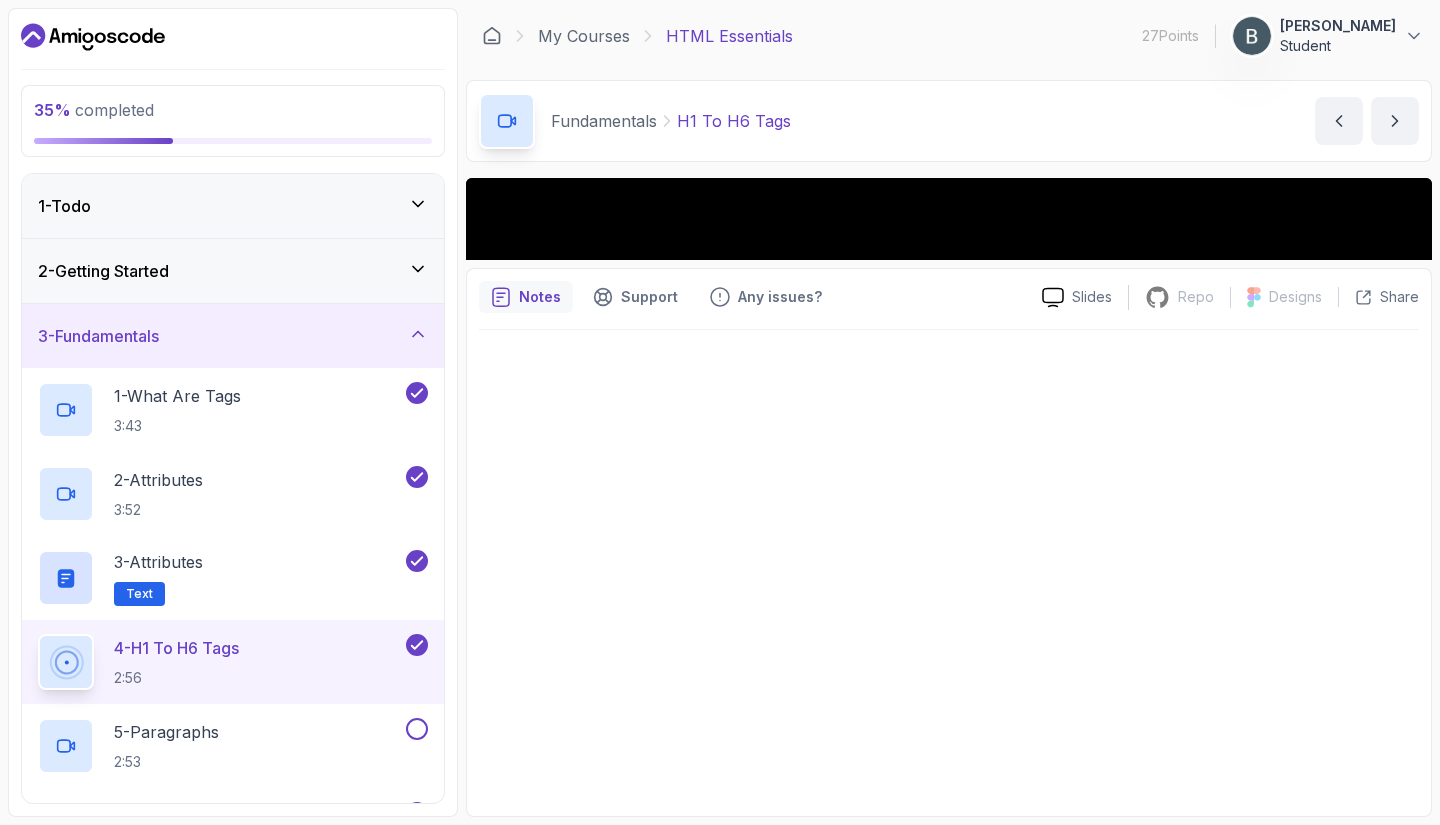 scroll, scrollTop: 0, scrollLeft: 0, axis: both 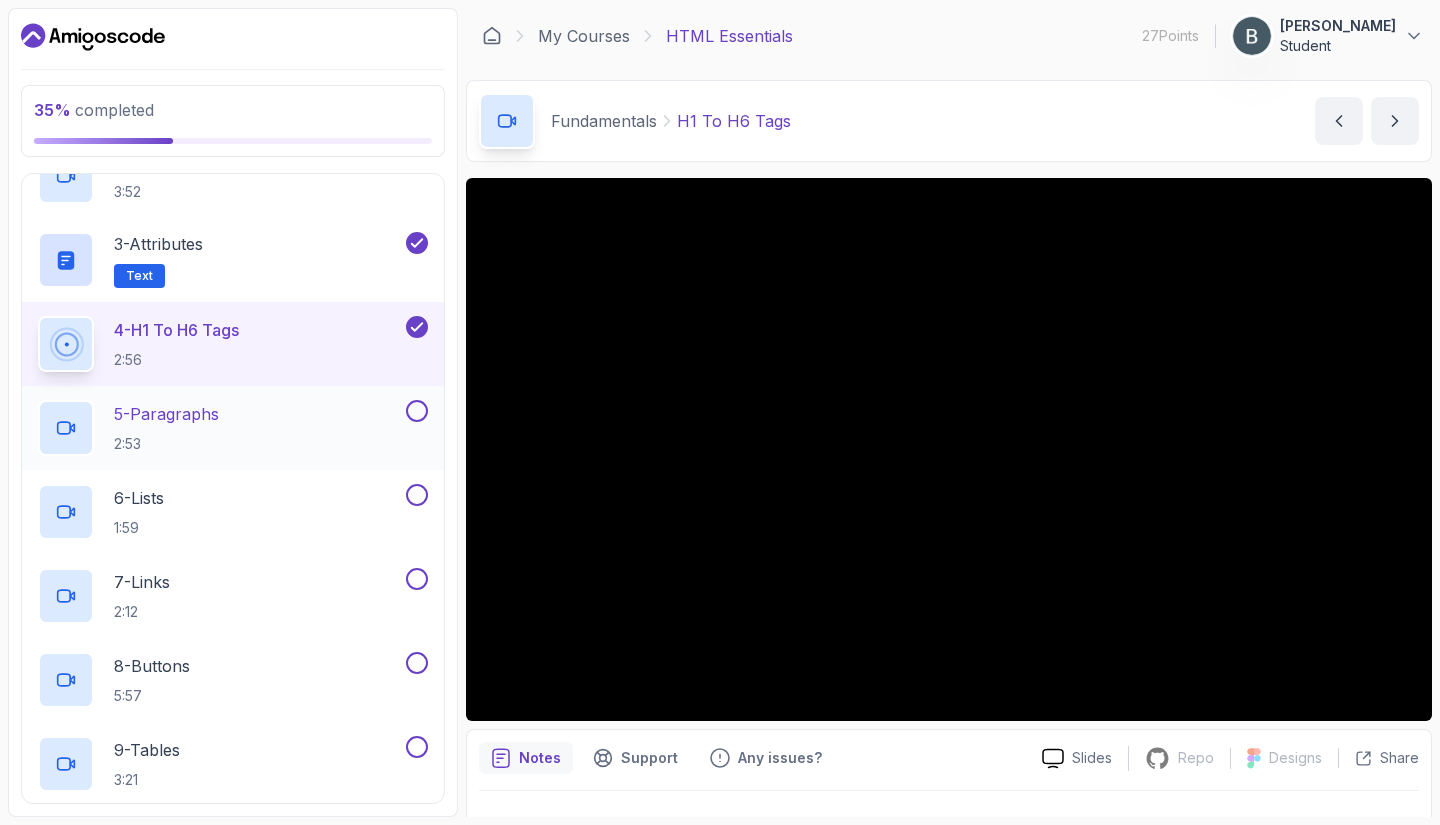 click on "5  -  Paragraphs 2:53" at bounding box center (220, 428) 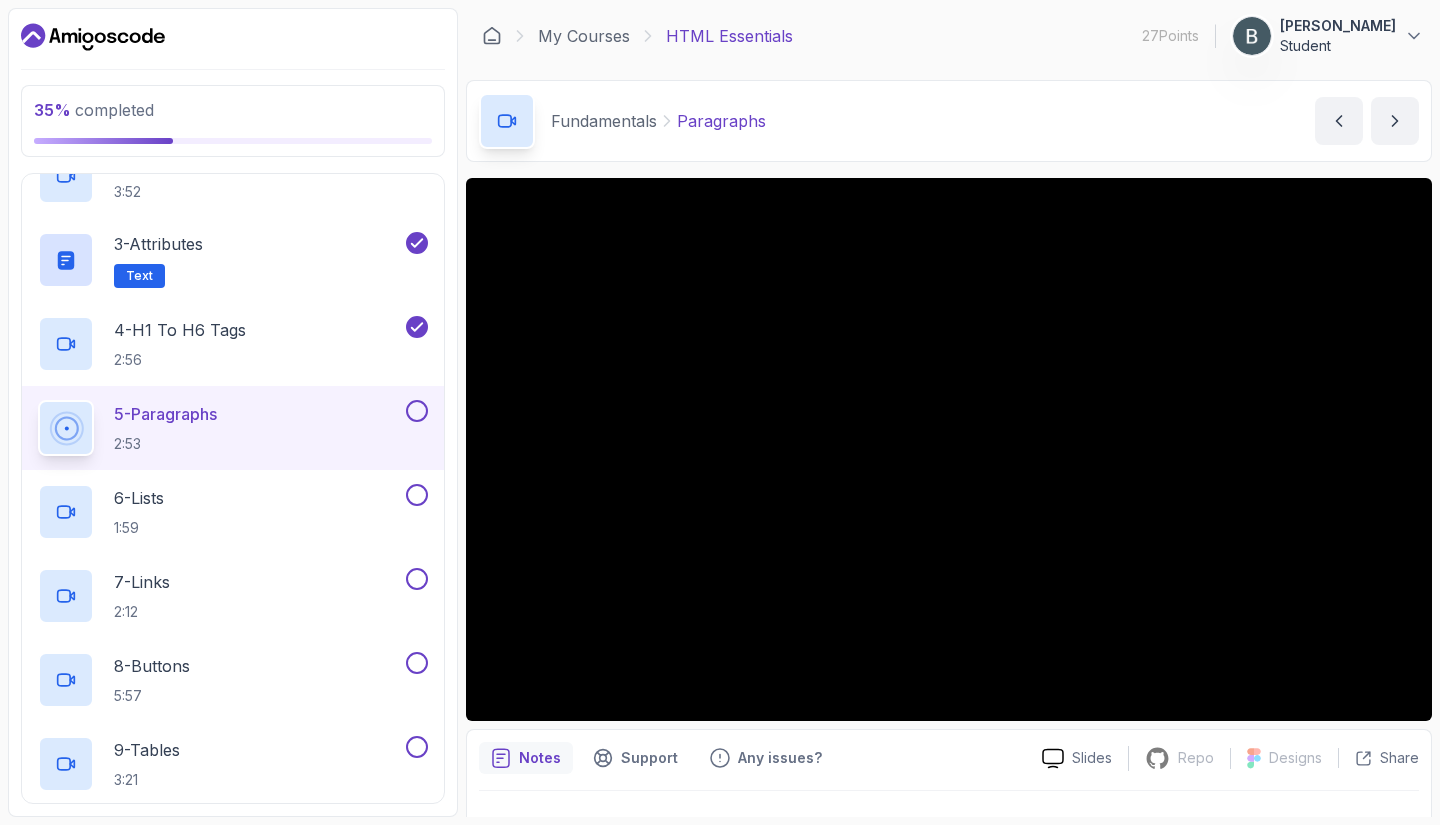 click at bounding box center [415, 411] 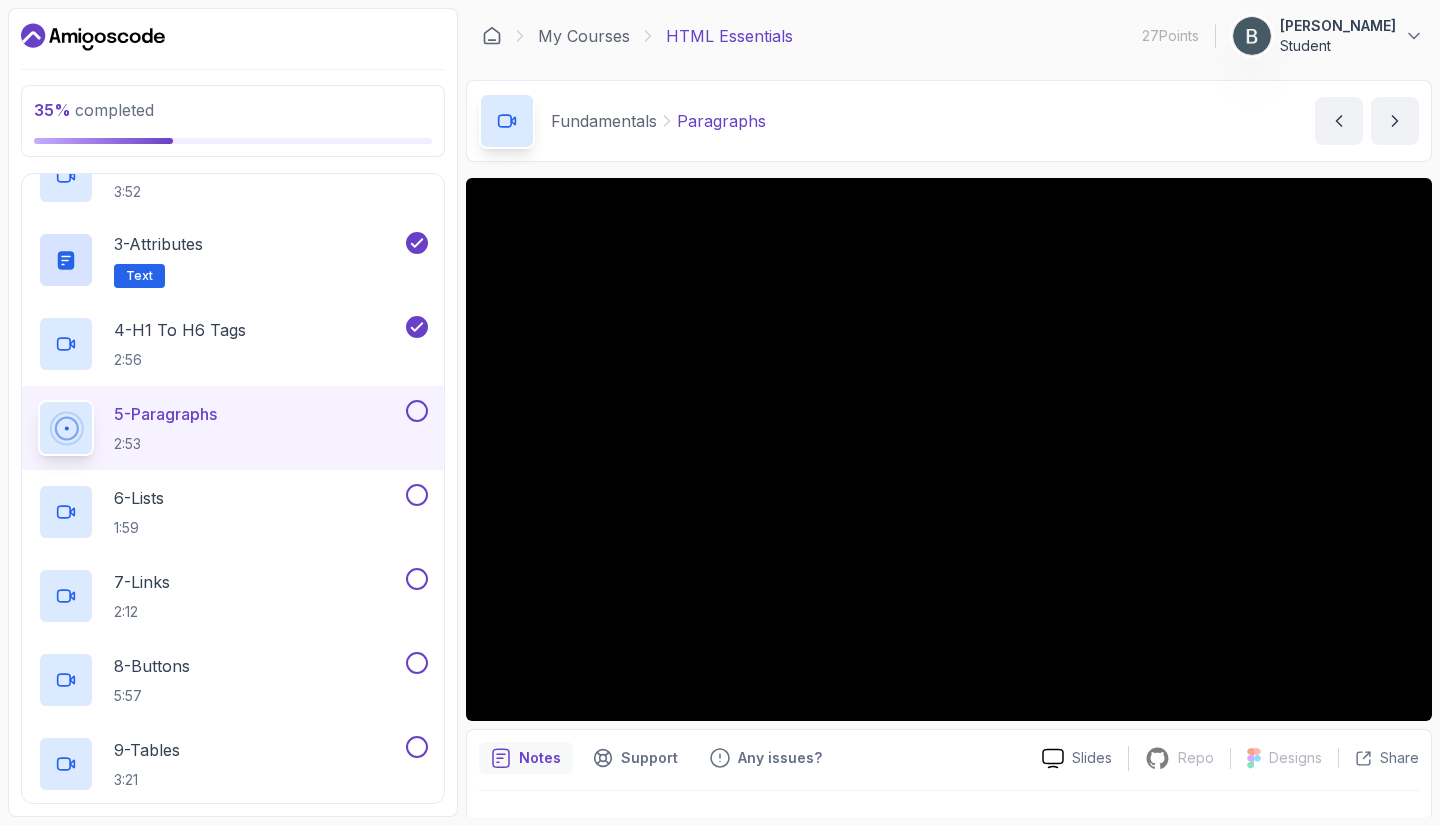 click at bounding box center [417, 411] 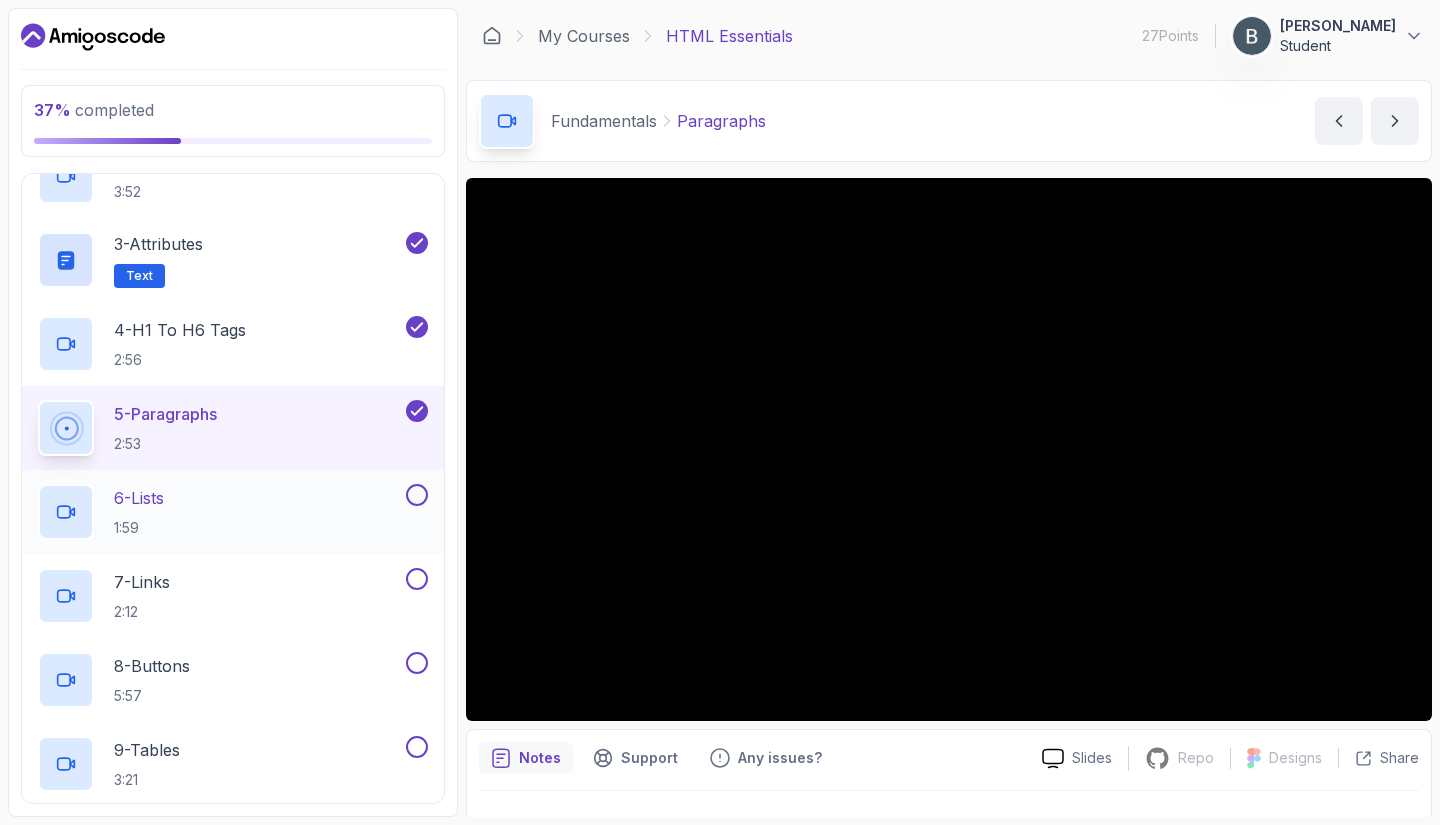 click at bounding box center (417, 495) 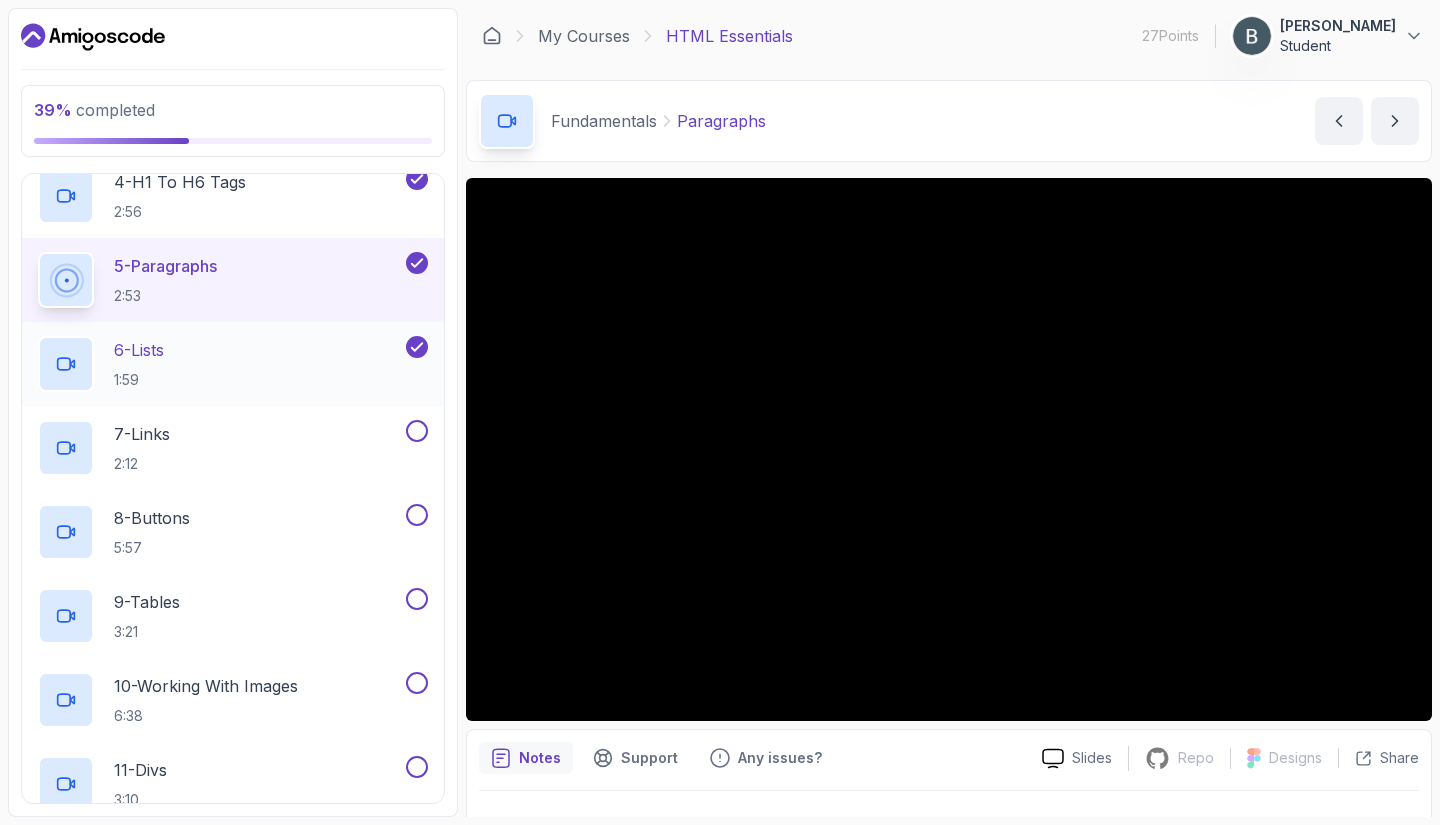 scroll, scrollTop: 467, scrollLeft: 0, axis: vertical 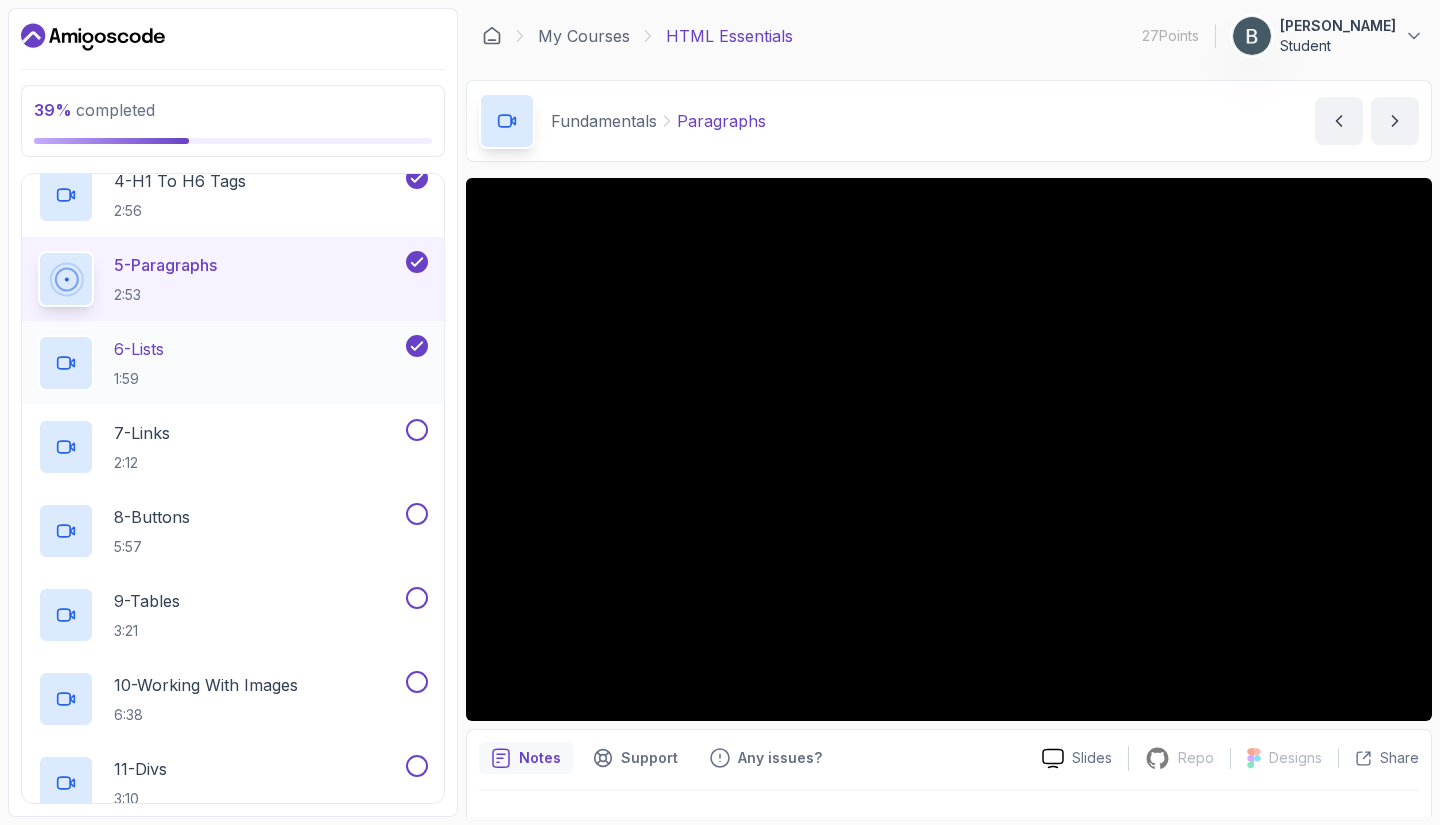 click on "6  -  Lists 1:59" at bounding box center [220, 363] 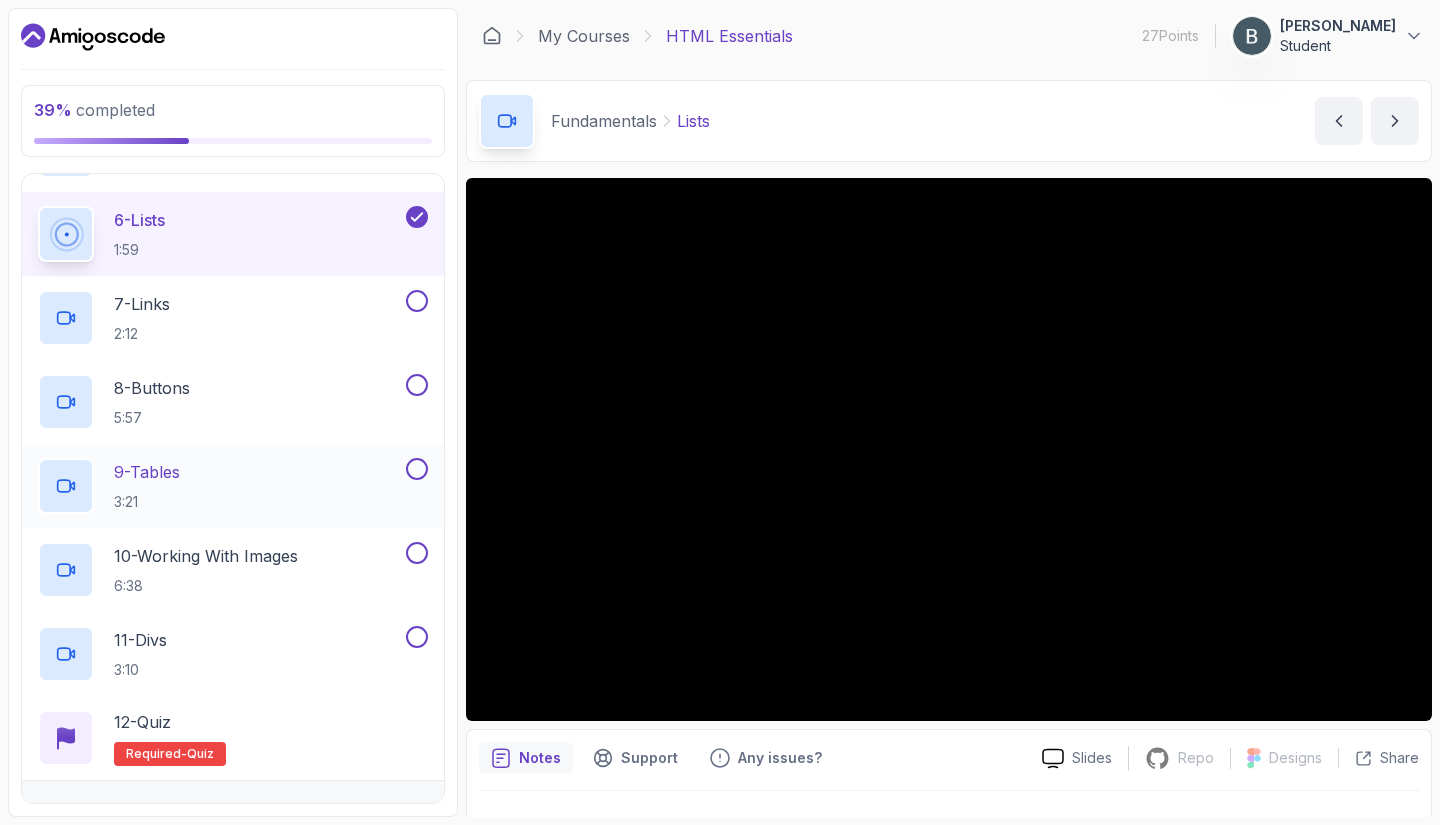 scroll, scrollTop: 596, scrollLeft: 0, axis: vertical 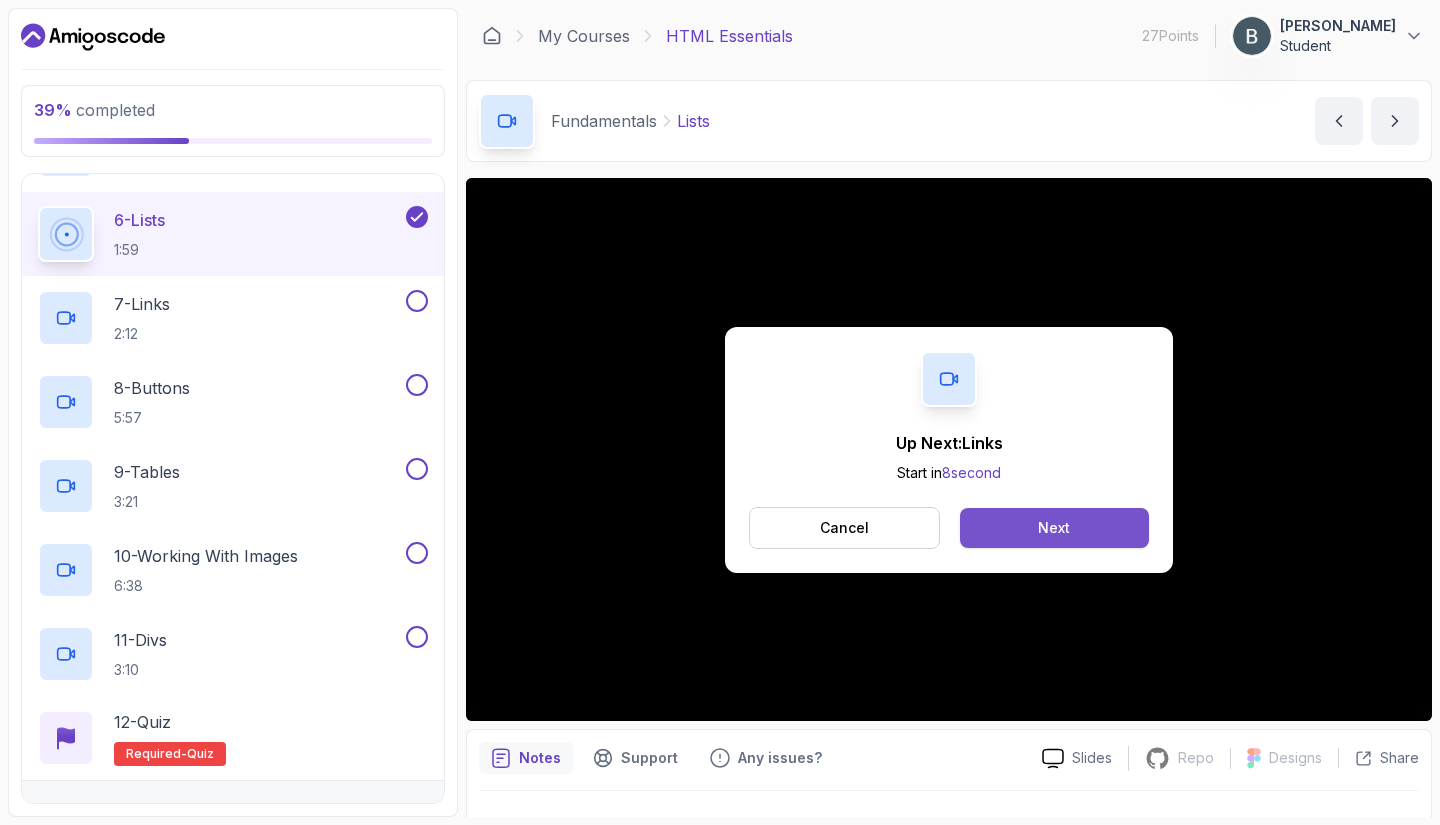 click on "Next" at bounding box center [1054, 528] 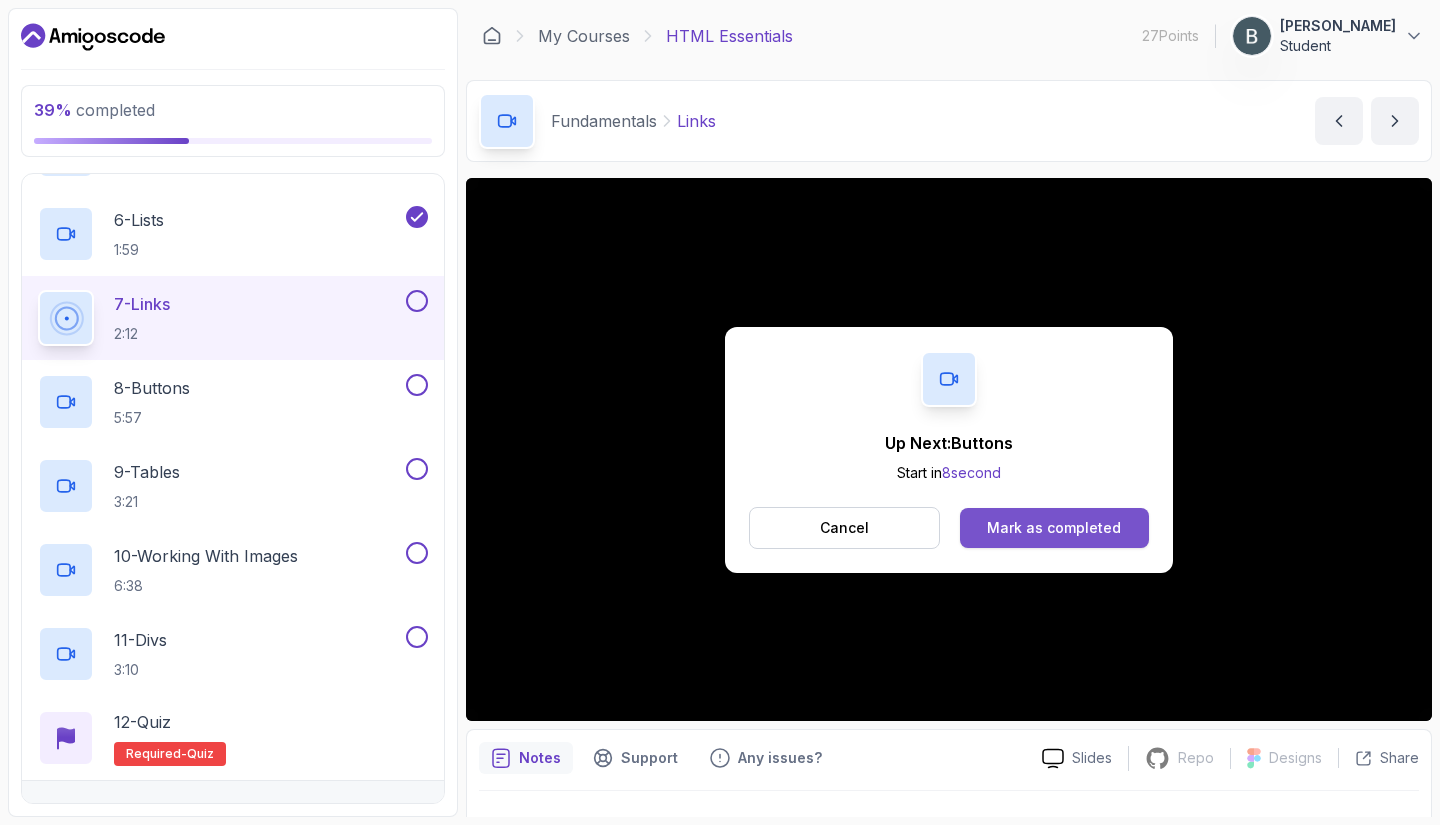click on "Mark as completed" at bounding box center [1054, 528] 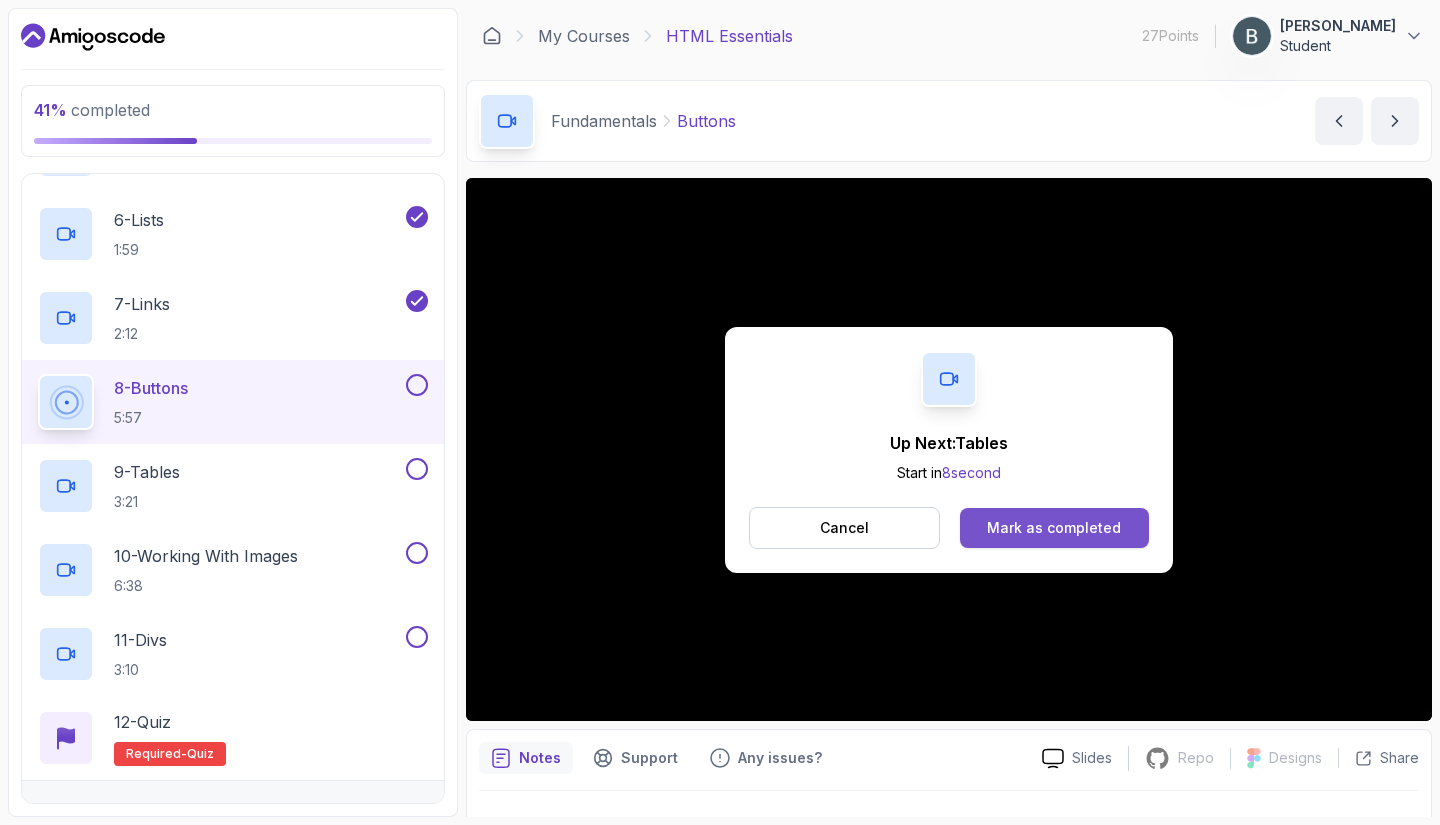 click on "Mark as completed" at bounding box center [1054, 528] 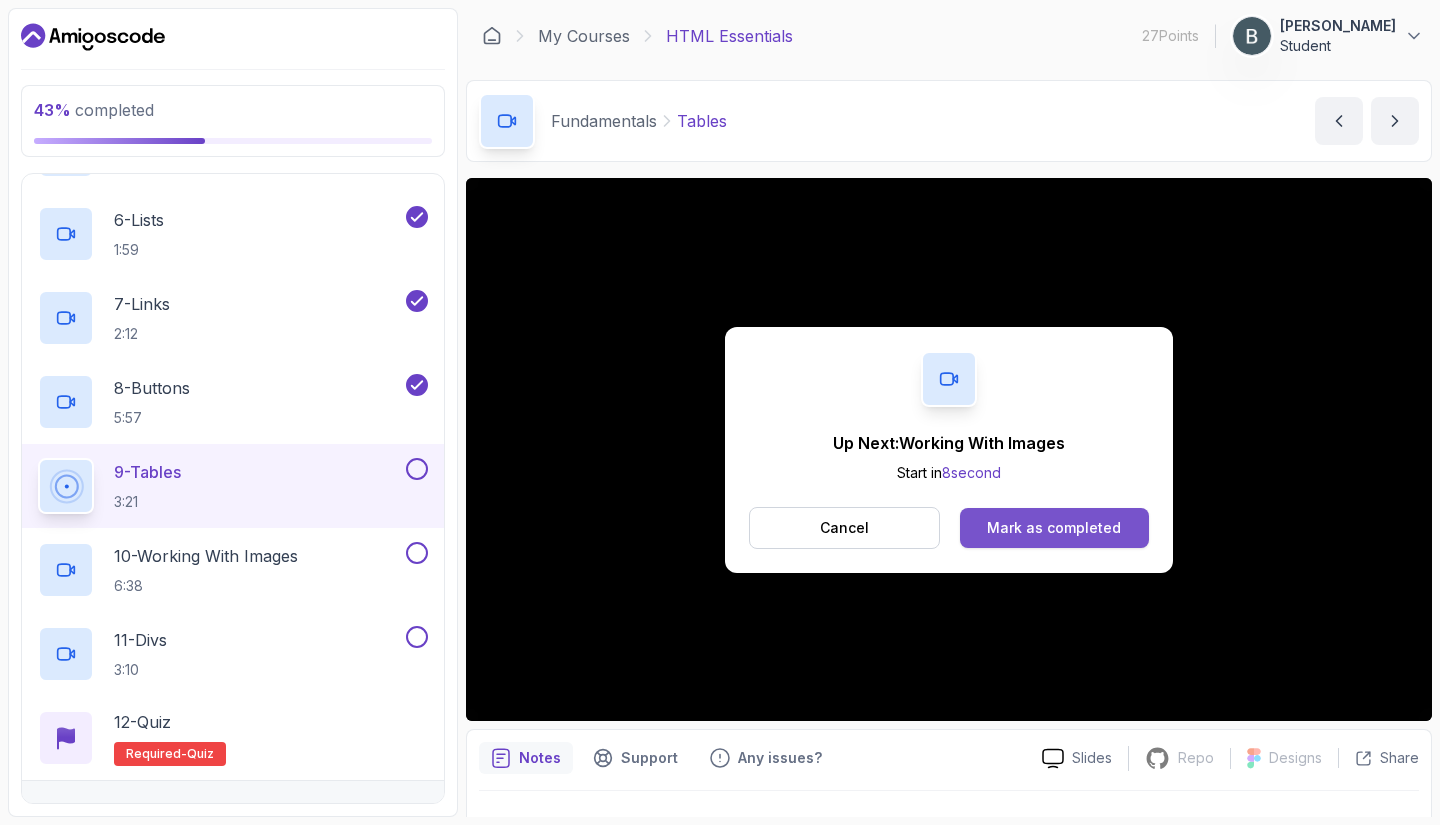 click on "Mark as completed" at bounding box center [1054, 528] 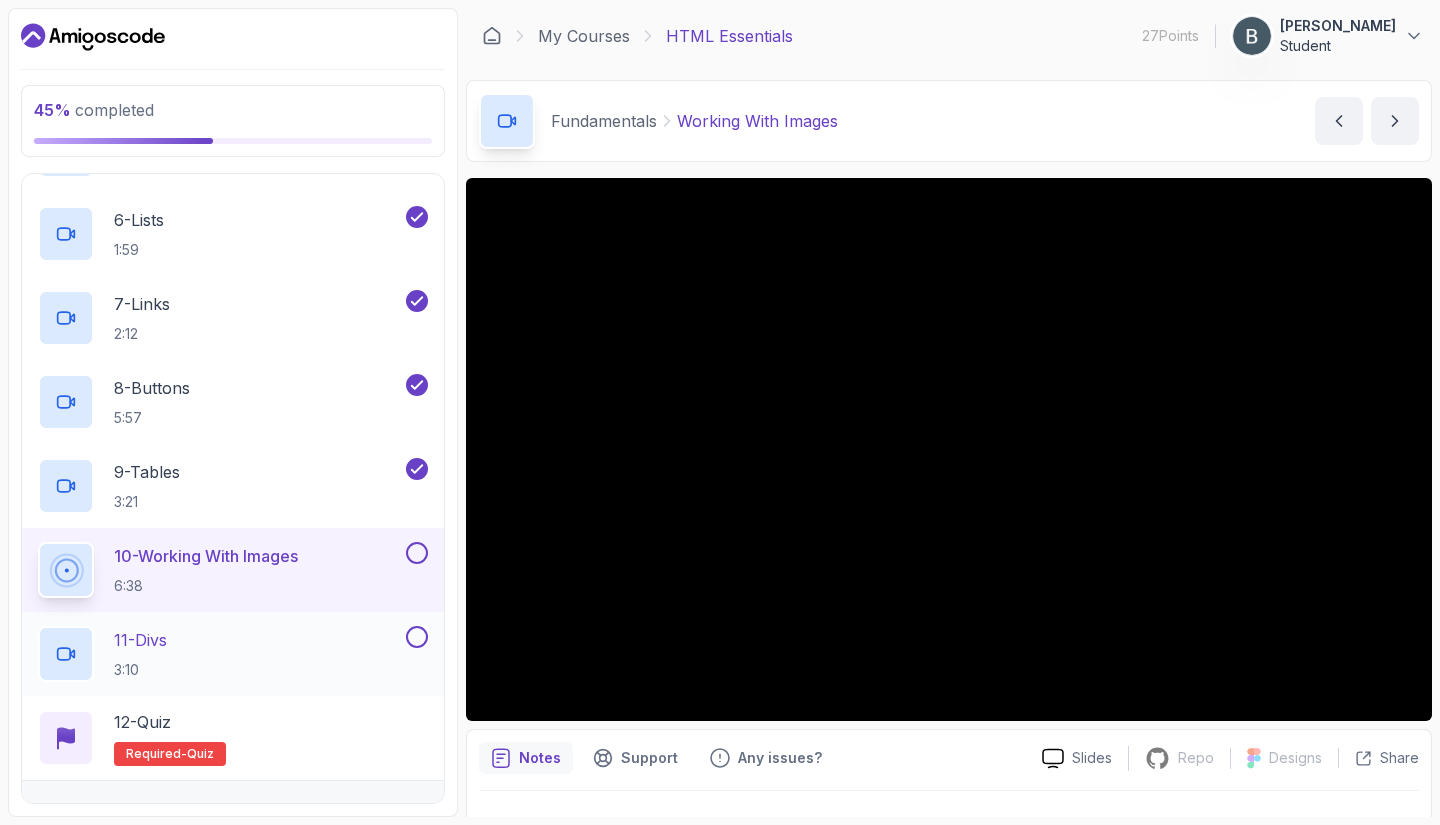 scroll, scrollTop: 667, scrollLeft: 0, axis: vertical 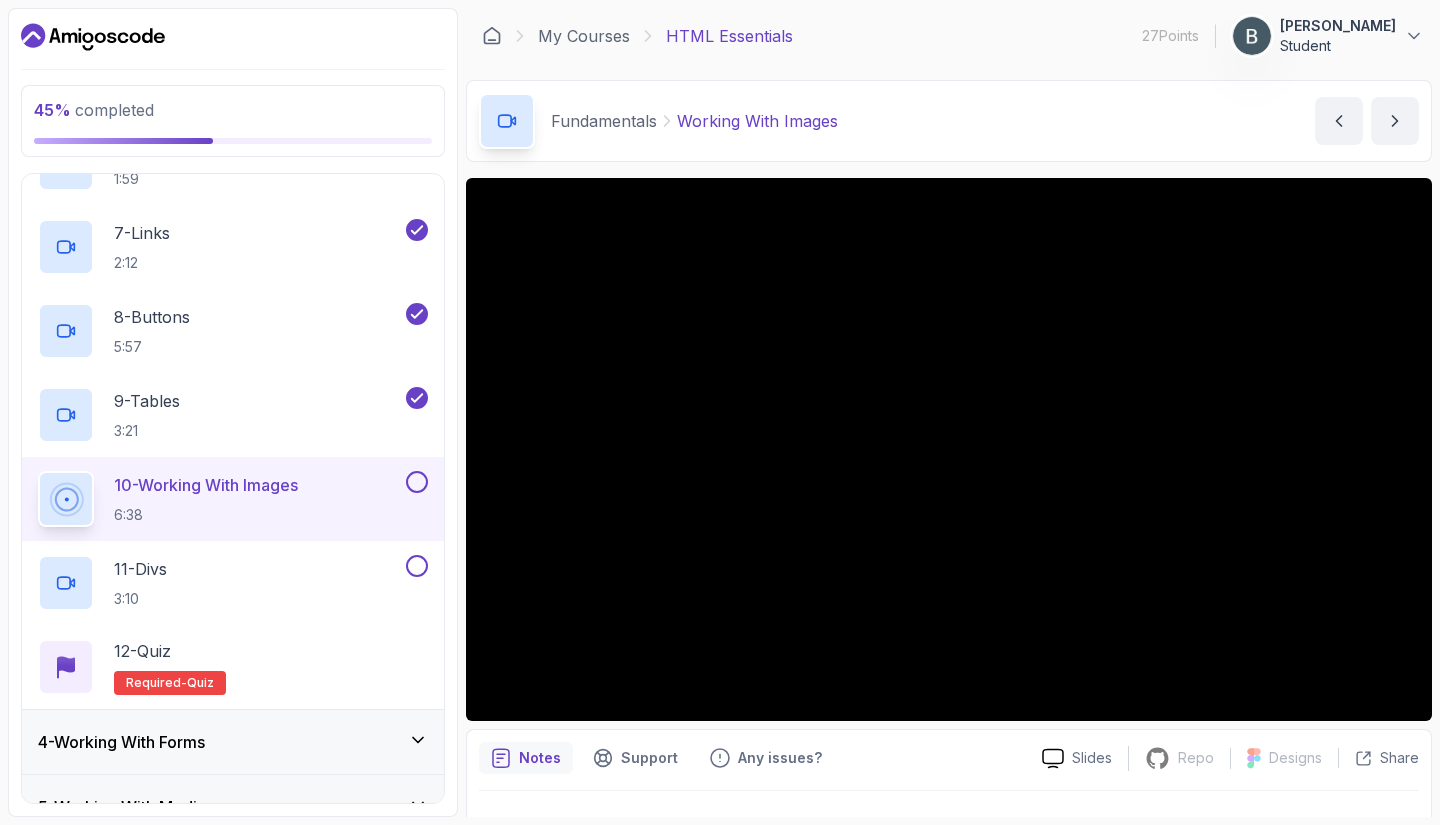 click at bounding box center [417, 482] 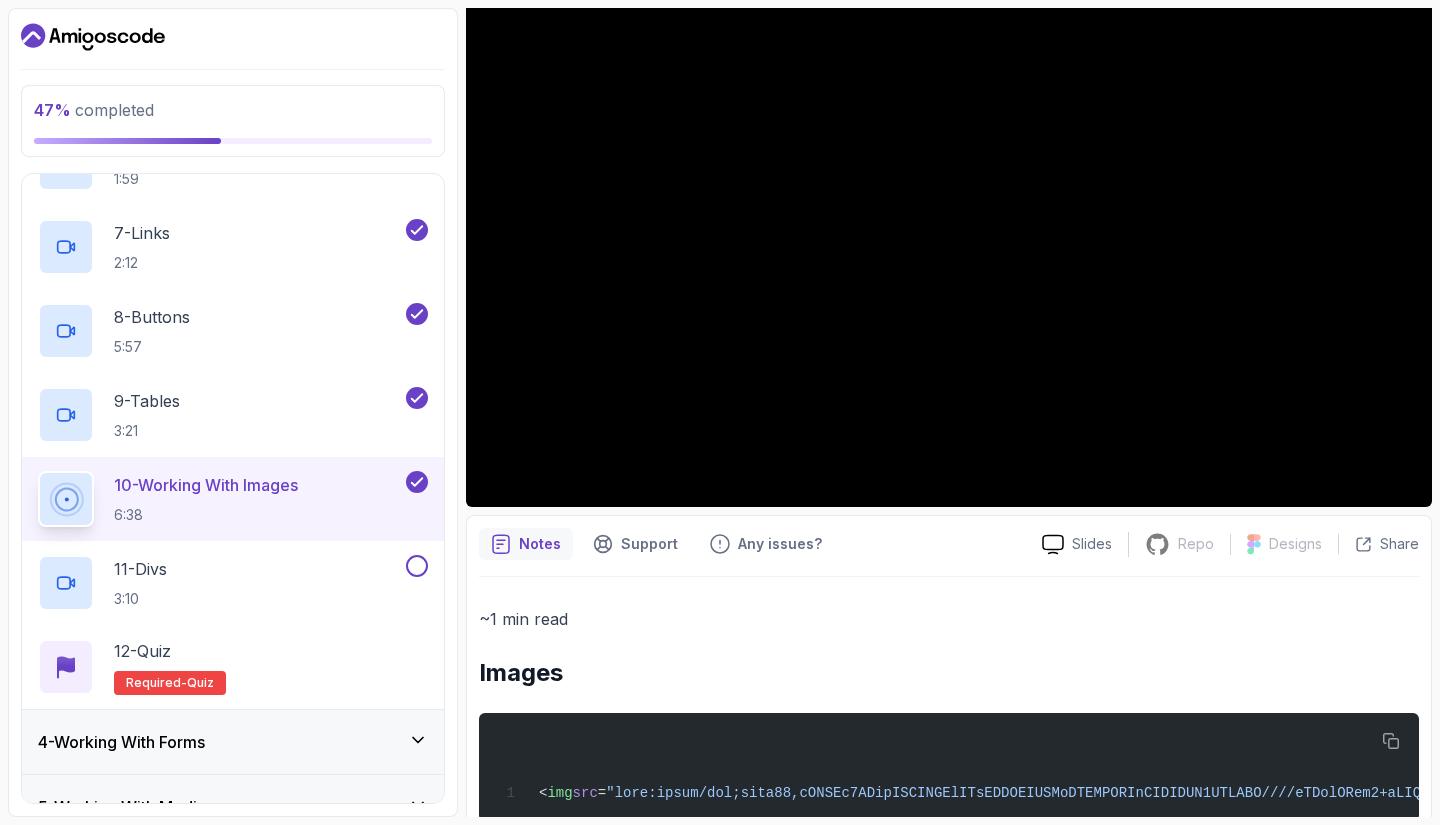 scroll, scrollTop: 0, scrollLeft: 0, axis: both 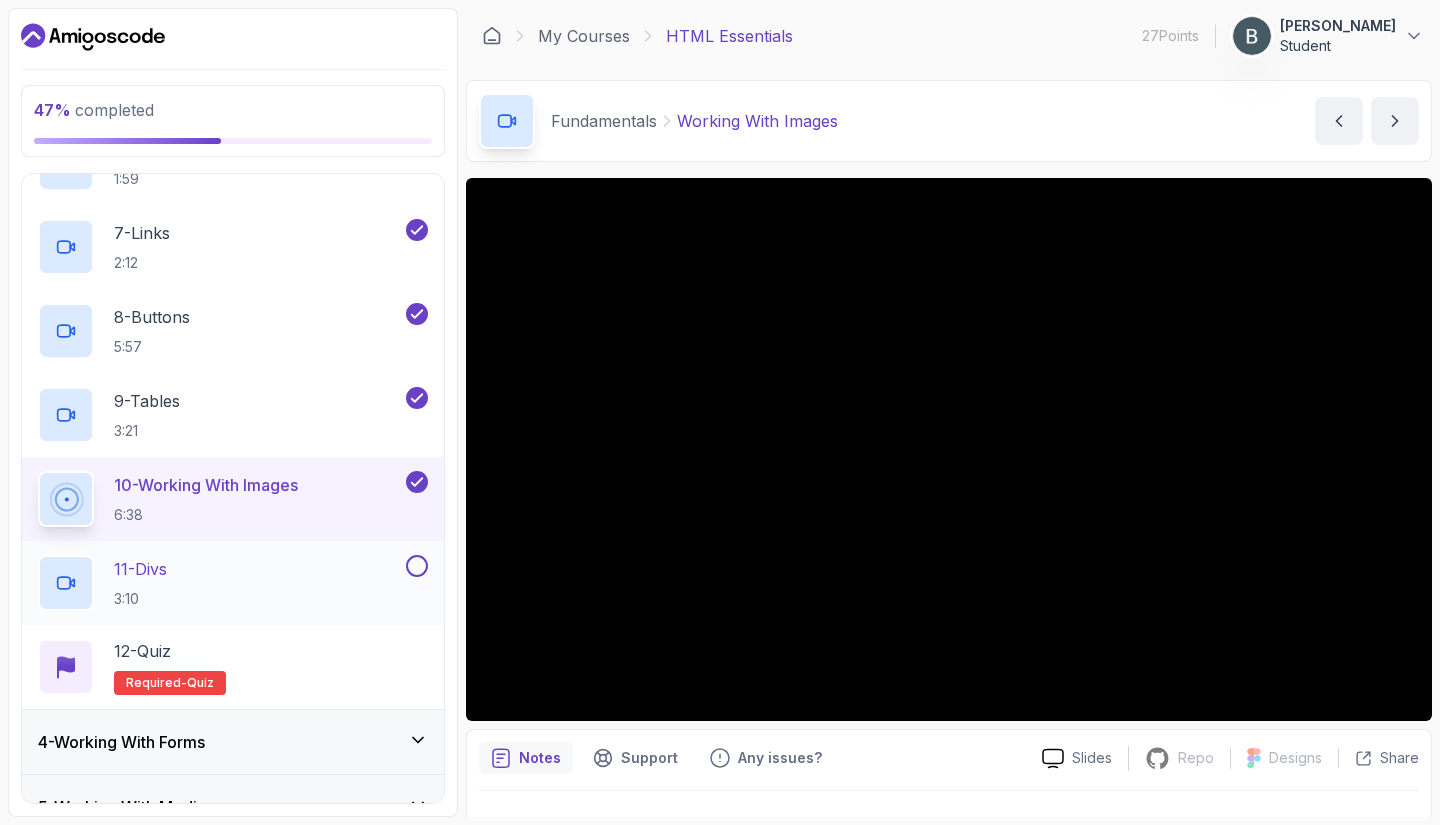 click on "11  -  Divs 3:10" at bounding box center [220, 583] 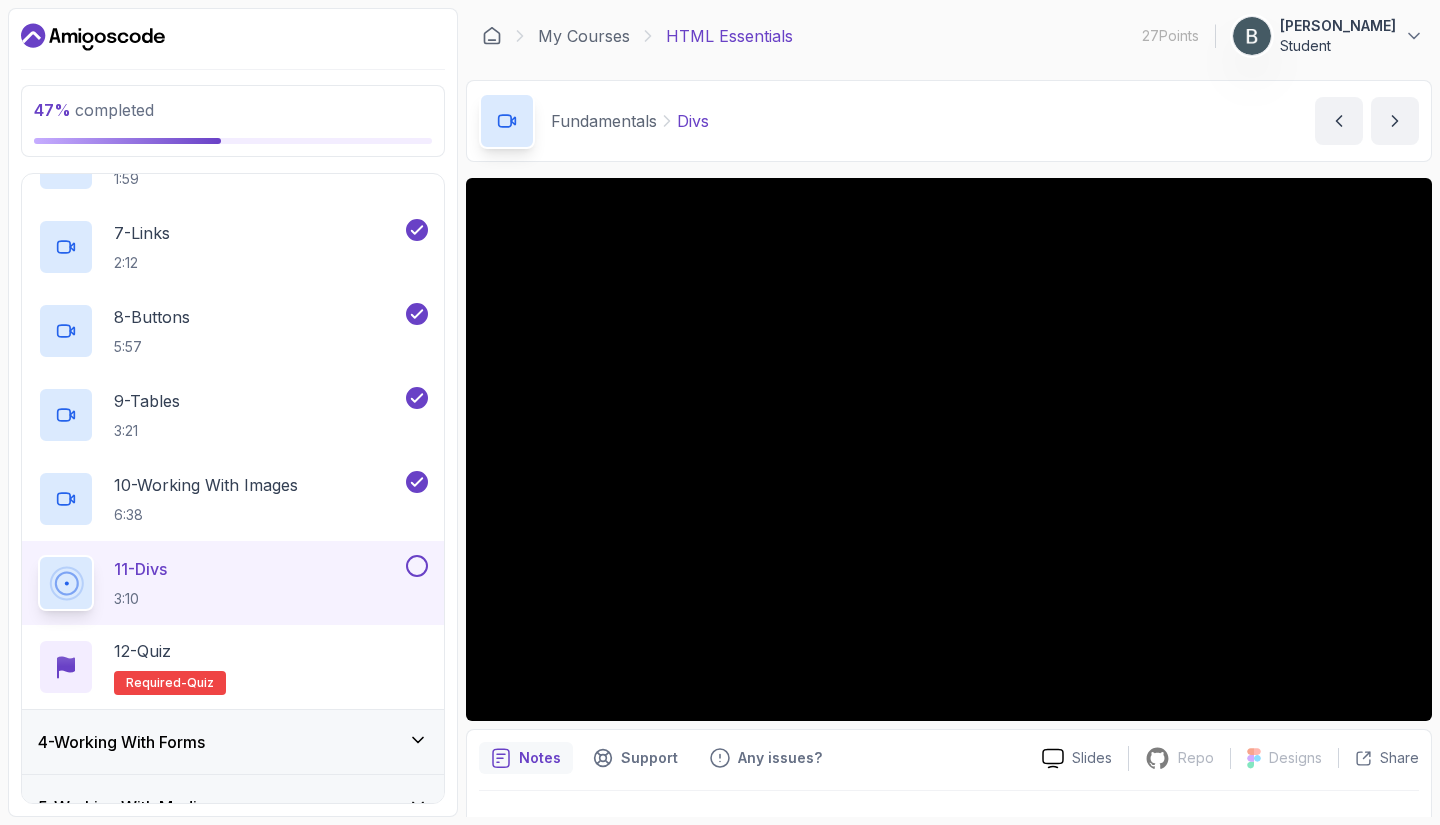 click on "11  -  Divs 3:10" at bounding box center [220, 583] 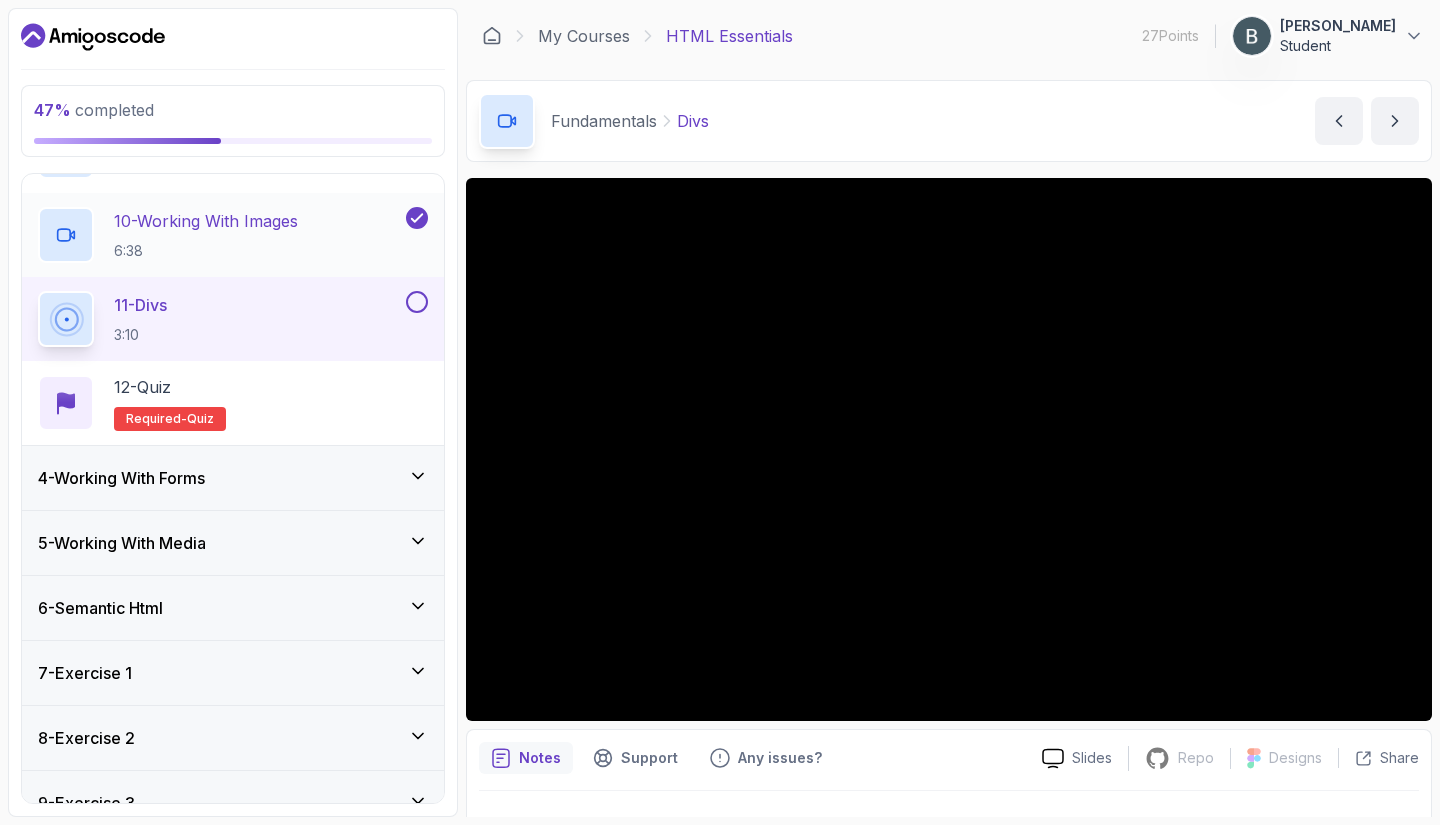 scroll, scrollTop: 1088, scrollLeft: 0, axis: vertical 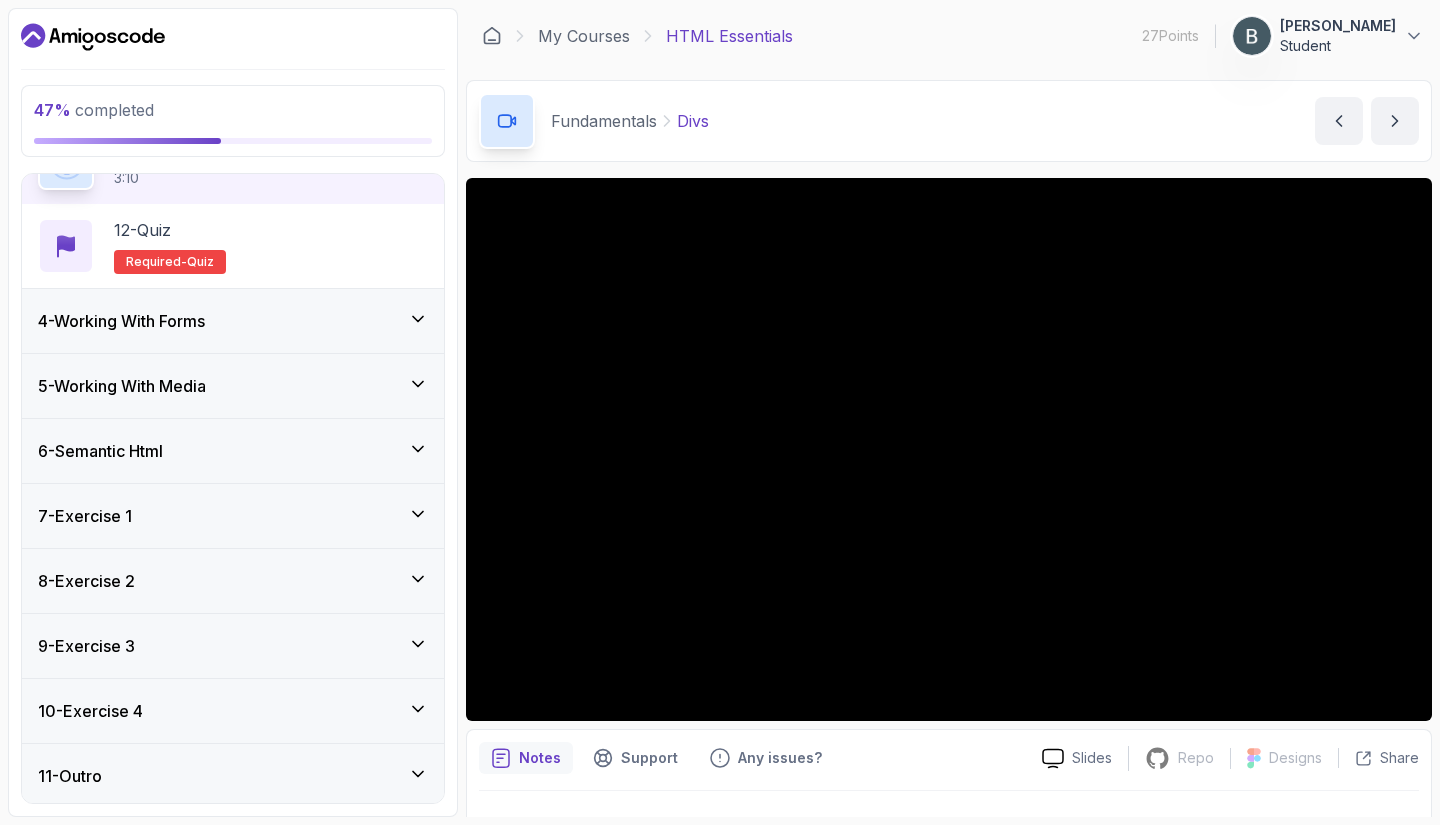 click 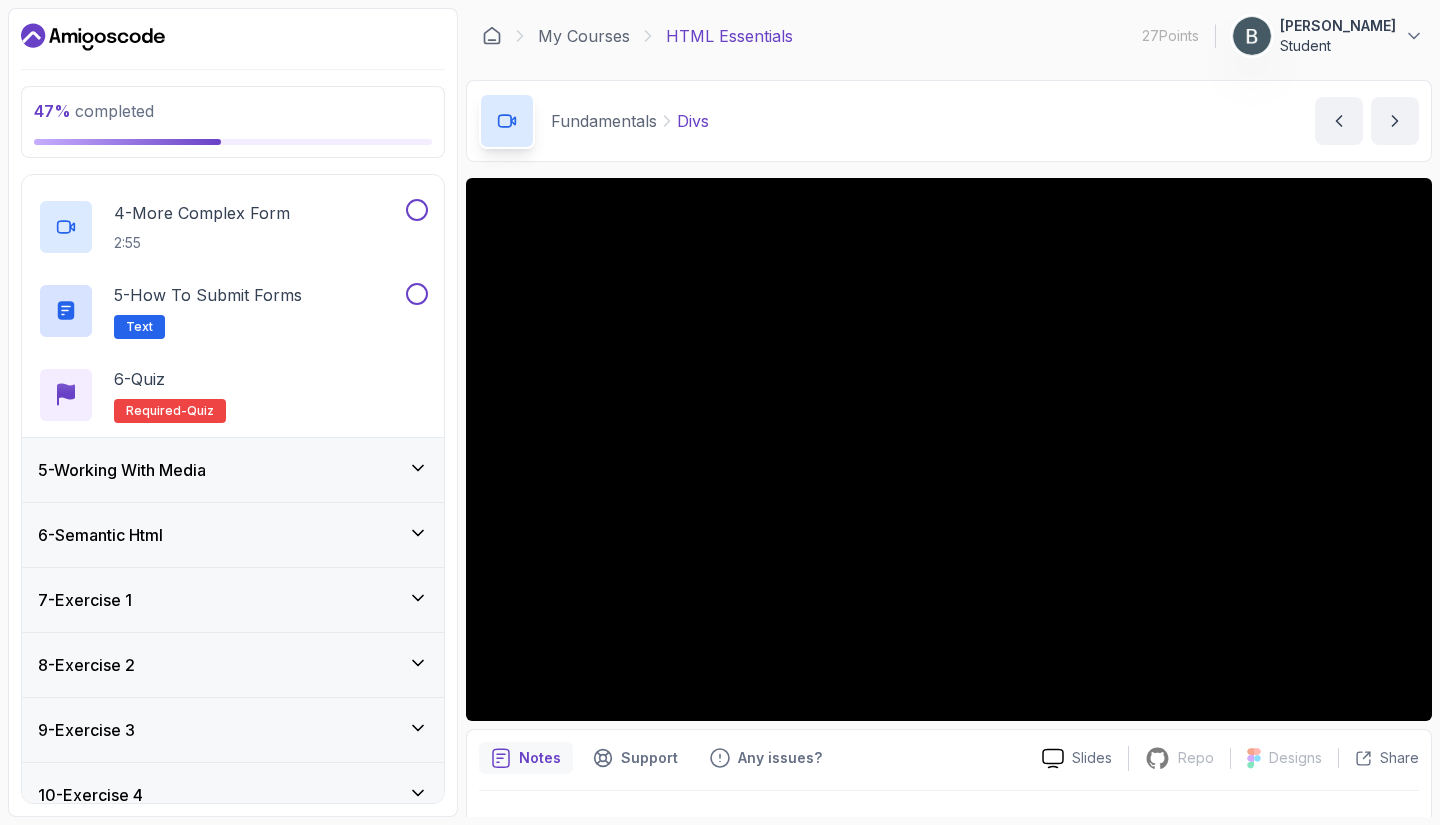 scroll, scrollTop: 584, scrollLeft: 0, axis: vertical 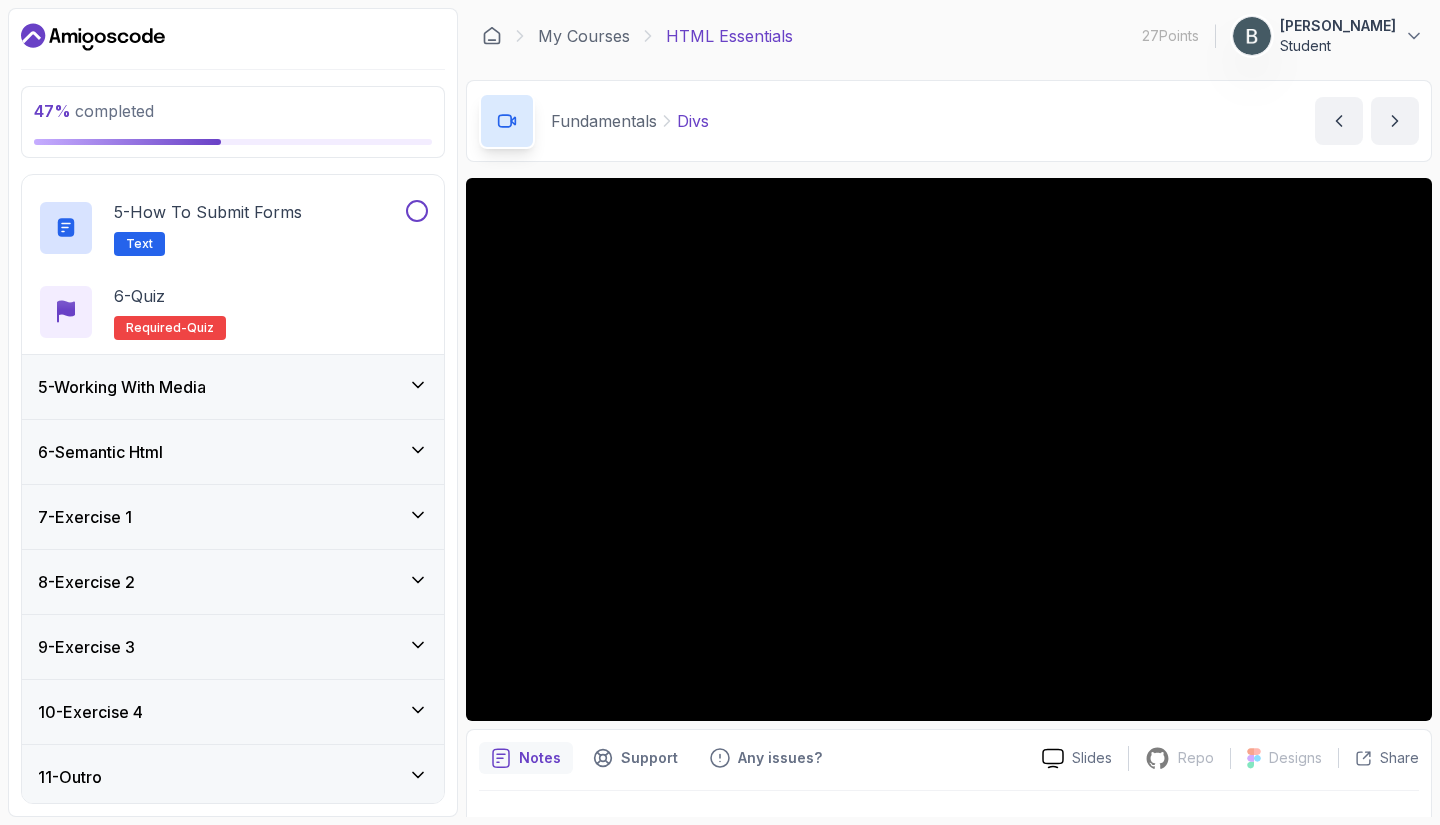 click on "5  -  Working With Media" at bounding box center (233, 387) 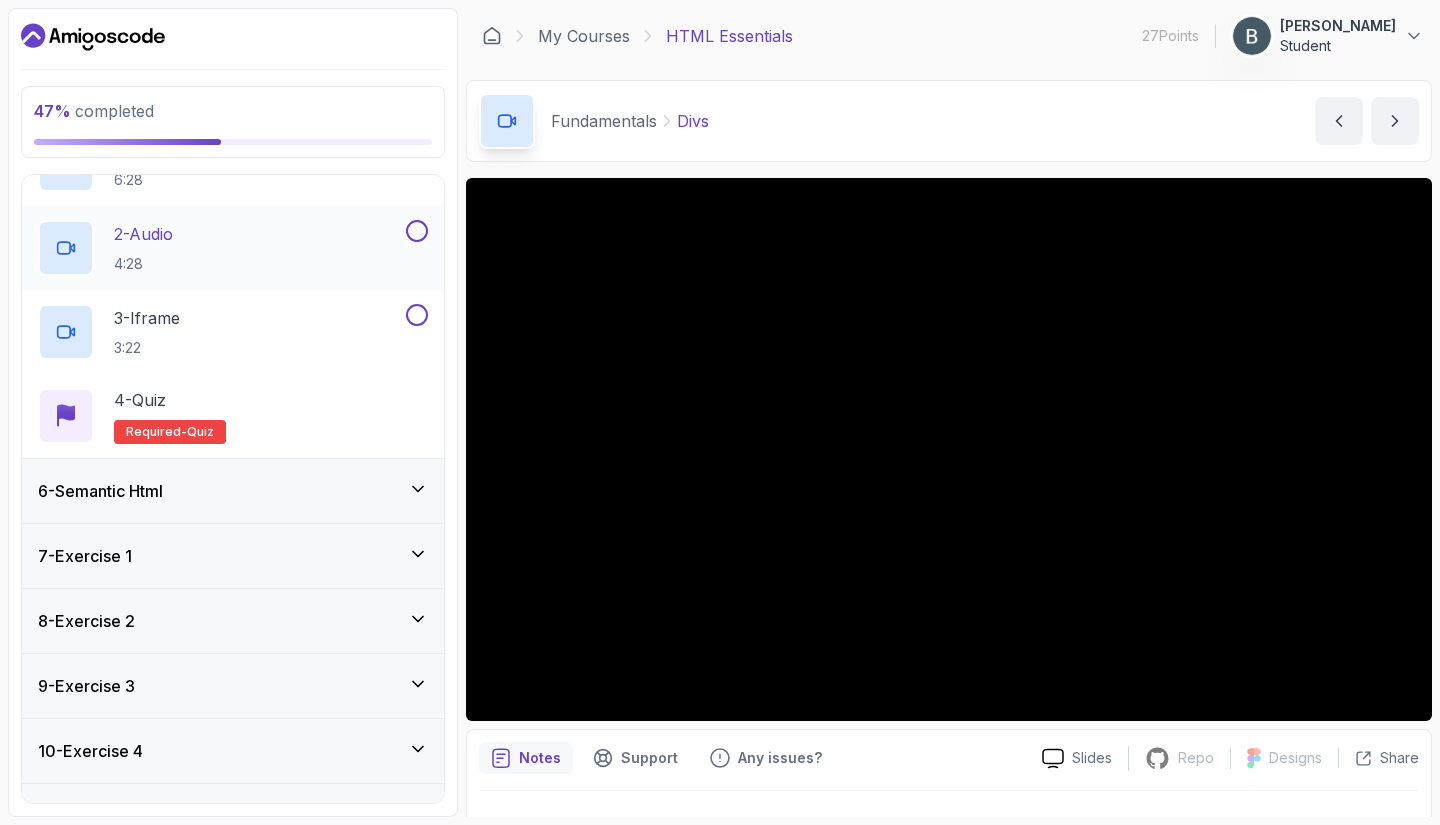 scroll, scrollTop: 378, scrollLeft: 0, axis: vertical 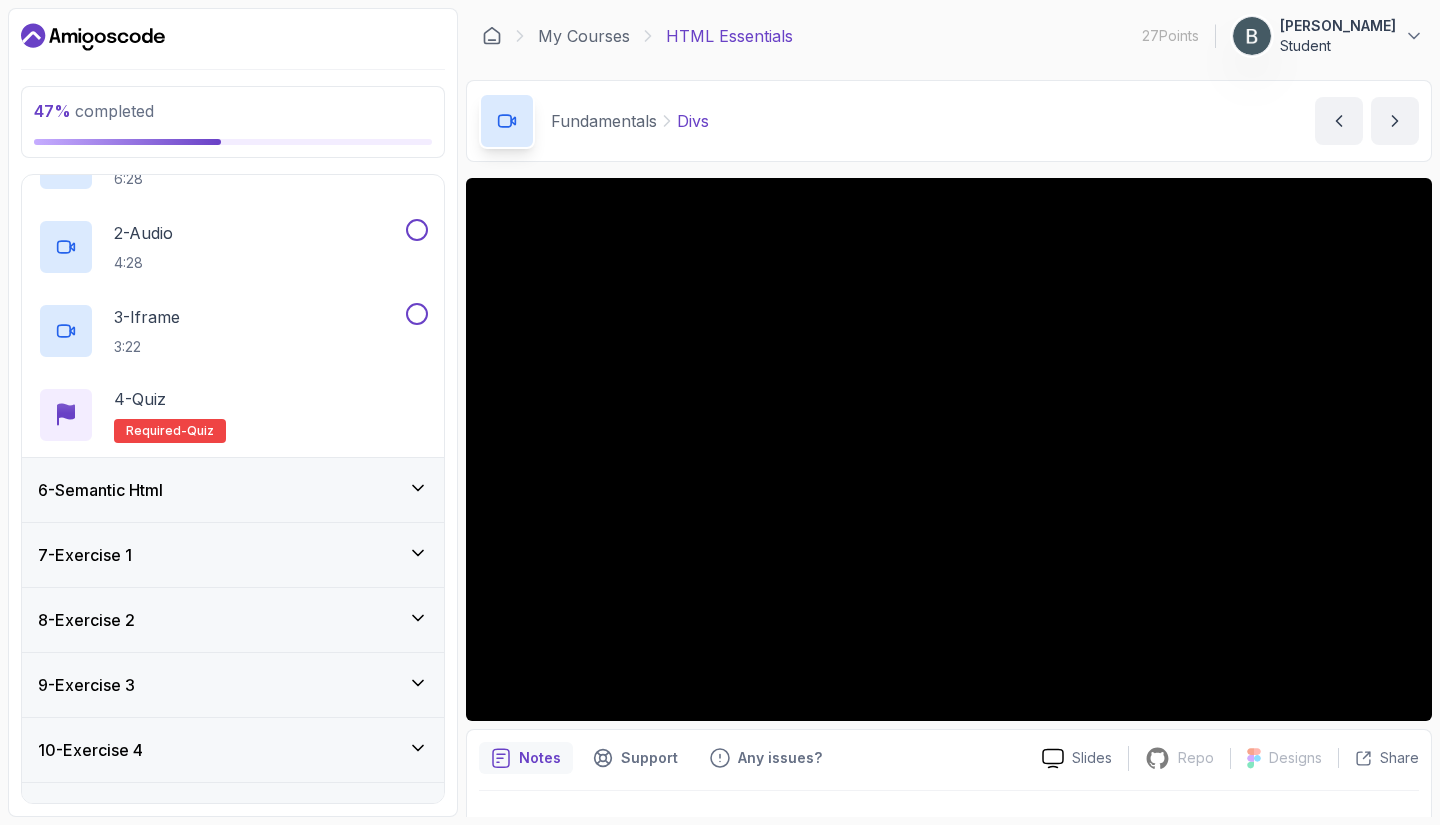 click on "6  -  Semantic Html" at bounding box center [233, 490] 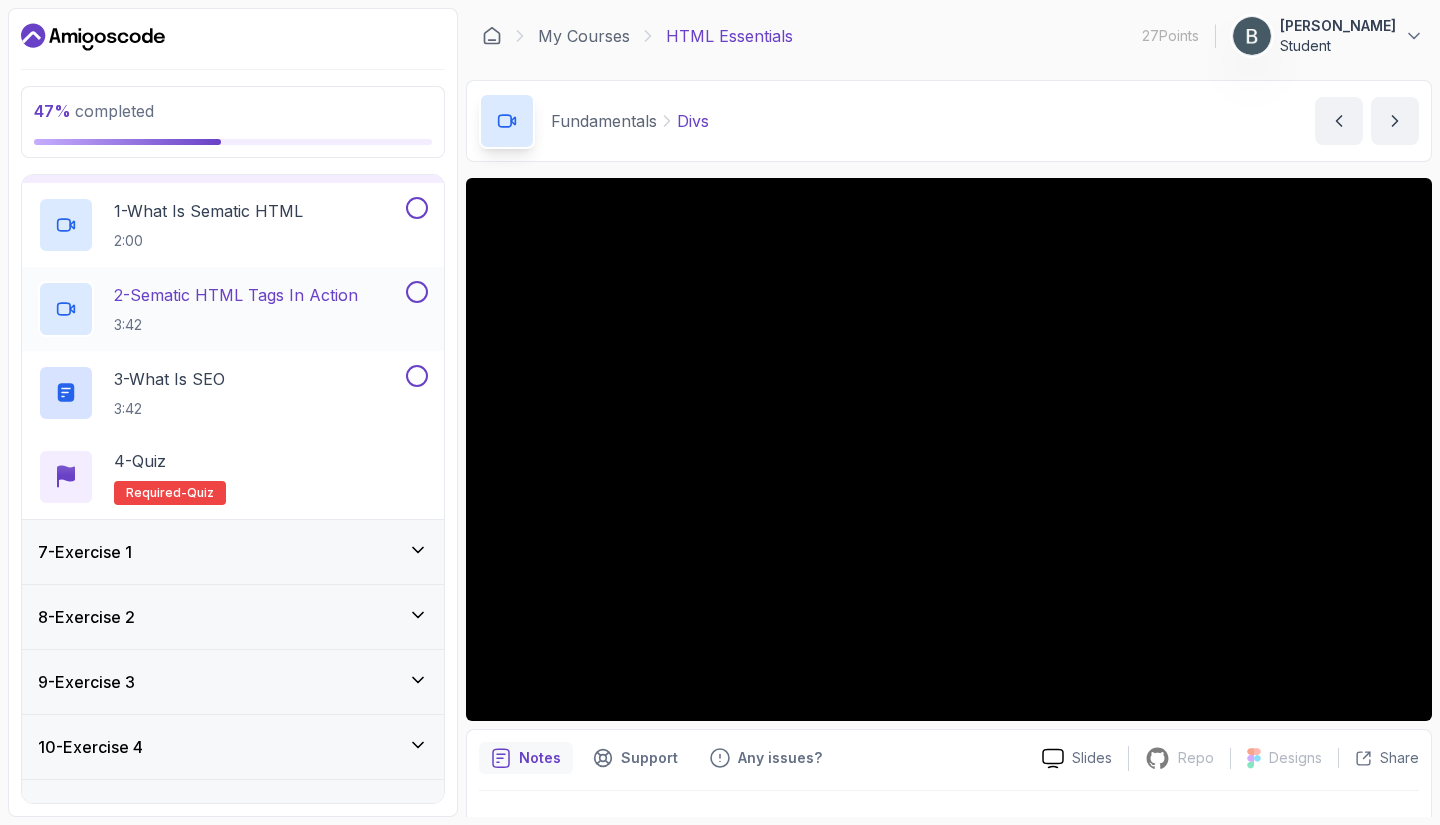 scroll, scrollTop: 382, scrollLeft: 0, axis: vertical 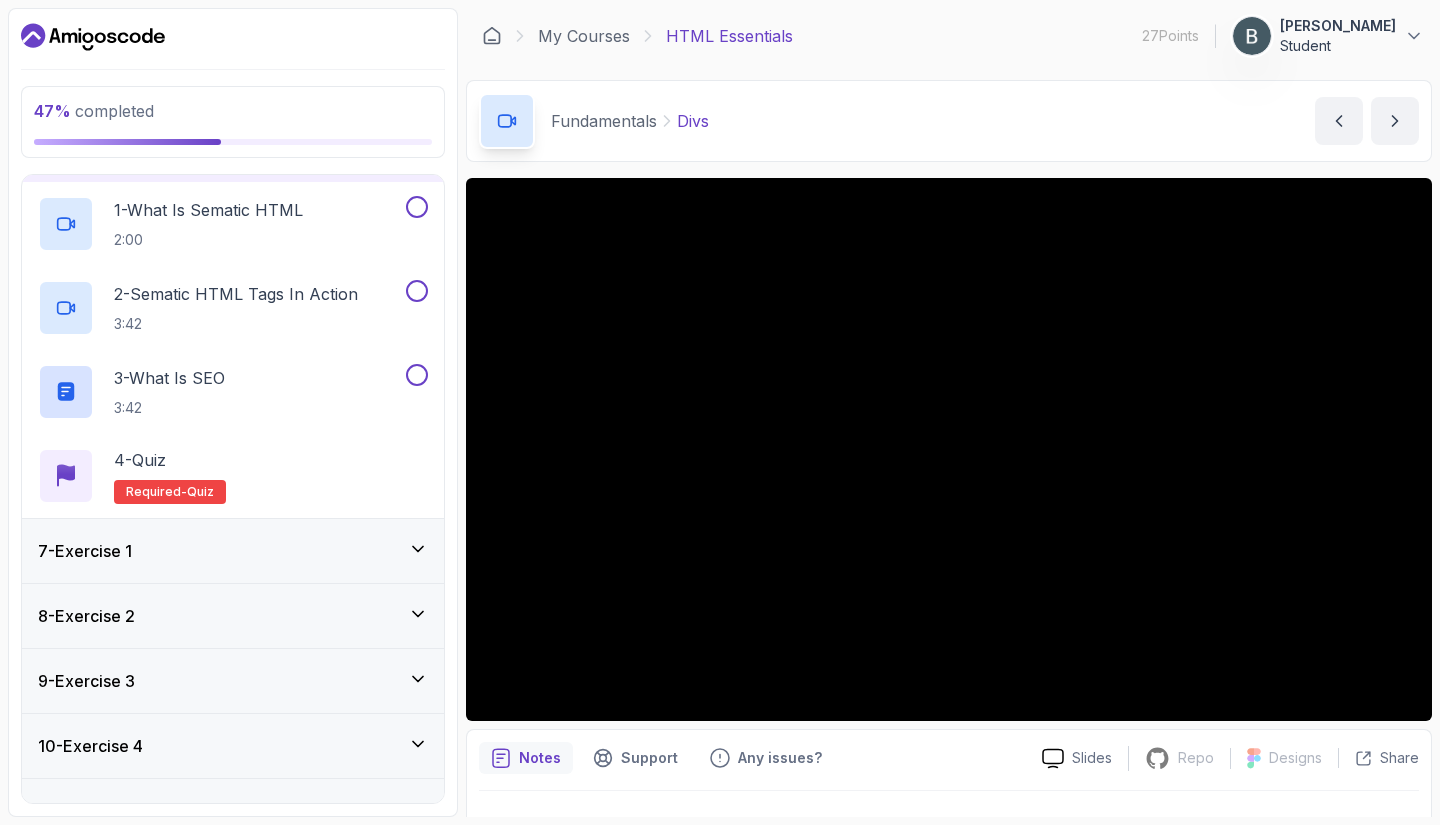 click 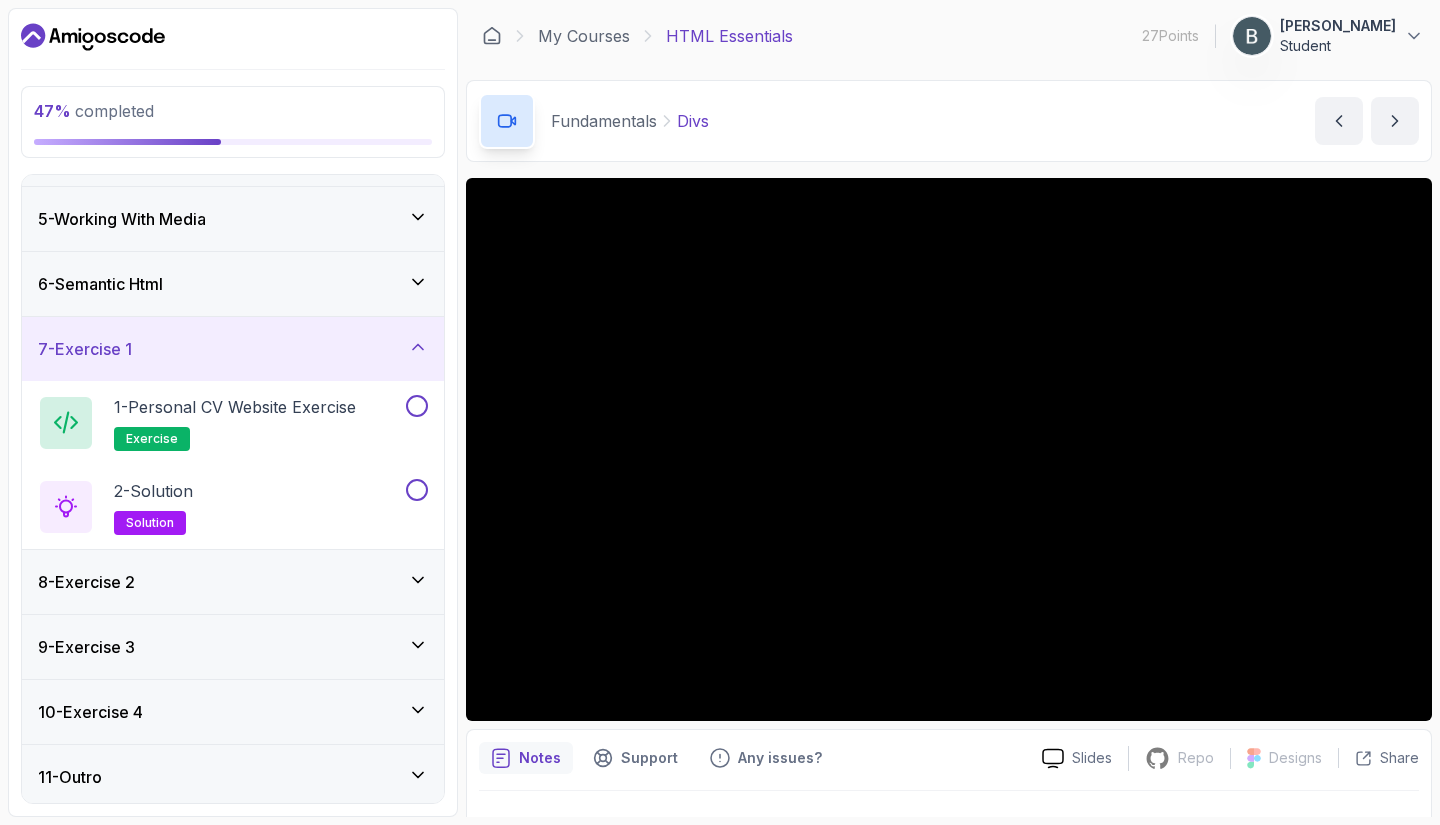 scroll, scrollTop: 0, scrollLeft: 0, axis: both 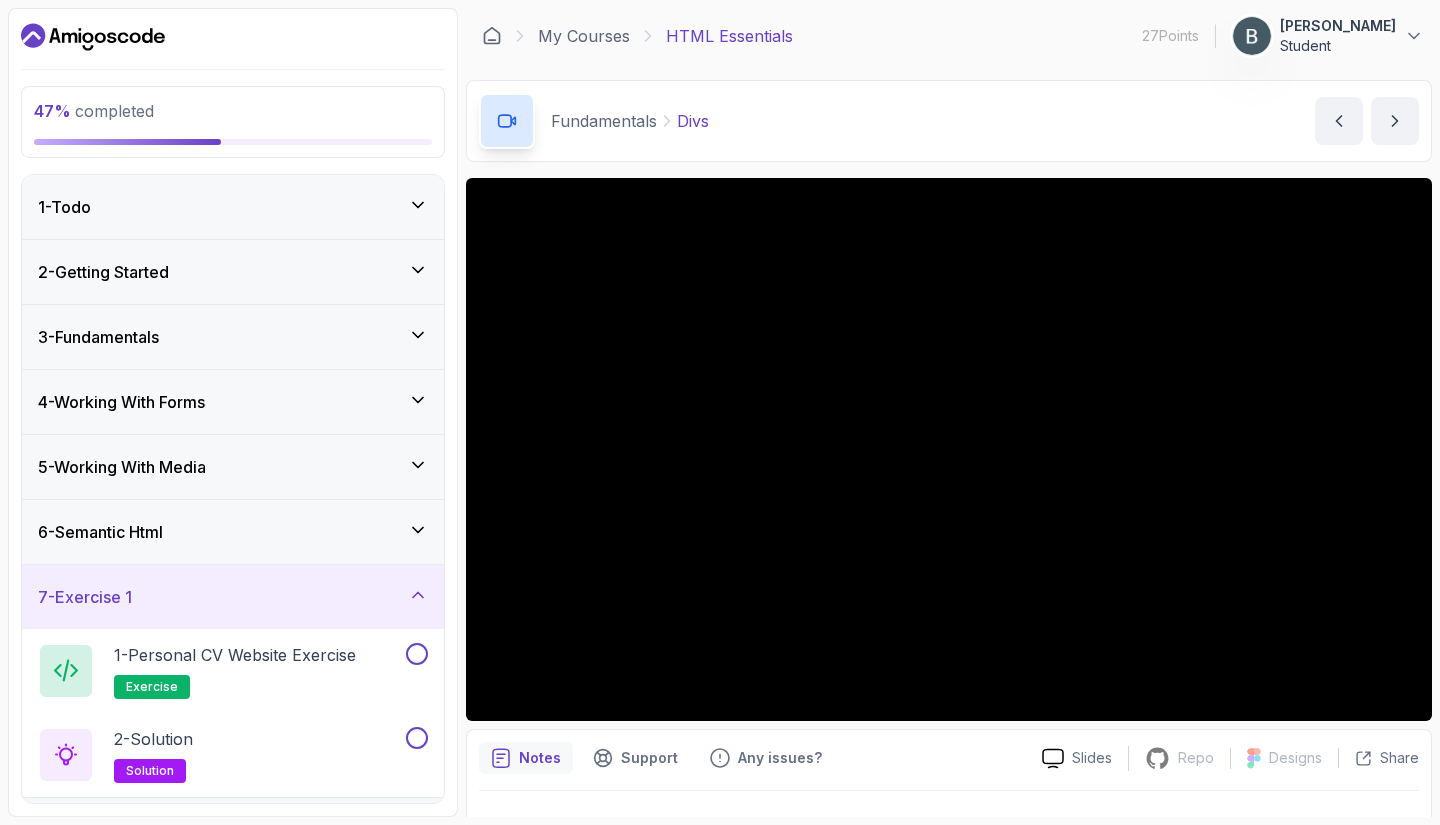 click 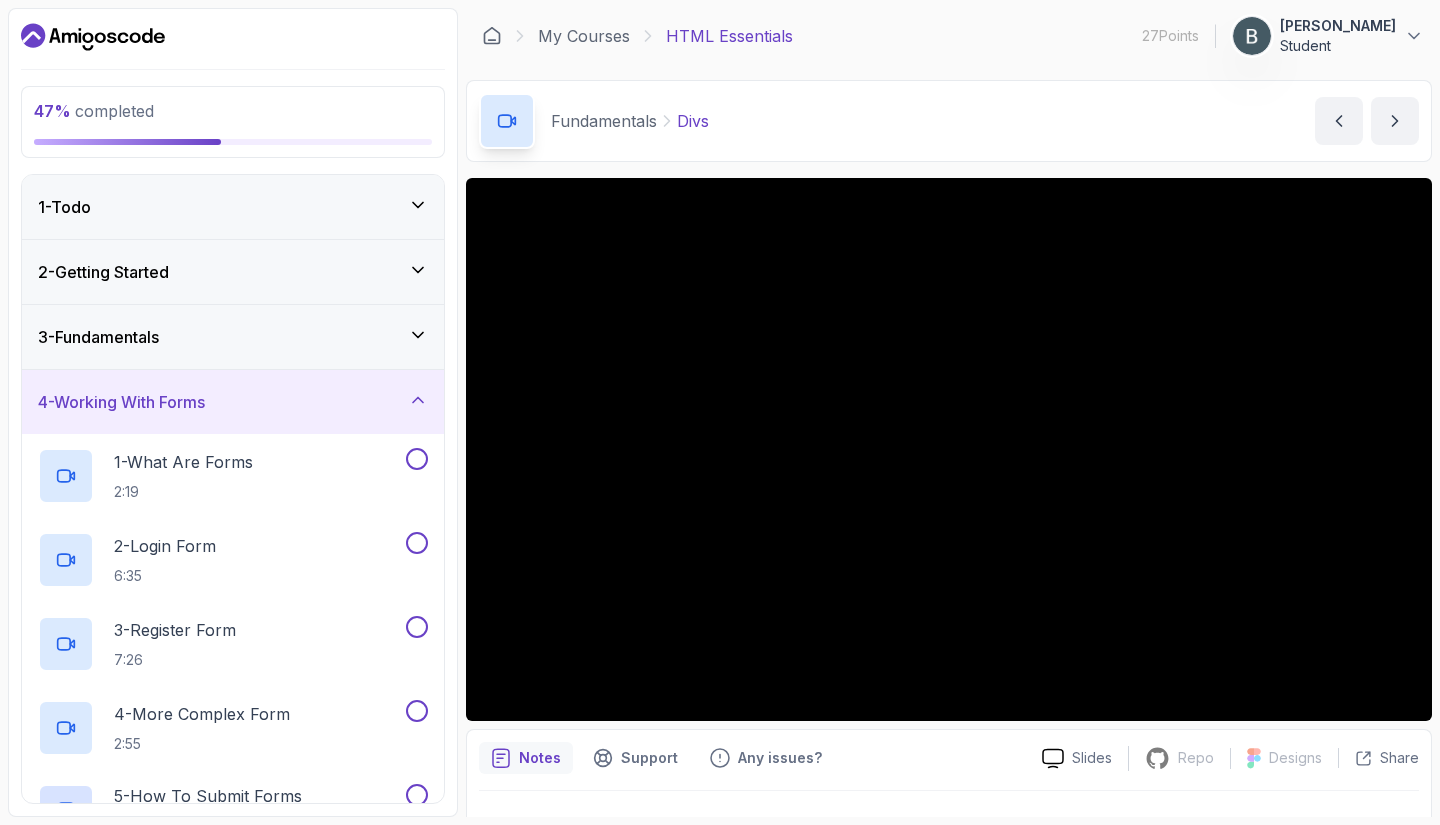 click 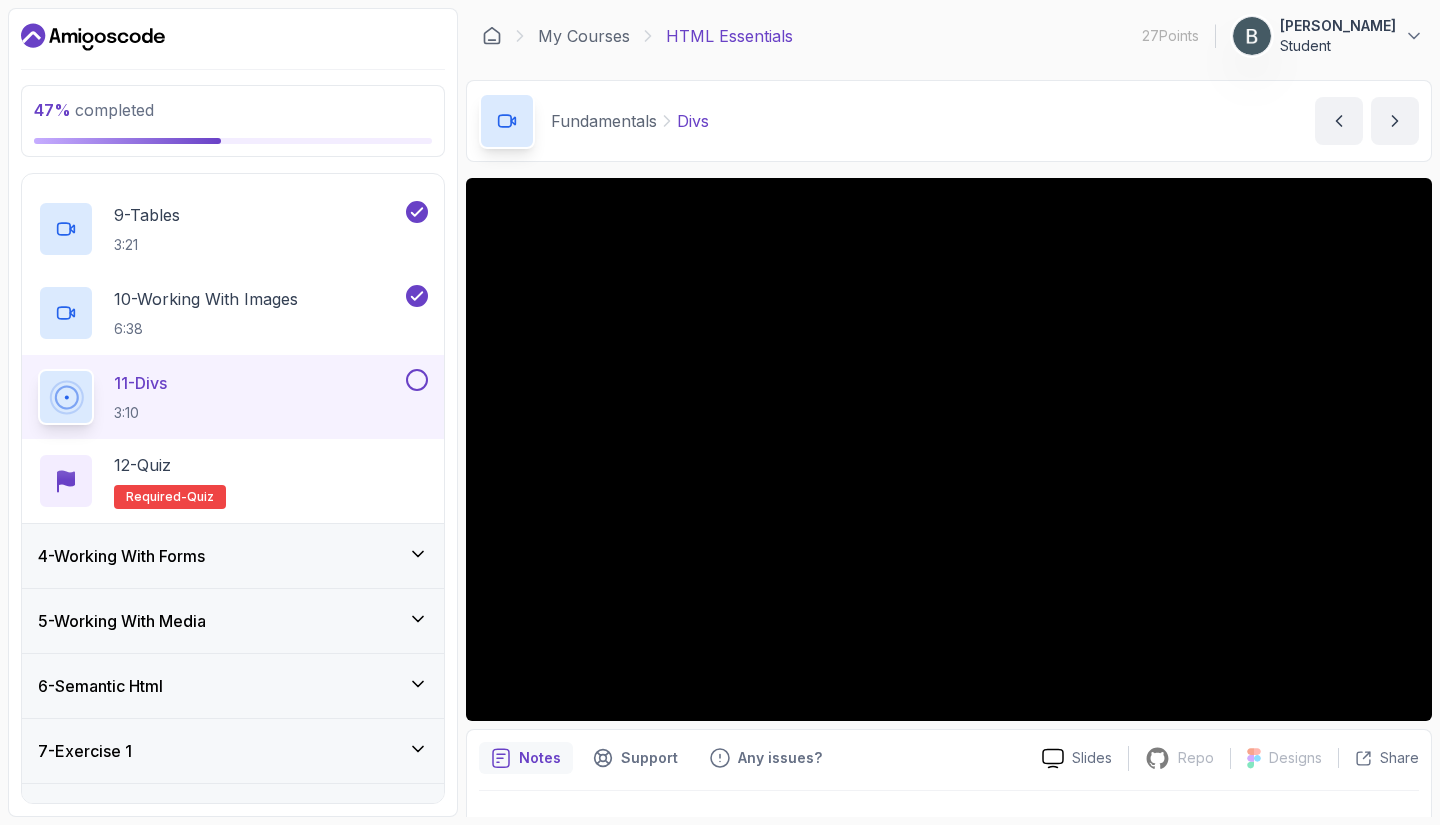 scroll, scrollTop: 852, scrollLeft: 0, axis: vertical 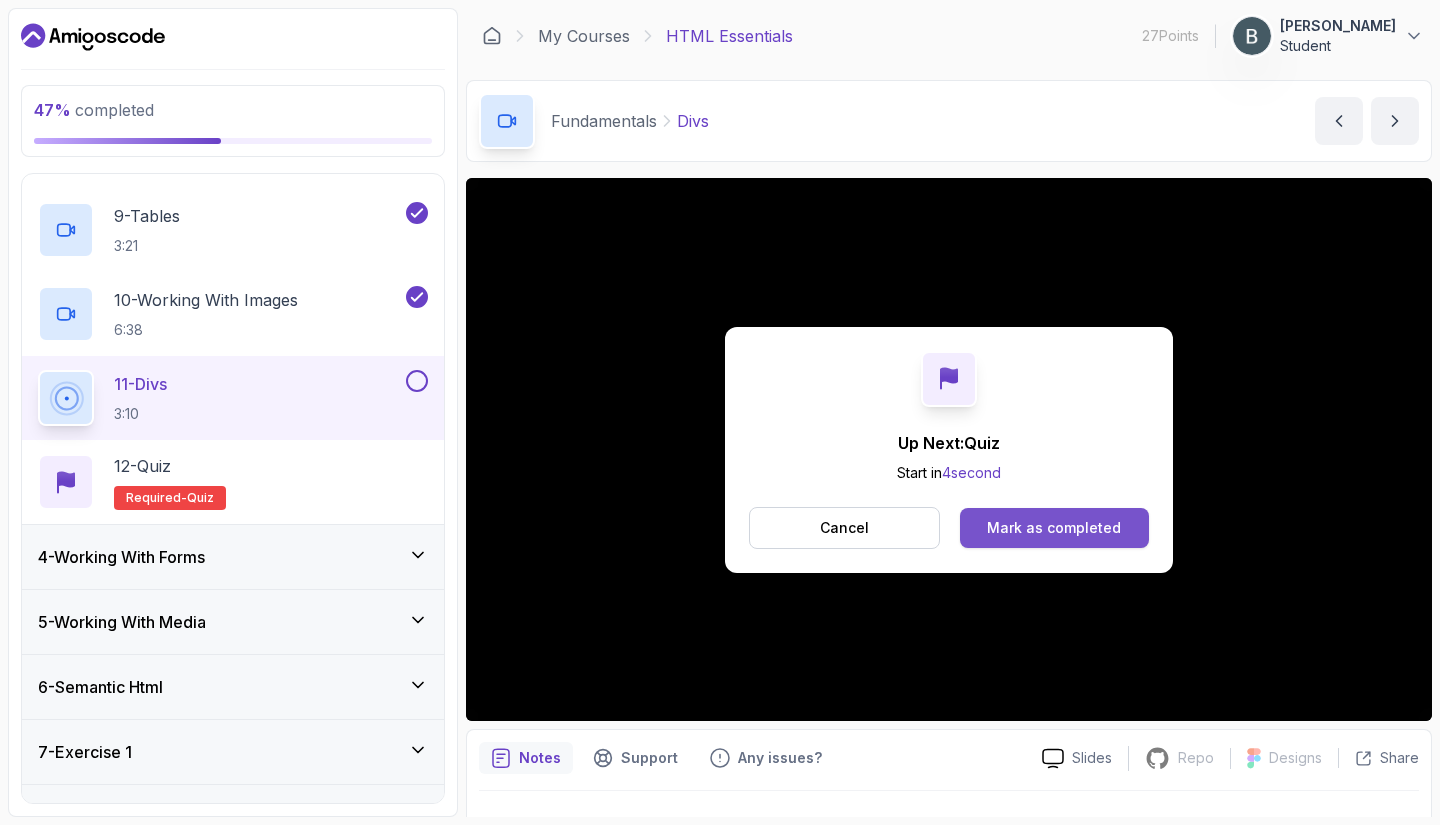 click on "Mark as completed" at bounding box center (1054, 528) 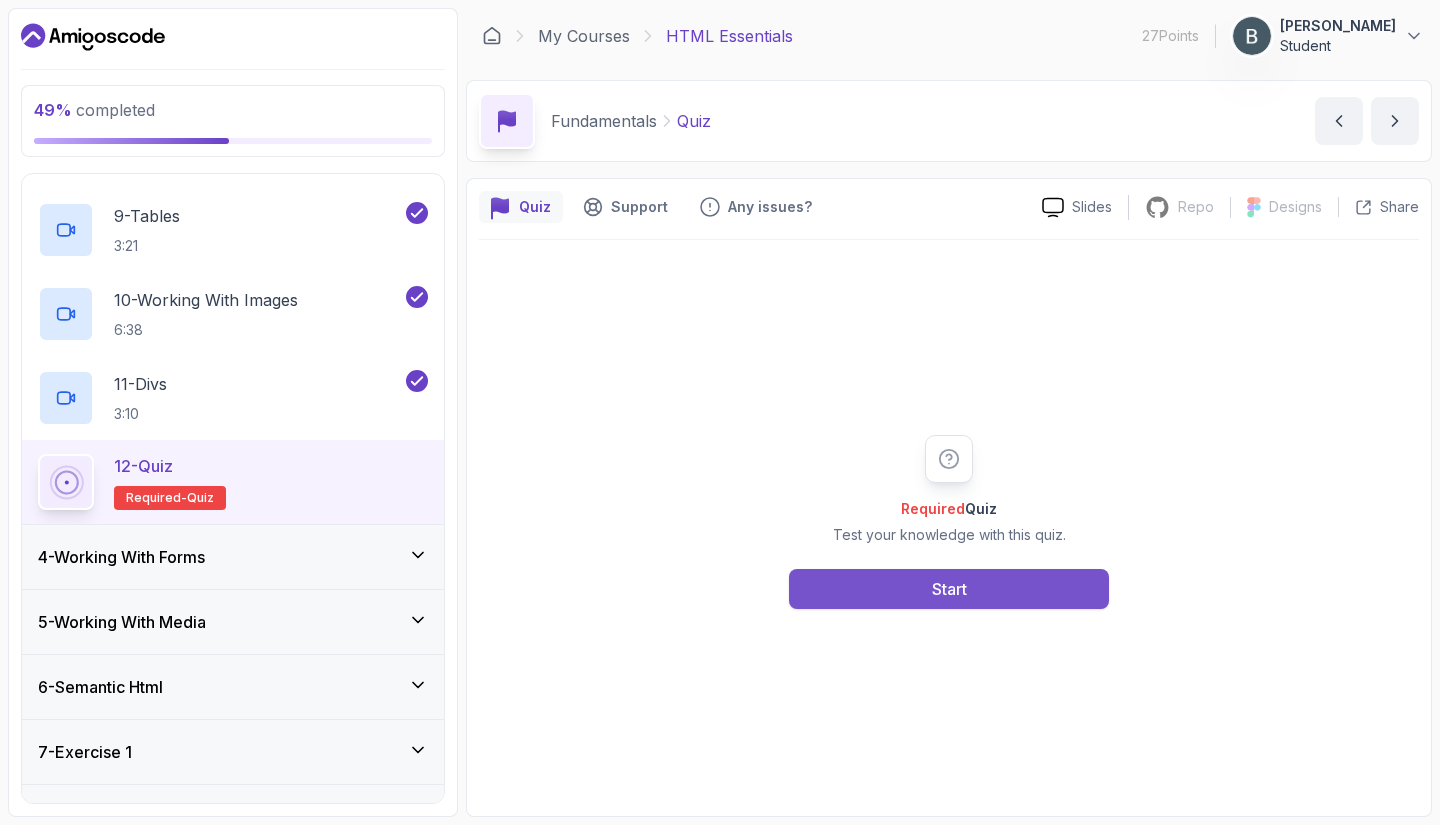 click on "Start" at bounding box center (949, 589) 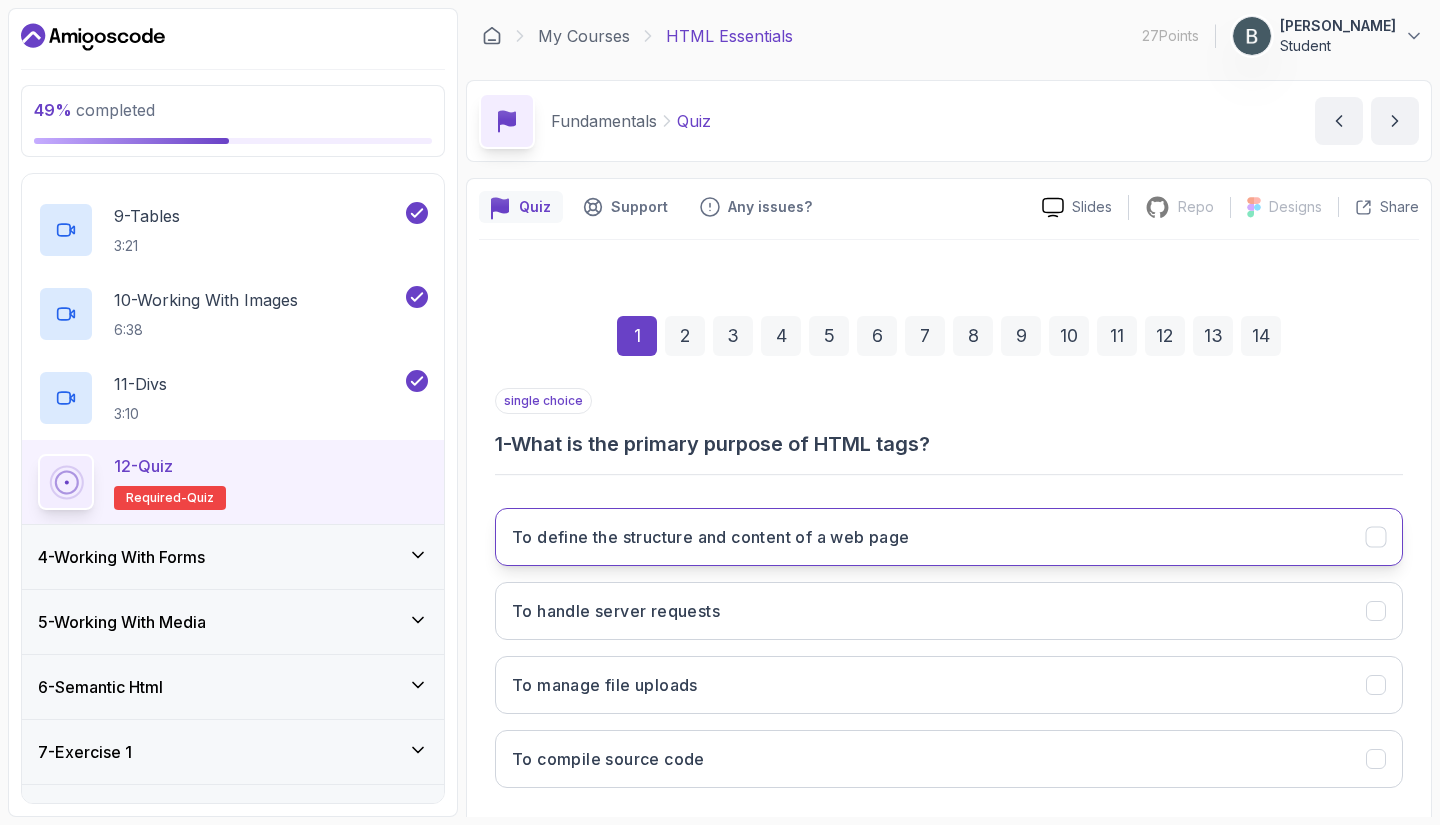 scroll, scrollTop: 74, scrollLeft: 0, axis: vertical 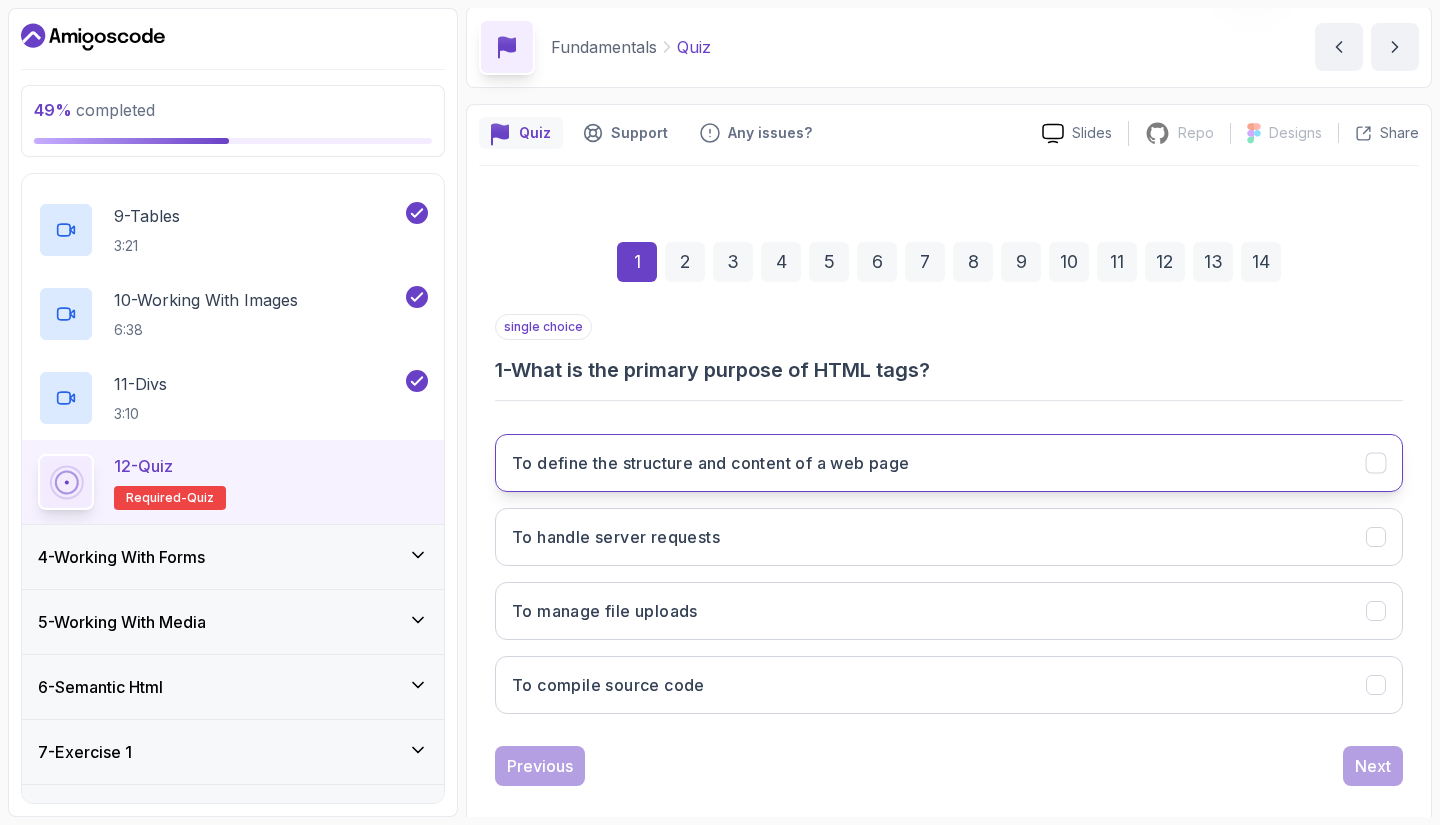 click on "To define the structure and content of a web page" at bounding box center (711, 463) 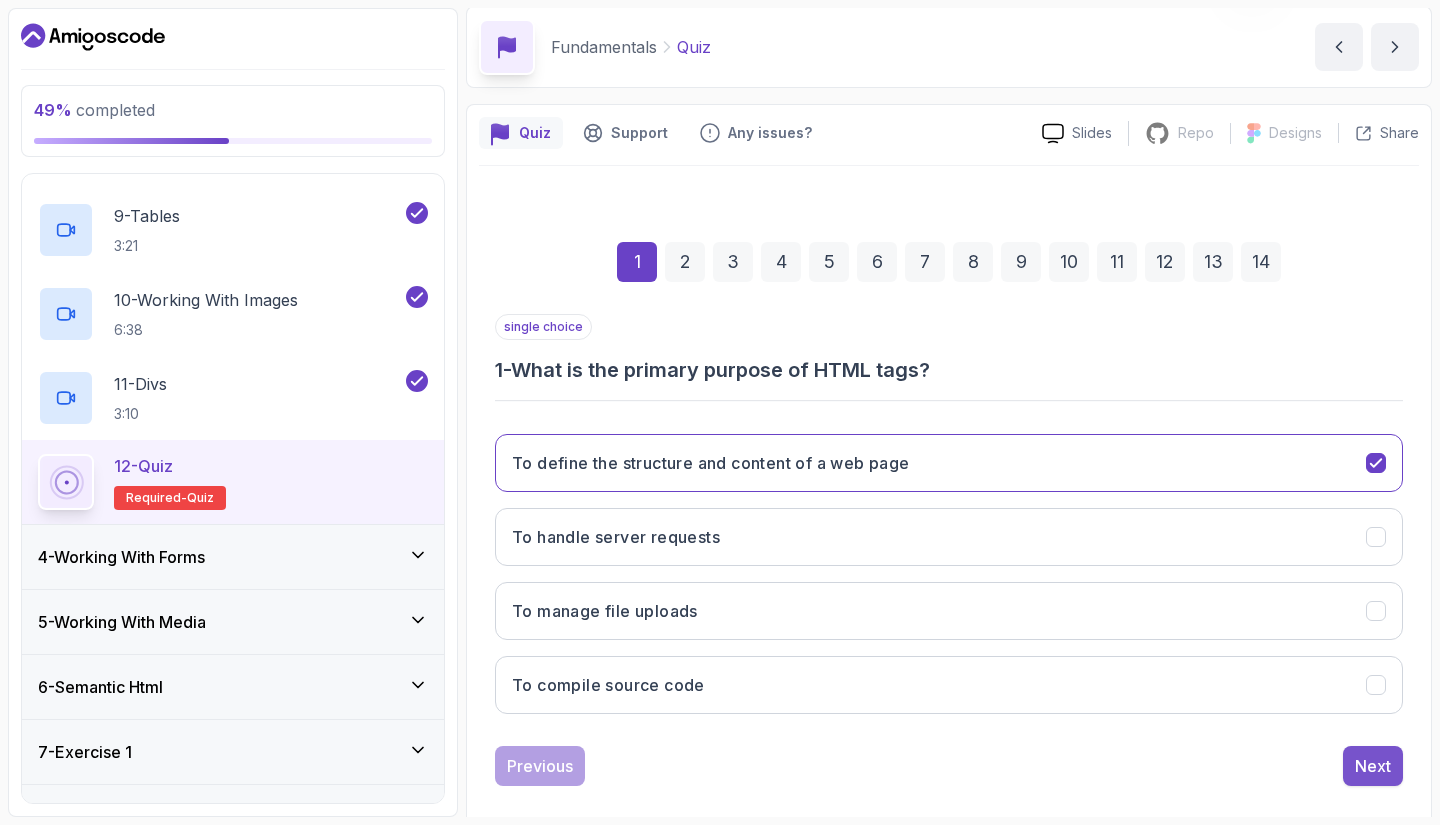 click on "Next" at bounding box center (1373, 766) 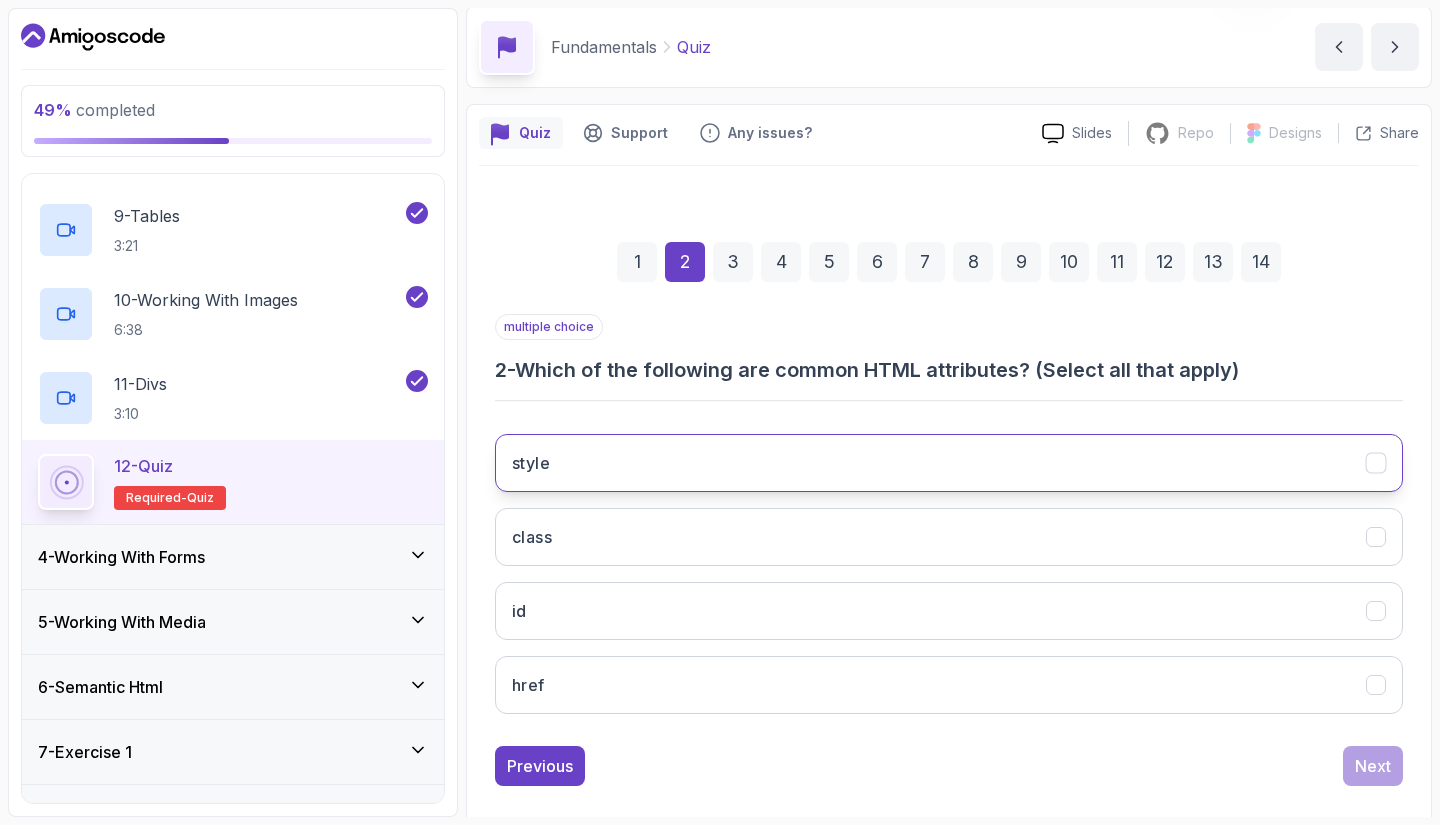 click on "style" at bounding box center [949, 463] 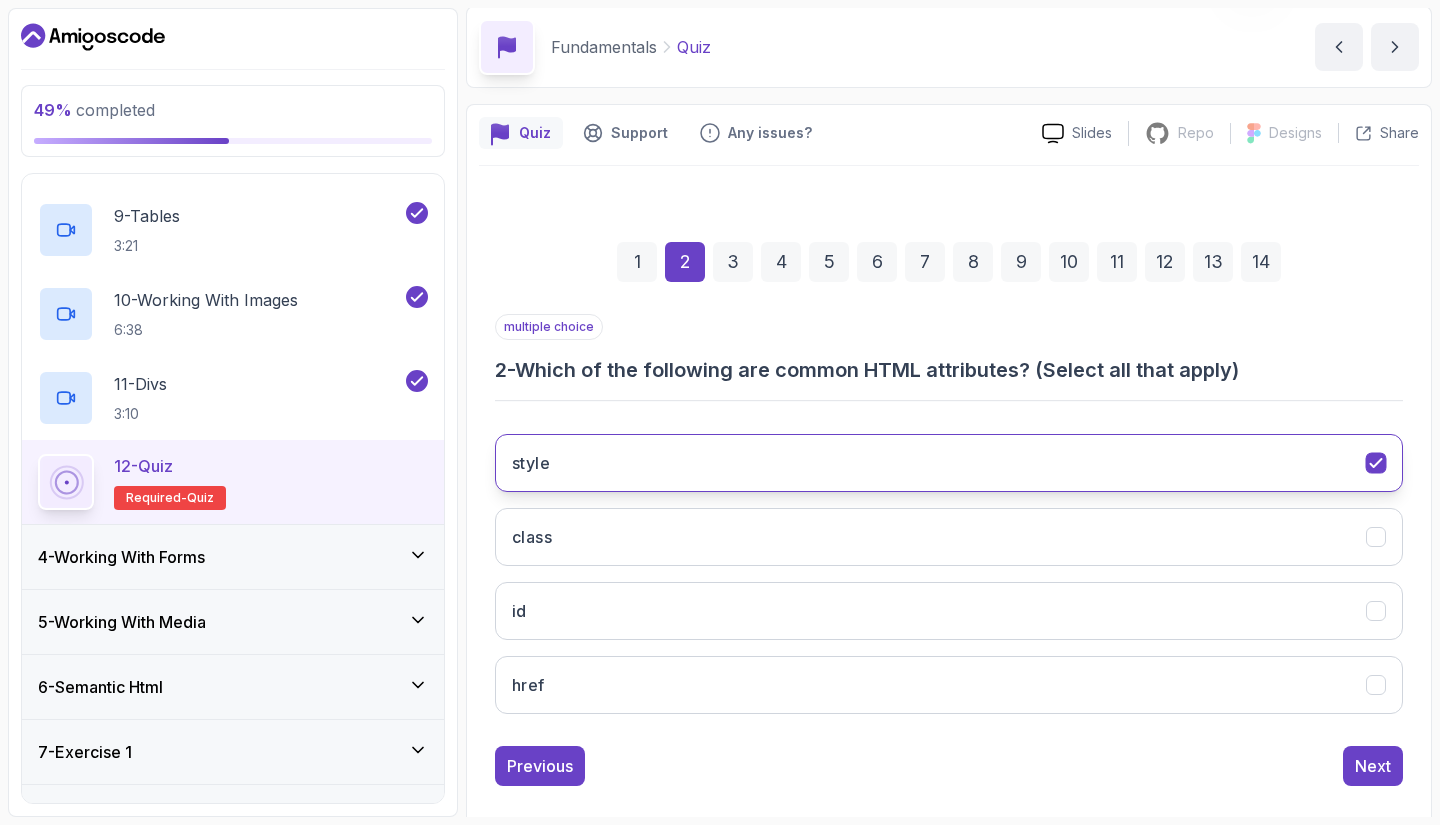 click on "style" at bounding box center (949, 463) 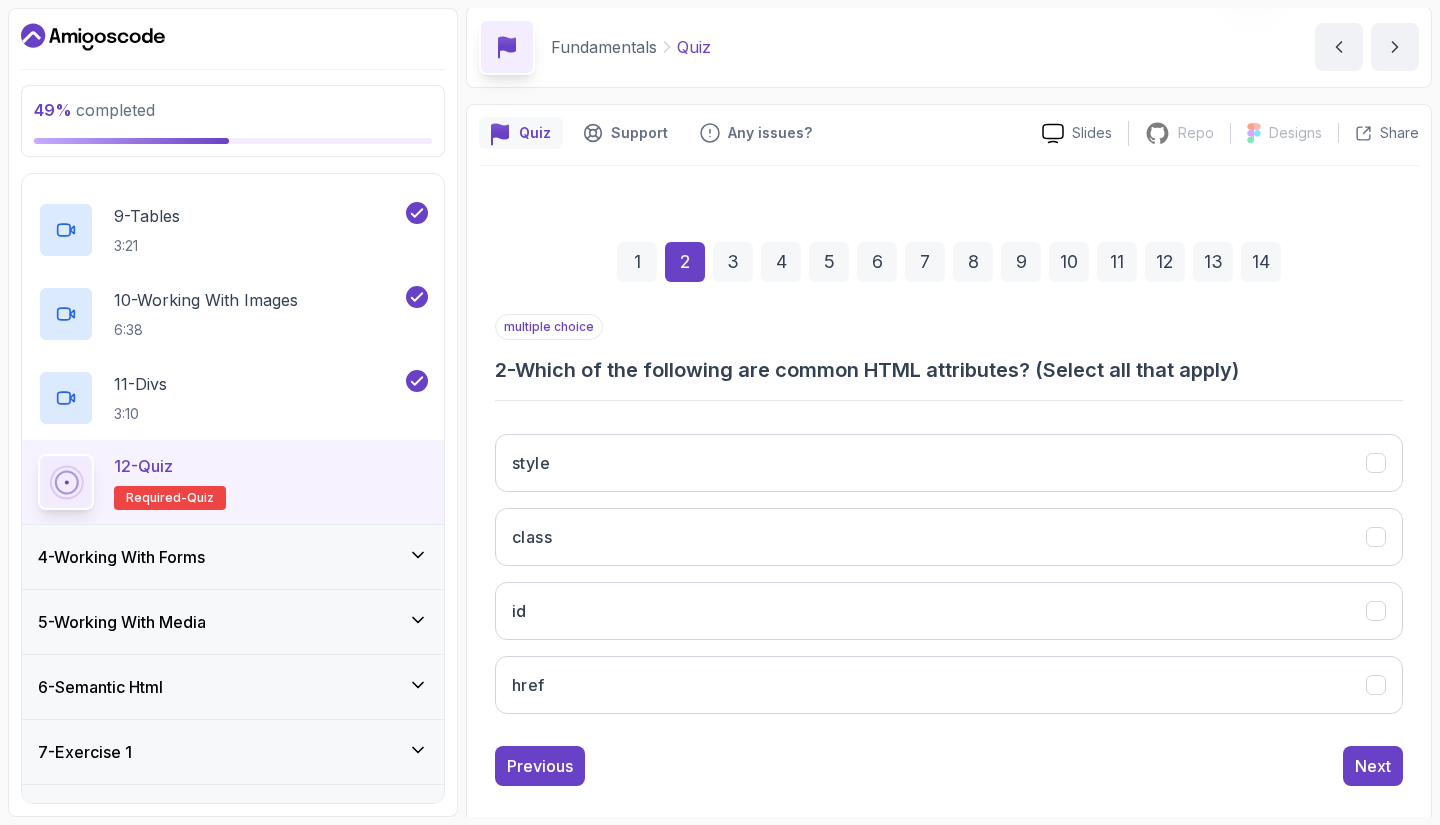 click on "style class id href" at bounding box center [949, 574] 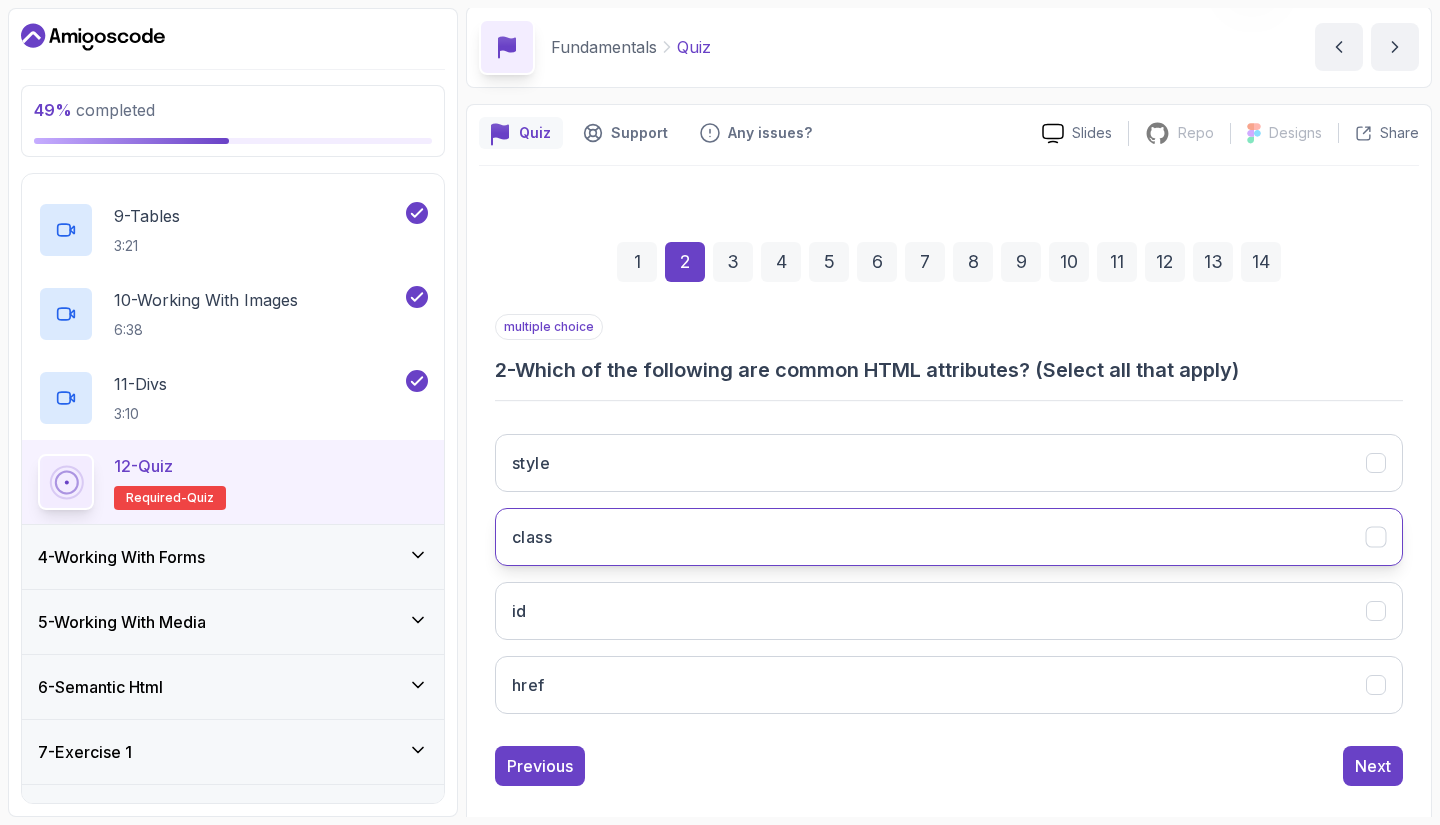 click on "class" at bounding box center (949, 537) 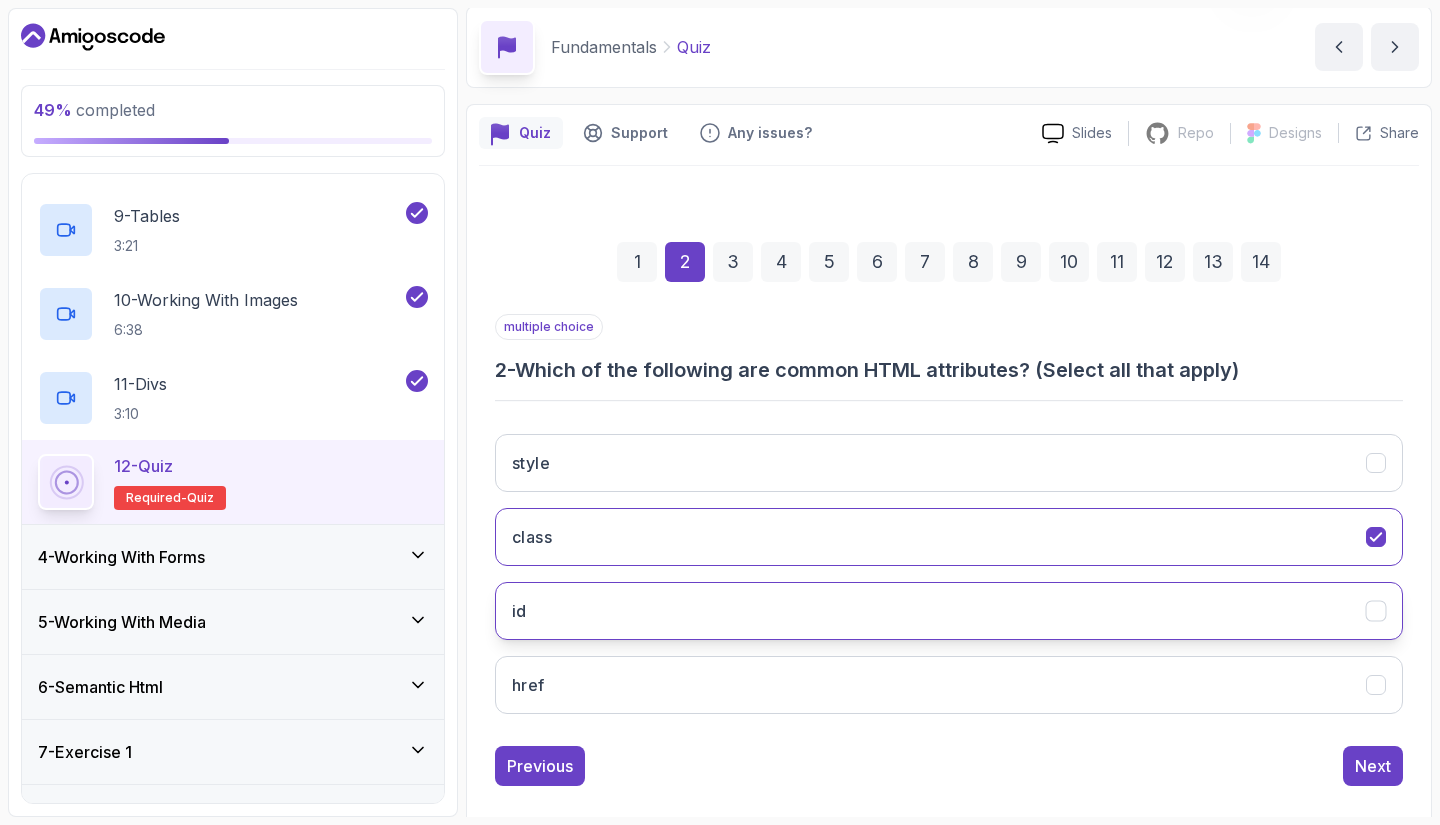 click on "id" at bounding box center [949, 611] 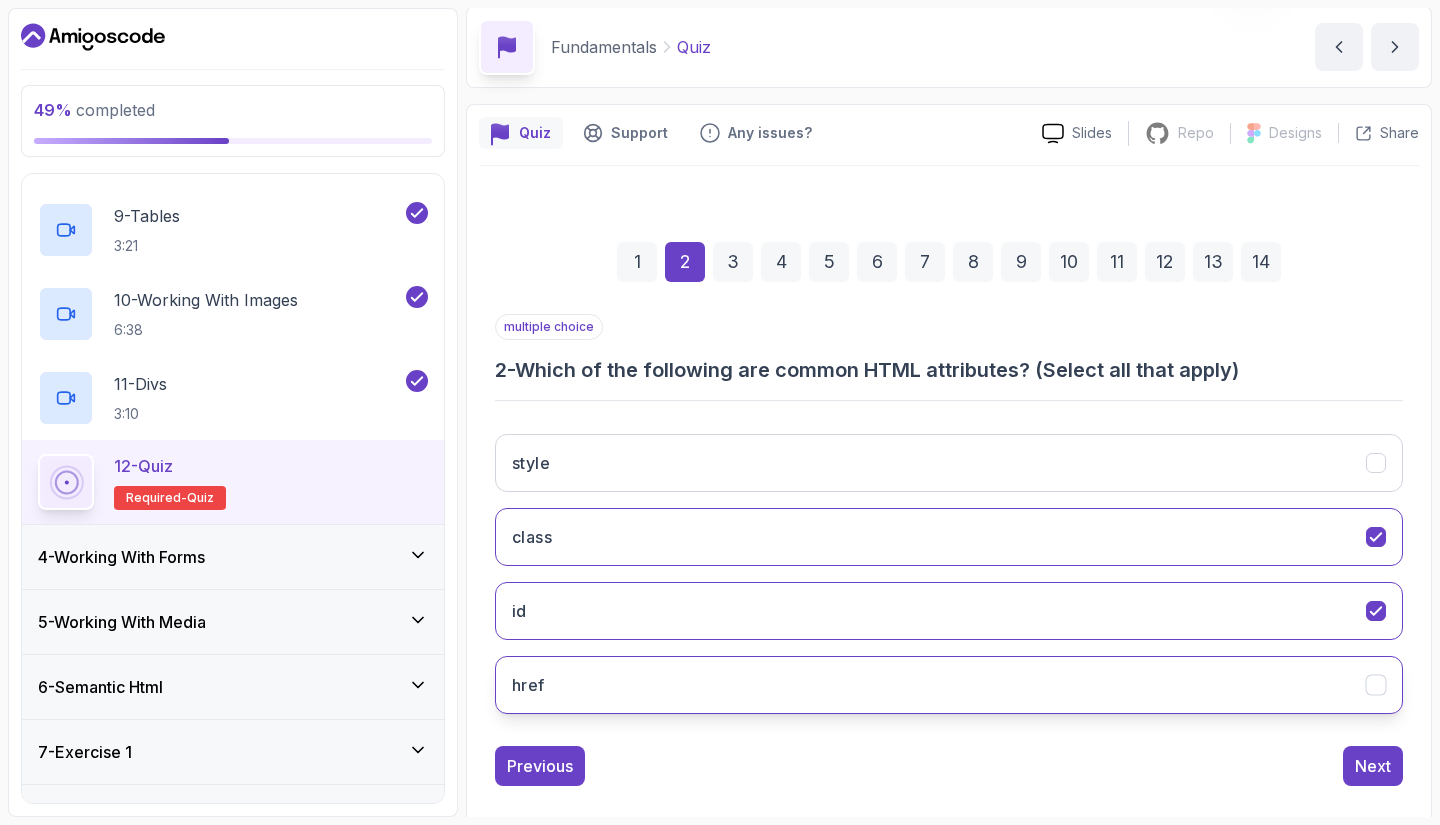 click on "href" at bounding box center (949, 685) 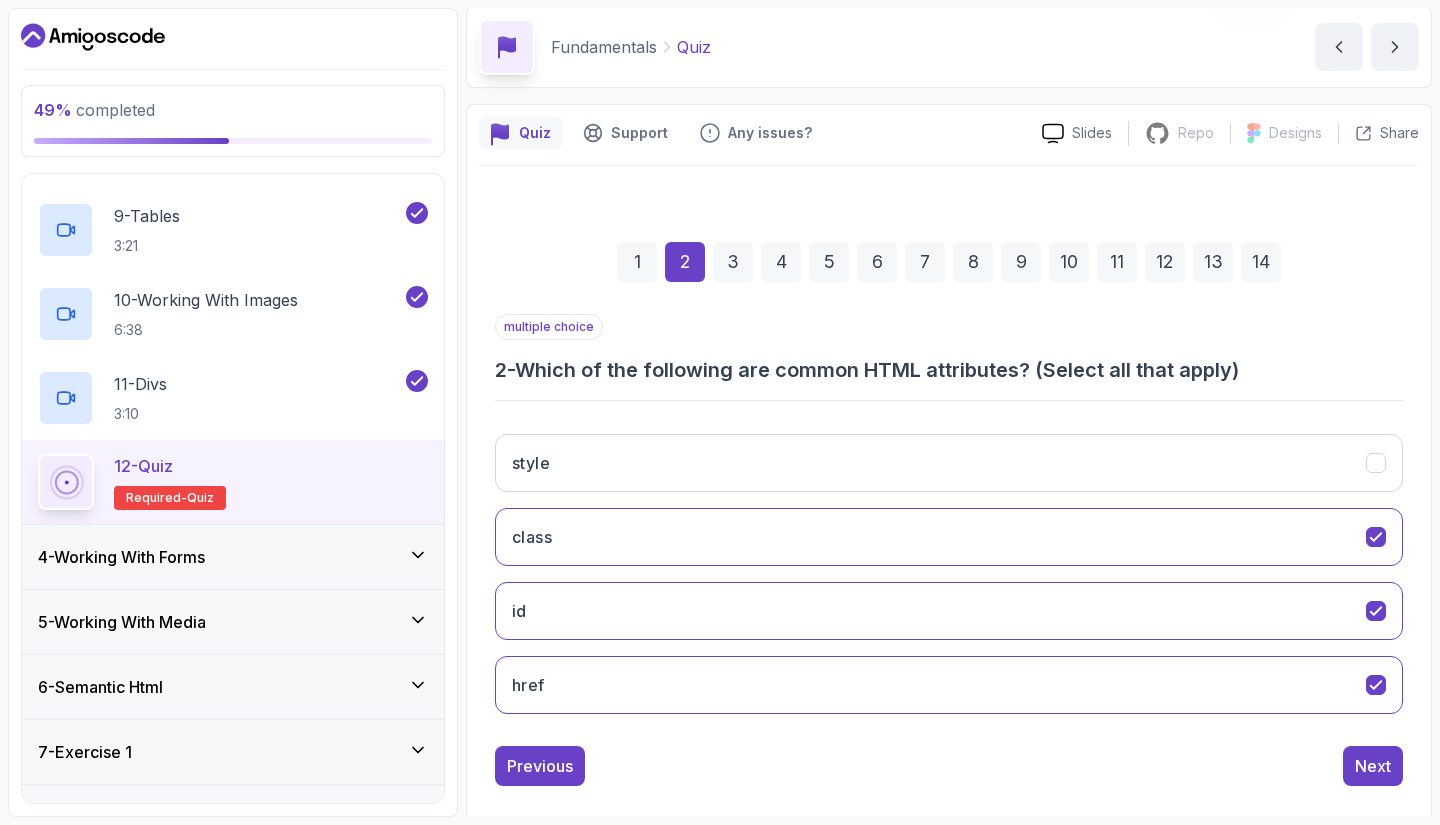 click on "style class id href" at bounding box center (949, 574) 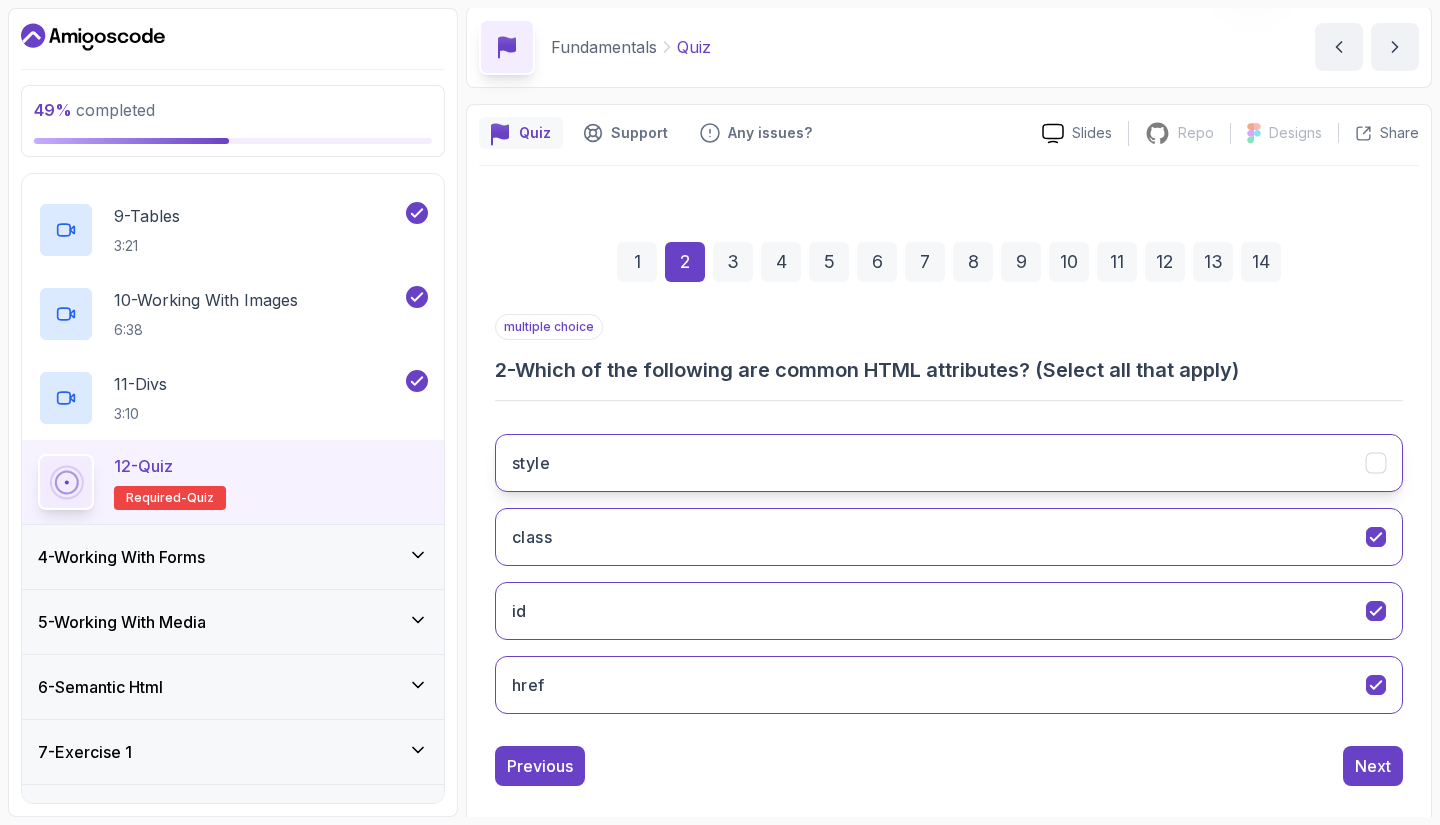click on "style" at bounding box center (949, 463) 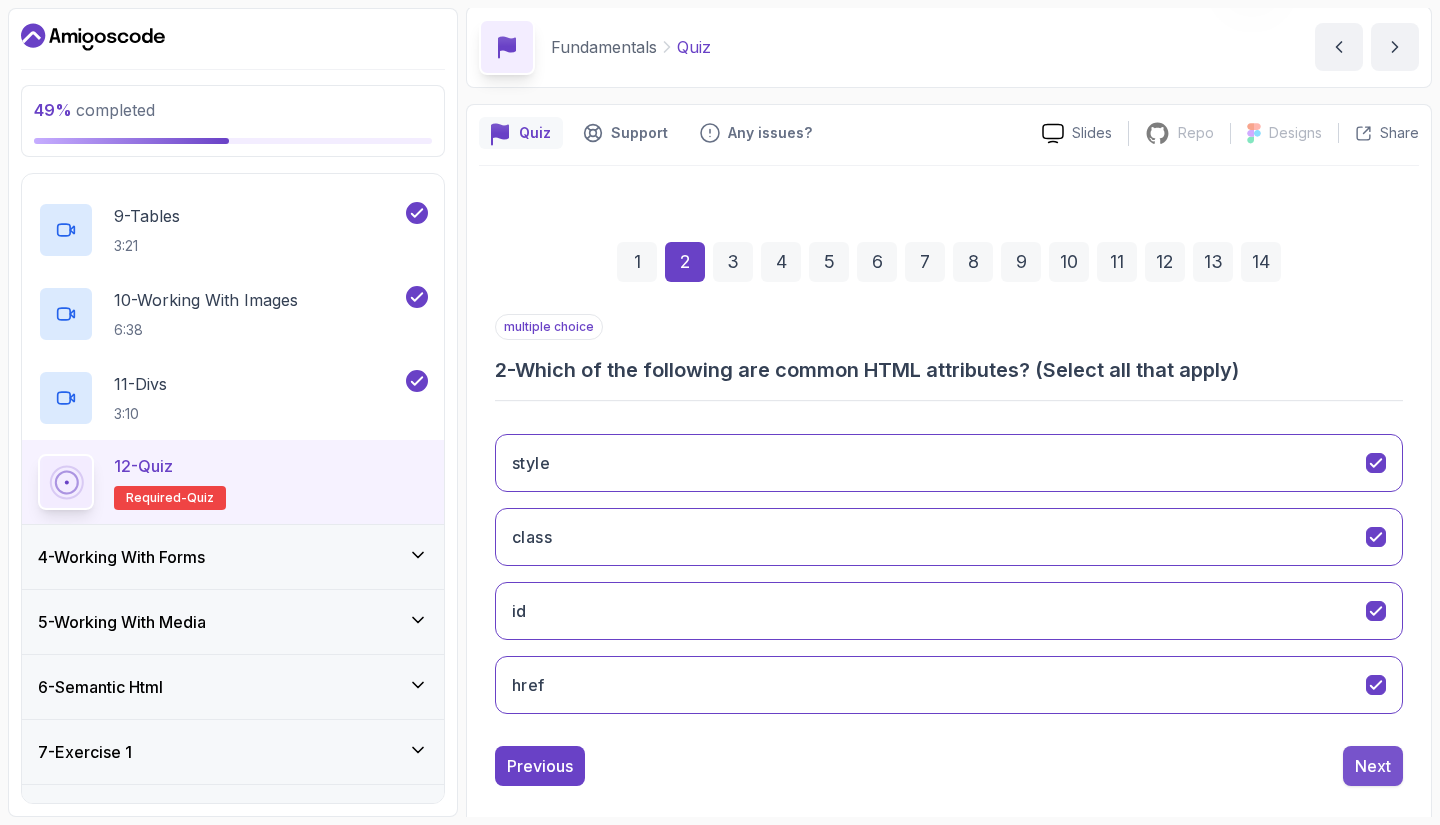 click on "Next" at bounding box center [1373, 766] 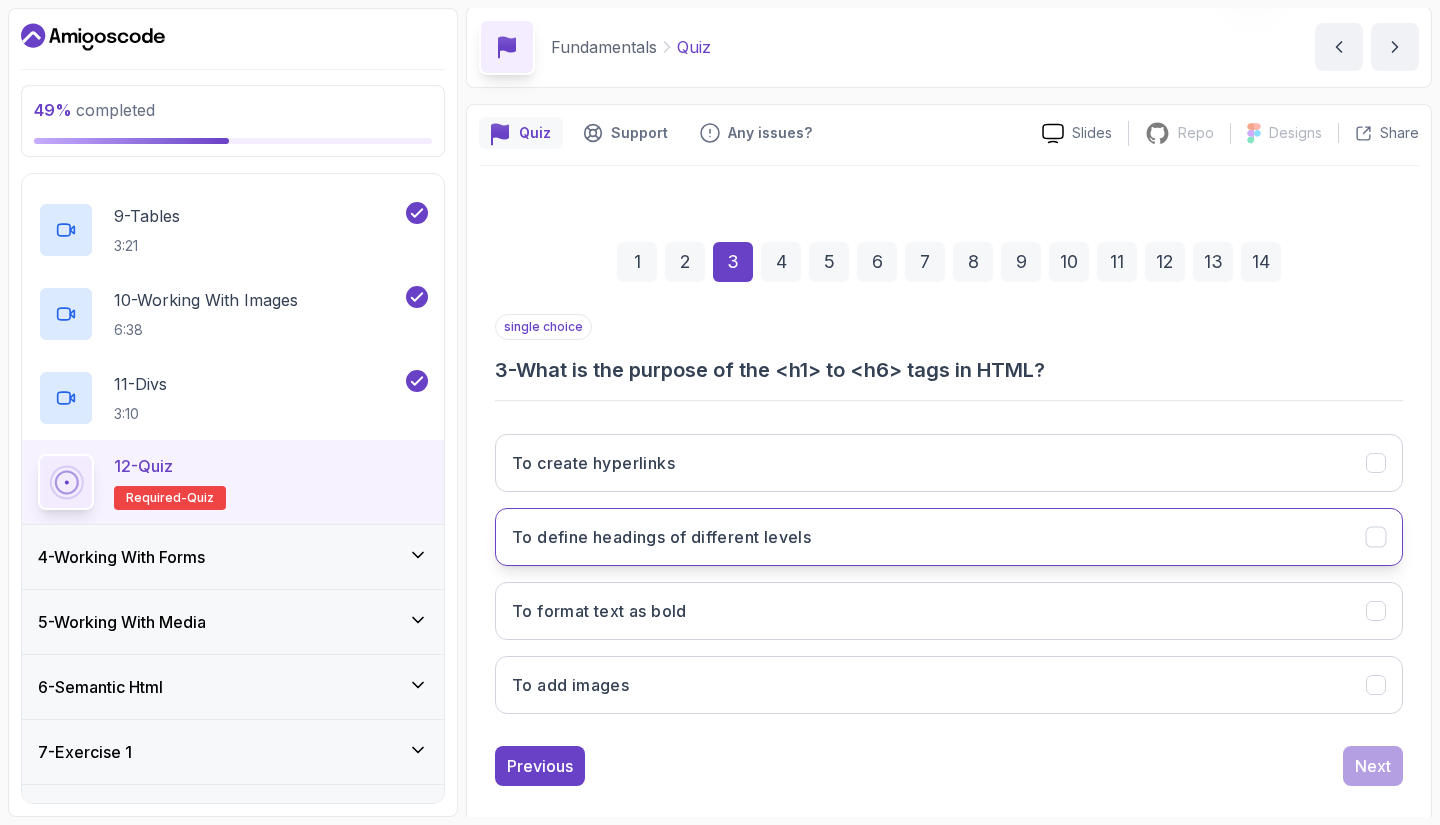 click on "To define headings of different levels" at bounding box center [661, 537] 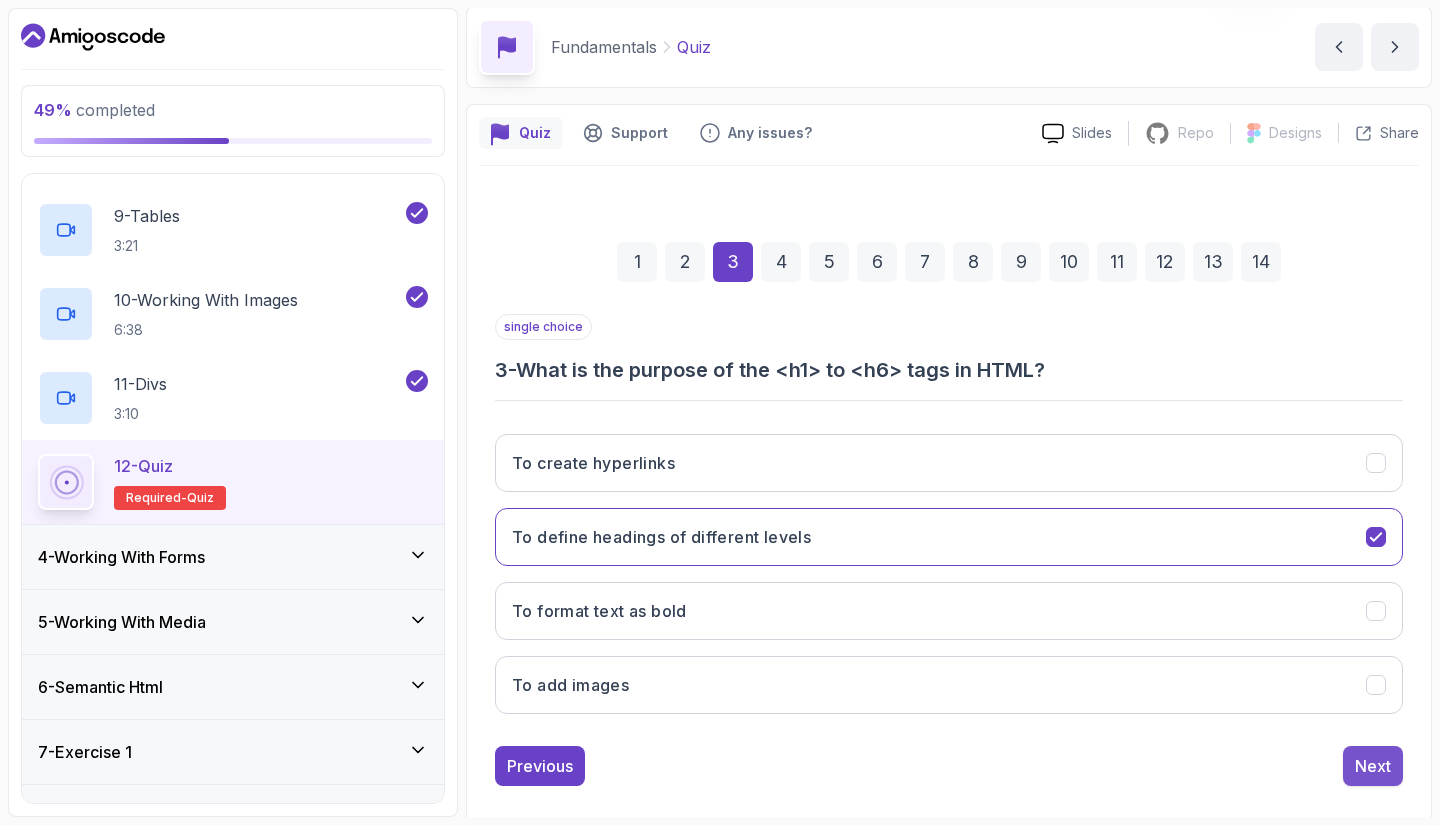 click on "Next" at bounding box center [1373, 766] 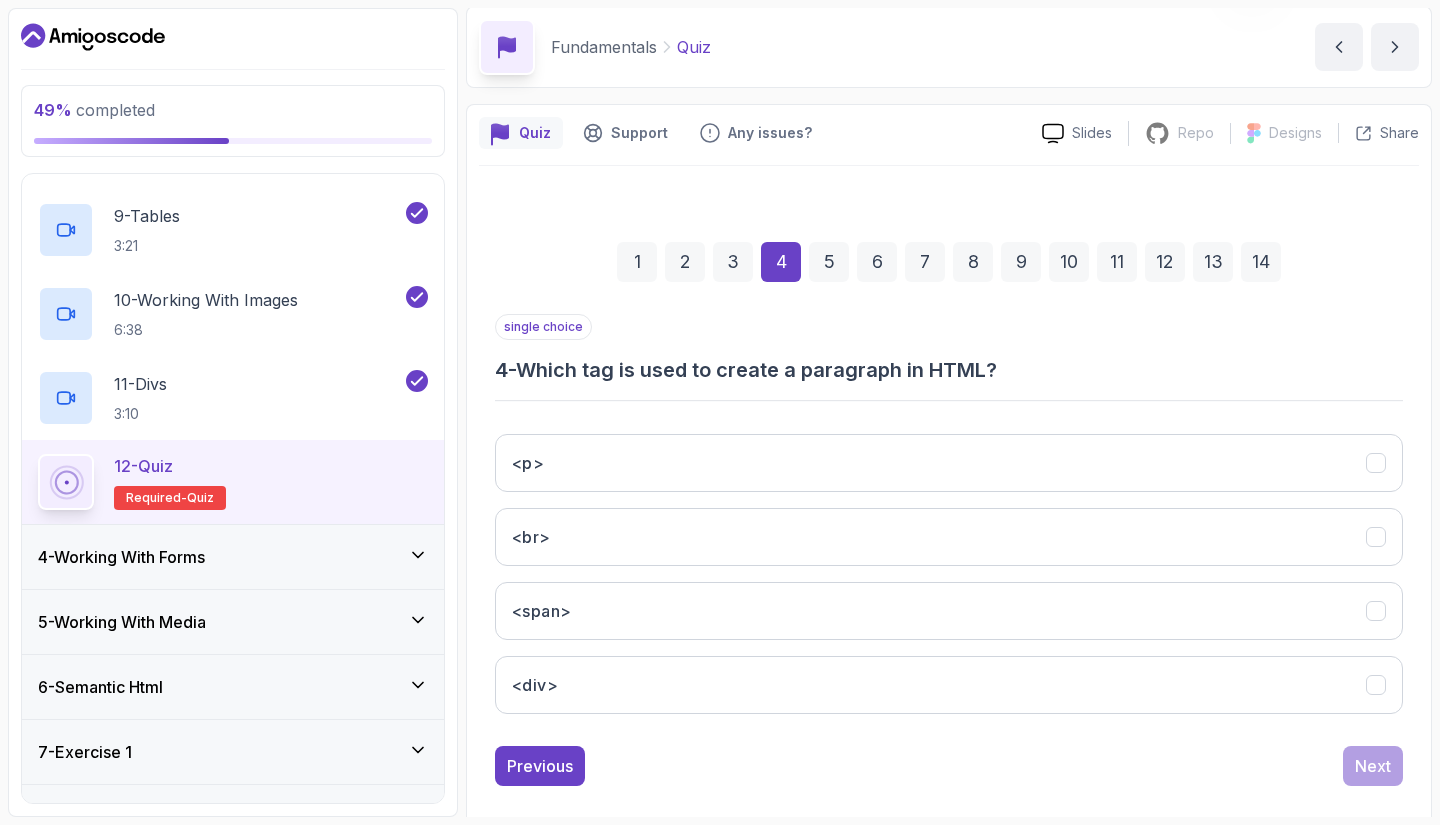 scroll, scrollTop: 95, scrollLeft: 0, axis: vertical 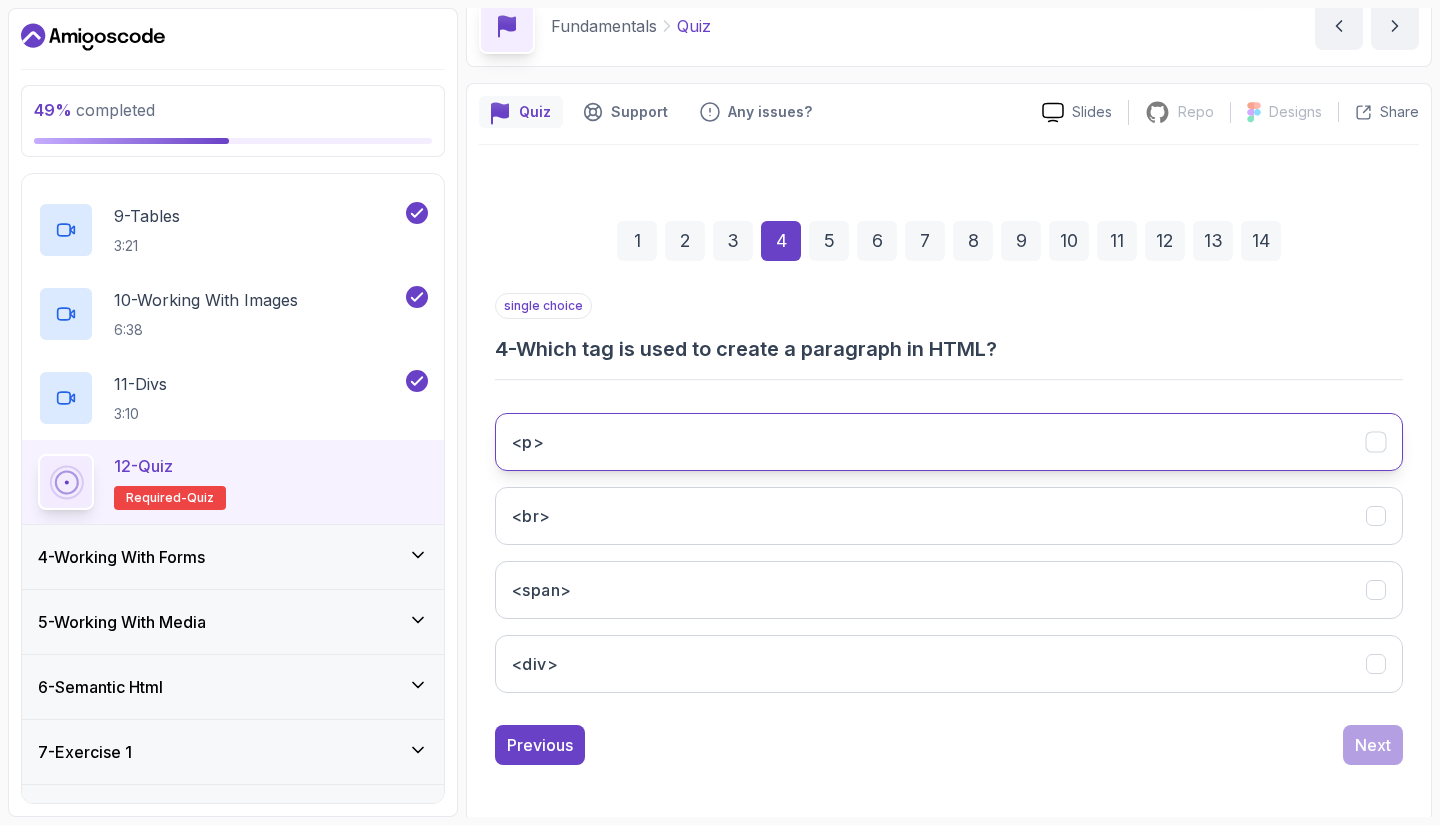 click on "<p>" at bounding box center [949, 442] 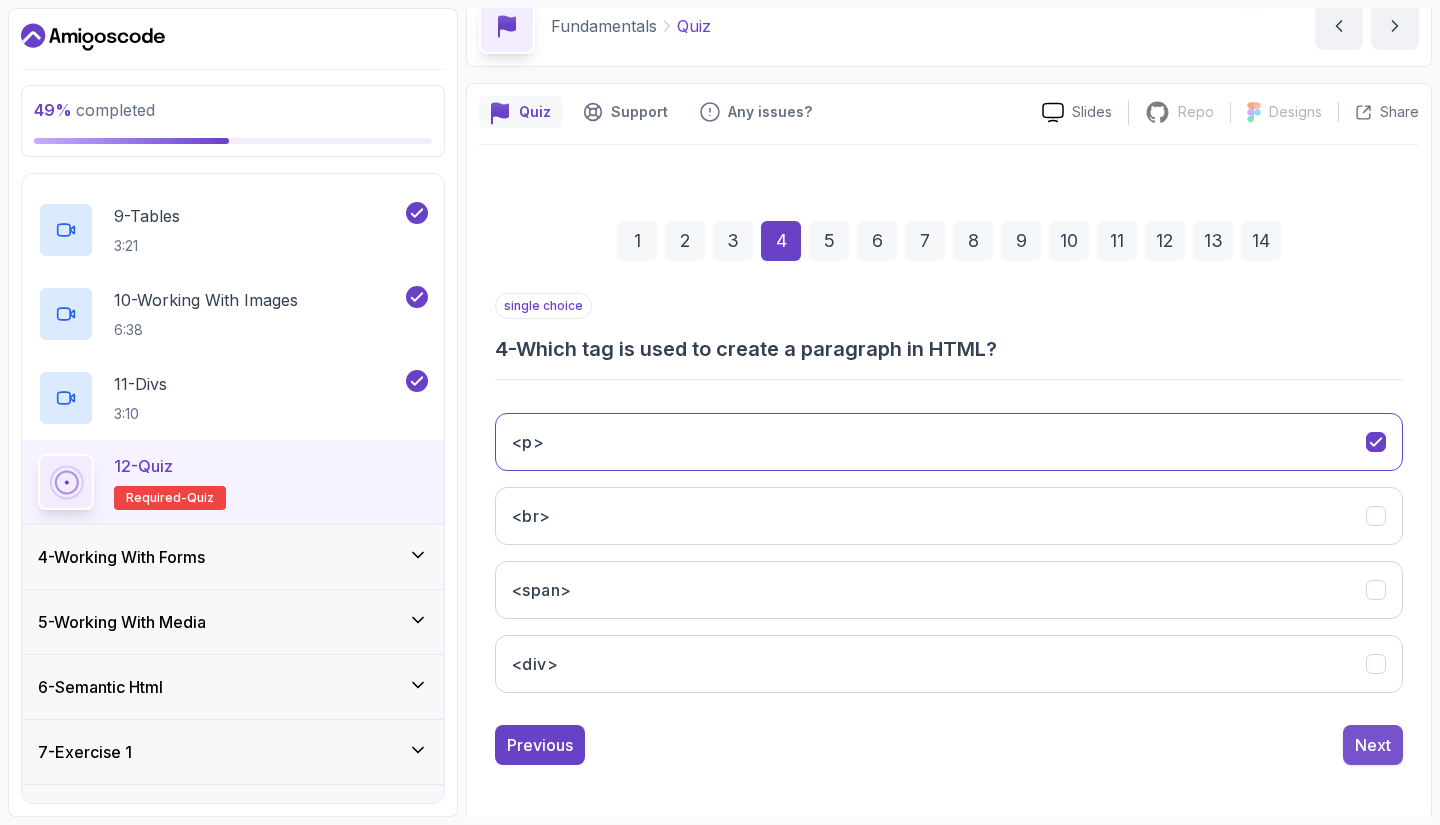 click on "Next" at bounding box center (1373, 745) 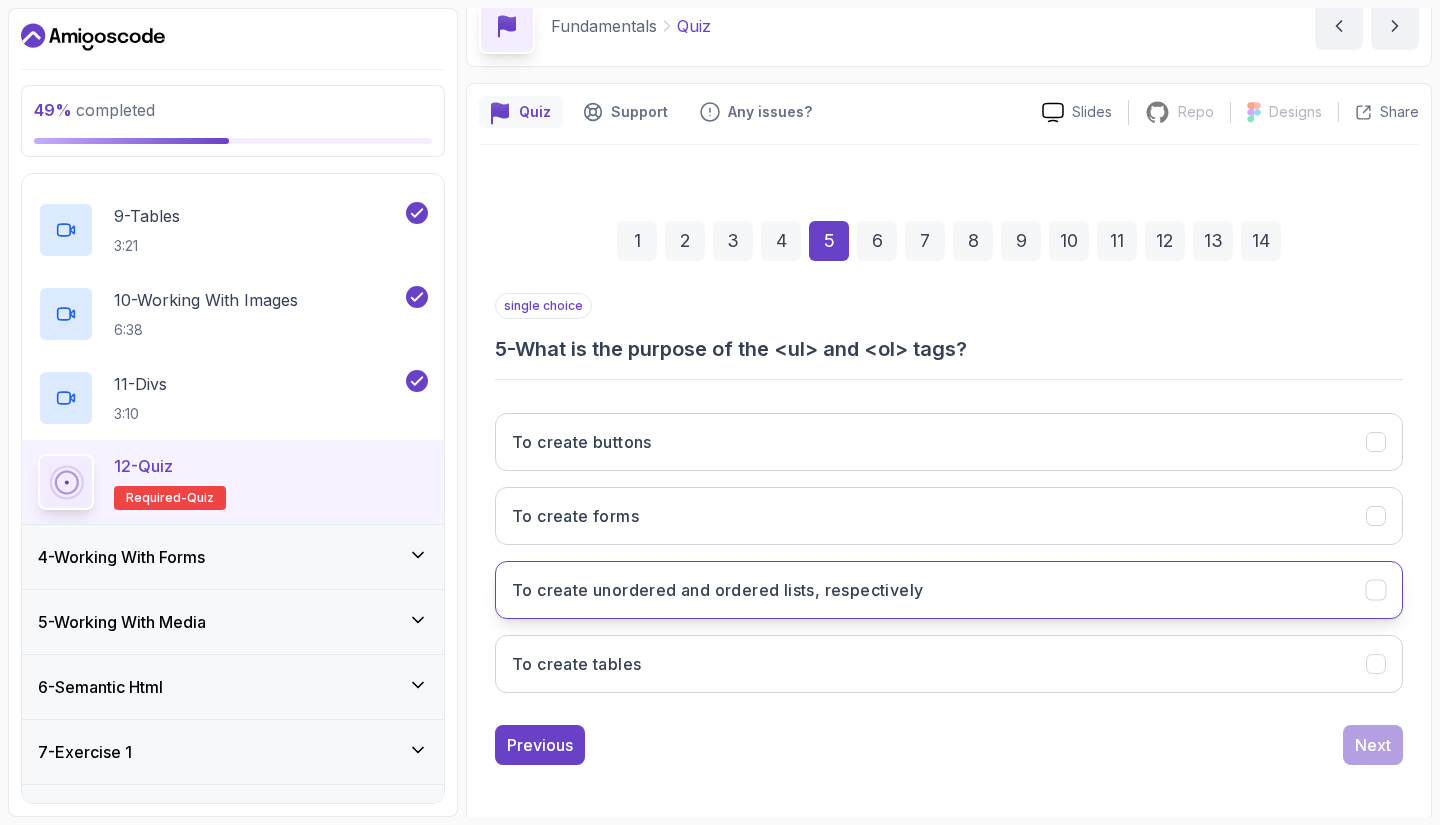 click on "To create unordered and ordered lists, respectively" at bounding box center [717, 590] 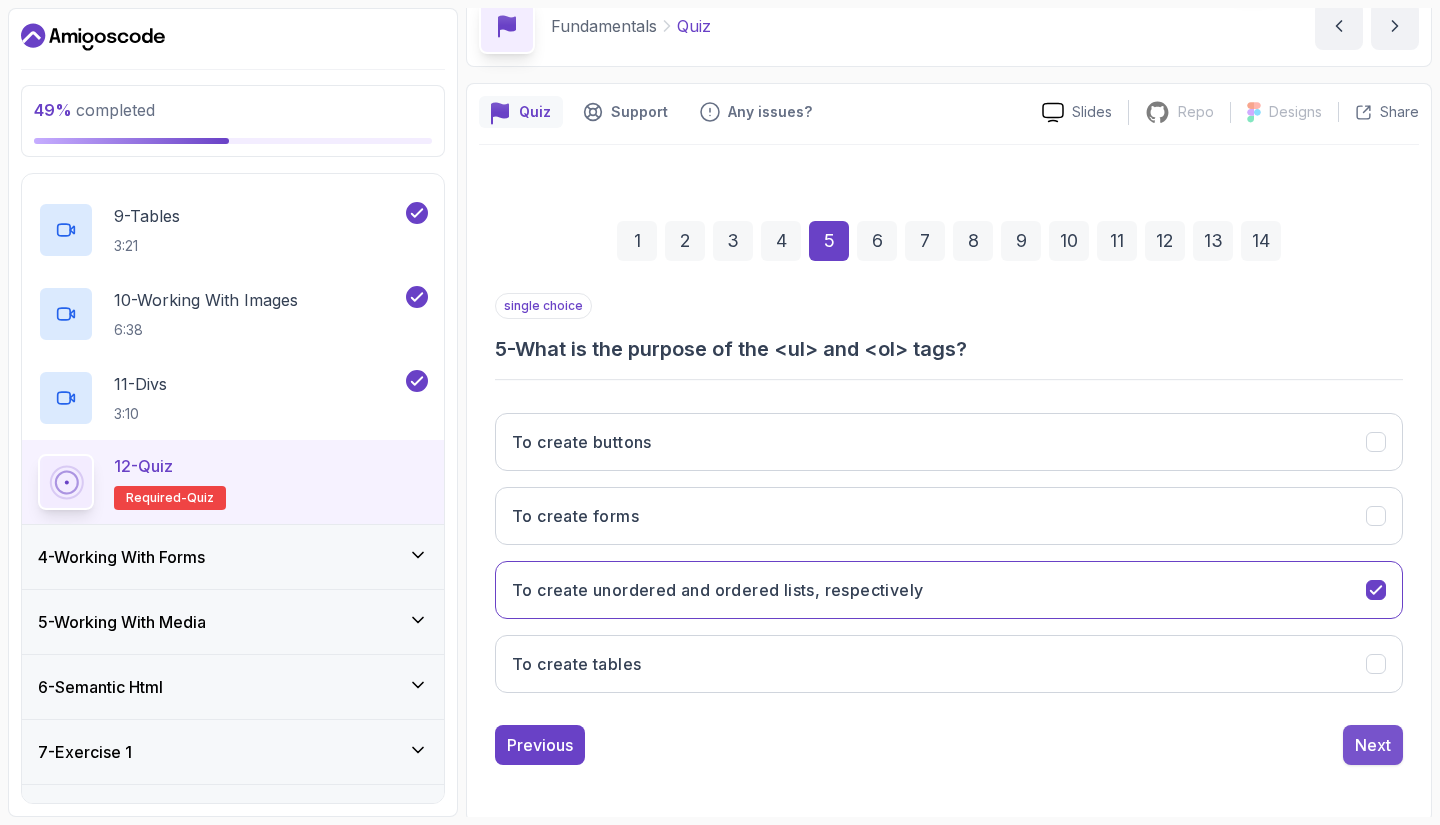 click on "Next" at bounding box center [1373, 745] 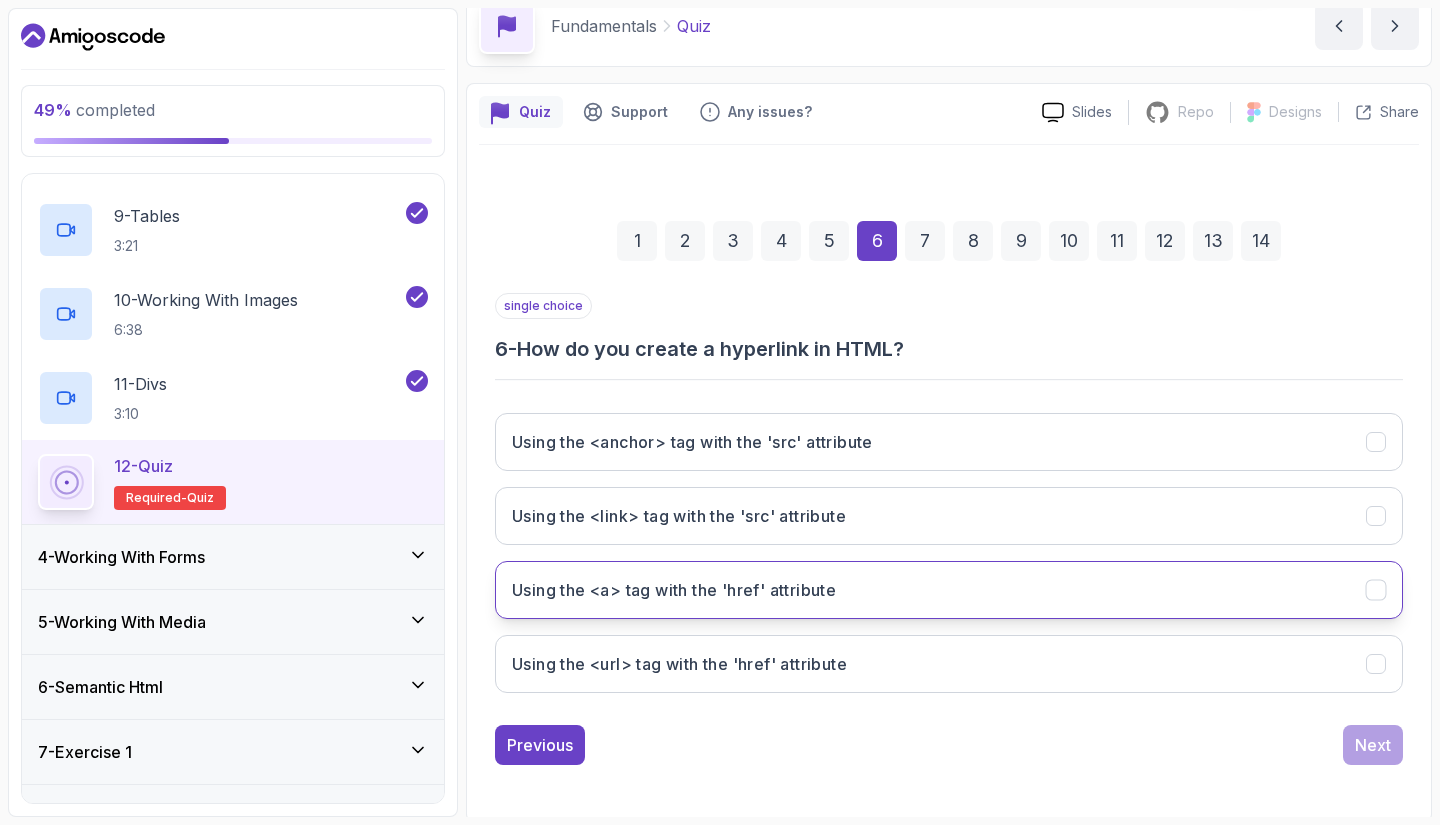 click on "Using the <a> tag with the 'href' attribute" at bounding box center (674, 590) 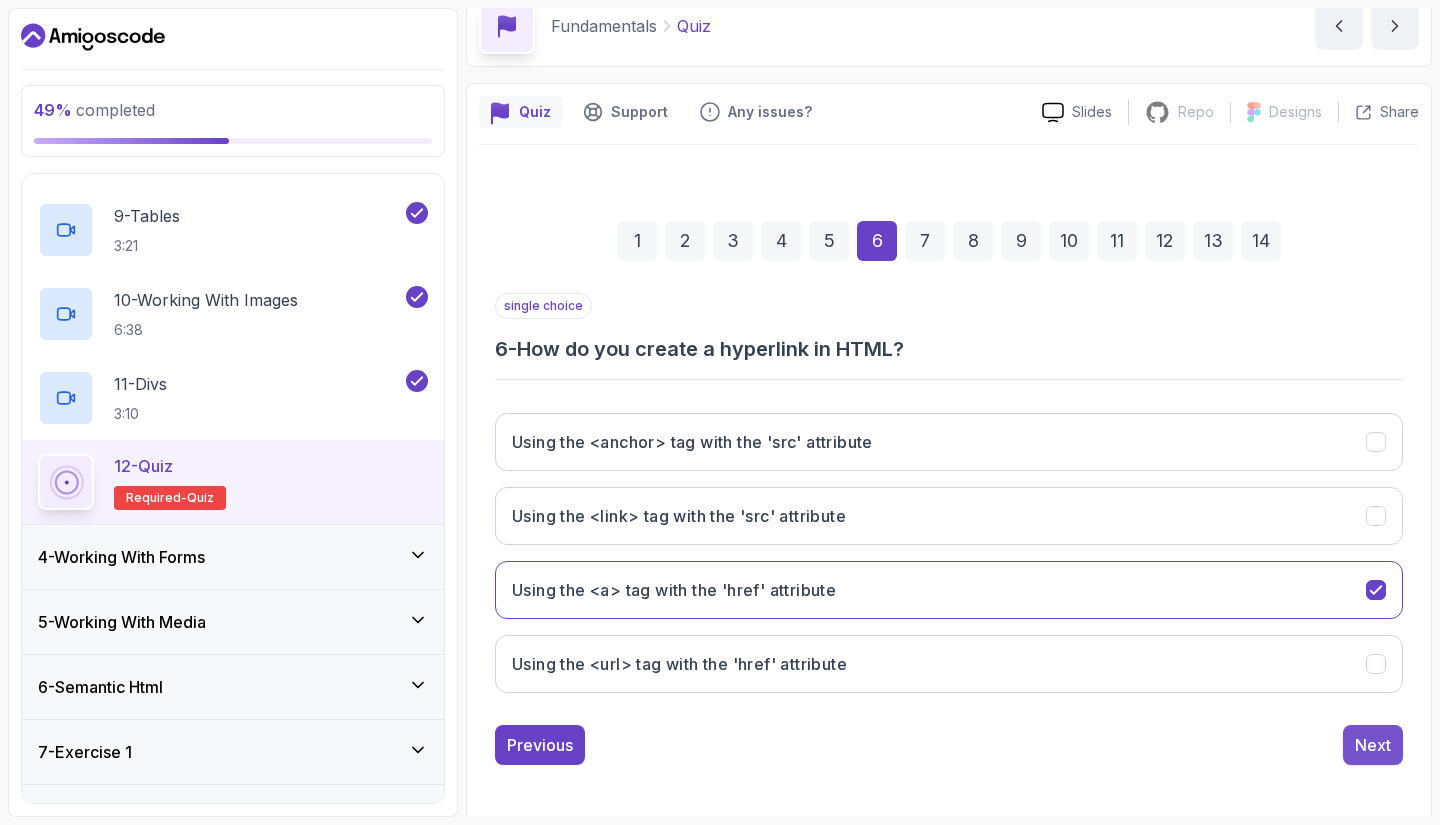 click on "Next" at bounding box center [1373, 745] 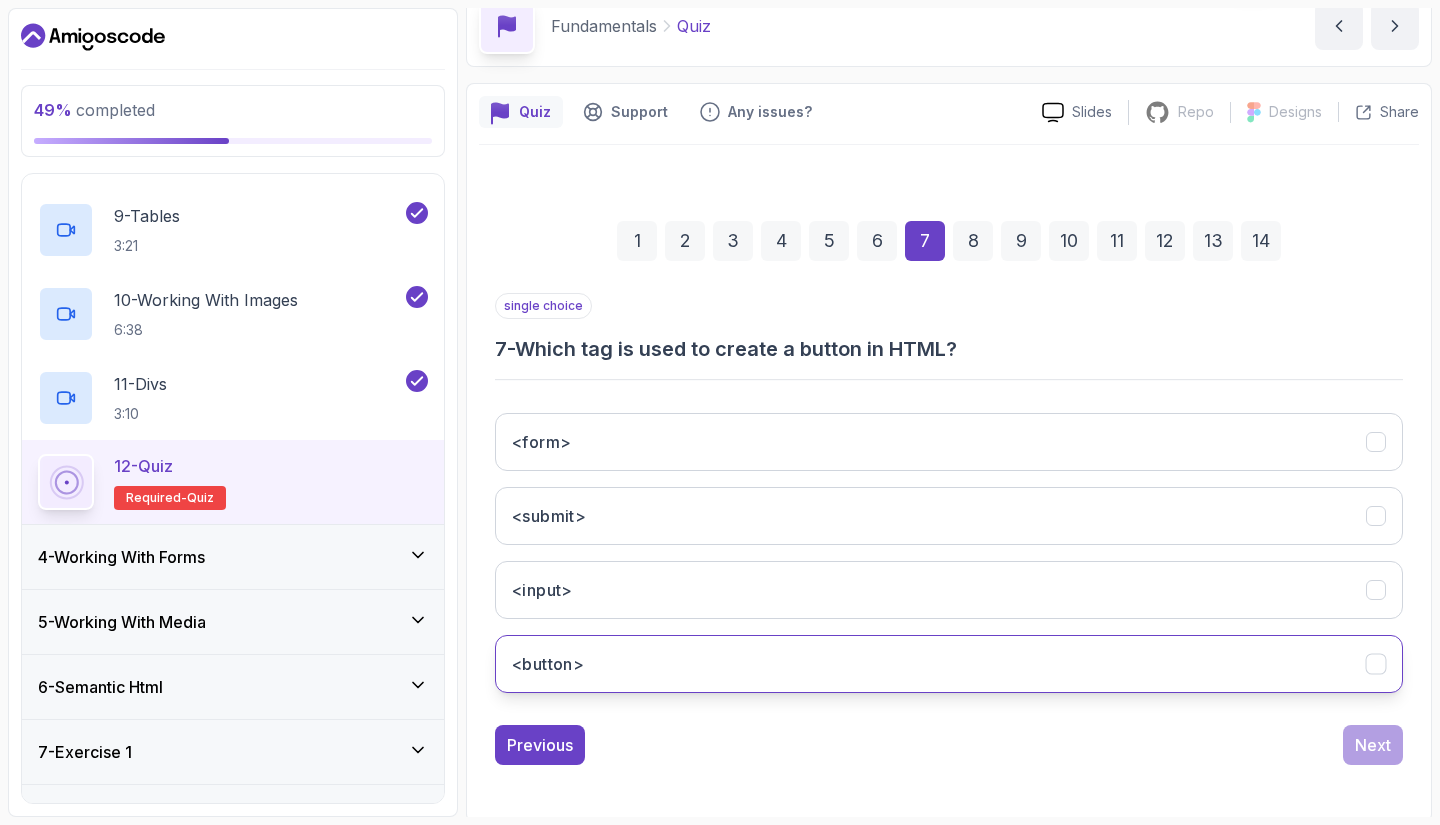 click on "<button>" at bounding box center (949, 664) 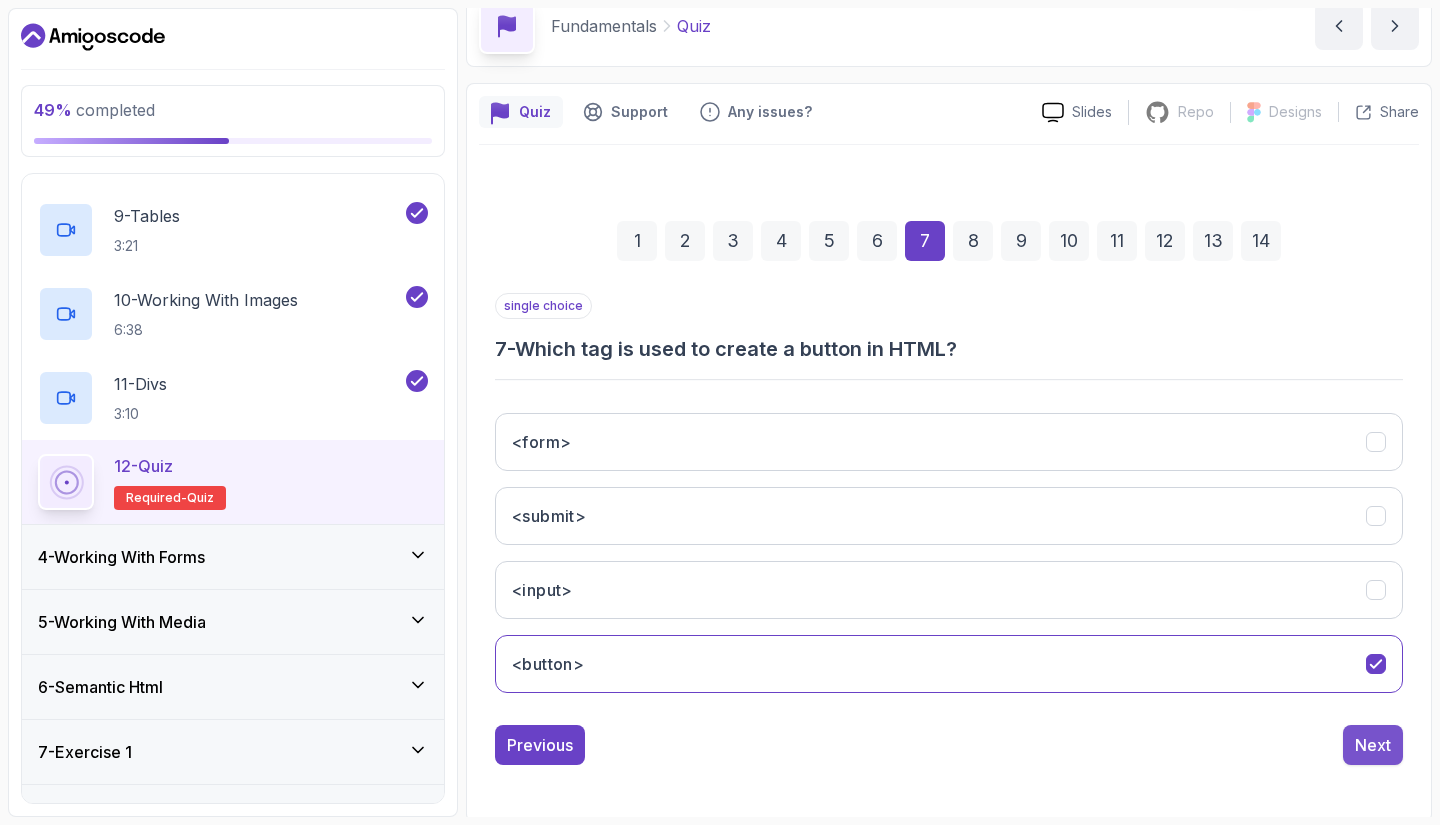 click on "Next" at bounding box center (1373, 745) 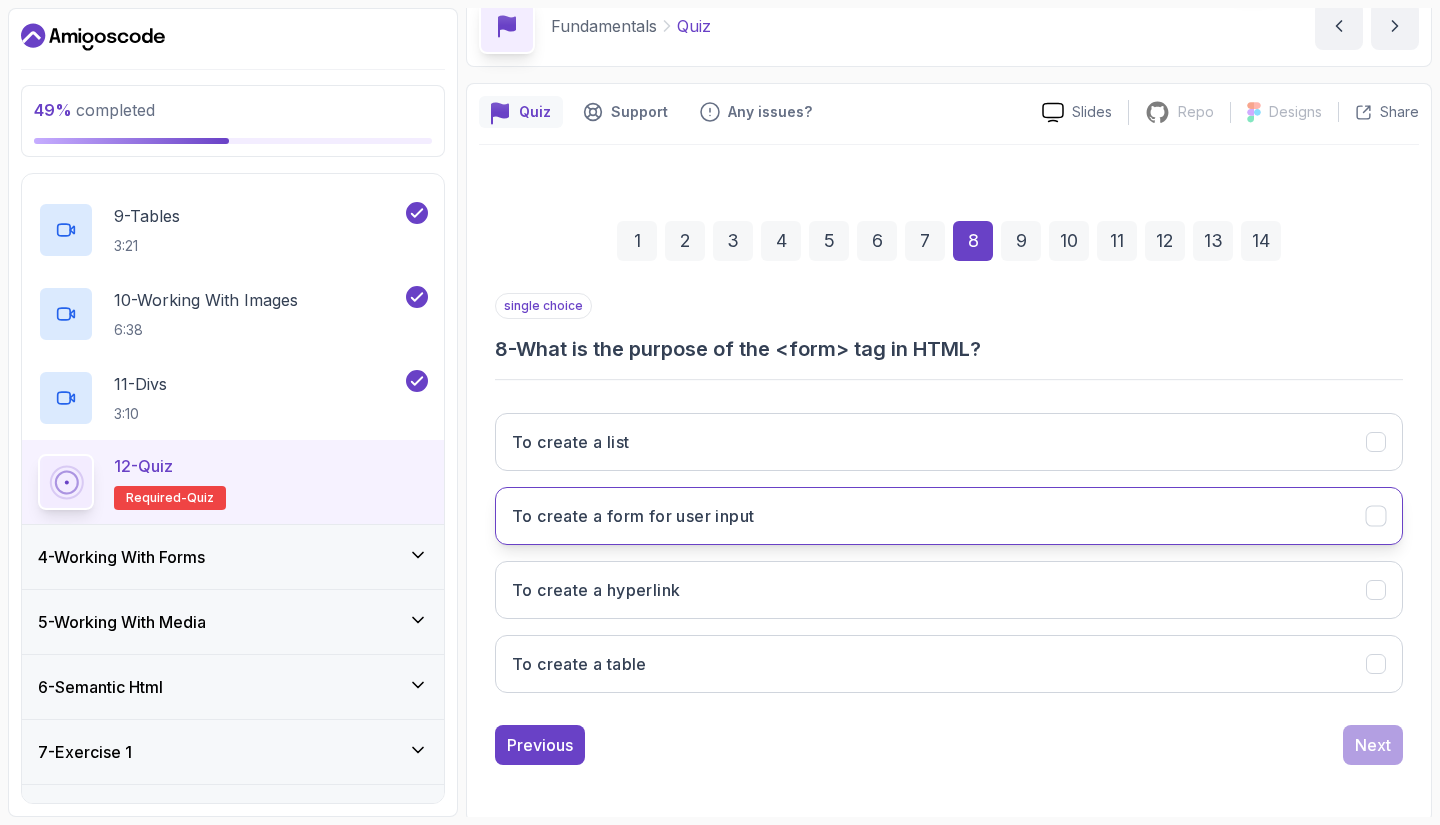 click on "To create a form for user input" at bounding box center (633, 516) 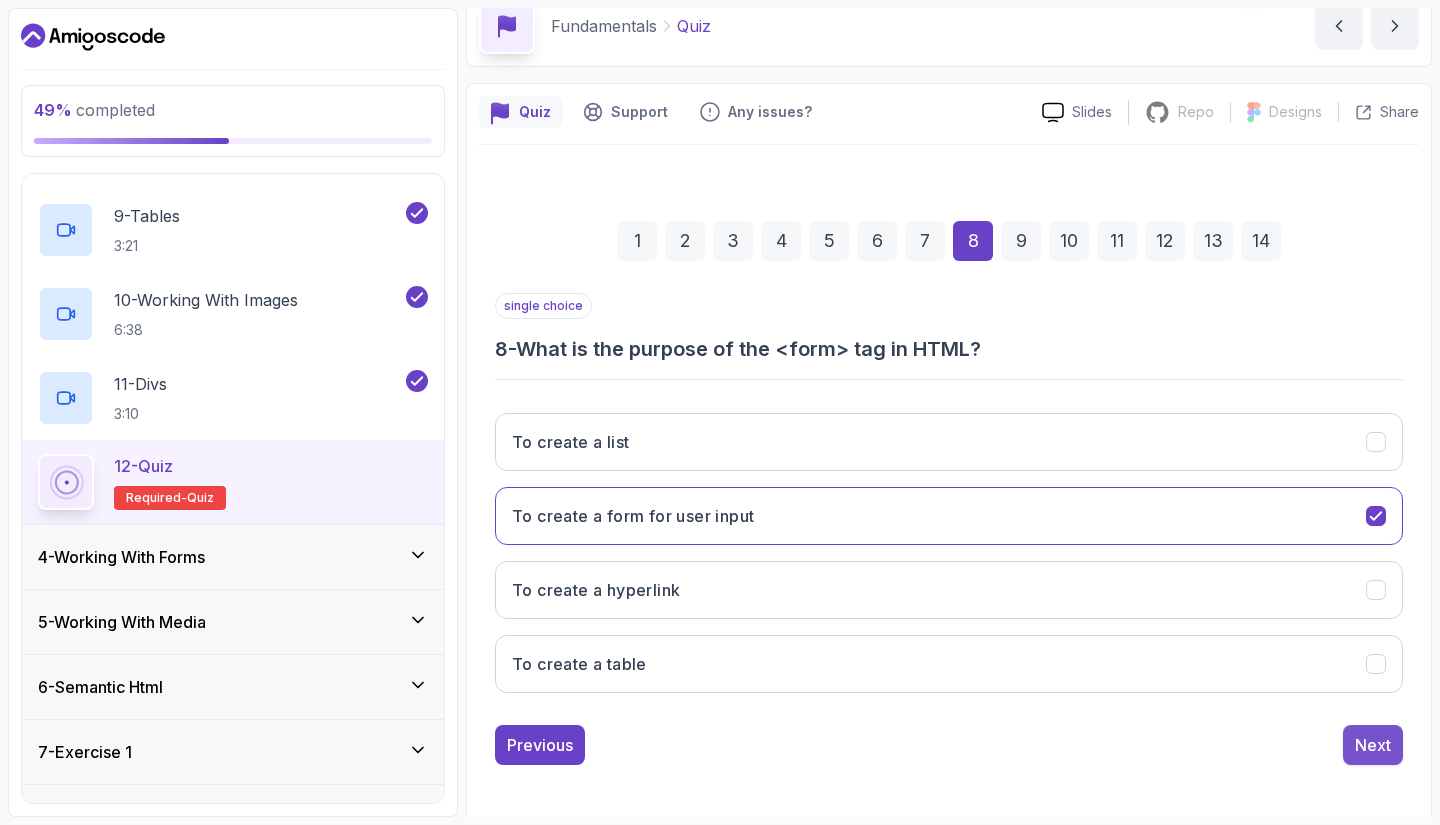 click on "Next" at bounding box center (1373, 745) 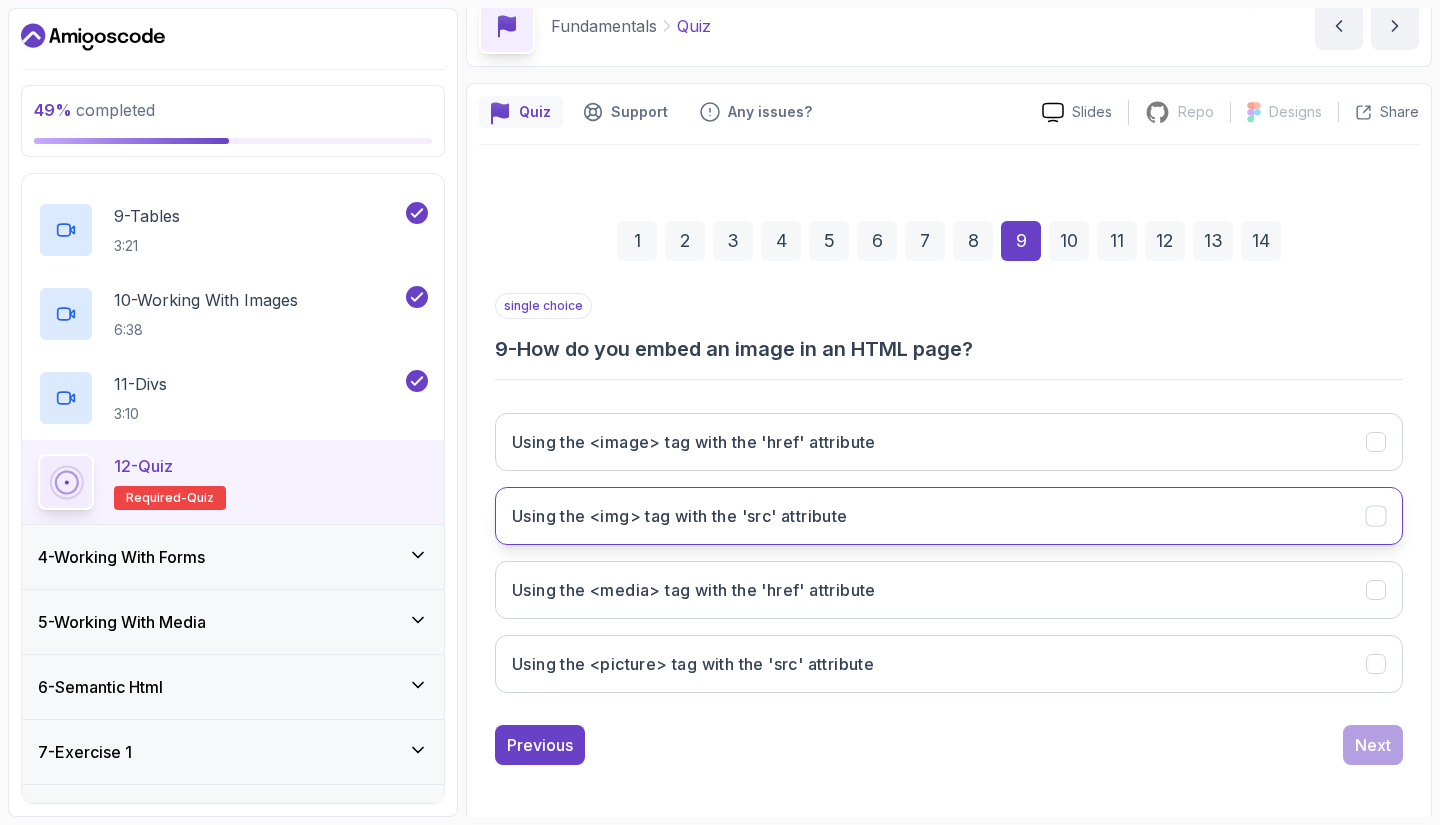 click on "Using the <img> tag with the 'src' attribute" at bounding box center (680, 516) 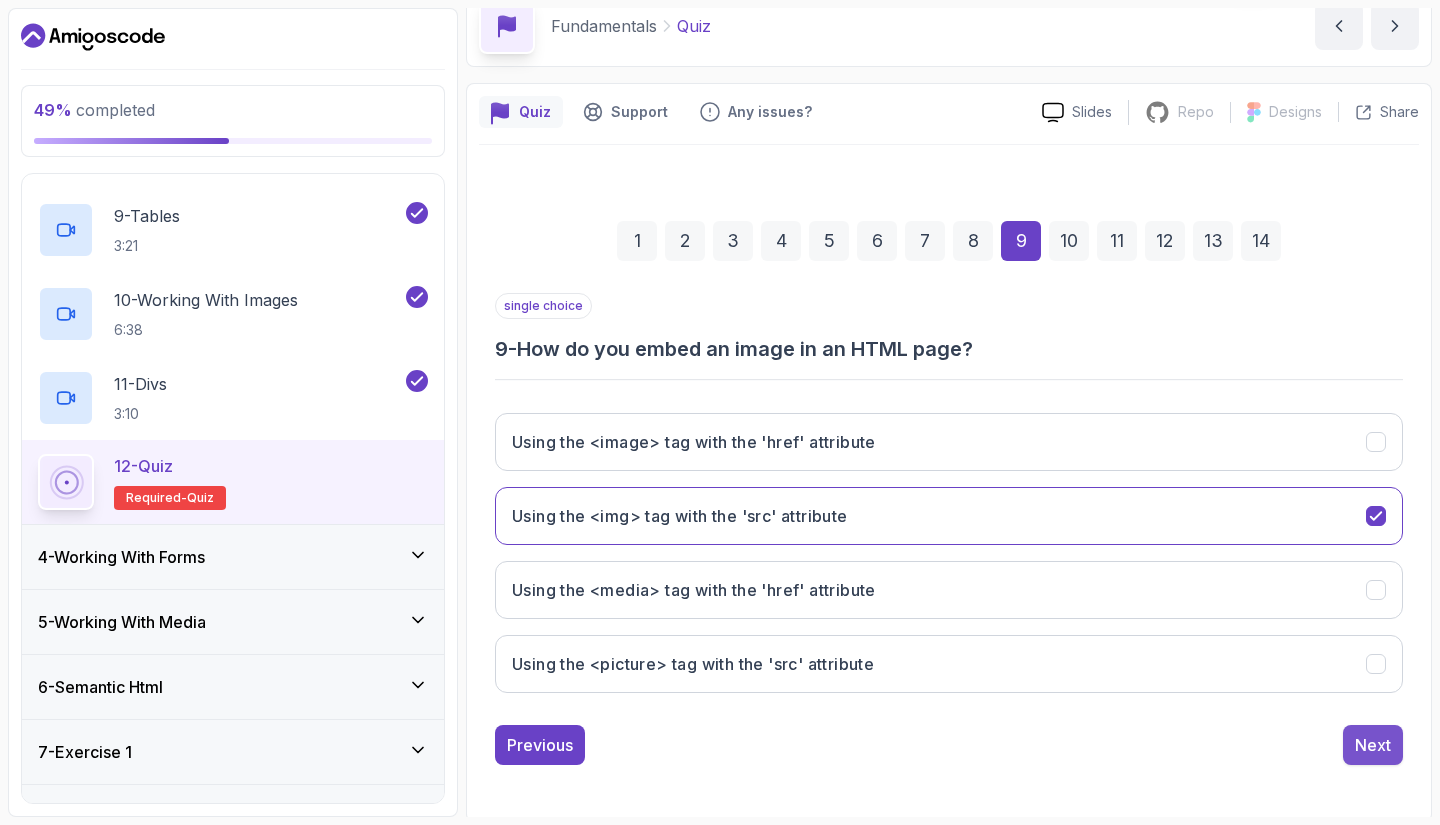 click on "Next" at bounding box center [1373, 745] 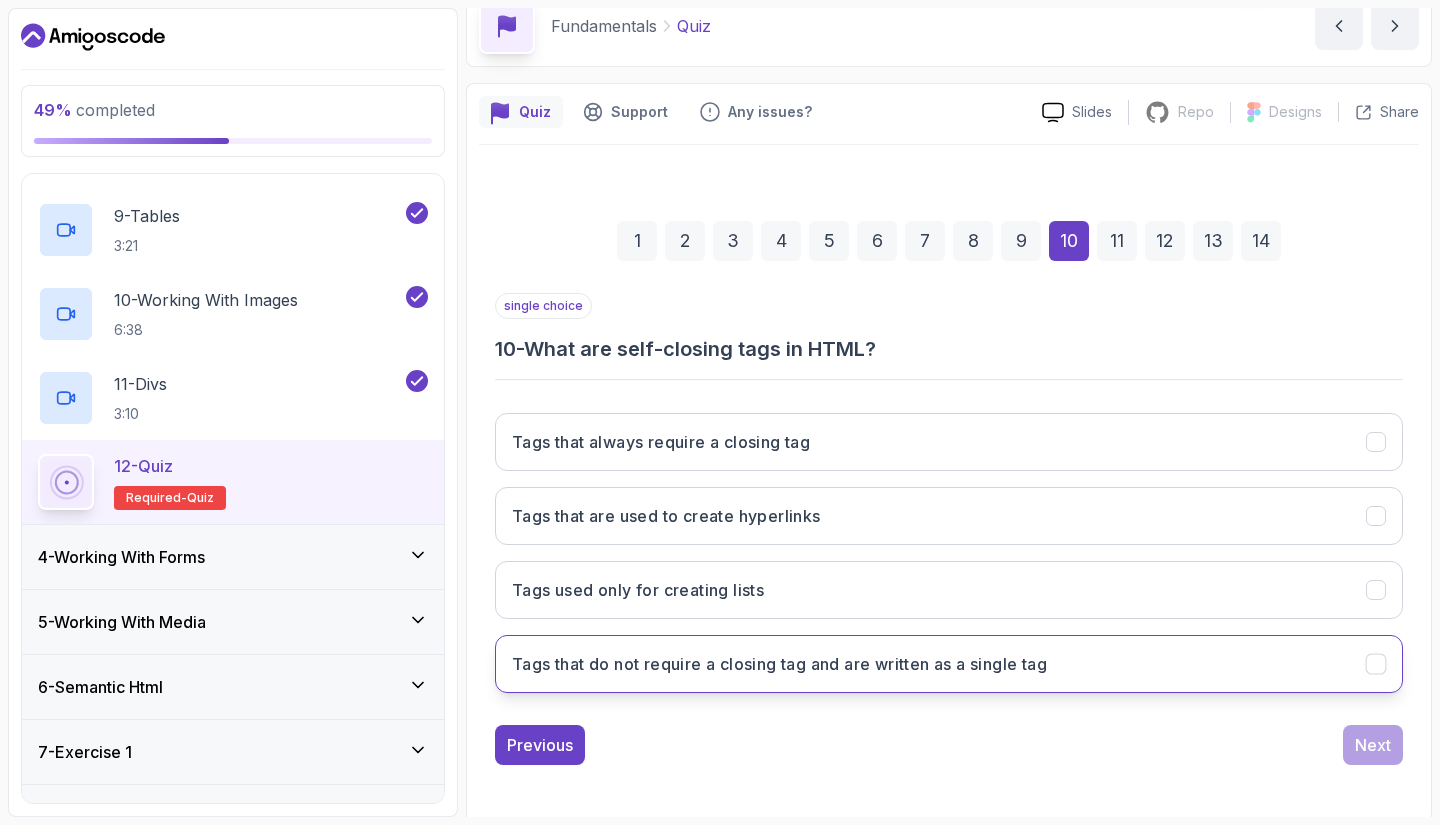 click on "Tags that do not require a closing tag and are written as a single tag" at bounding box center [779, 664] 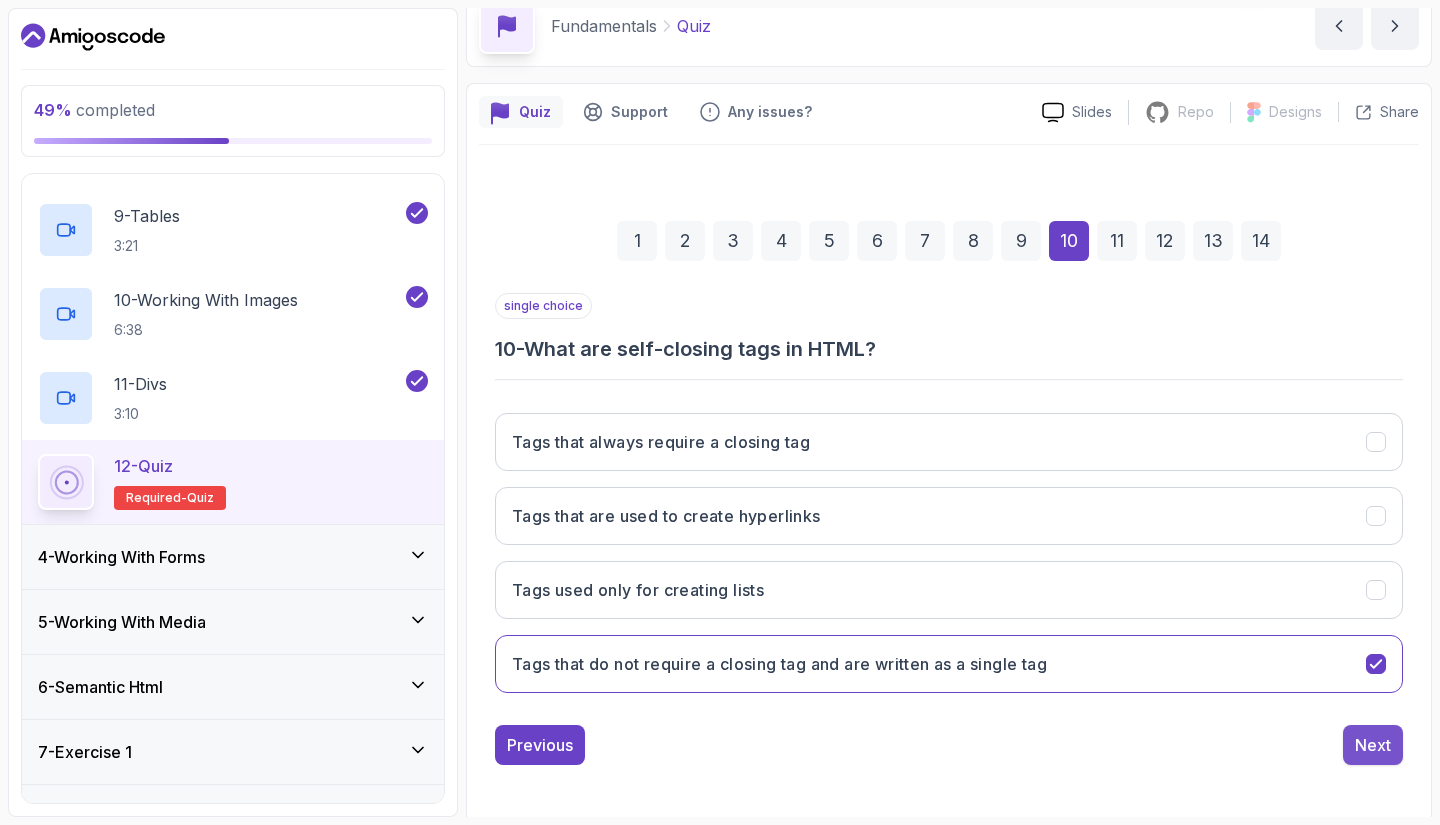 click on "Next" at bounding box center [1373, 745] 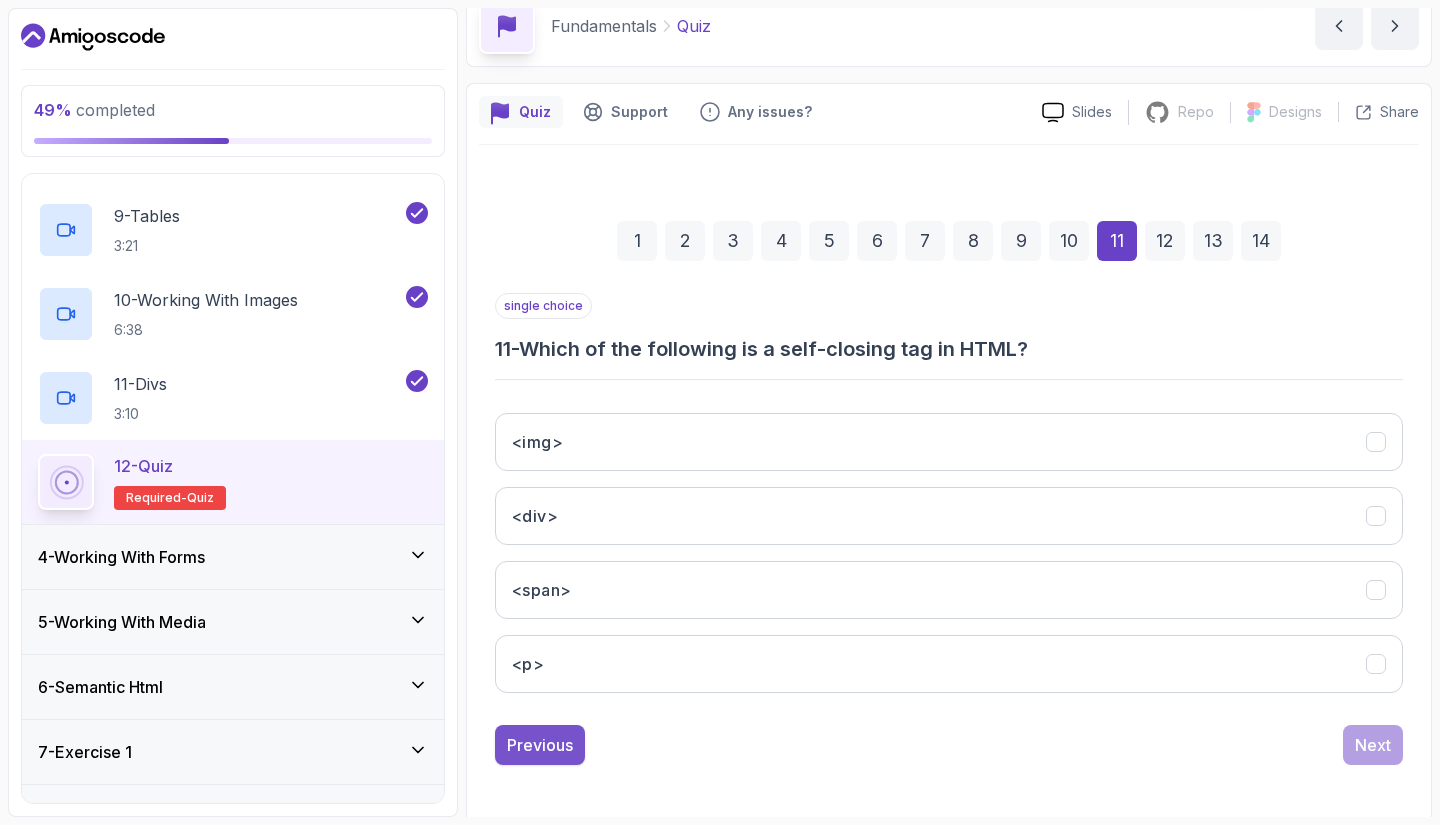 click on "Previous" at bounding box center (540, 745) 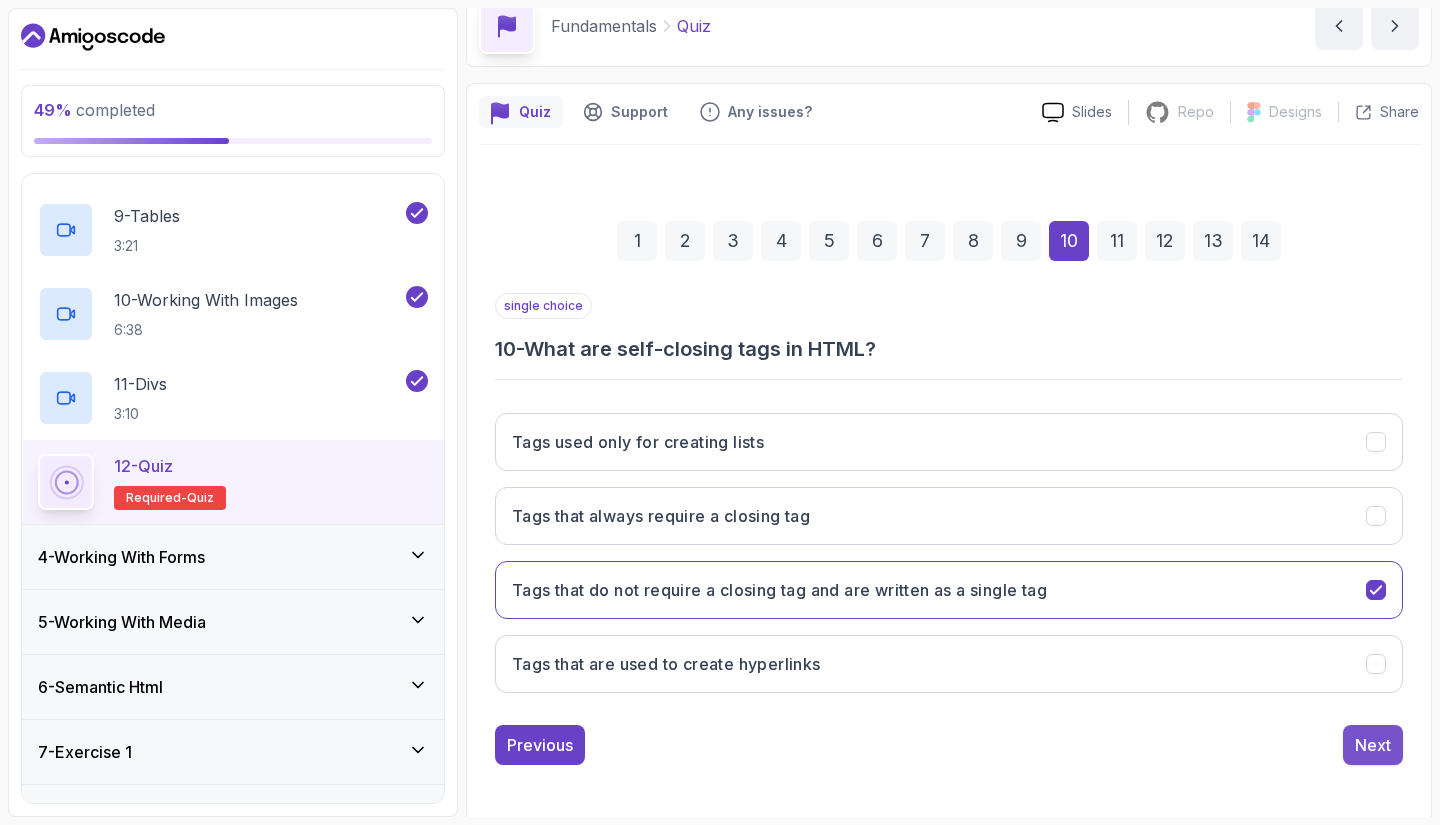 click on "Next" at bounding box center (1373, 745) 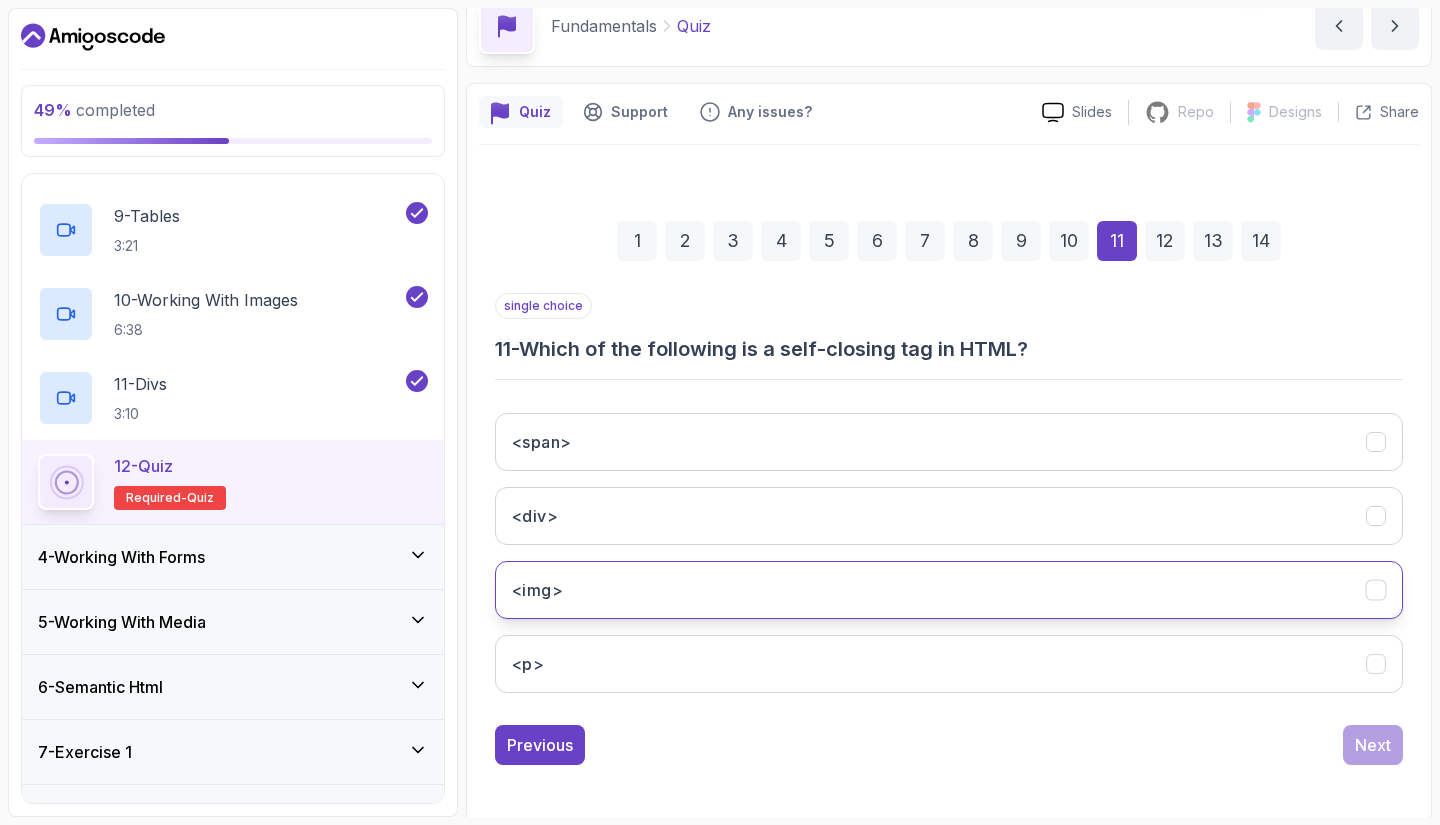 click on "<img>" at bounding box center (949, 590) 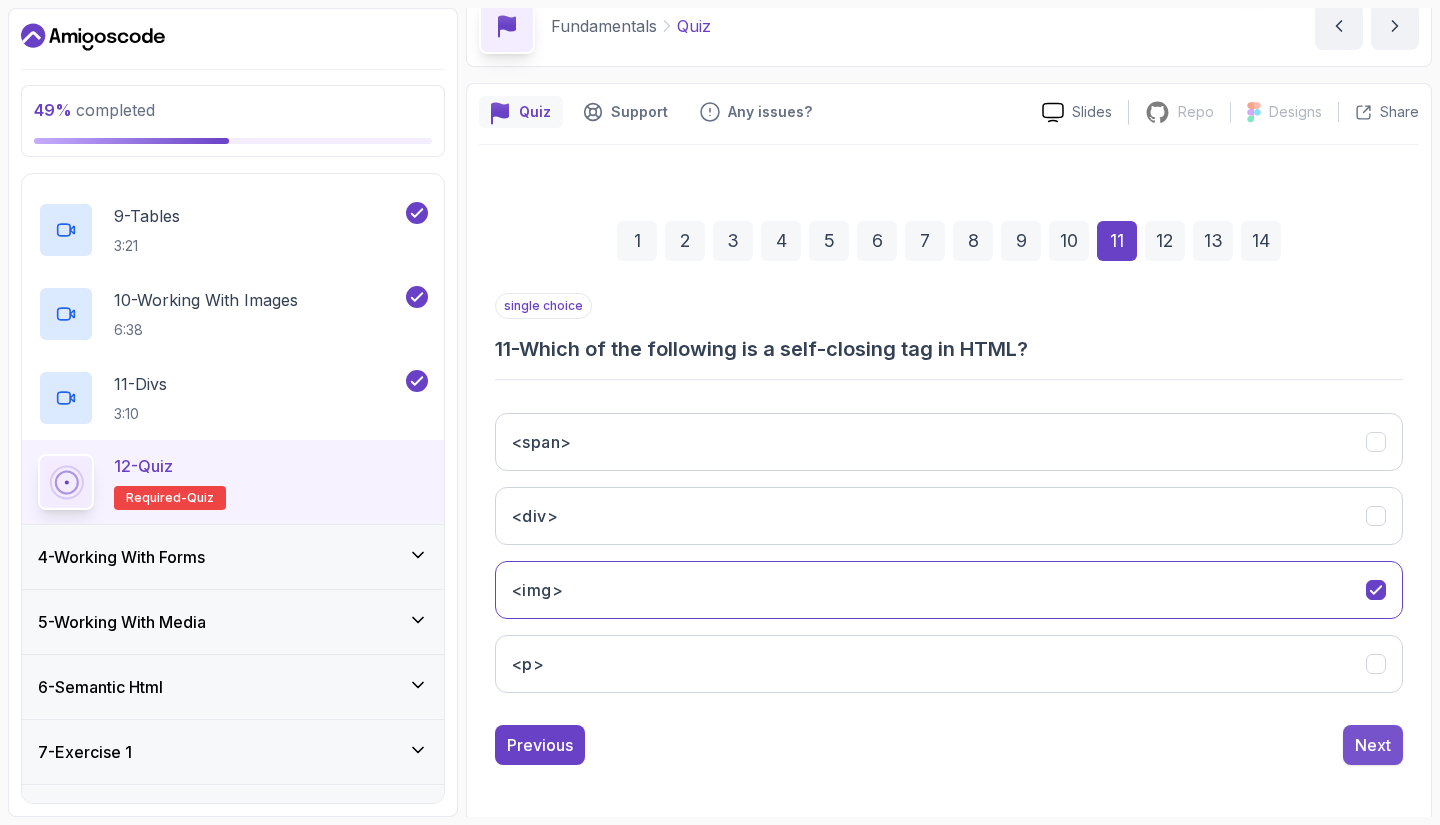 click on "Next" at bounding box center (1373, 745) 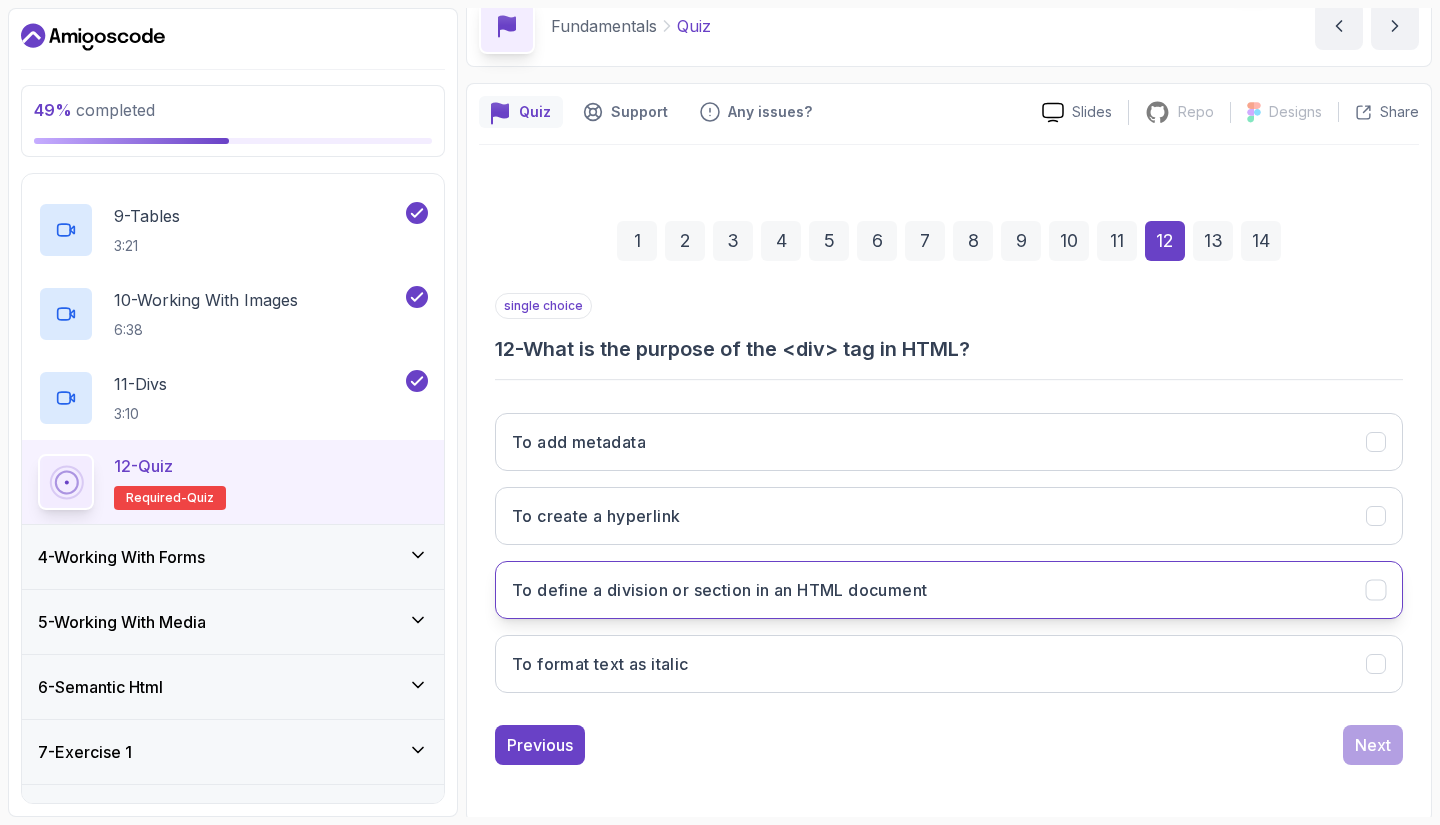 click on "To define a division or section in an HTML document" at bounding box center [719, 590] 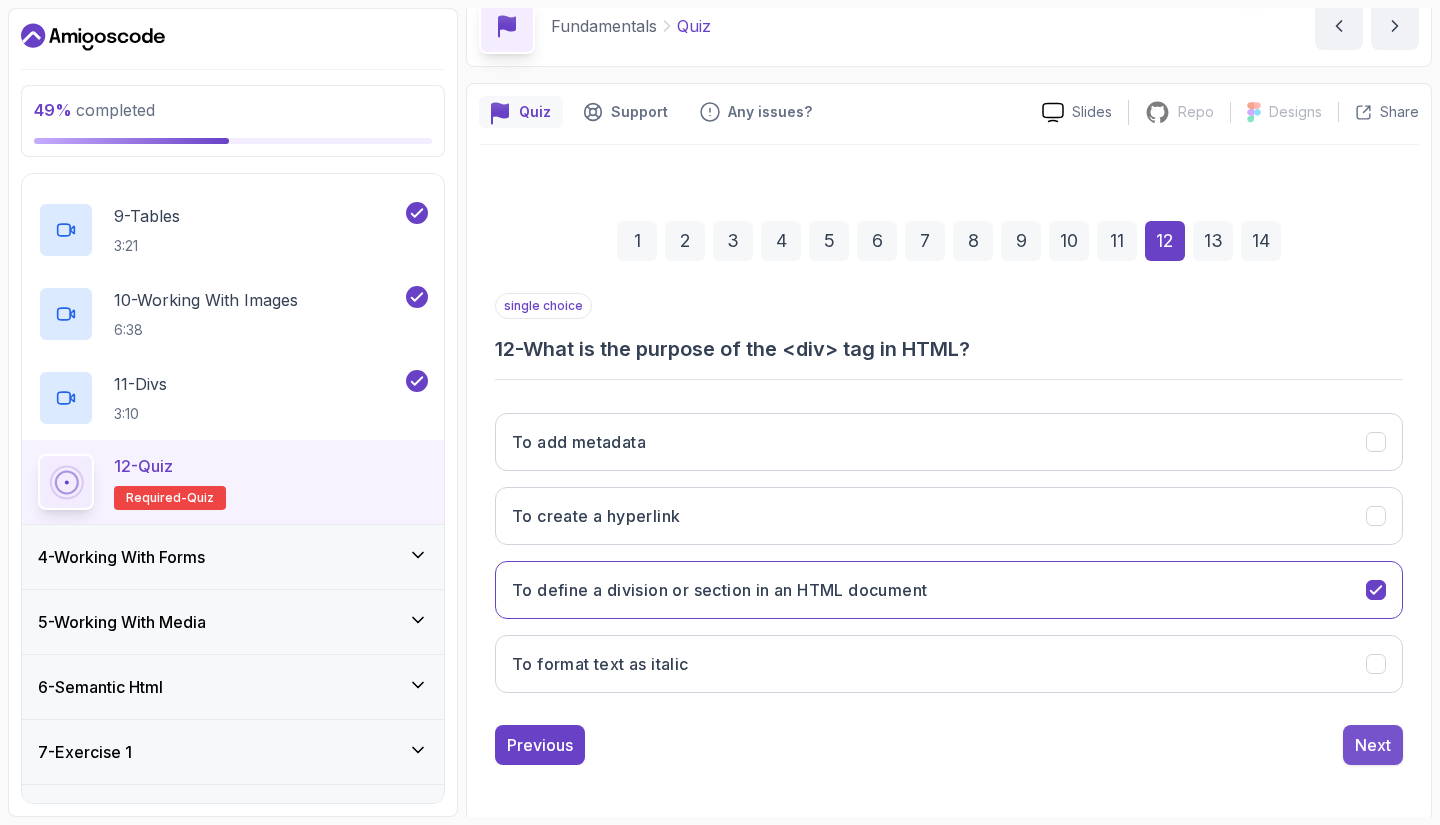 click on "Next" at bounding box center (1373, 745) 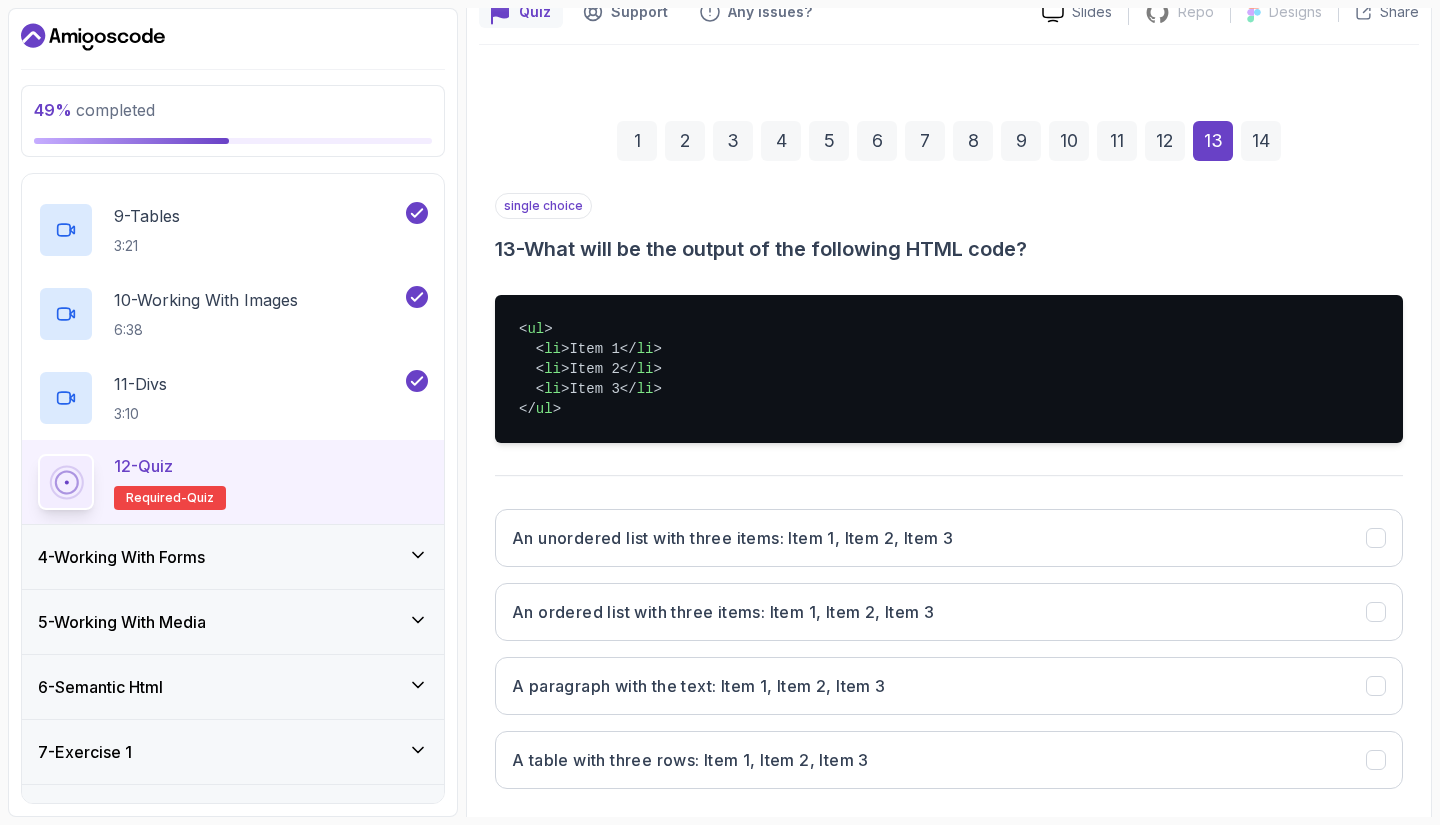 scroll, scrollTop: 210, scrollLeft: 0, axis: vertical 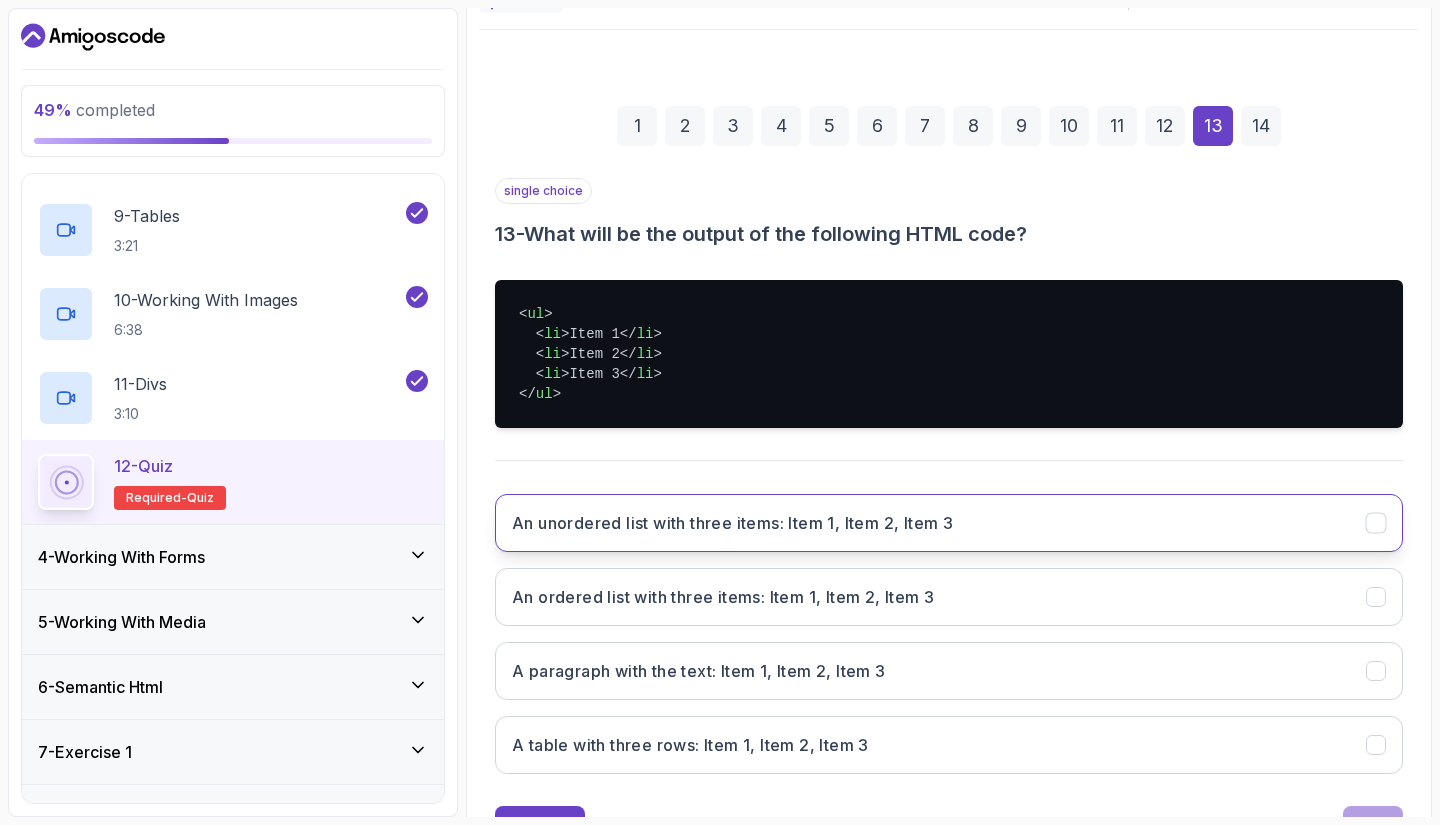 click on "An unordered list with three items: Item 1, Item 2, Item 3" at bounding box center (732, 523) 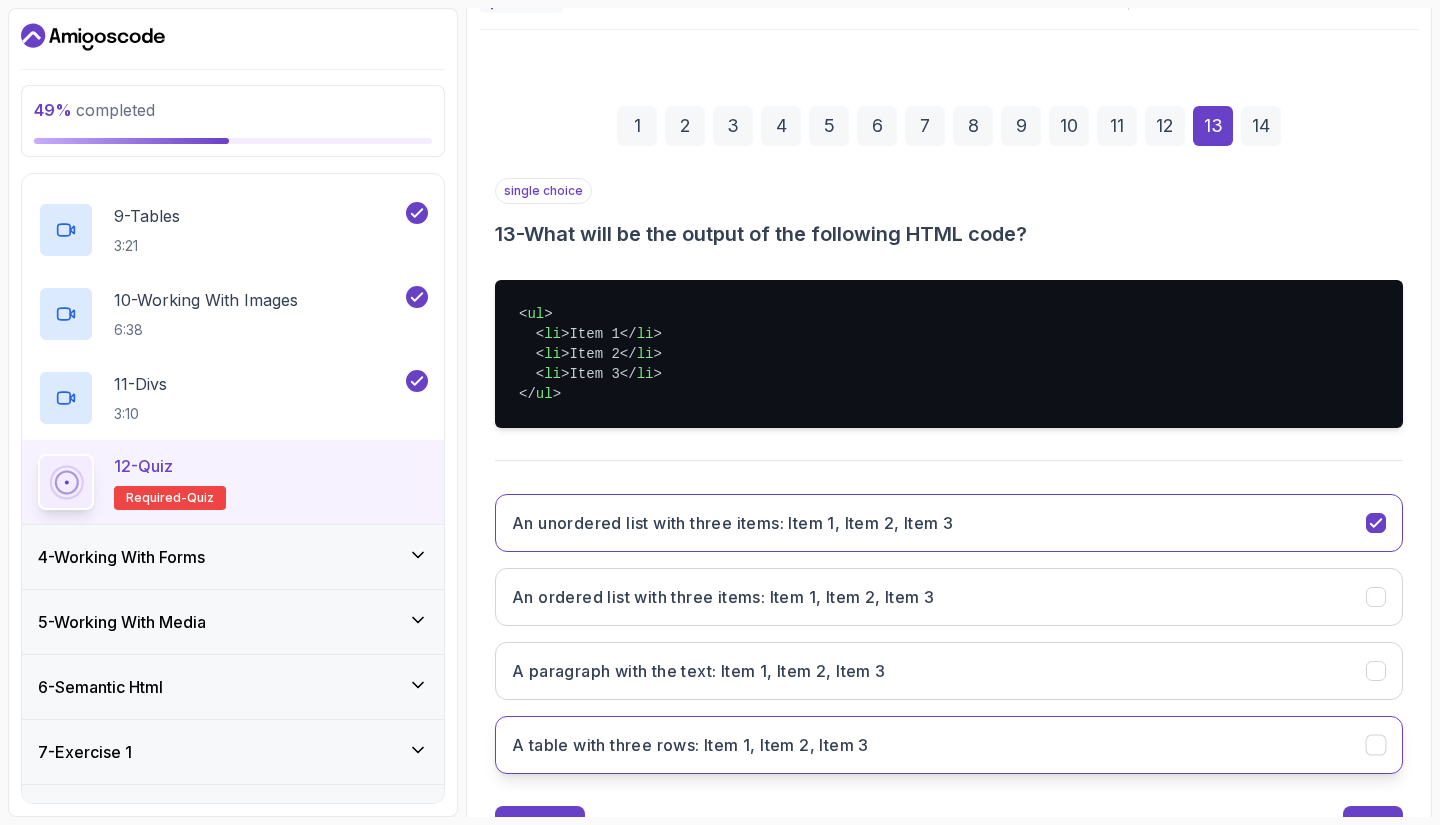 scroll, scrollTop: 291, scrollLeft: 0, axis: vertical 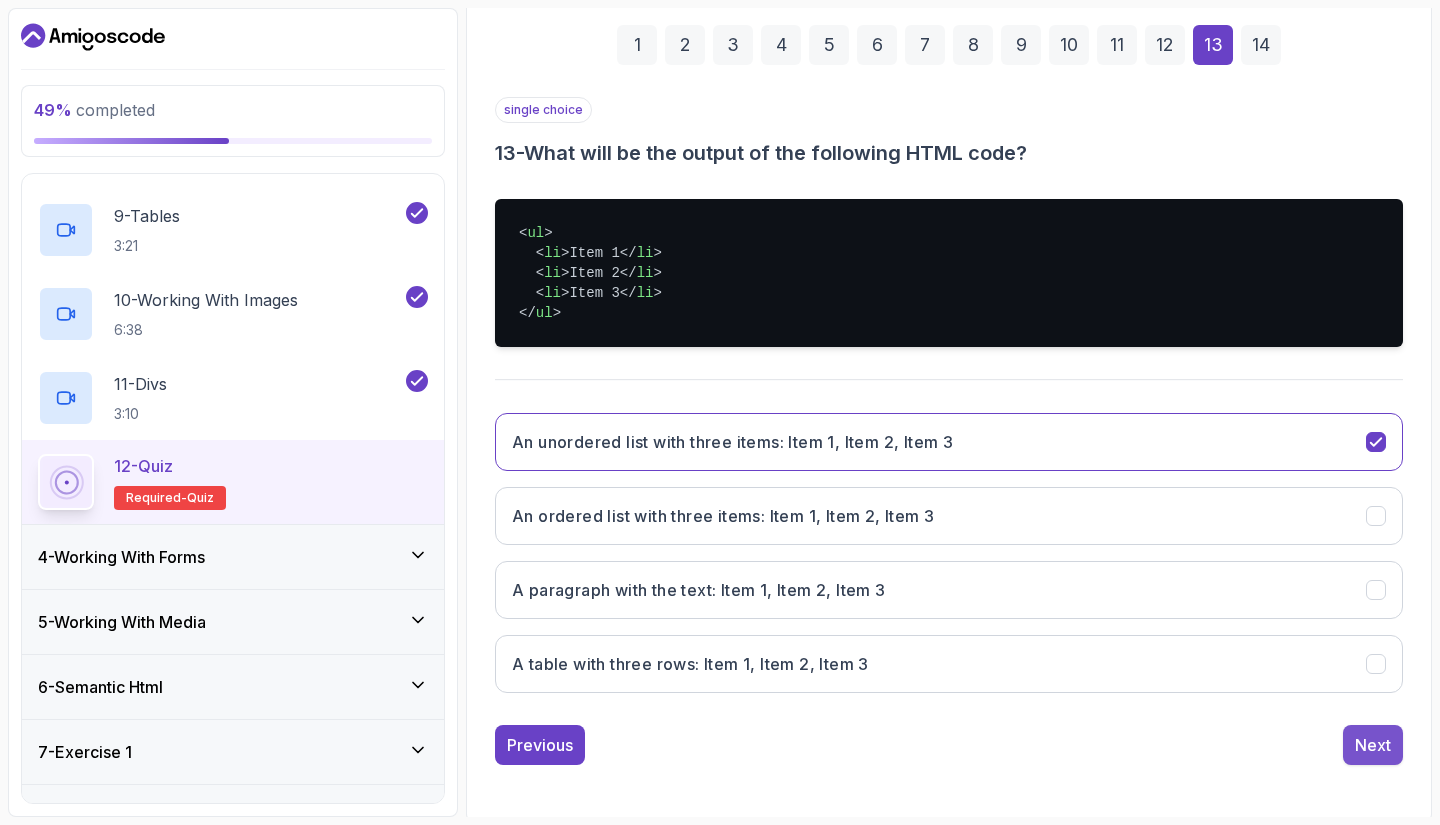 click on "Next" at bounding box center (1373, 745) 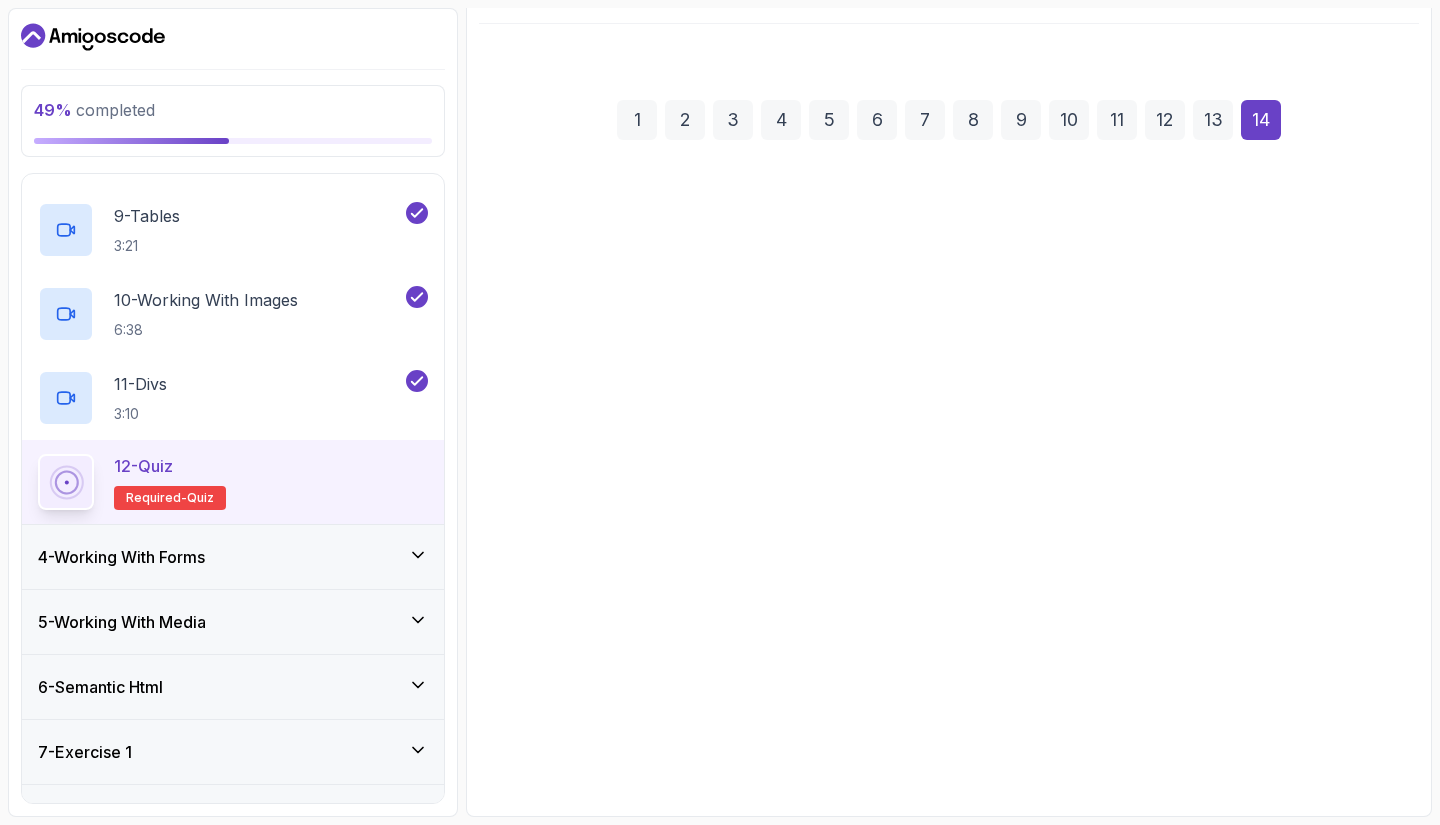scroll, scrollTop: 211, scrollLeft: 0, axis: vertical 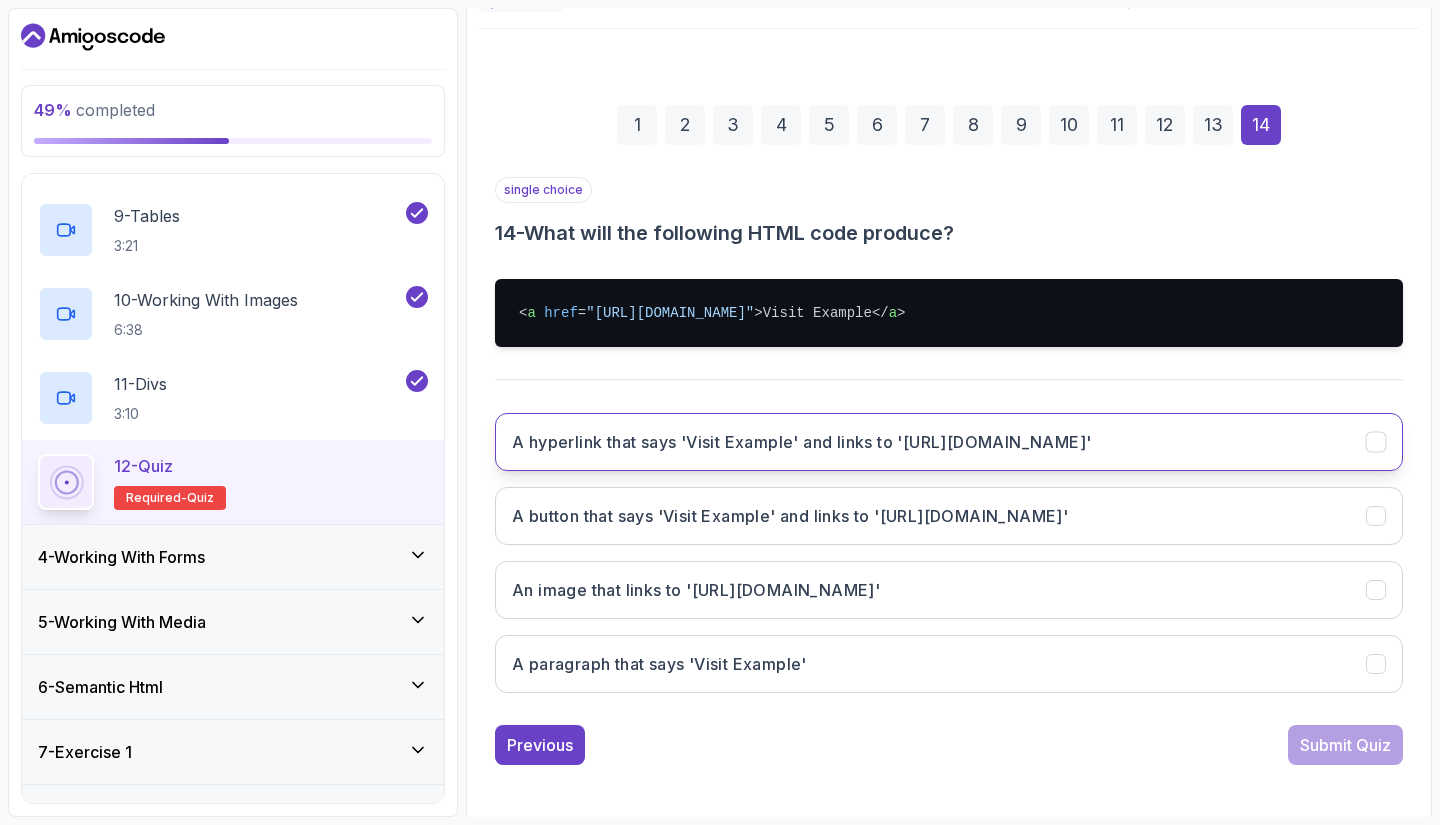 click on "A hyperlink that says 'Visit Example' and links to 'https://example.com'" at bounding box center (801, 442) 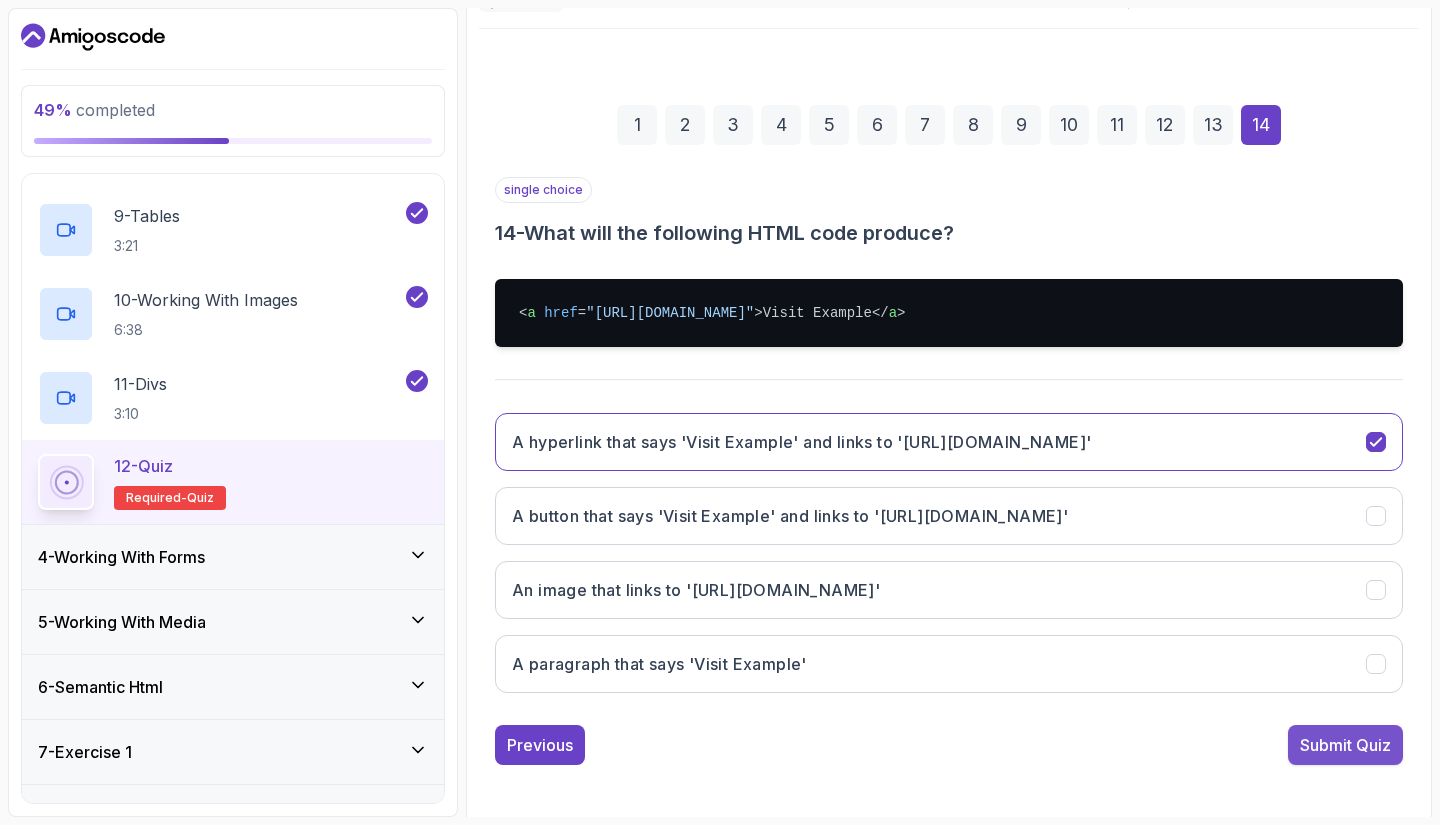 click on "Submit Quiz" at bounding box center [1345, 745] 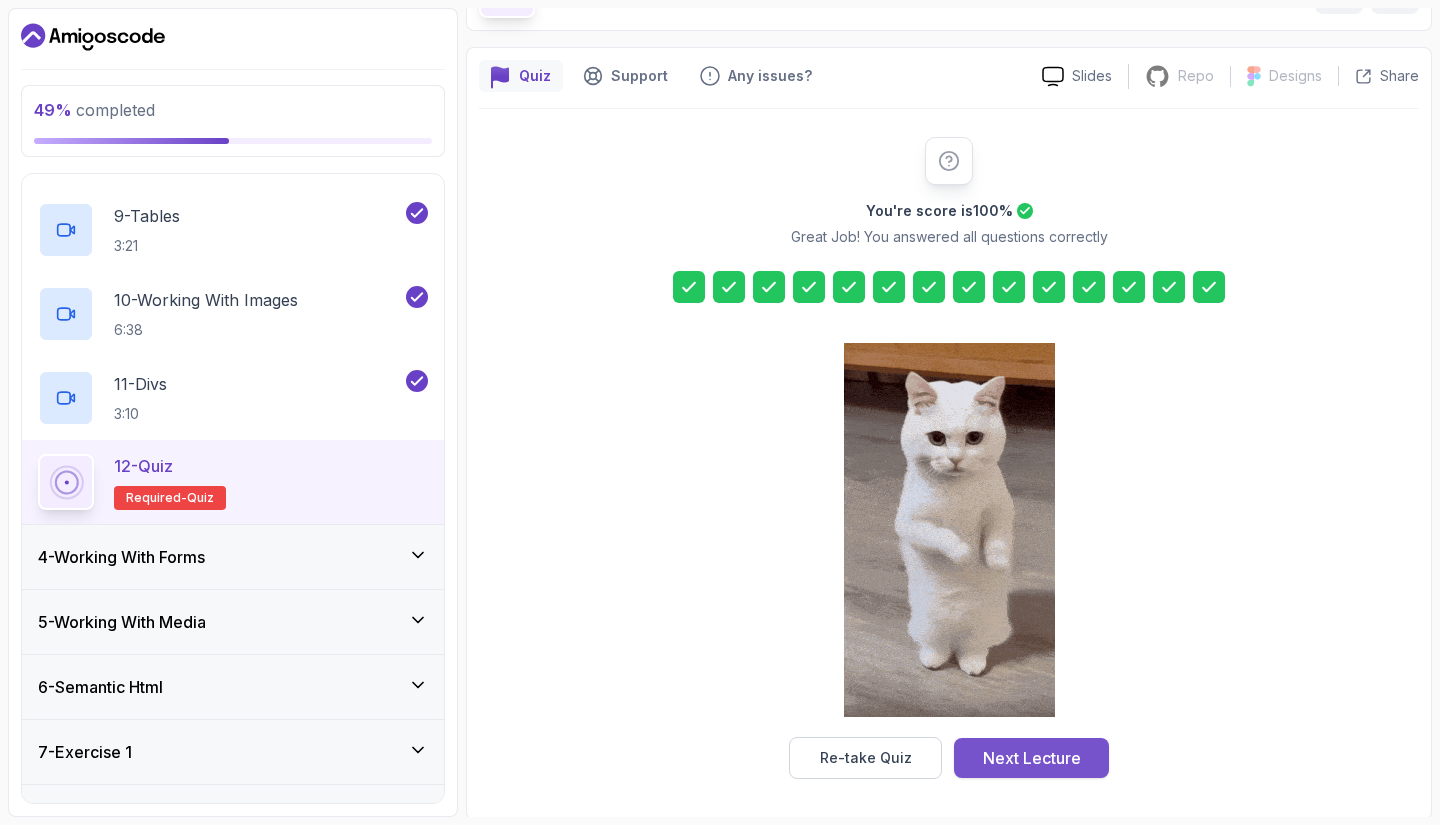 click on "Next Lecture" at bounding box center [1032, 758] 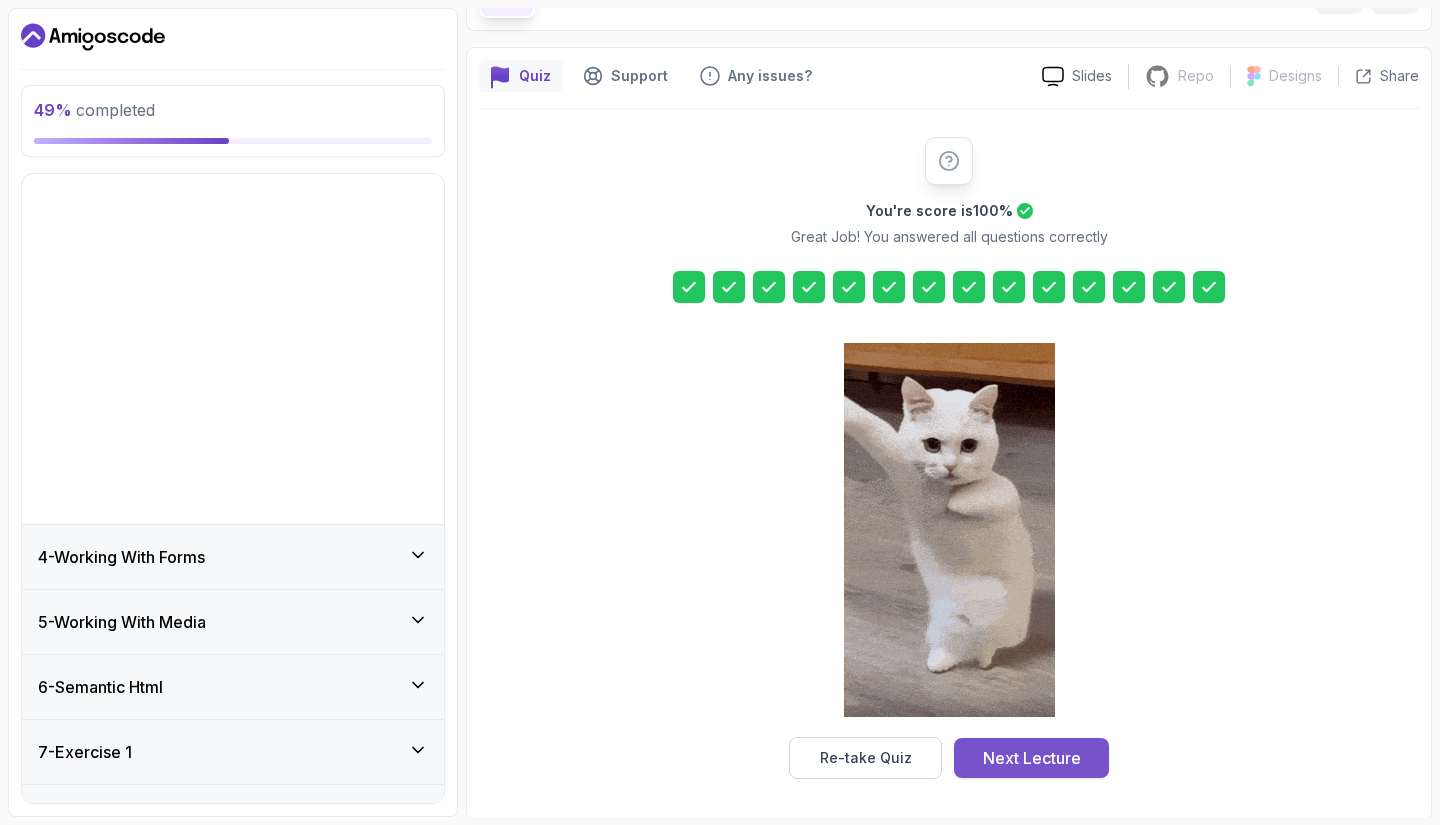 scroll, scrollTop: 0, scrollLeft: 0, axis: both 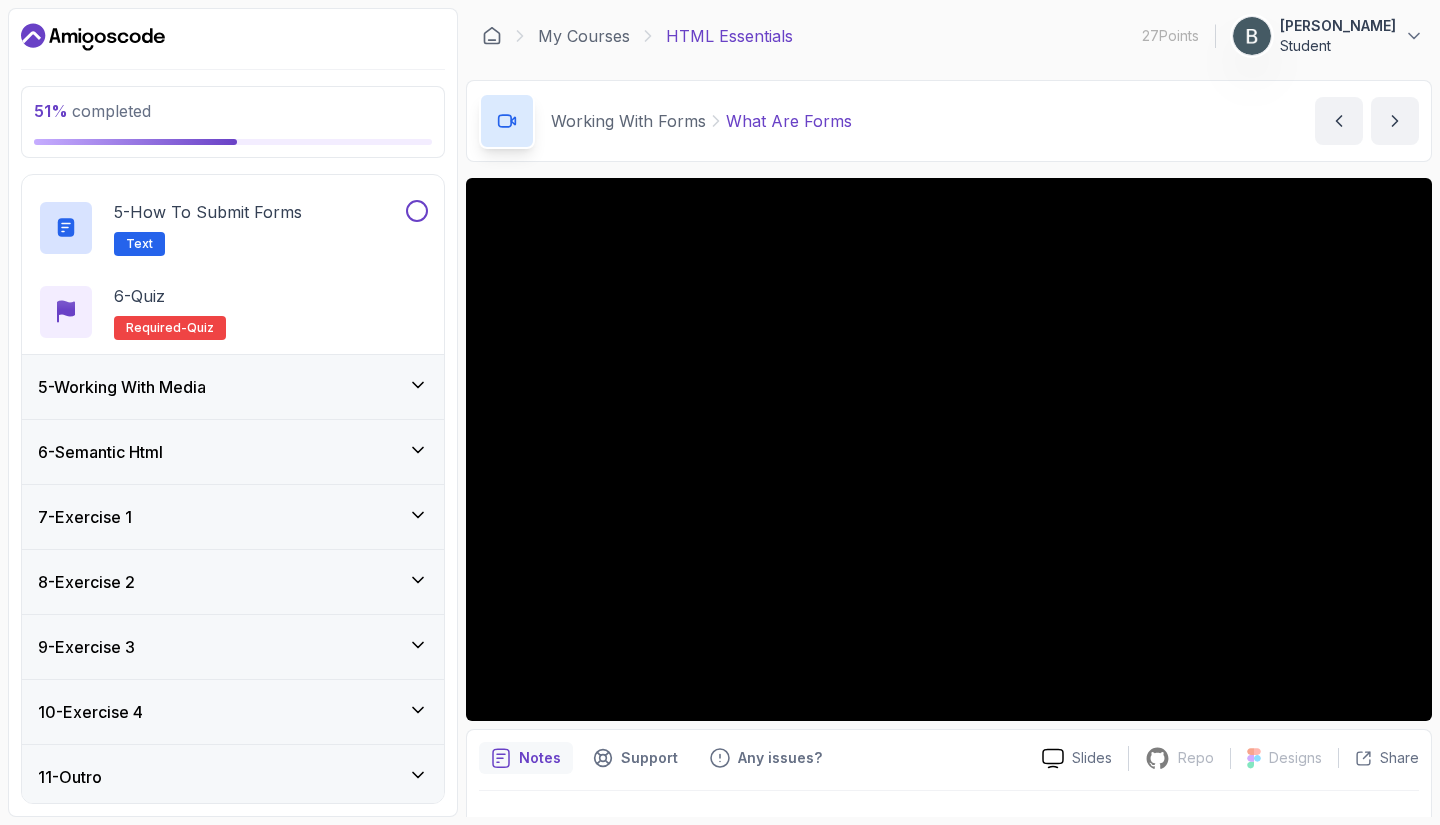 click on "11  -  Outro" at bounding box center (233, 777) 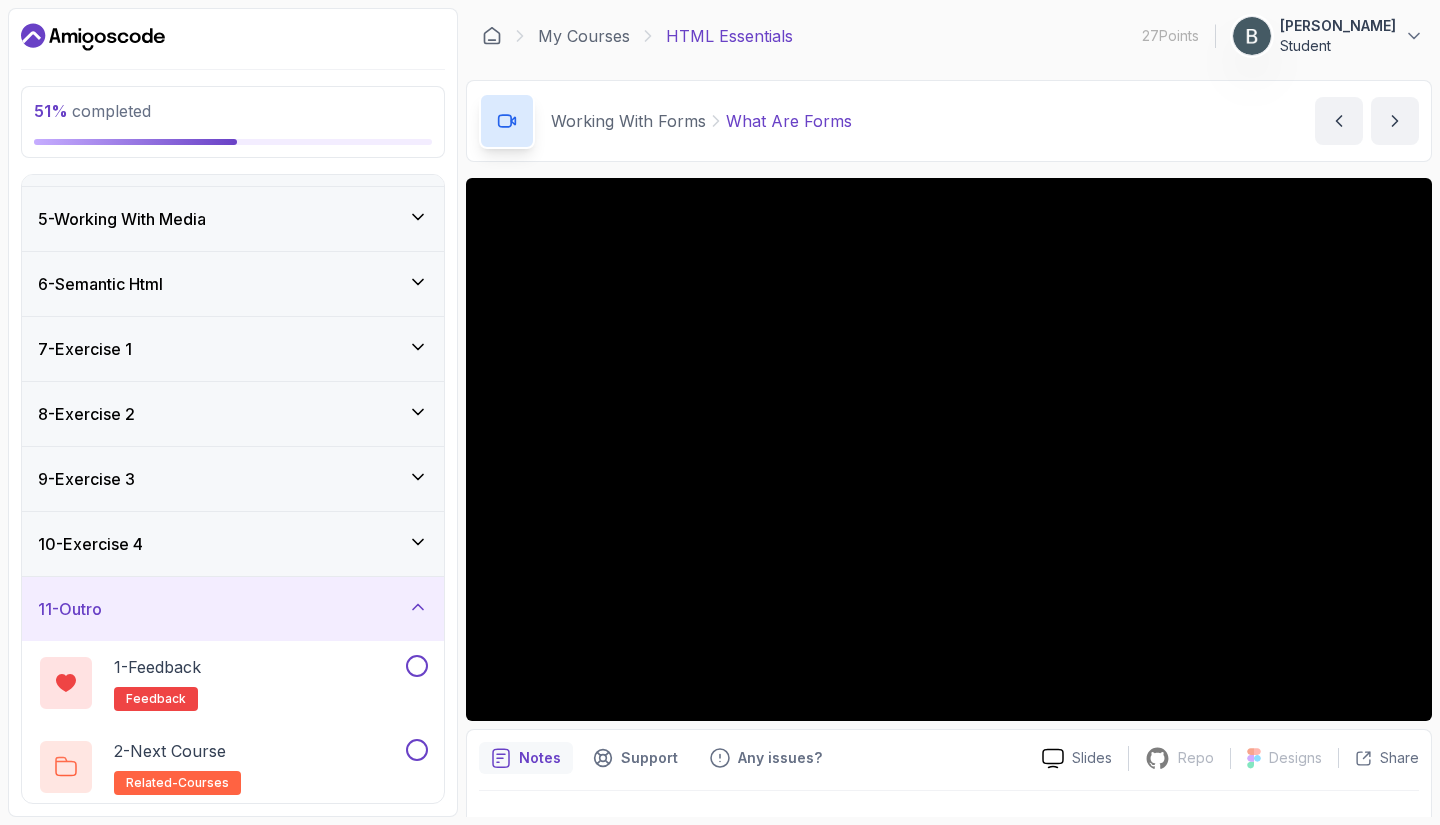 scroll, scrollTop: 245, scrollLeft: 0, axis: vertical 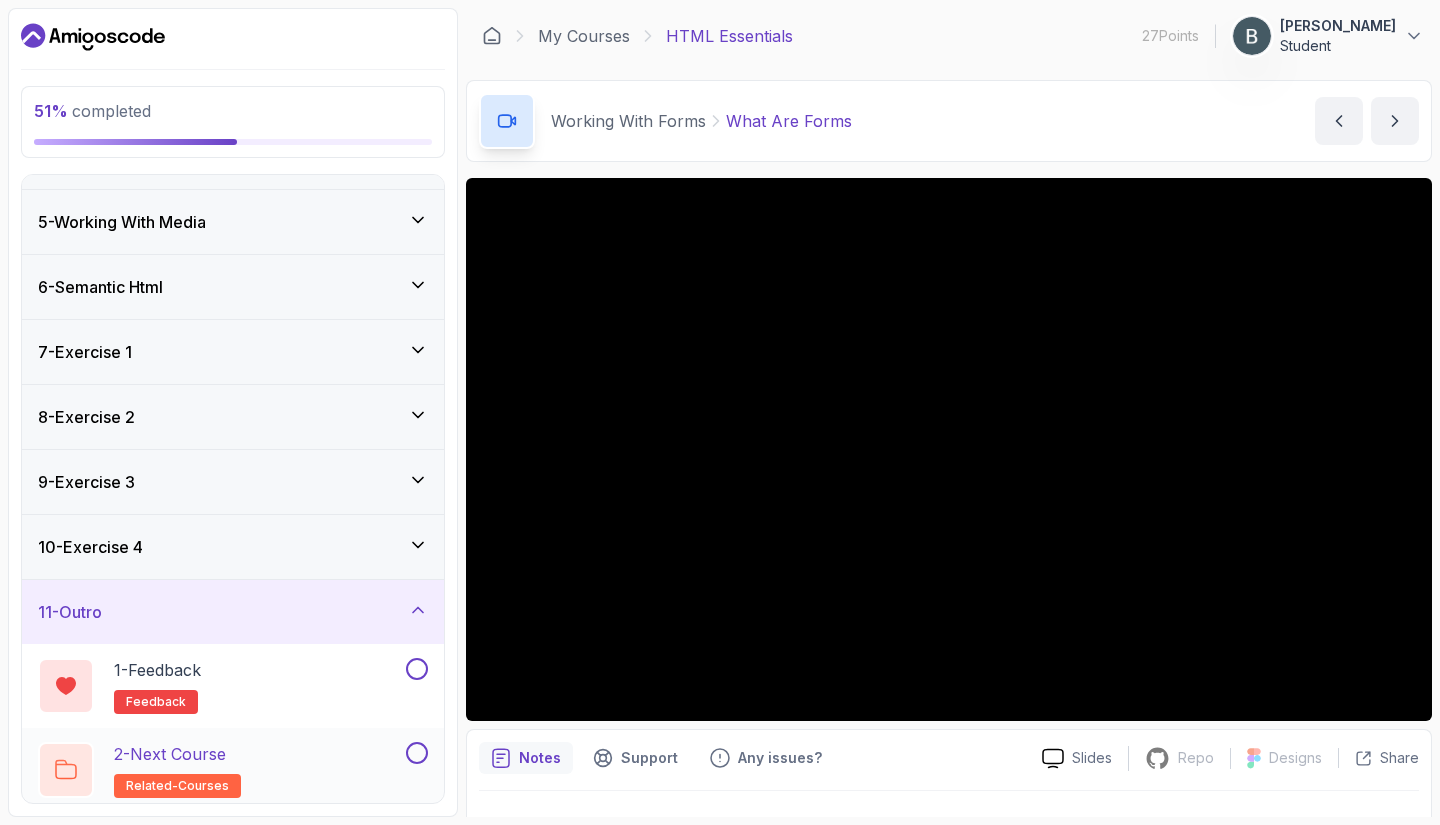 click on "2  -  Next Course related-courses" at bounding box center (220, 770) 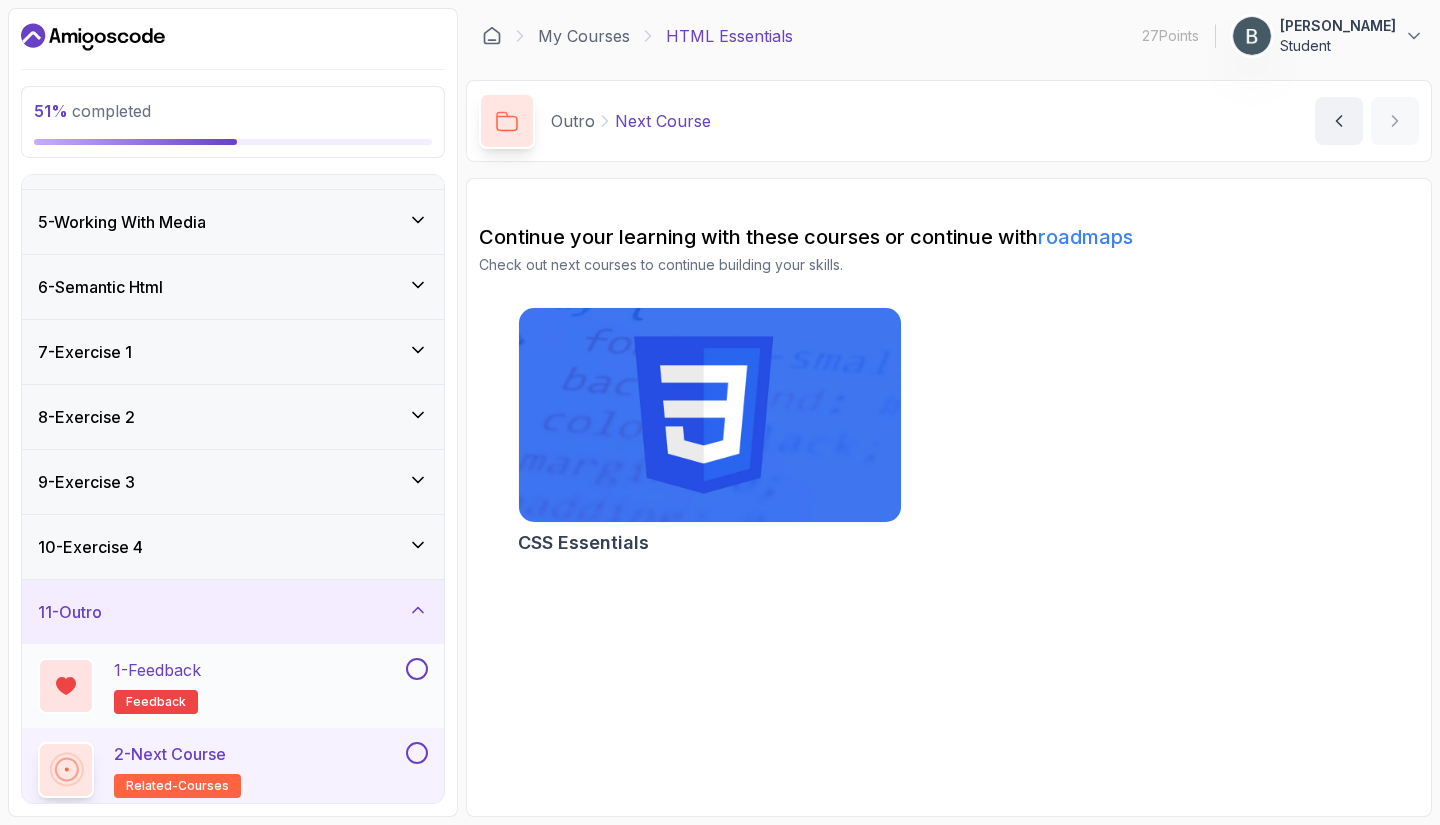 click on "1  -  Feedback feedback" at bounding box center (220, 686) 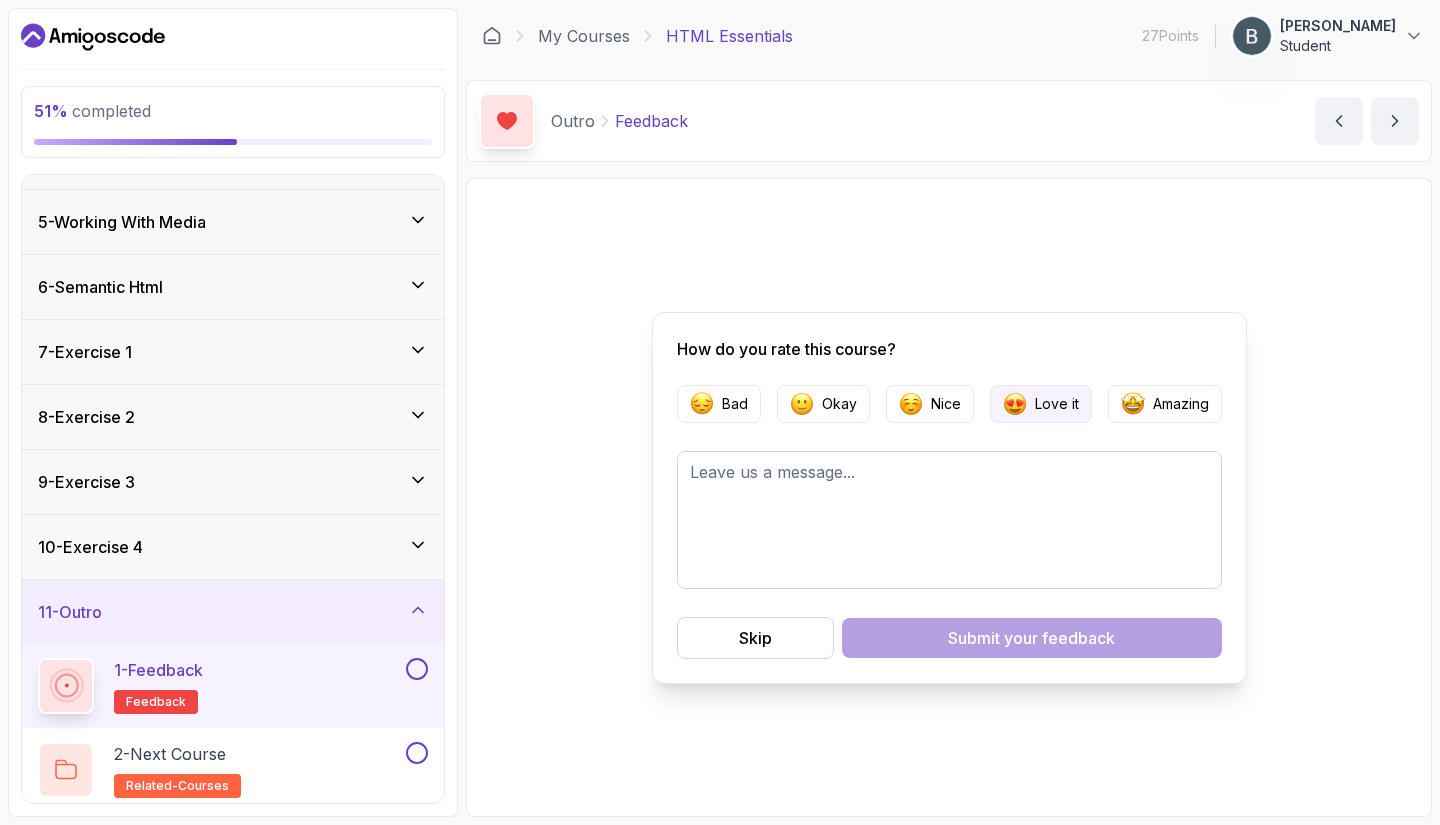 click at bounding box center [1015, 404] 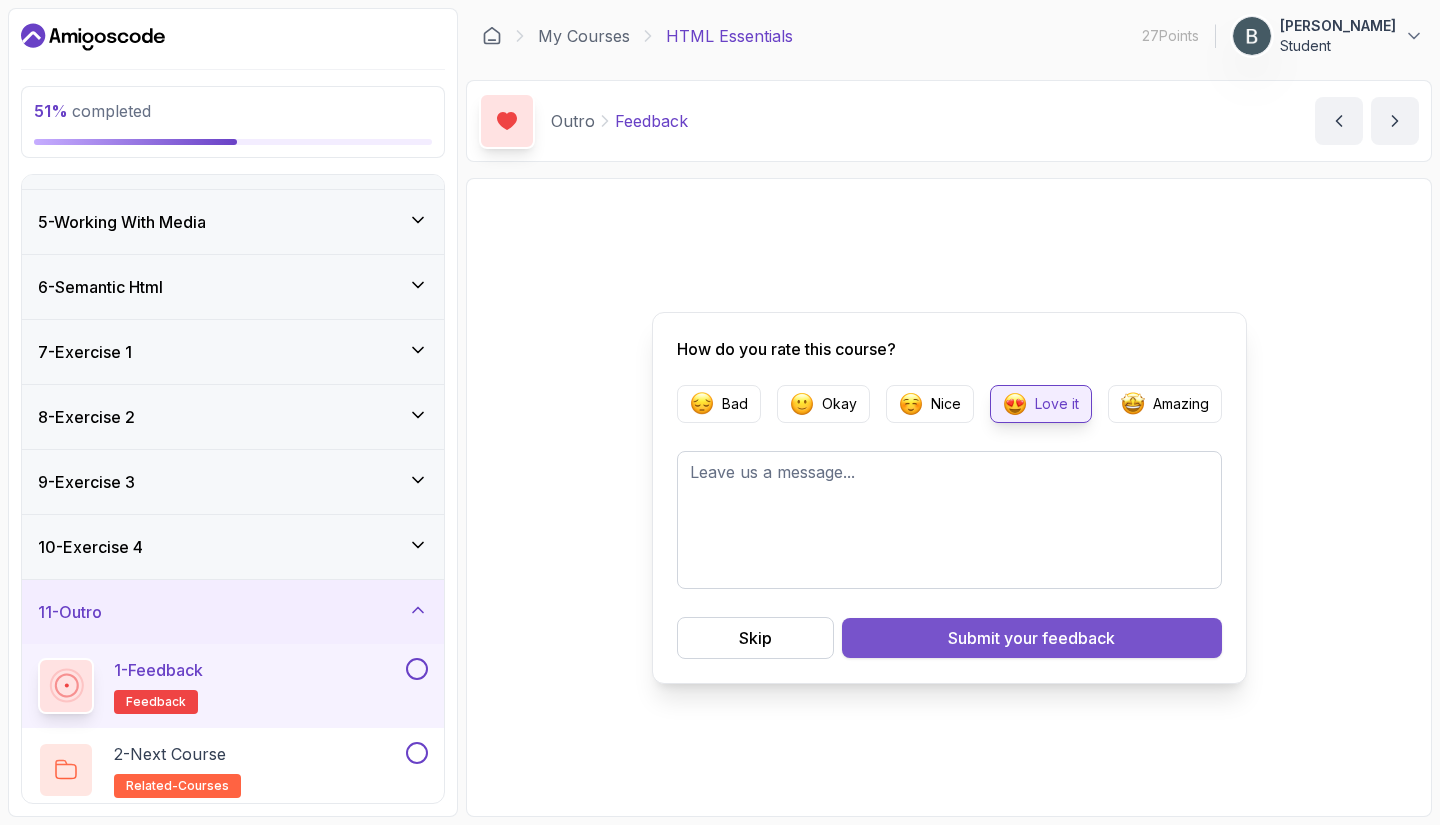 click on "Submit   your feedback" at bounding box center [1032, 638] 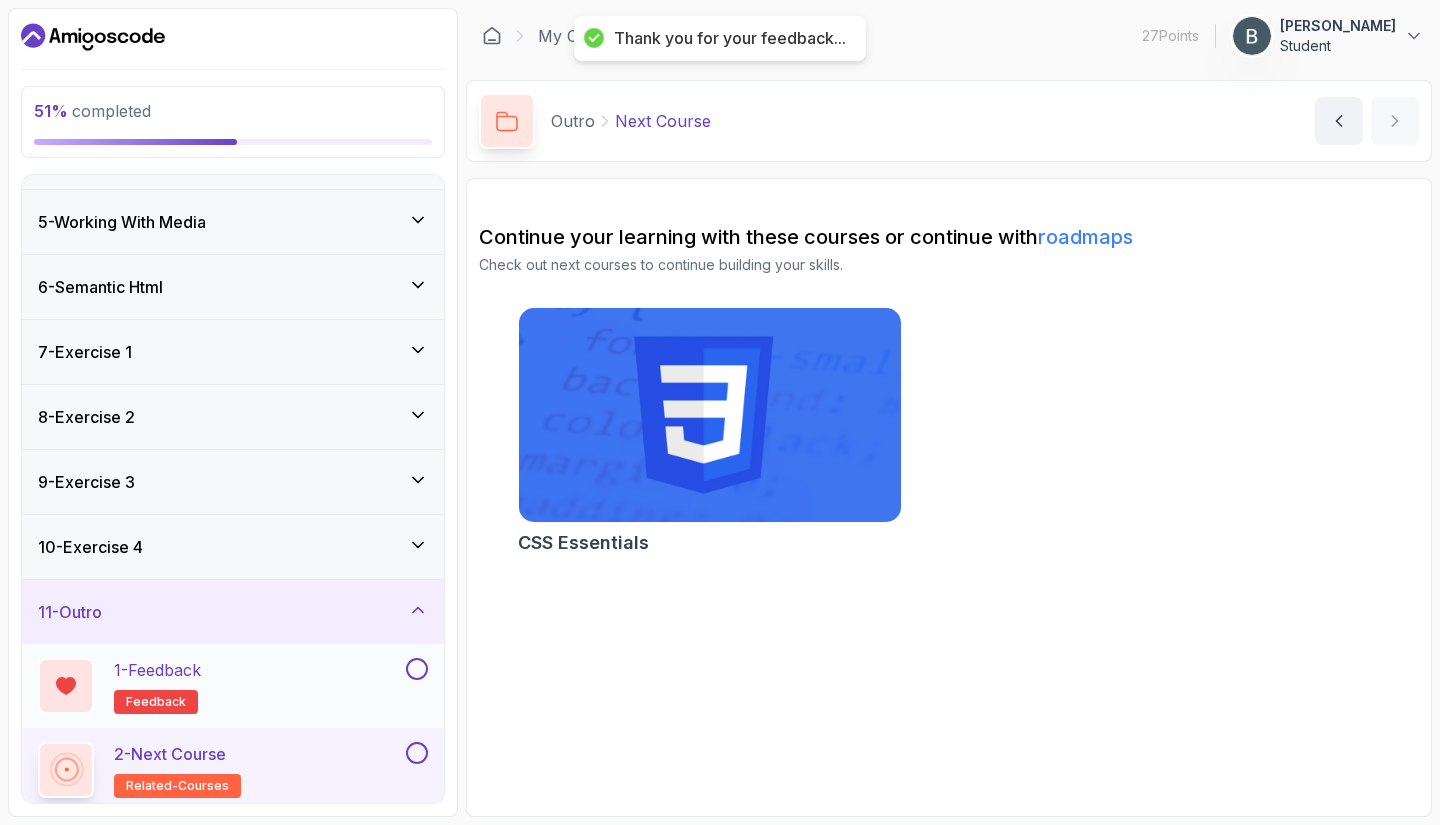 click on "1  -  Feedback feedback" at bounding box center (233, 686) 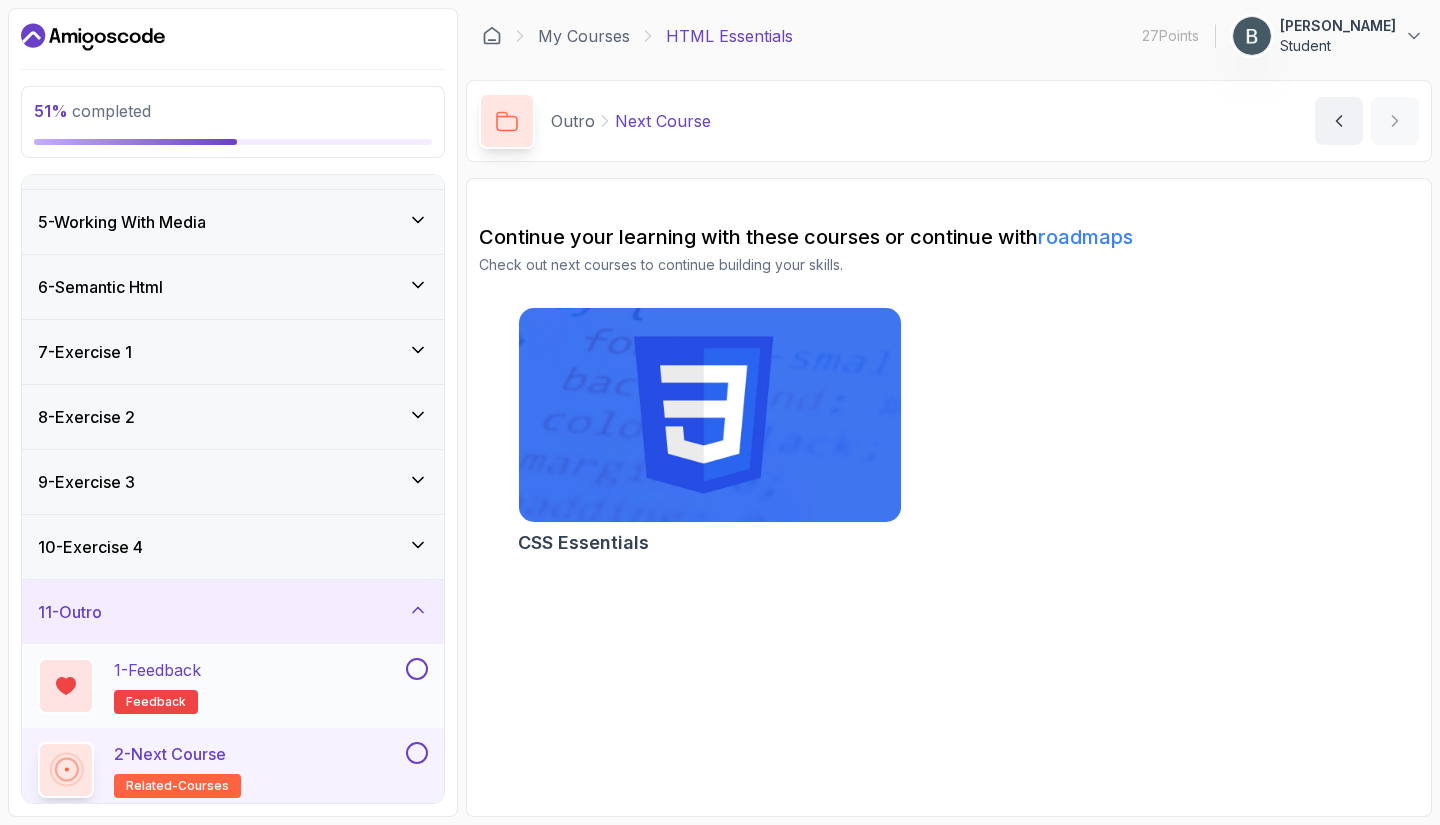 click at bounding box center (417, 669) 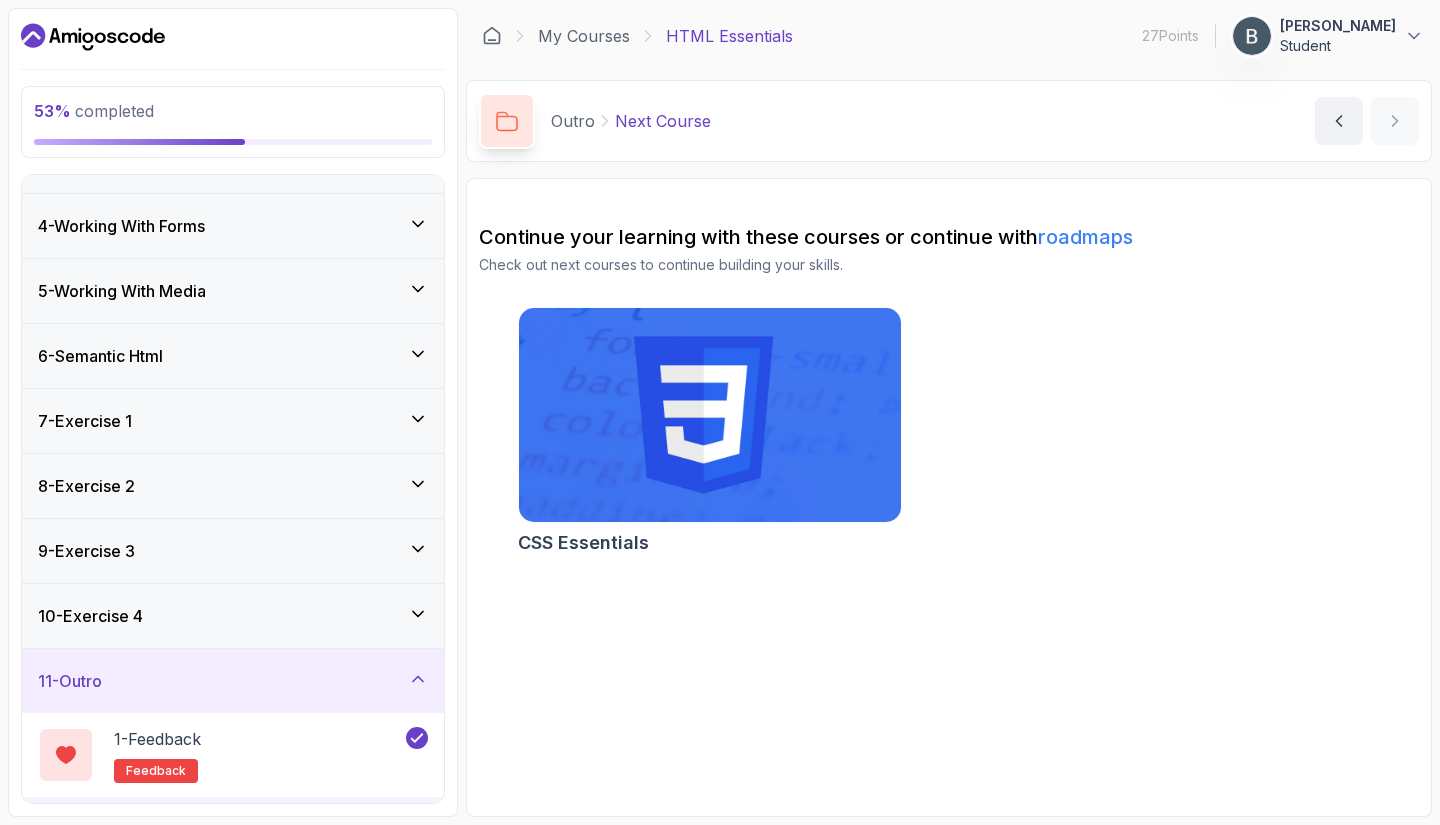 scroll, scrollTop: 118, scrollLeft: 0, axis: vertical 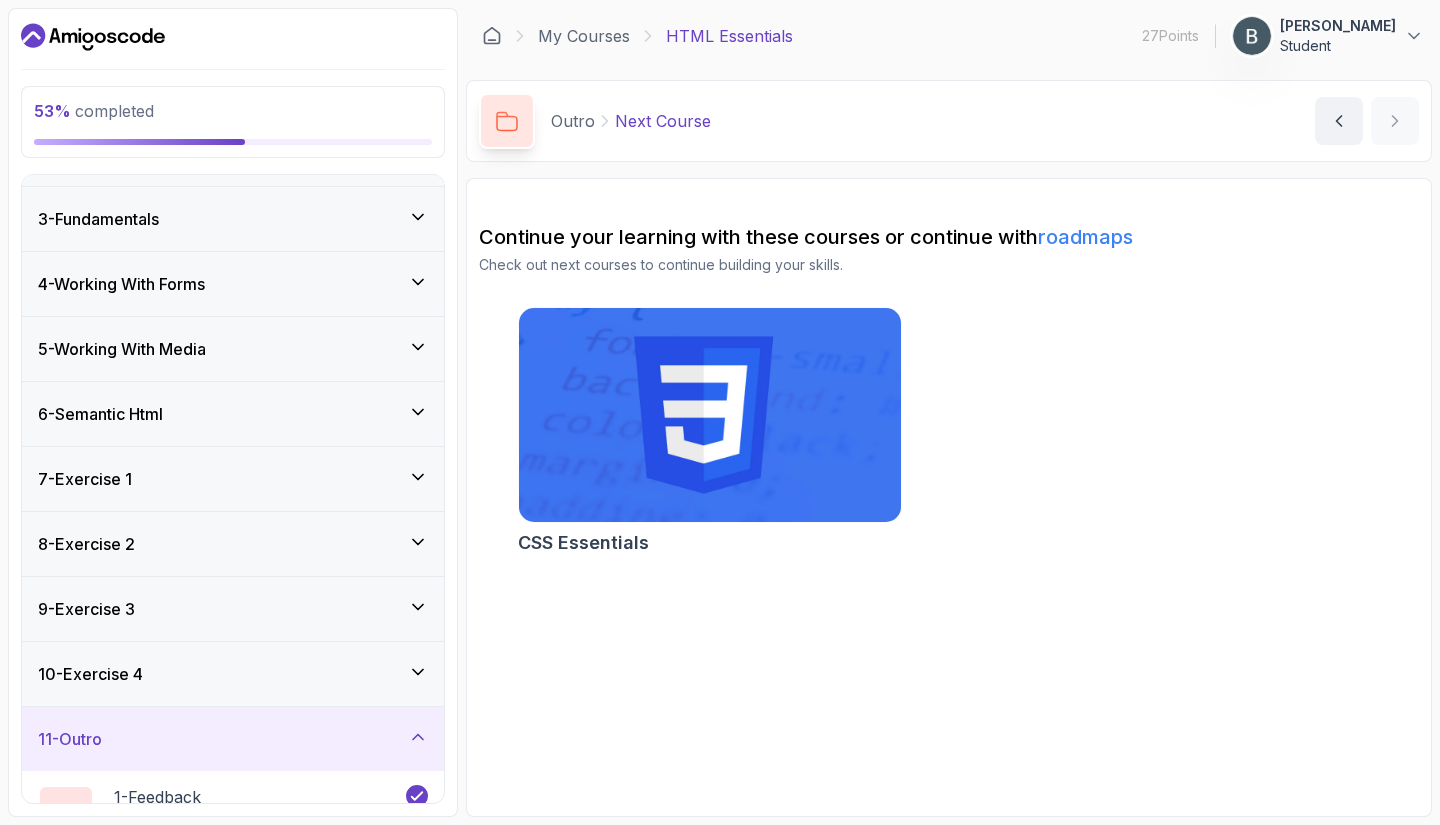 click 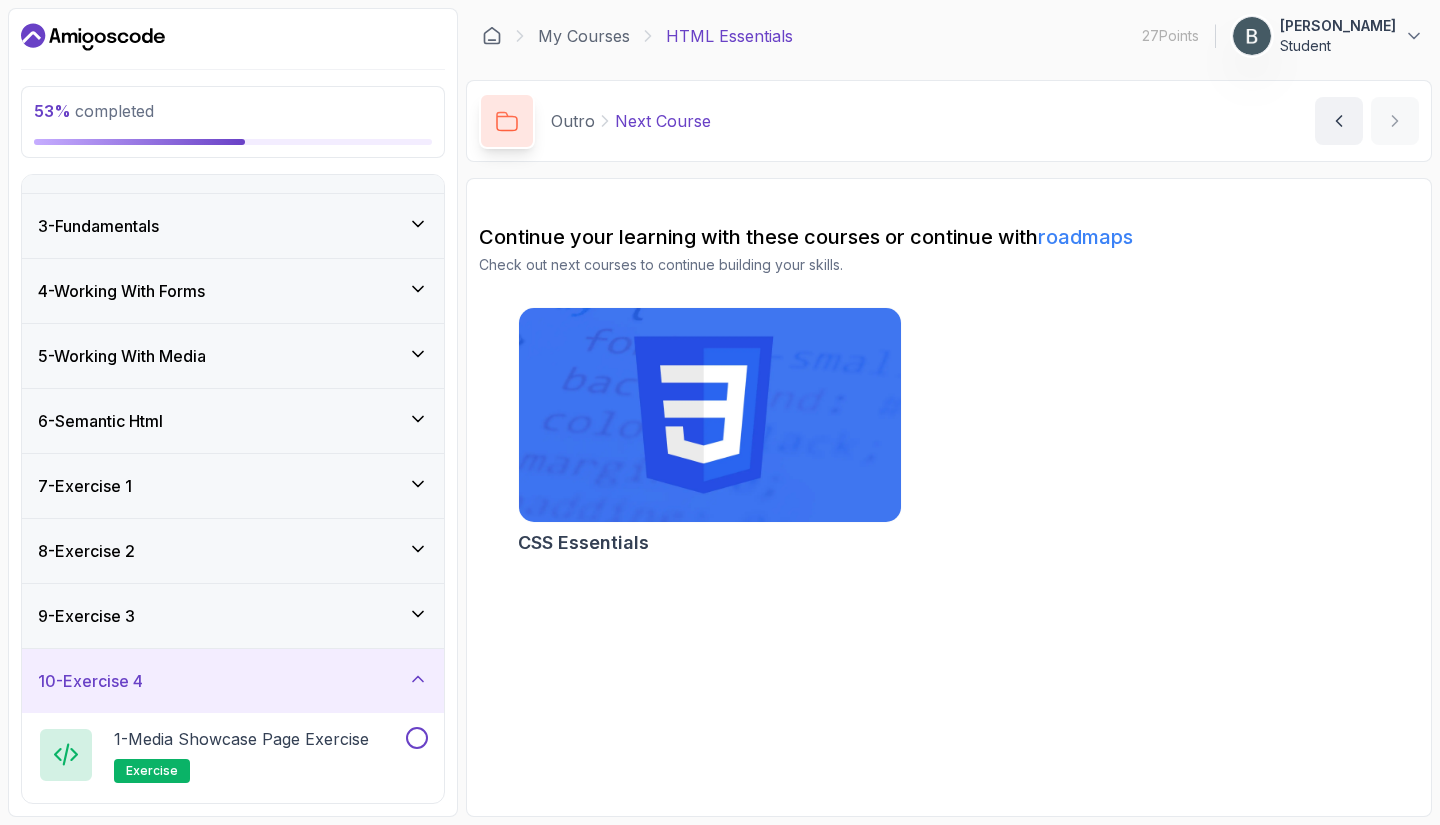 scroll, scrollTop: 0, scrollLeft: 0, axis: both 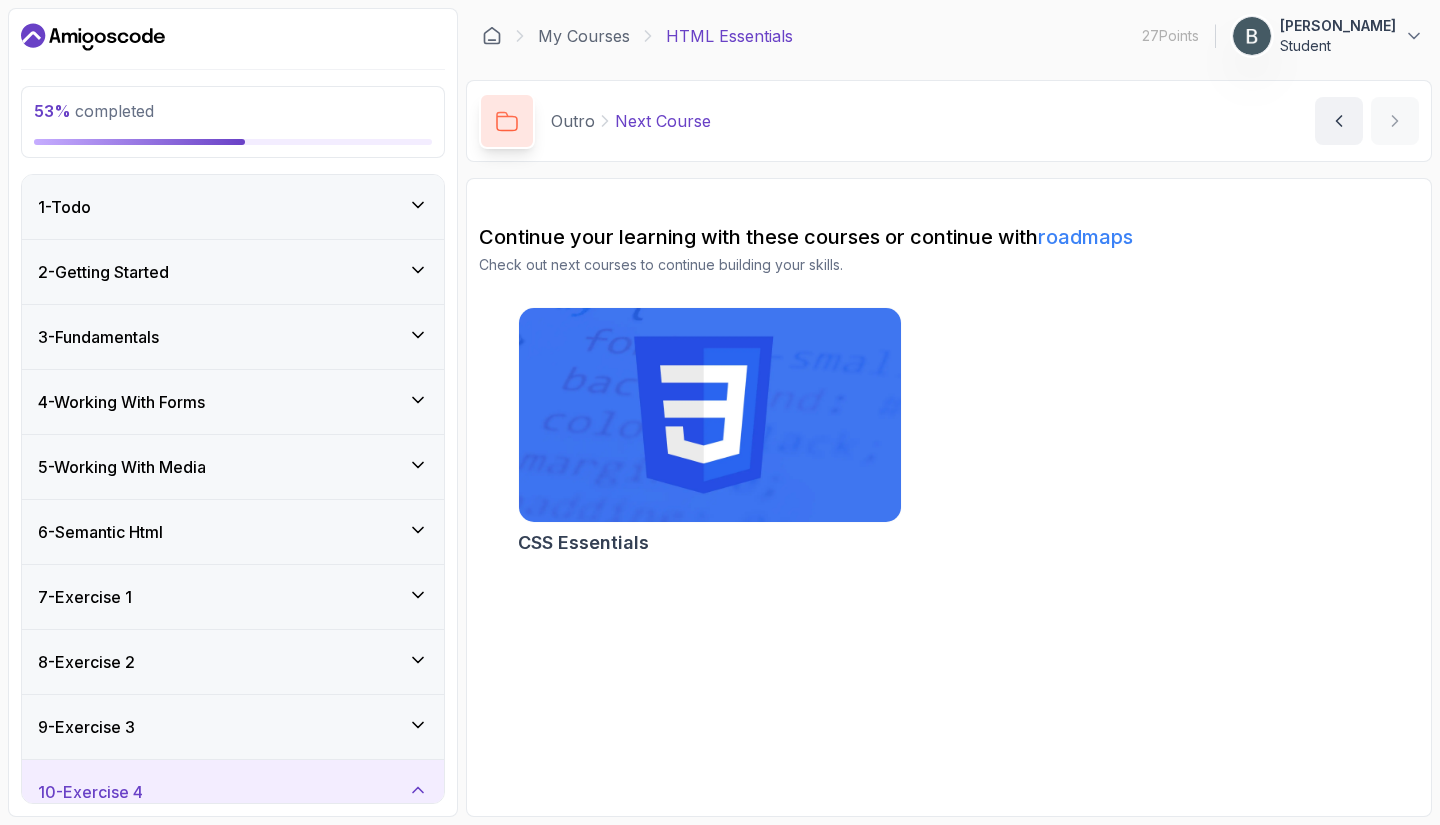 click 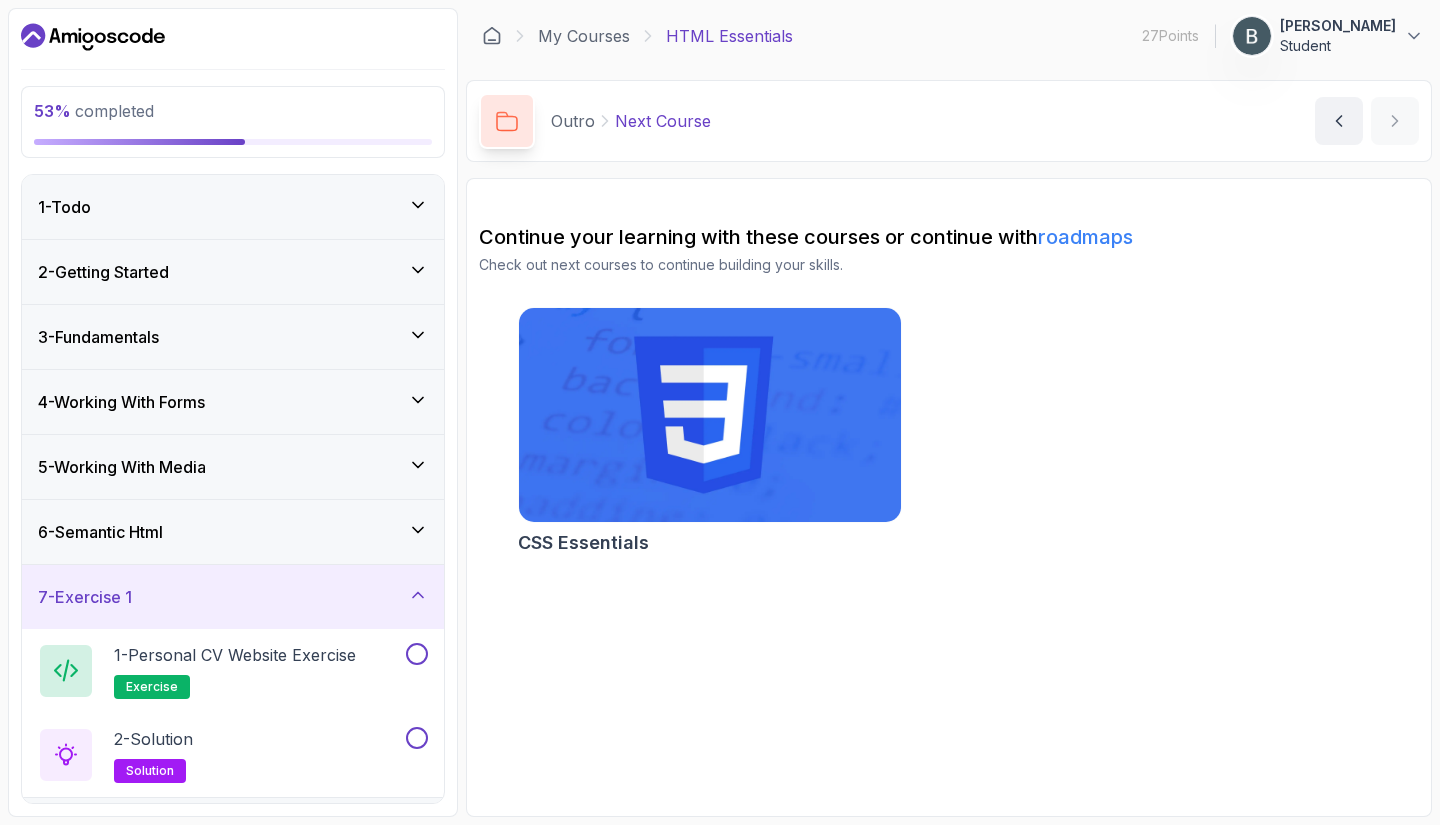 click 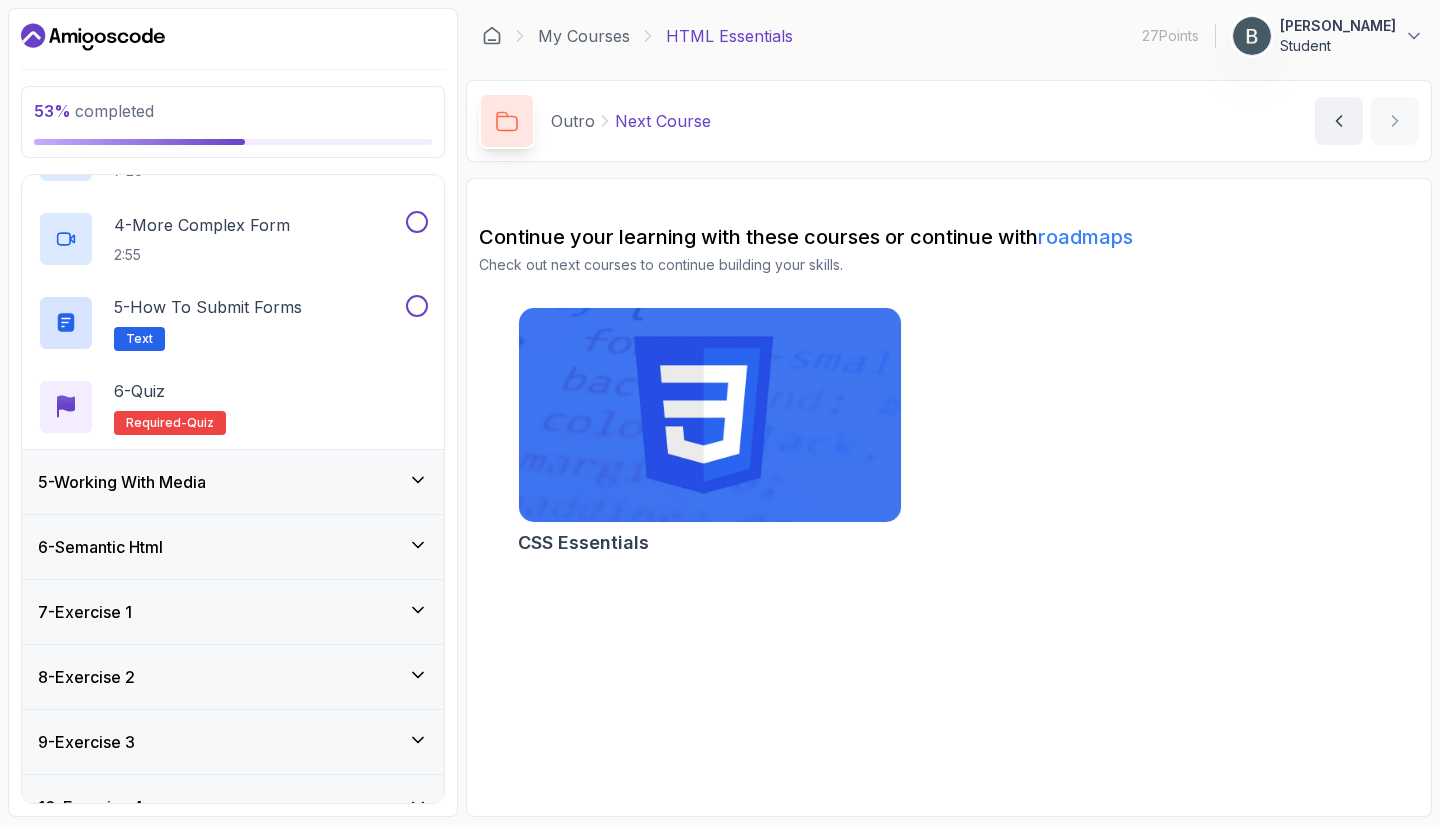 scroll, scrollTop: 490, scrollLeft: 0, axis: vertical 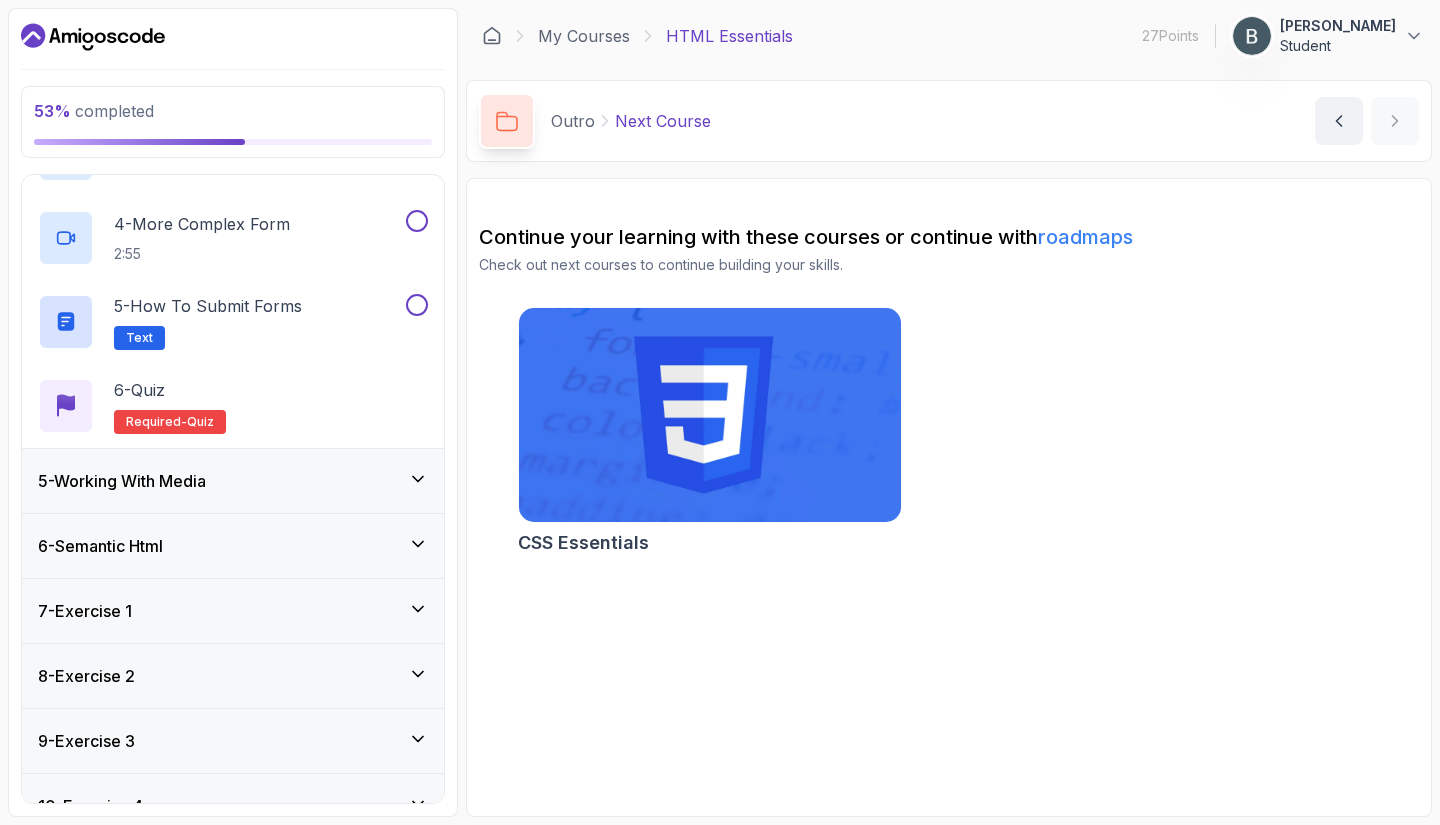 click on "5  -  Working With Media" at bounding box center [233, 481] 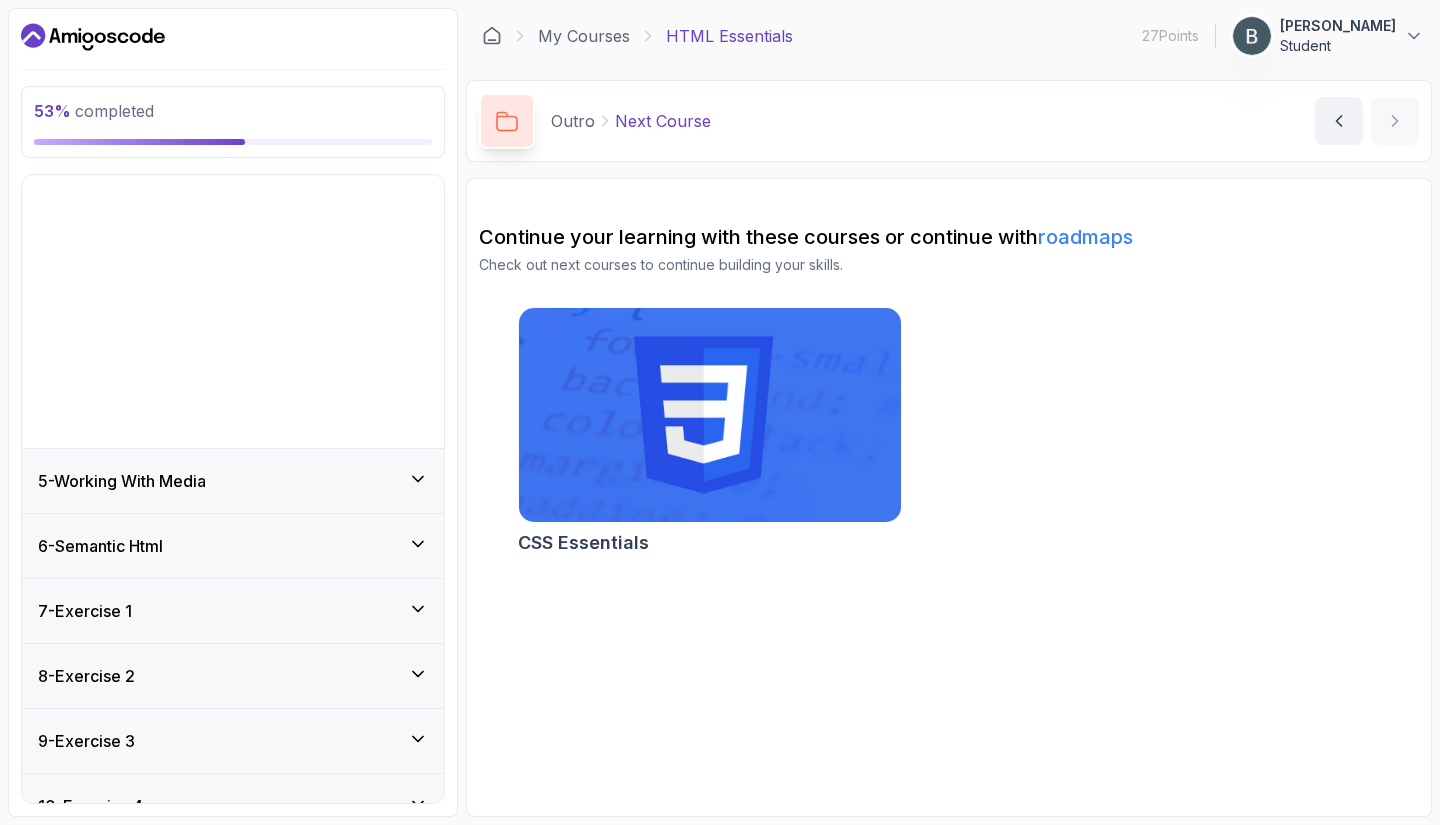 scroll, scrollTop: 80, scrollLeft: 0, axis: vertical 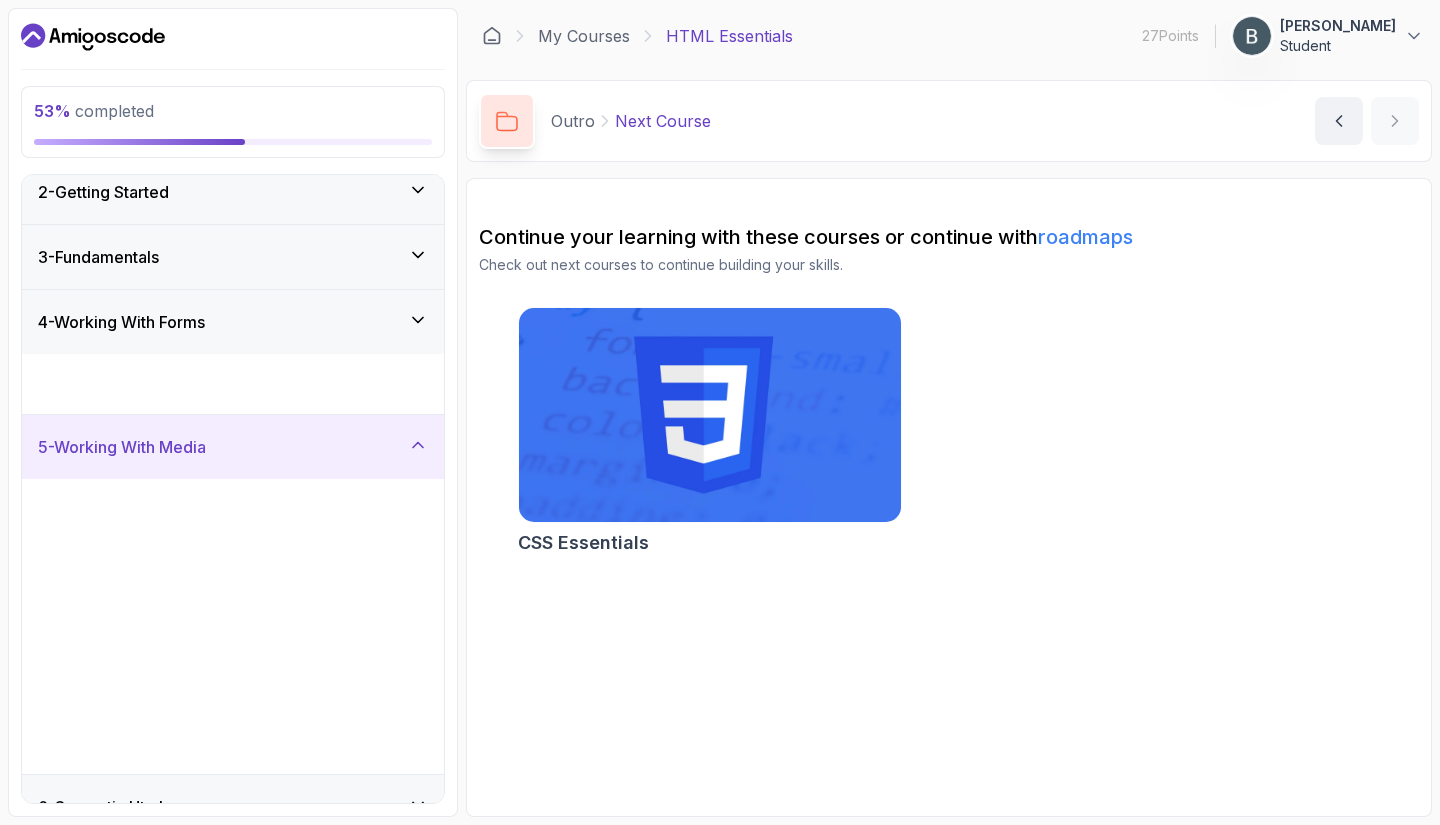 click on "1  -  Todo 2  -  Getting Started 3  -  Fundamentals 4  -  Working With Forms 1  -  What Are Forms 2:19 2  -  Login Form 6:35 3  -  Register Form 7:26 4  -  More Complex Form 2:55 5  -  How to Submit Forms Text 6  -  Quiz Required- quiz 5  -  Working With Media 1  -  Videos 6:28 2  -  Audio 4:28 3  -  Iframe 3:22 4  -  Quiz Required- quiz 6  -  Semantic Html 7  -  Exercise 1 8  -  Exercise 2 9  -  Exercise 3 10  -  Exercise 4 11  -  Outro" at bounding box center [233, 489] 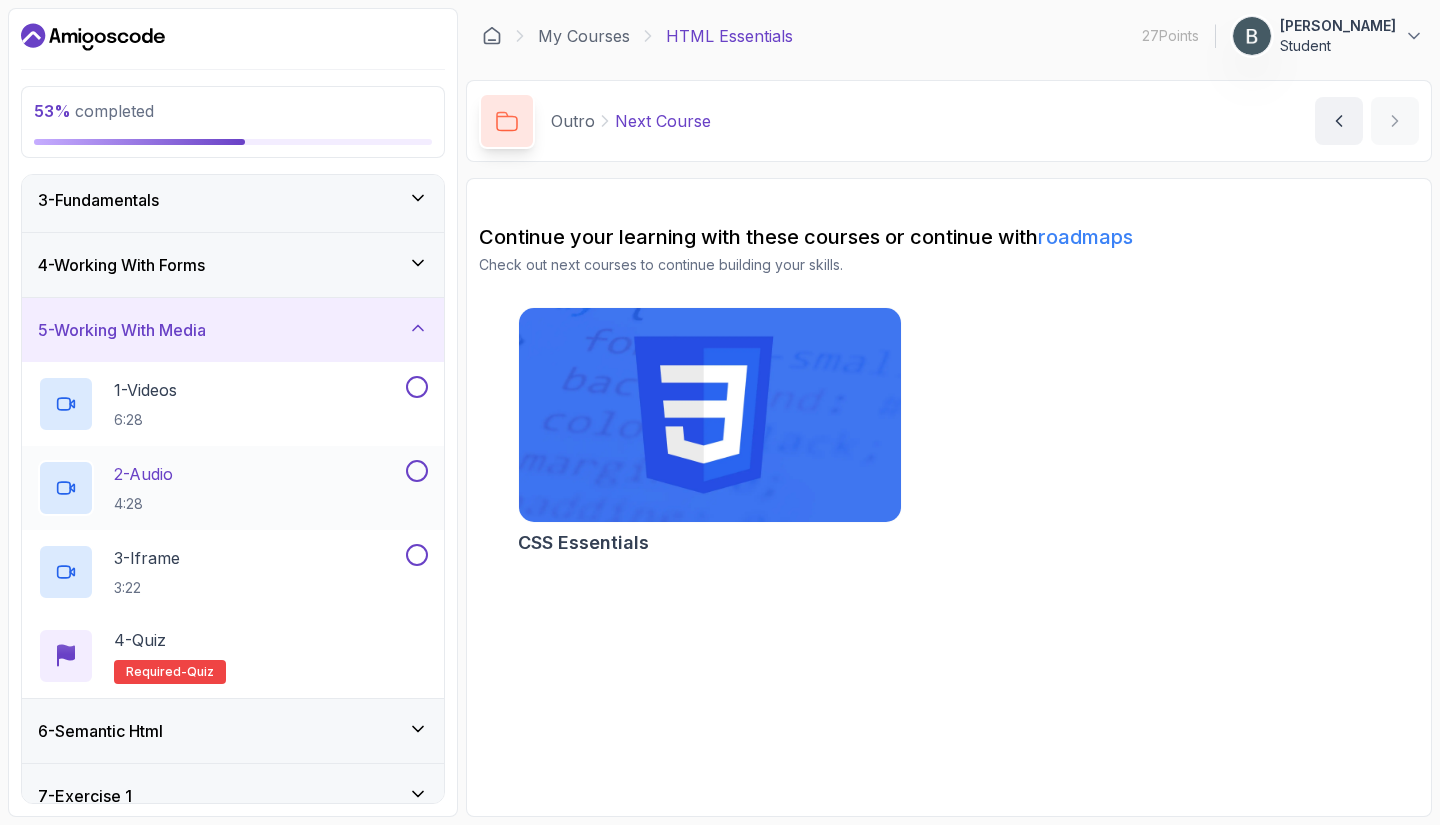 scroll, scrollTop: 138, scrollLeft: 0, axis: vertical 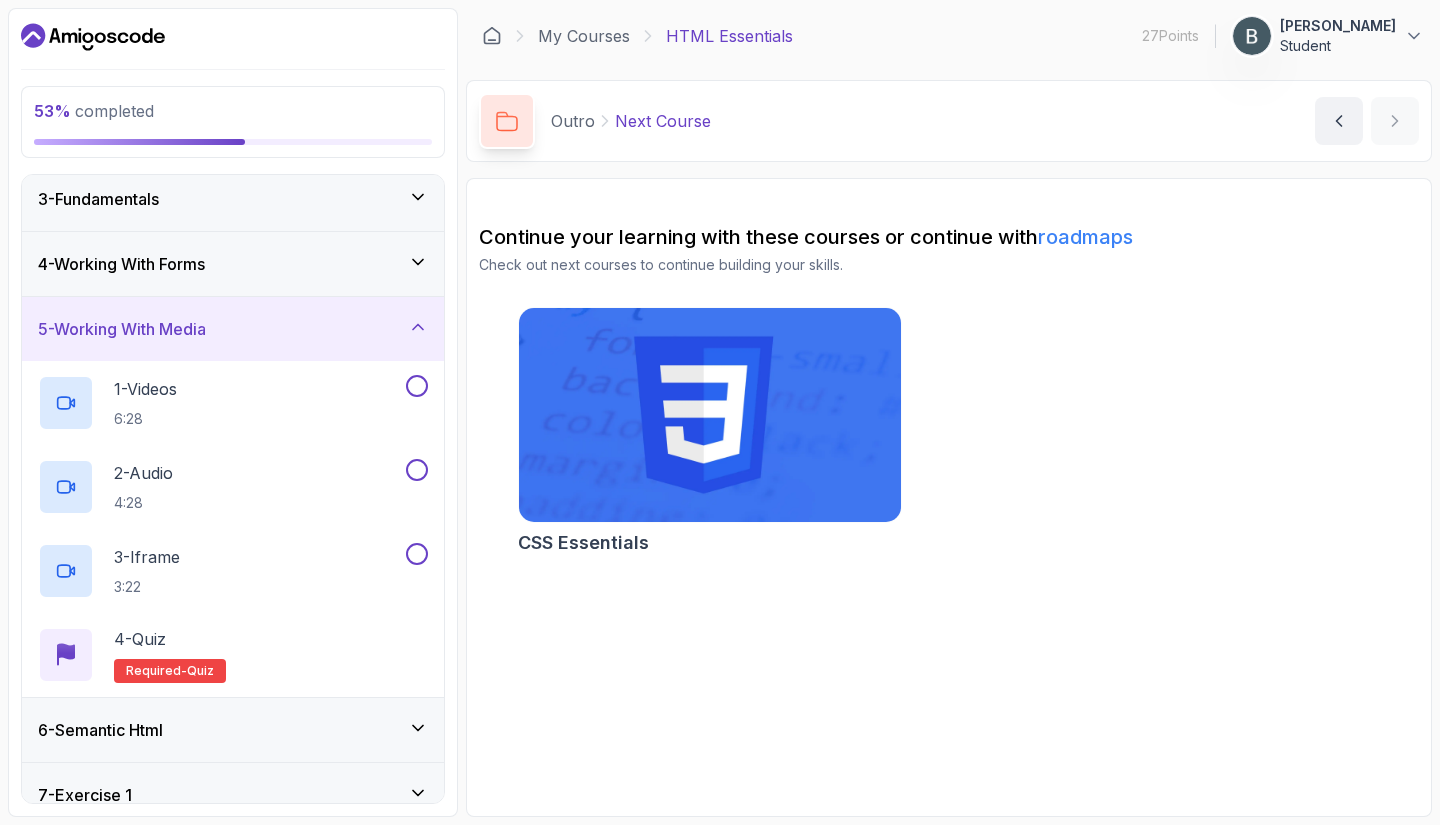 click on "Continue your learning with these courses or continue with  roadmaps Check out next courses to continue building your skills. CSS Essentials" at bounding box center [949, 497] 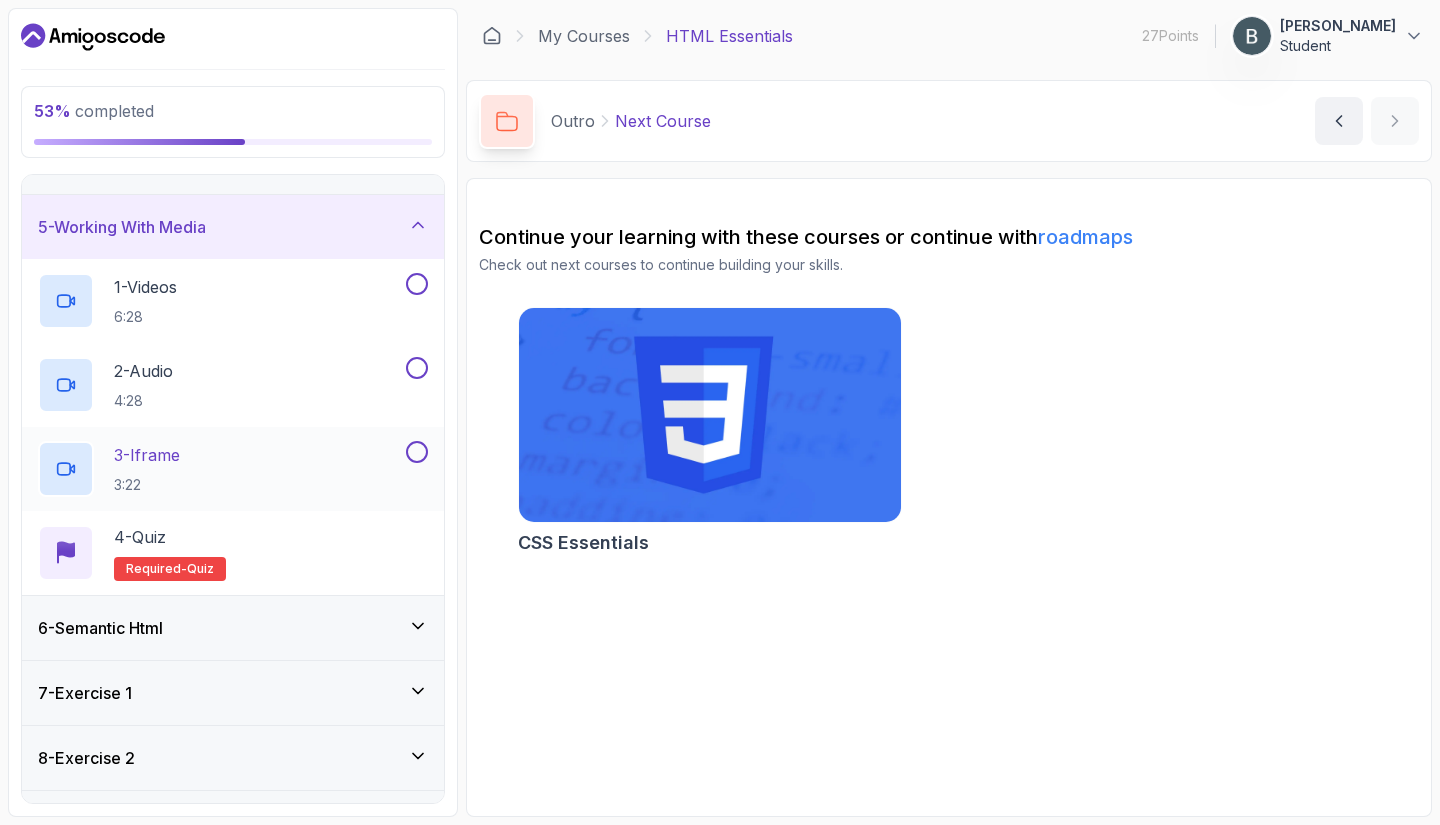 scroll, scrollTop: 385, scrollLeft: 0, axis: vertical 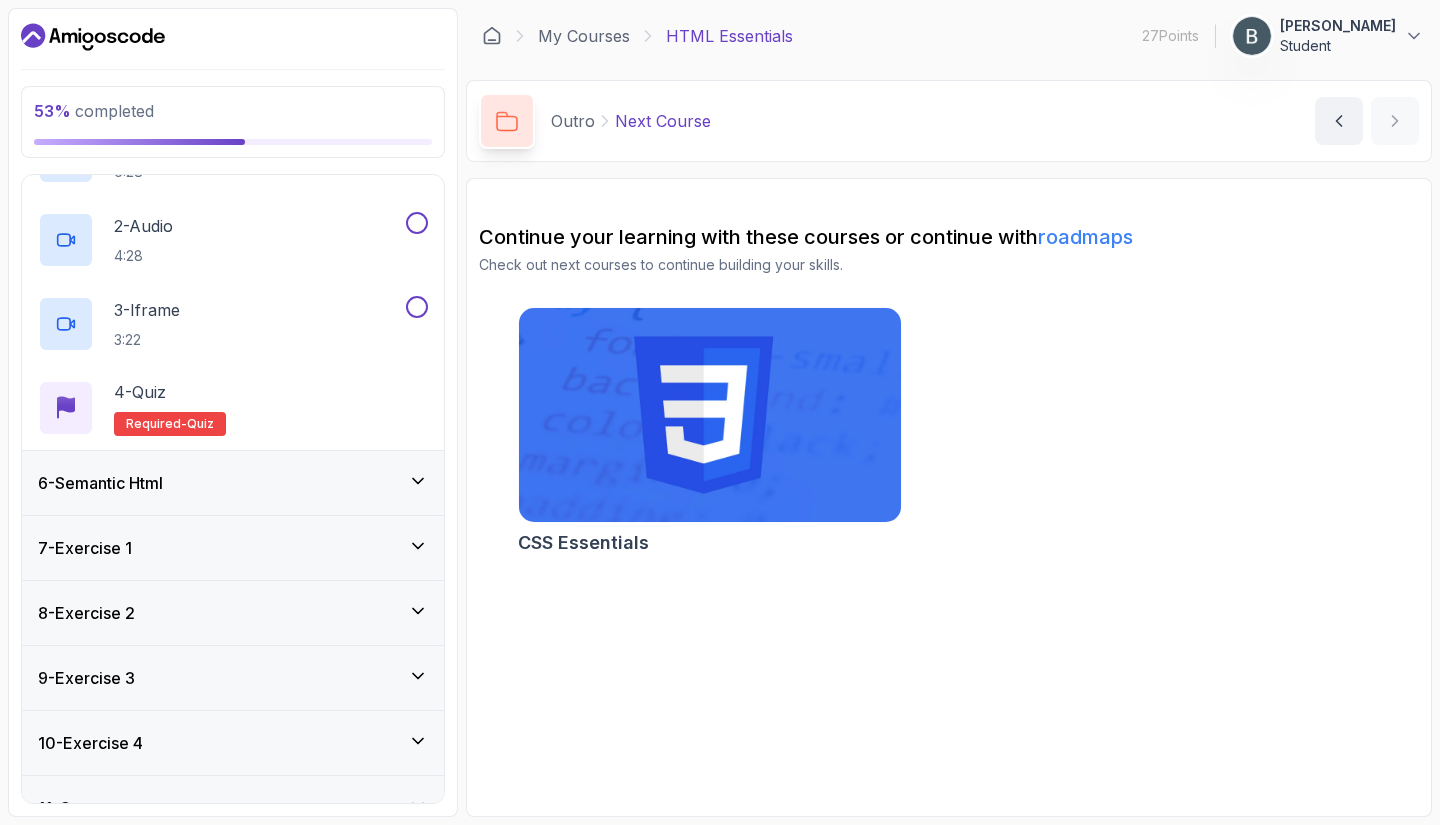click 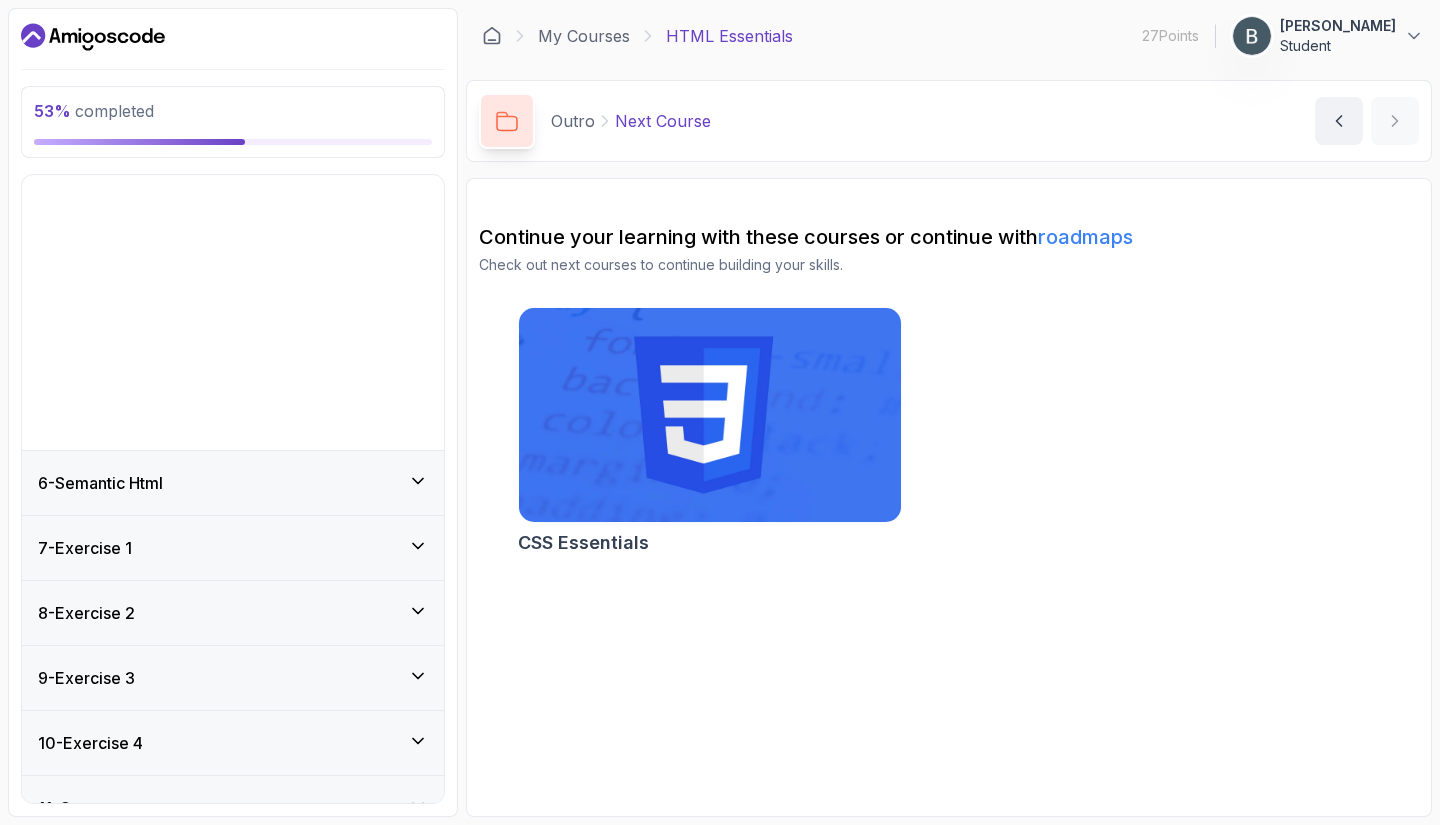 scroll, scrollTop: 80, scrollLeft: 0, axis: vertical 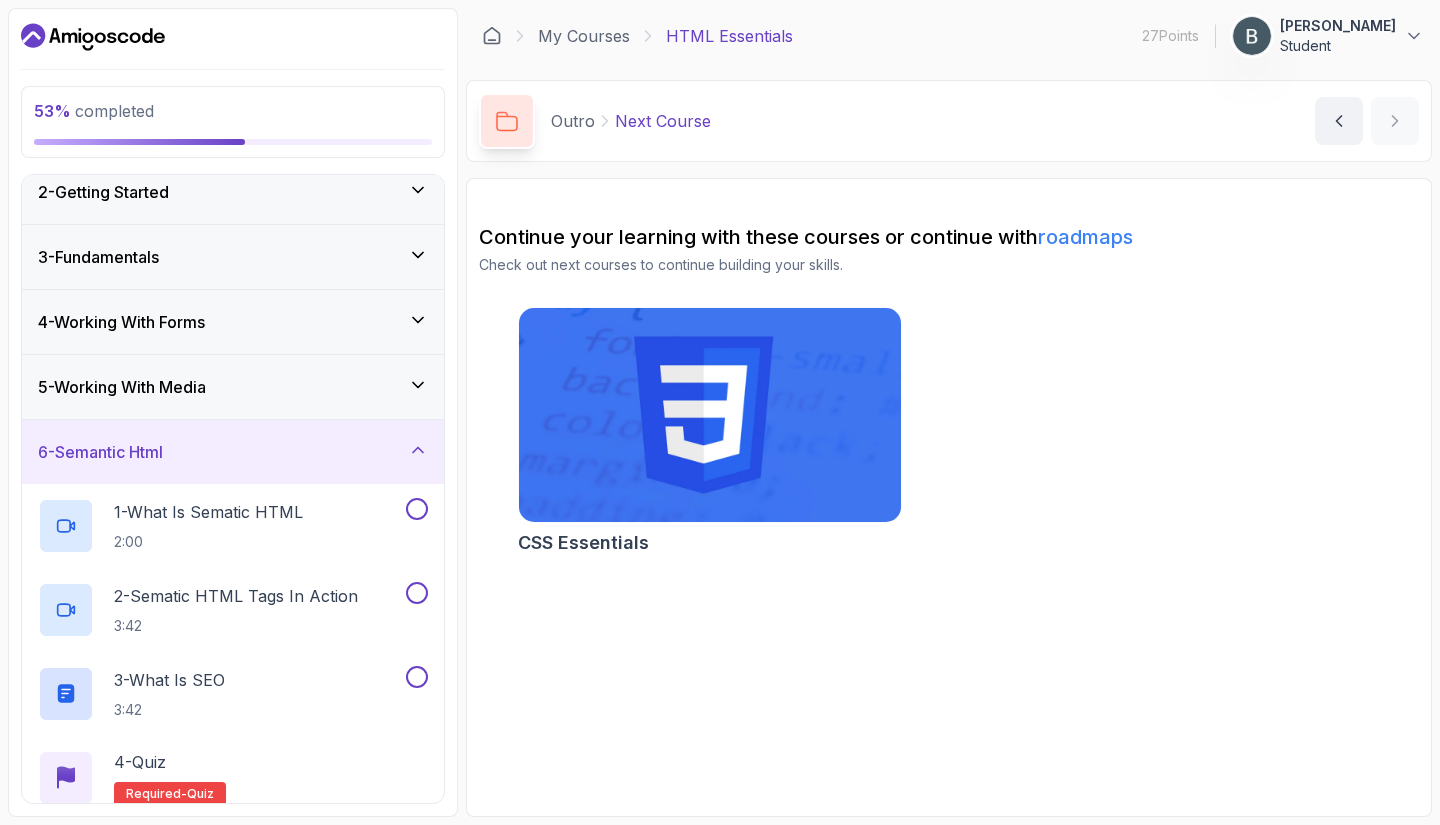 click 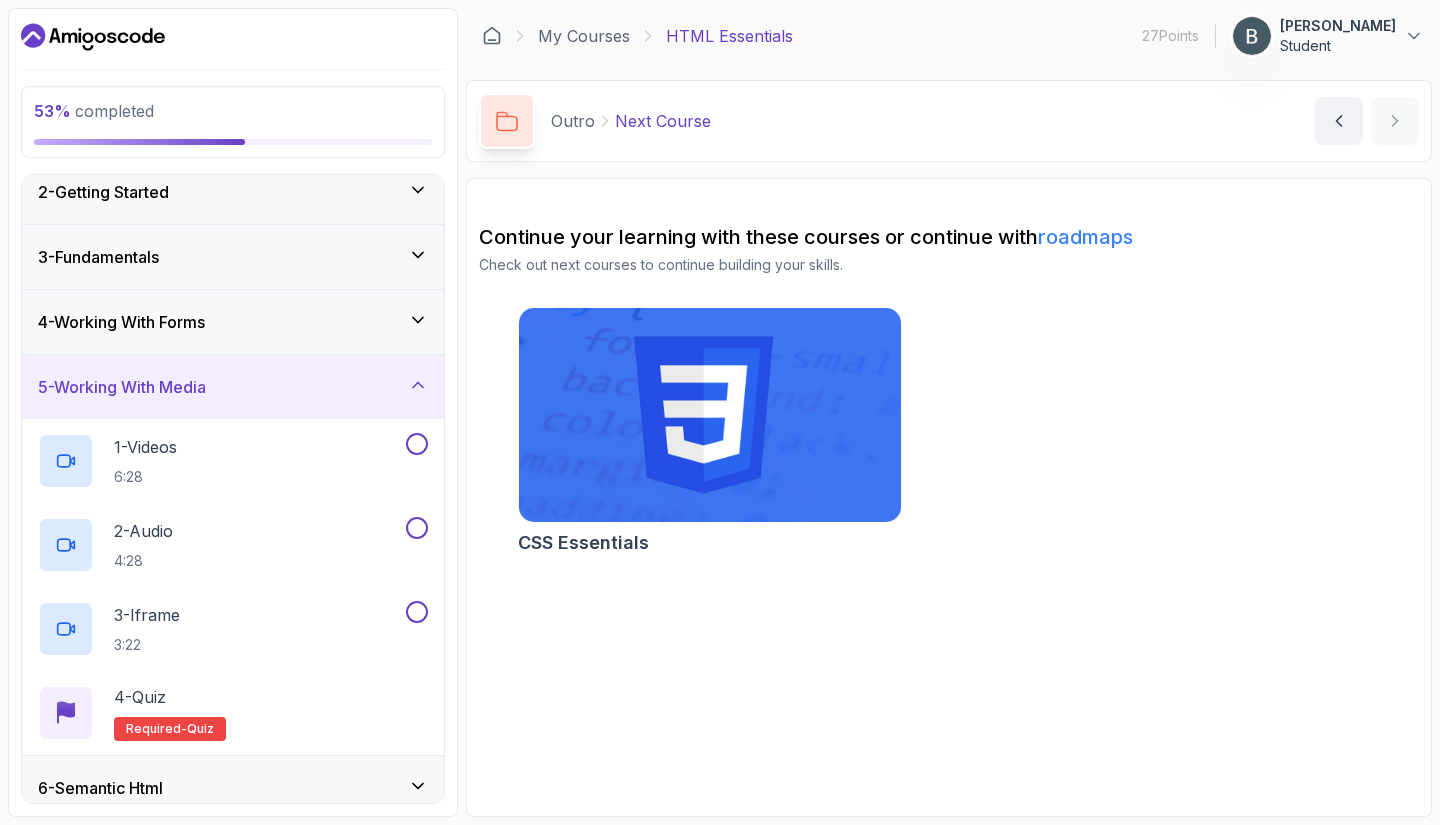 click on "4  -  Working With Forms" at bounding box center [233, 322] 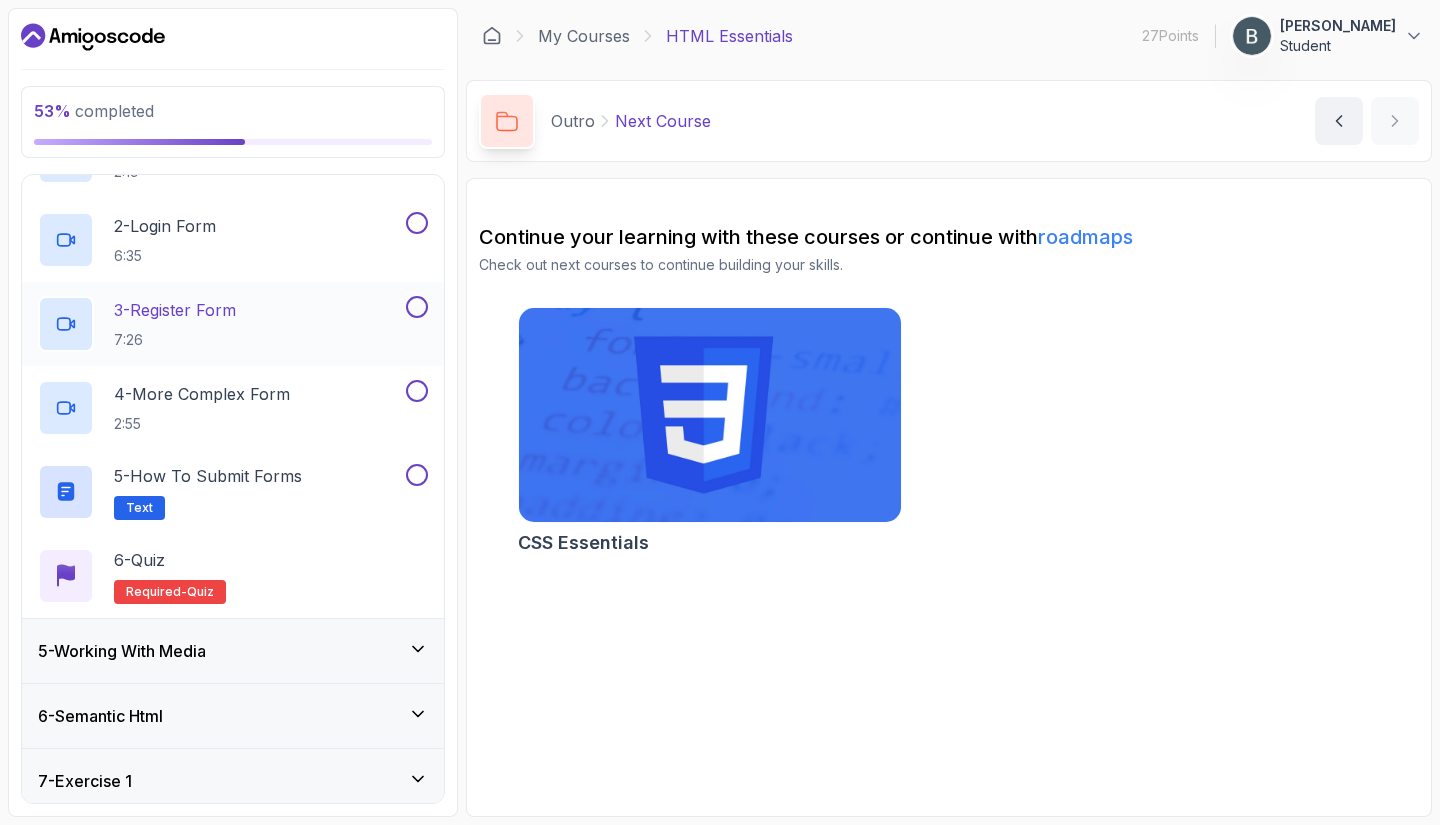 scroll, scrollTop: 320, scrollLeft: 0, axis: vertical 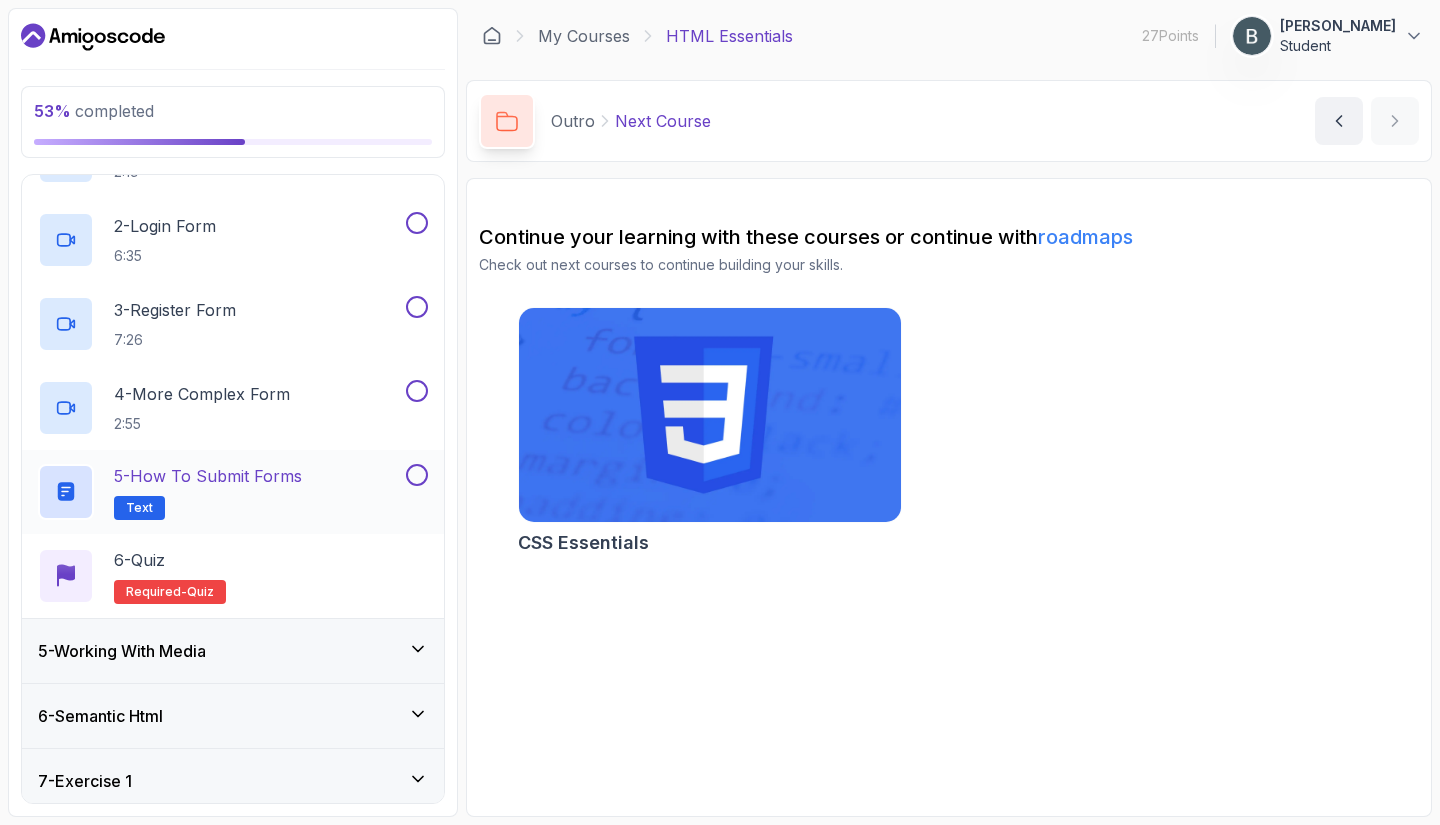 click on "5  -  How to Submit Forms" at bounding box center (208, 476) 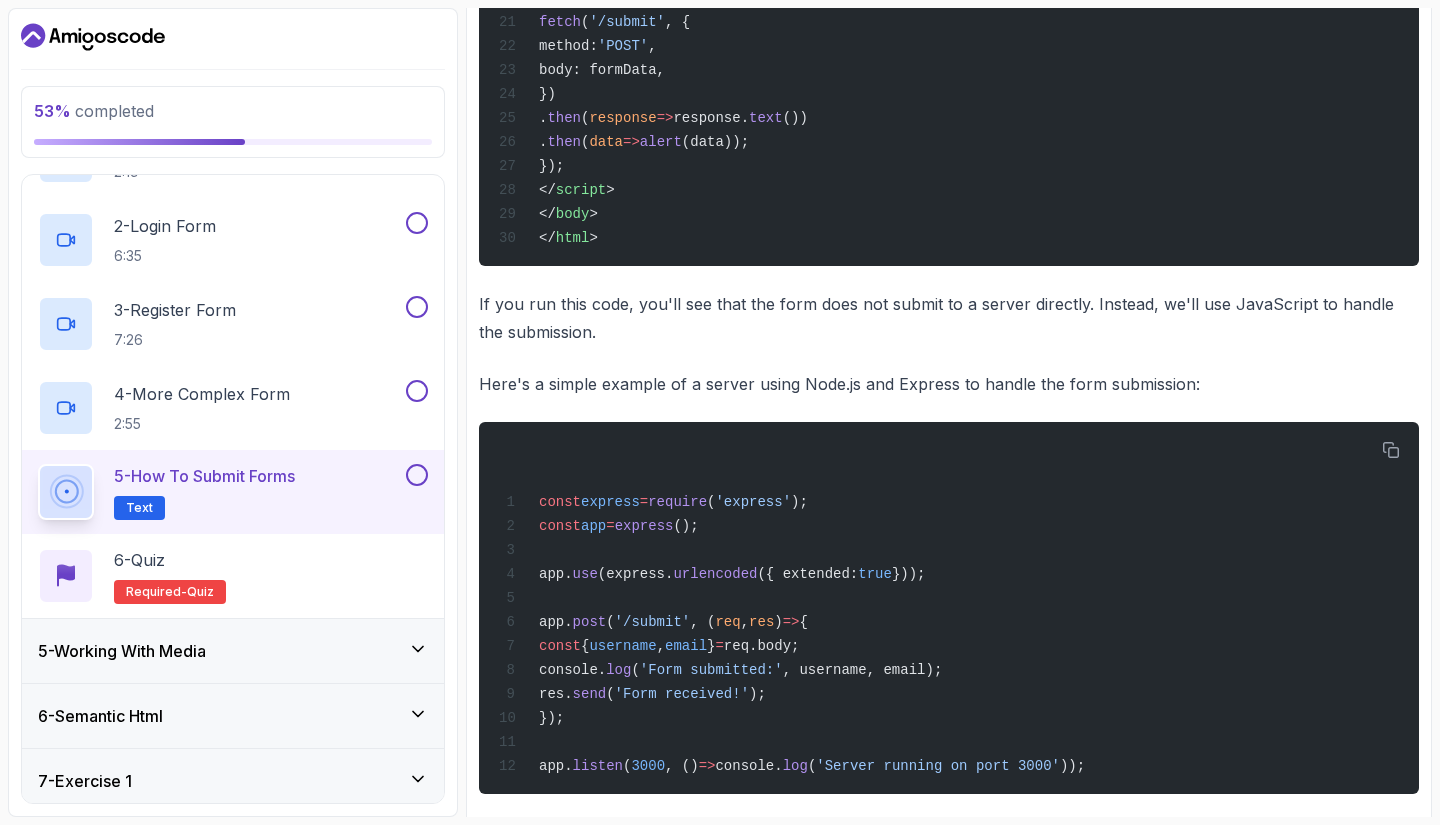 scroll, scrollTop: 1538, scrollLeft: 0, axis: vertical 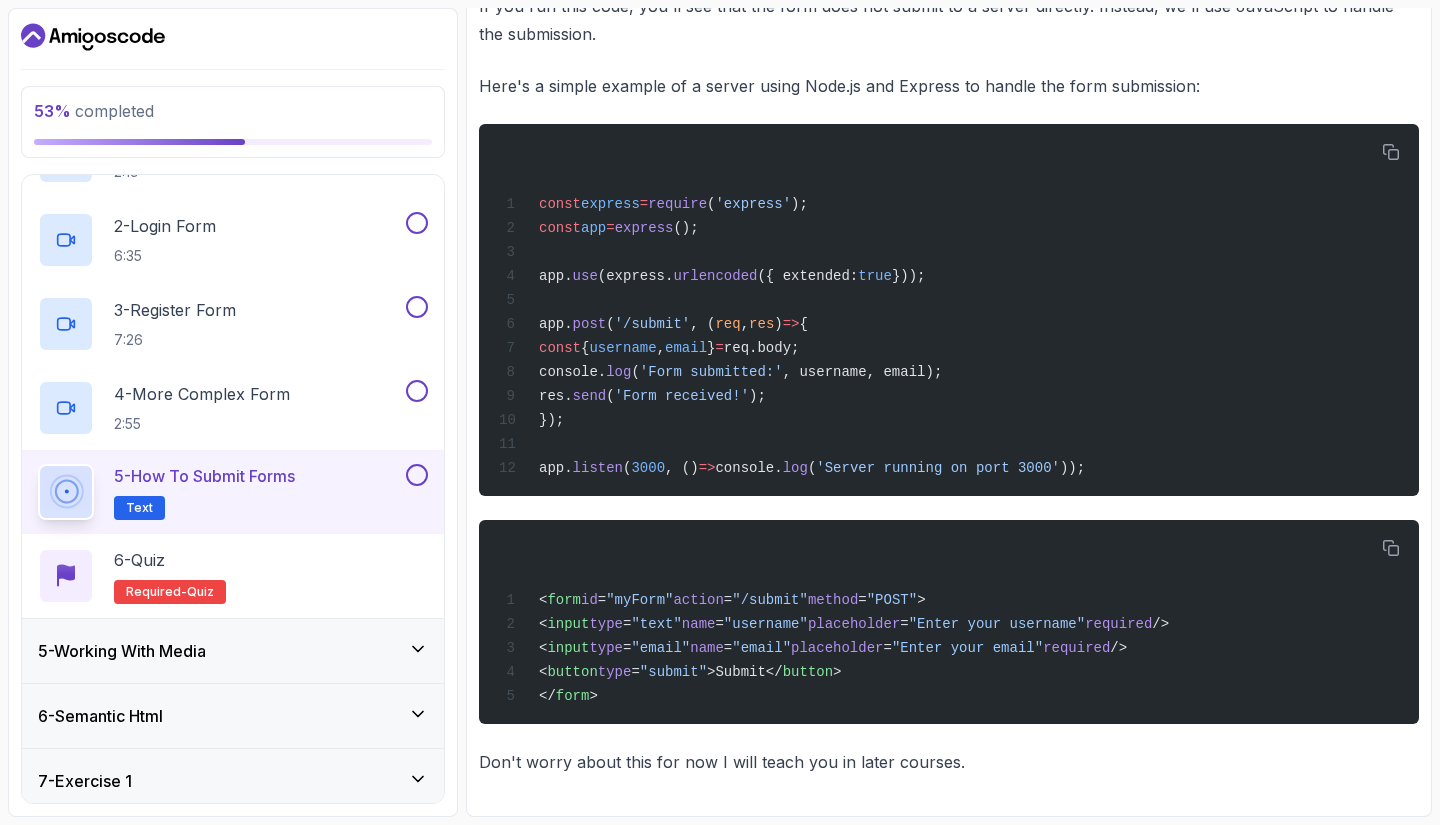 click on "~2 min read Attention
This lecture is not required for the course. It is a bonus lecture that will help you understand how to submit forms in HTML and send data to the server. We will learn how to handle form submission in later courses.
How to Handle Form Submission in HTML and Send Data to the Server
Later in the series, we'll learn how to handle form submission but for now, here is a simple example of how to handle form submission.
Note that the form does not have an  action  attribute, so it will not submit to a server directly. Instead, we'll use JavaScript to handle the submission.
<! DOCTYPE  html >
< html  lang = "en" >
< head >
< meta  charset = "UTF-8" >
< meta  name = "viewport"  content = "width=device-width, initial-scale=1.0" >
< title >Form Submission Example</ title >
</ head >
< body >
< form  id = "myForm" >
< input  type = "text"  name = "username"  placeholder = "Enter your username"  required  />
< input  type = "email"  name =" at bounding box center [949, -233] 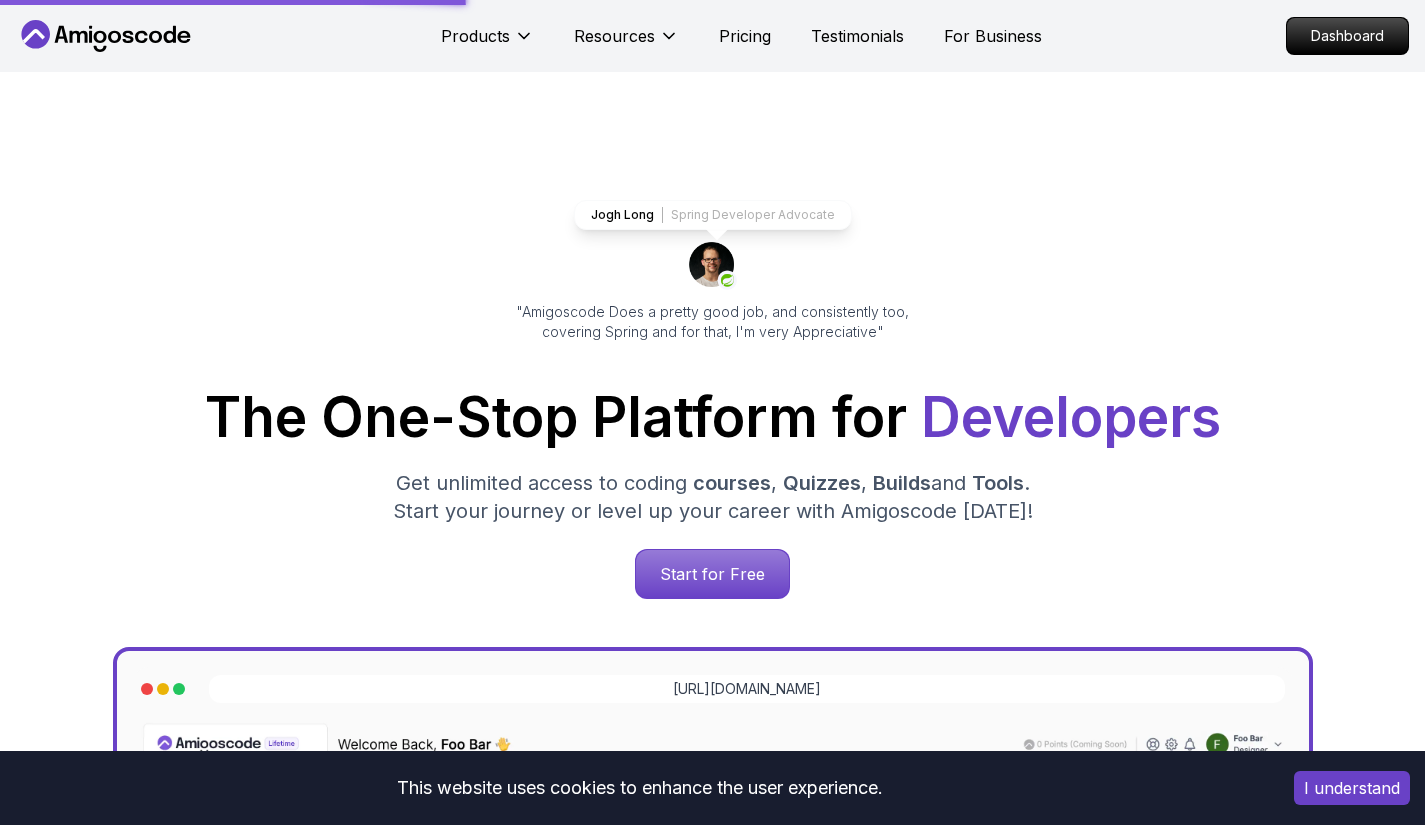 scroll, scrollTop: 0, scrollLeft: 0, axis: both 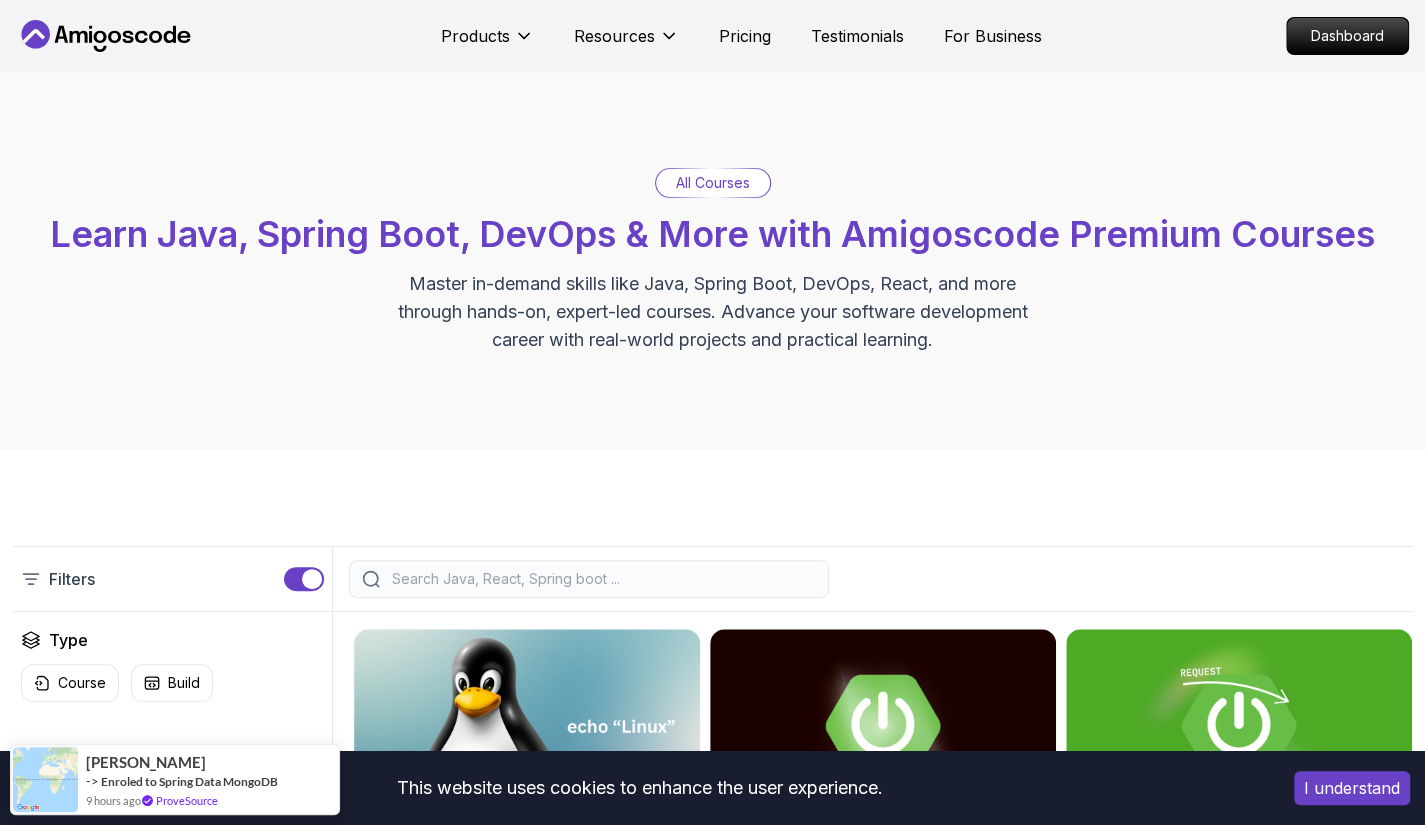 click on "All Courses" at bounding box center (713, 183) 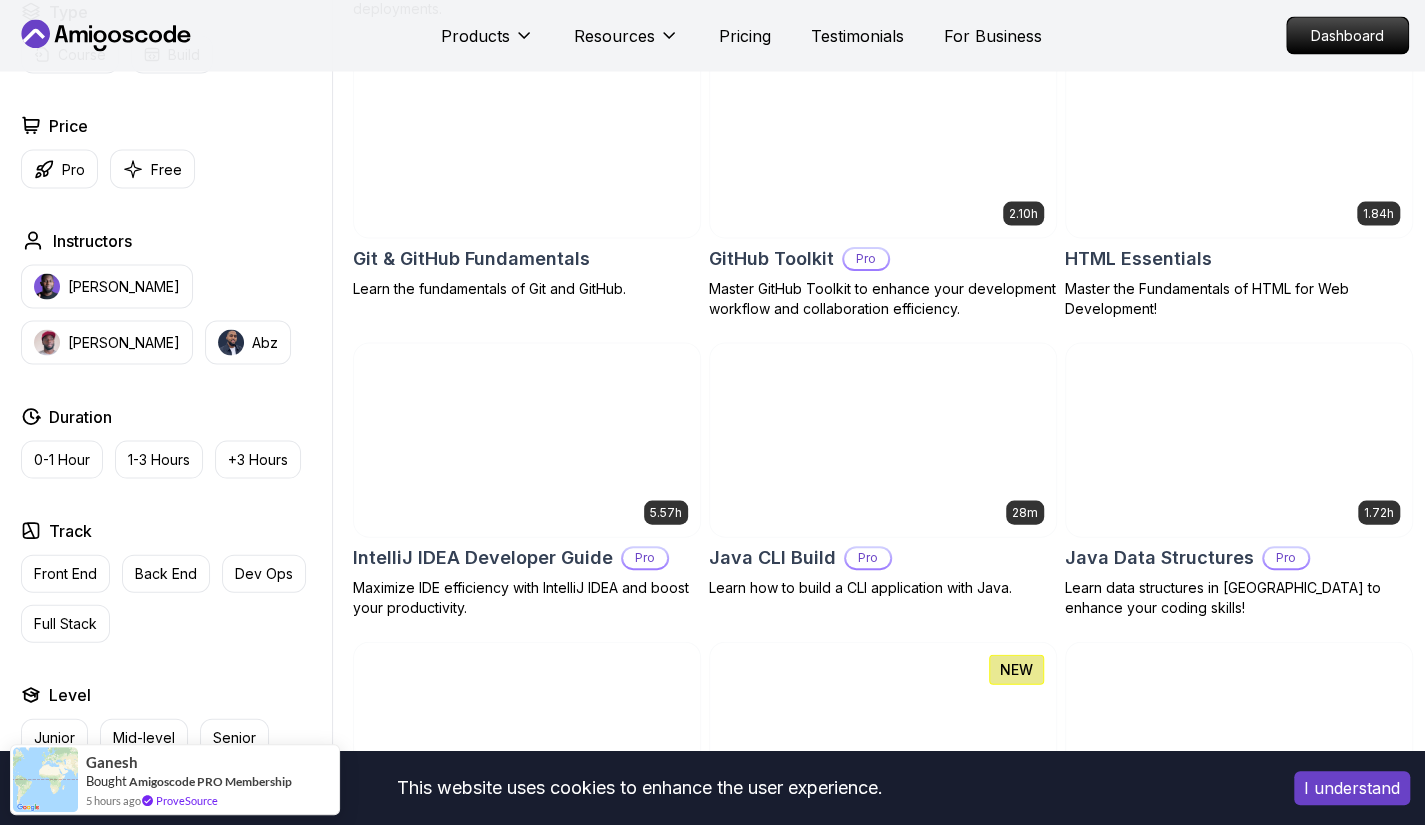 scroll, scrollTop: 2165, scrollLeft: 0, axis: vertical 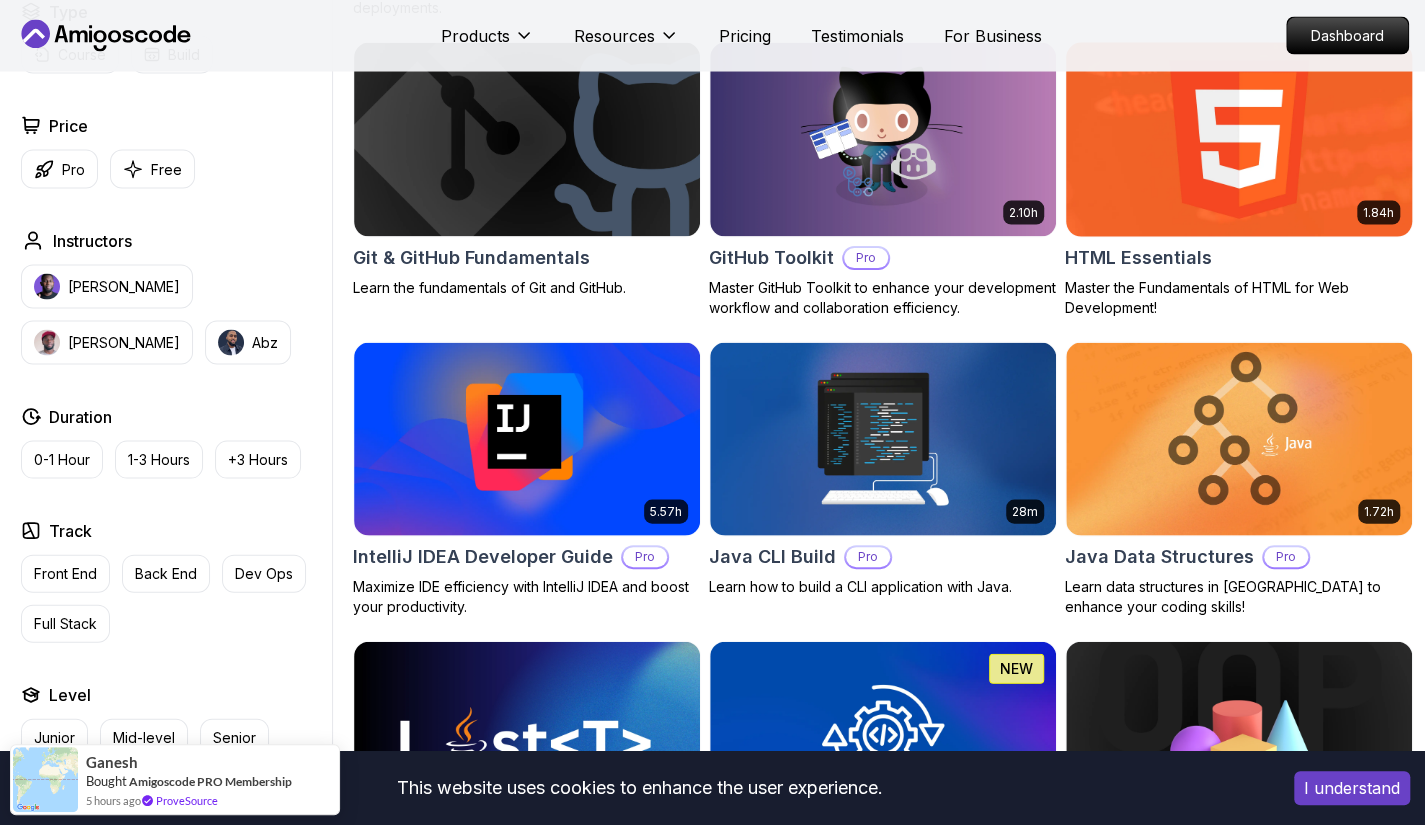 click at bounding box center (1238, 139) 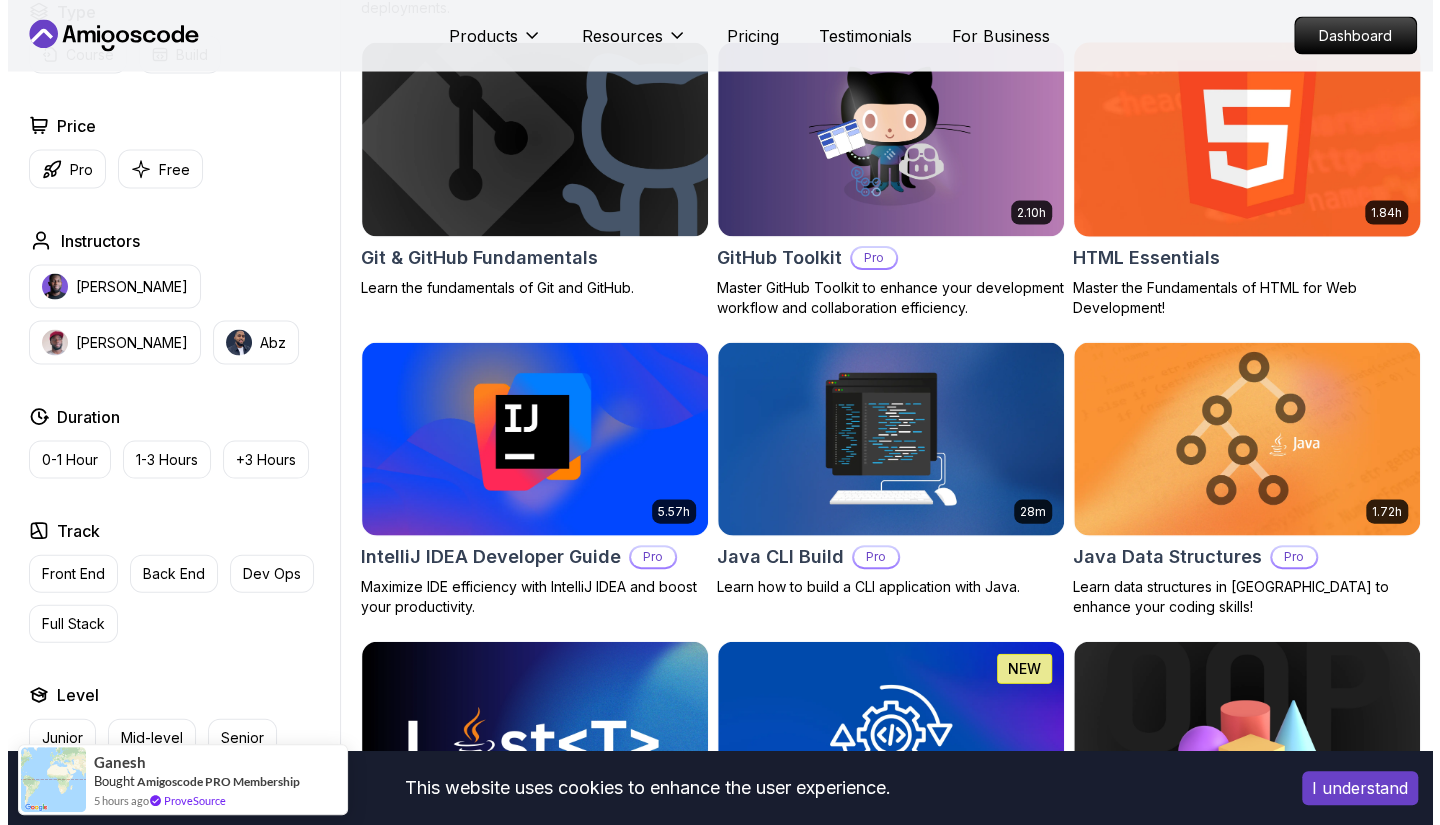 scroll, scrollTop: 0, scrollLeft: 0, axis: both 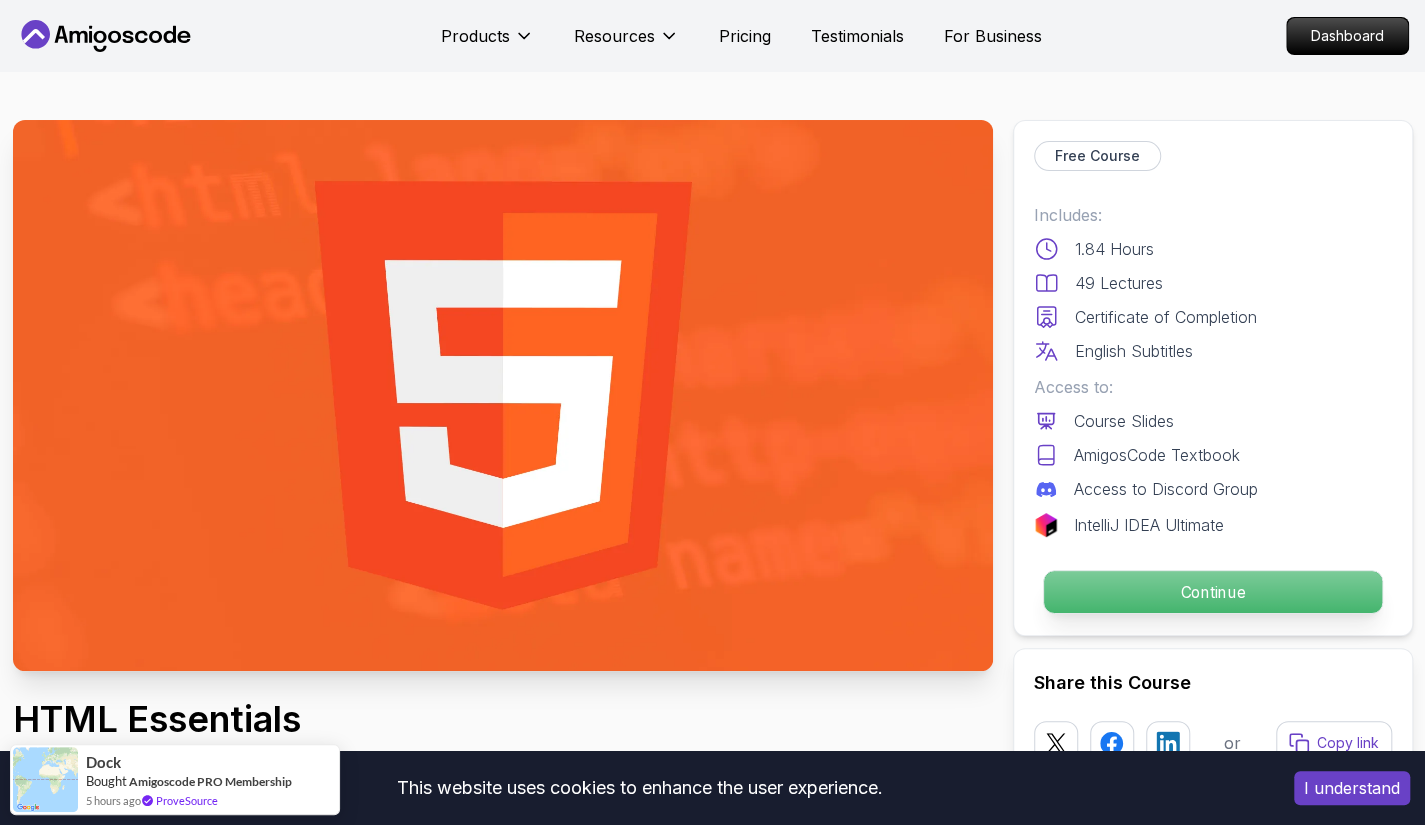 click on "Continue" at bounding box center (1212, 592) 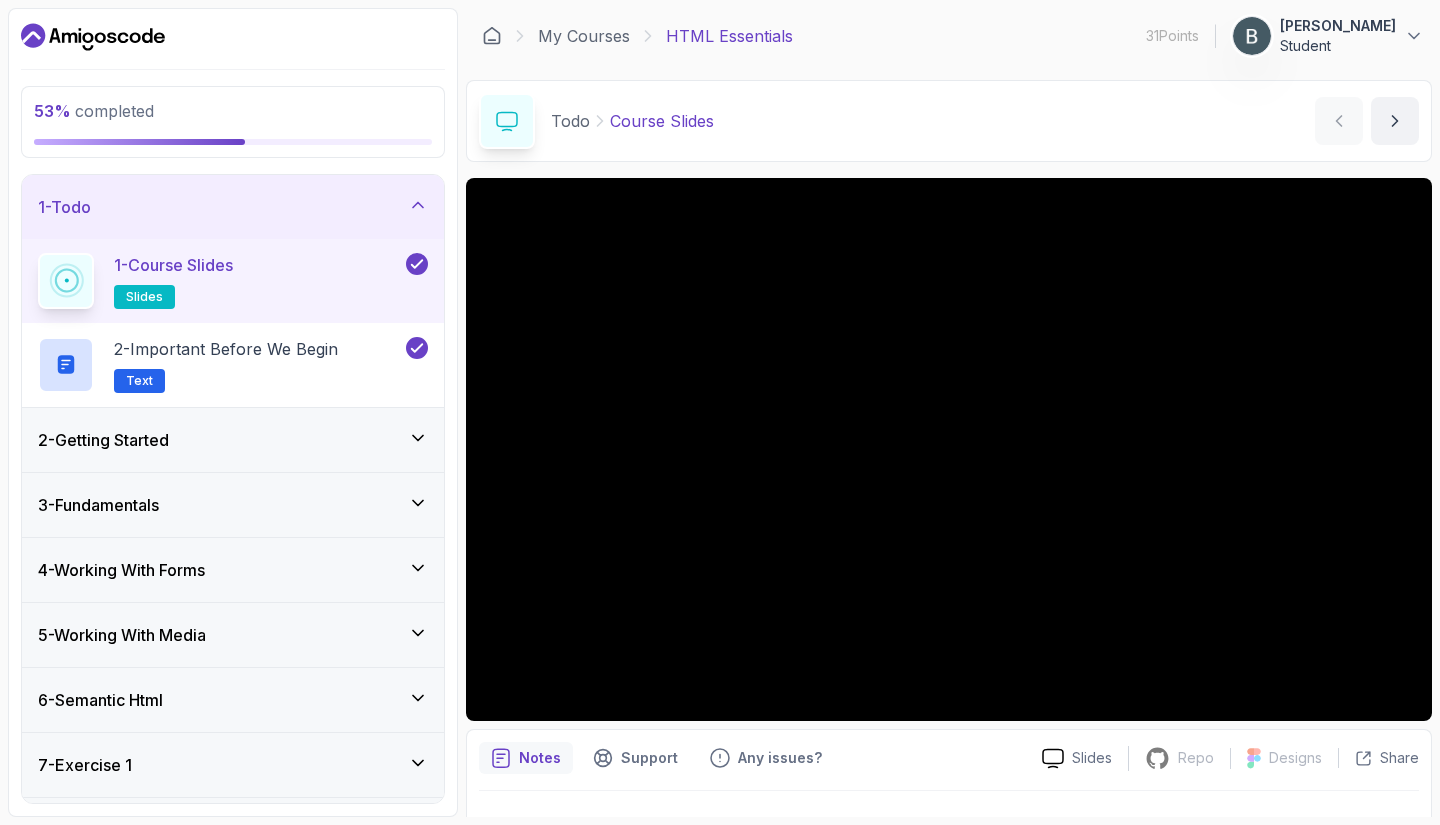 scroll, scrollTop: 248, scrollLeft: 0, axis: vertical 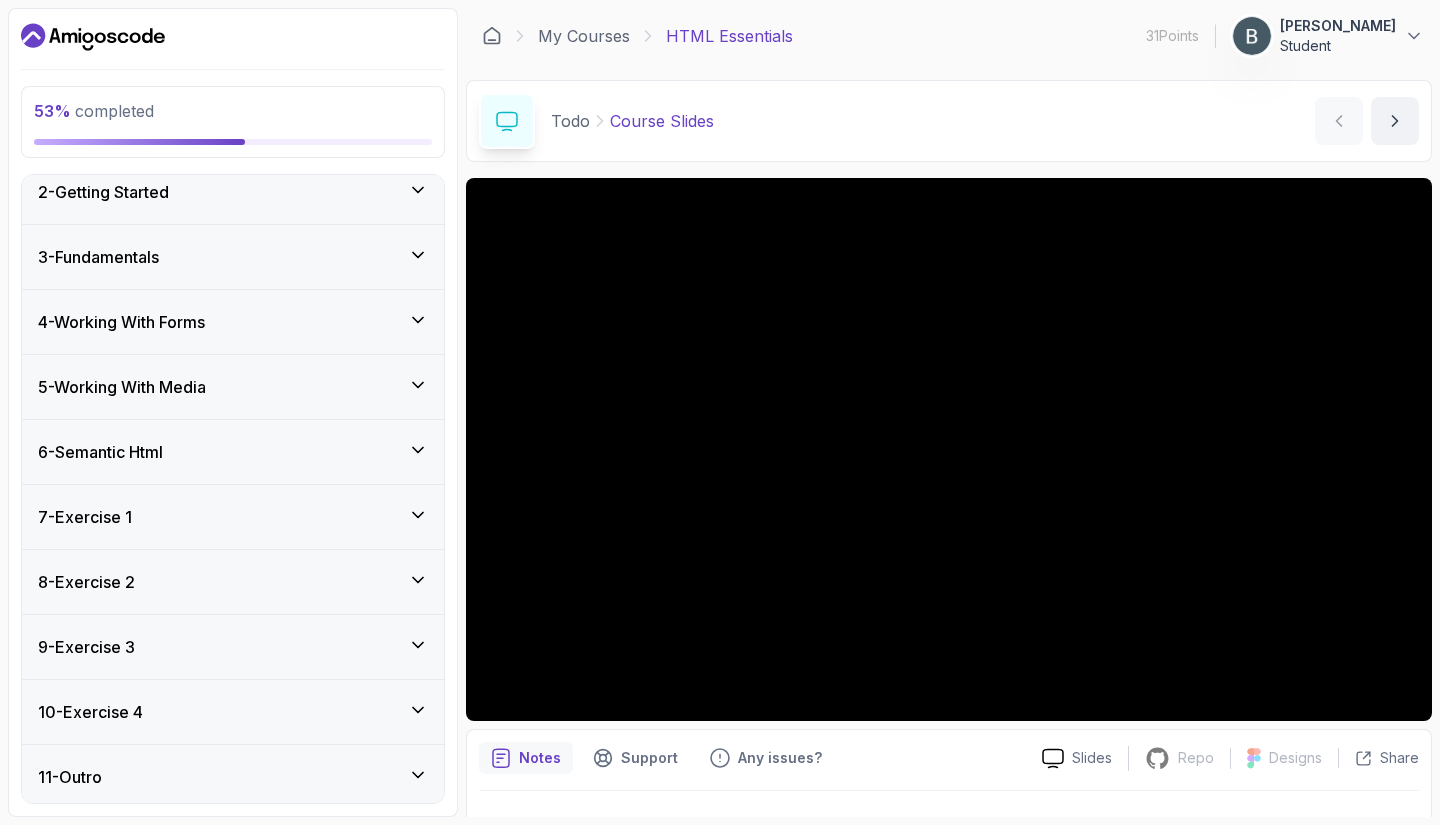 click 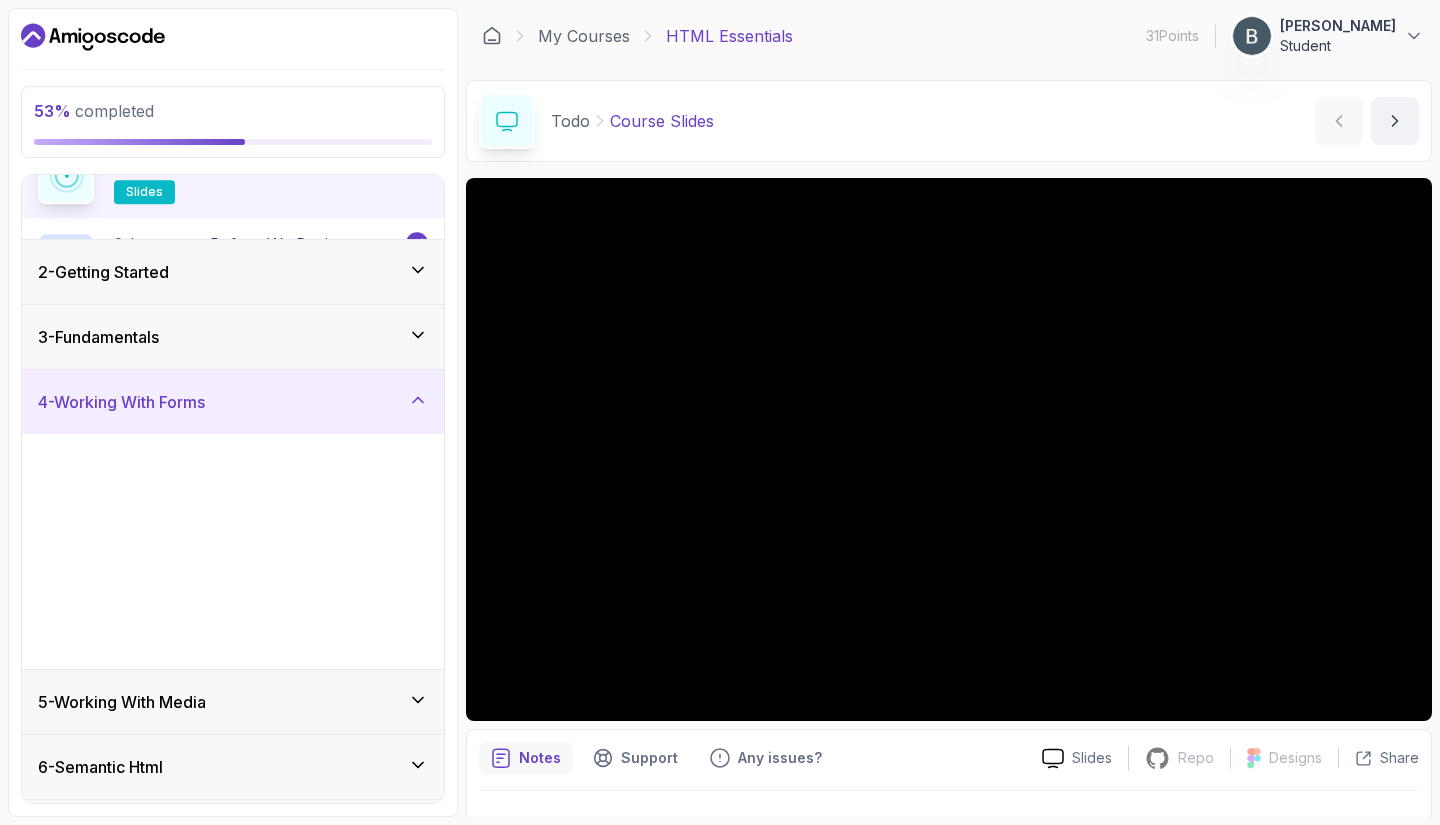 scroll, scrollTop: 80, scrollLeft: 0, axis: vertical 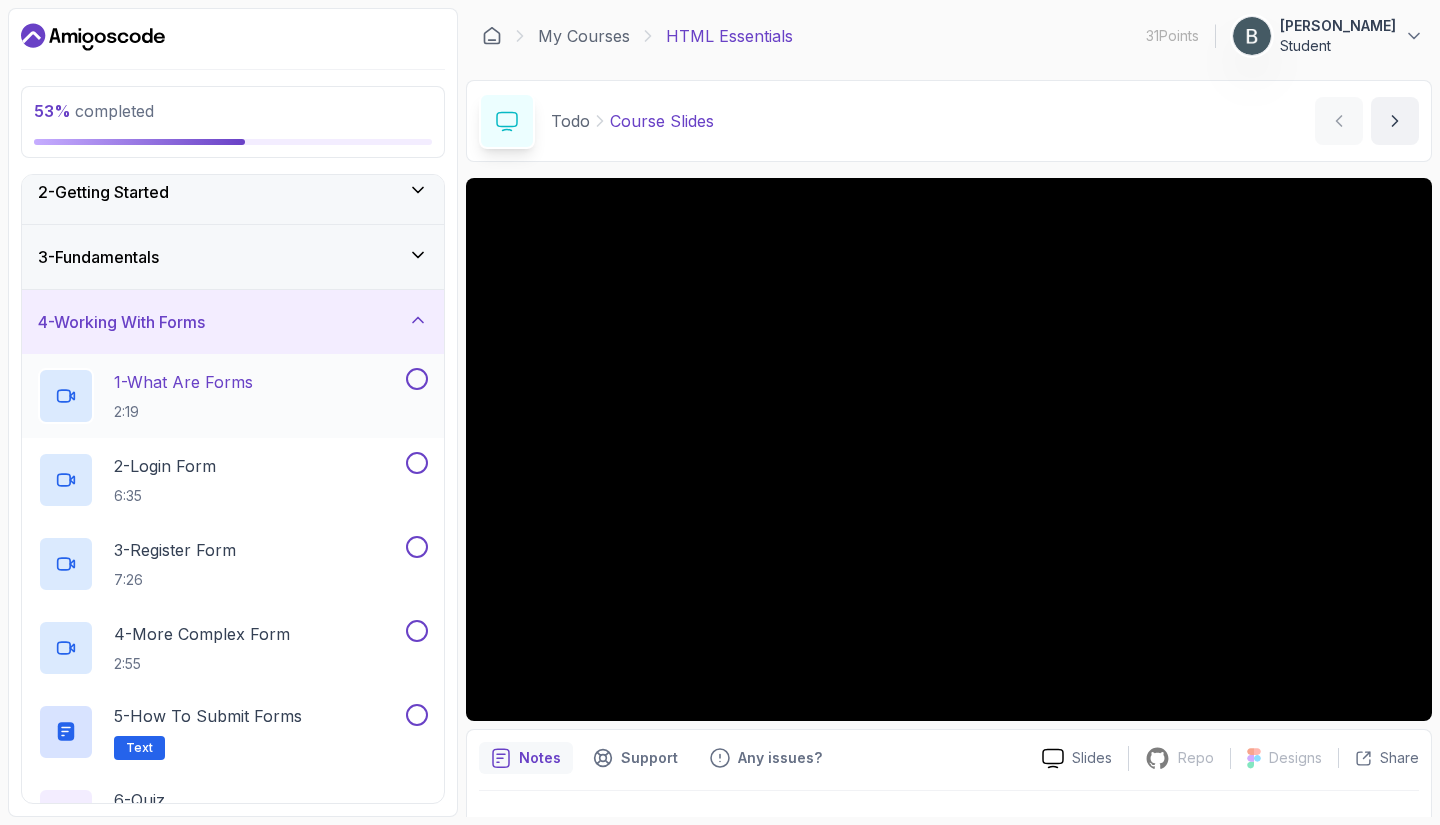 click on "1  -  What Are Forms 2:19" at bounding box center (220, 396) 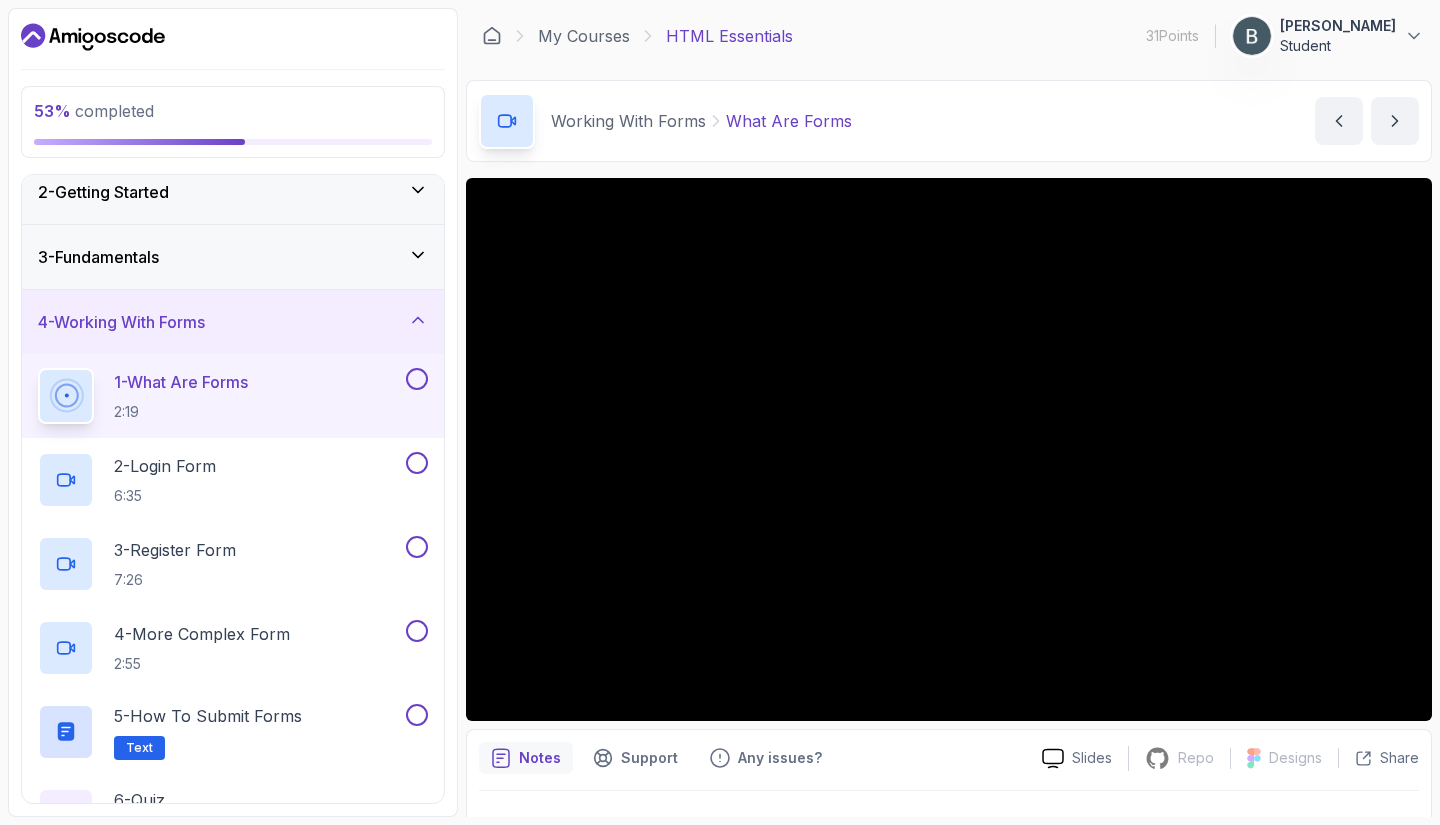 type 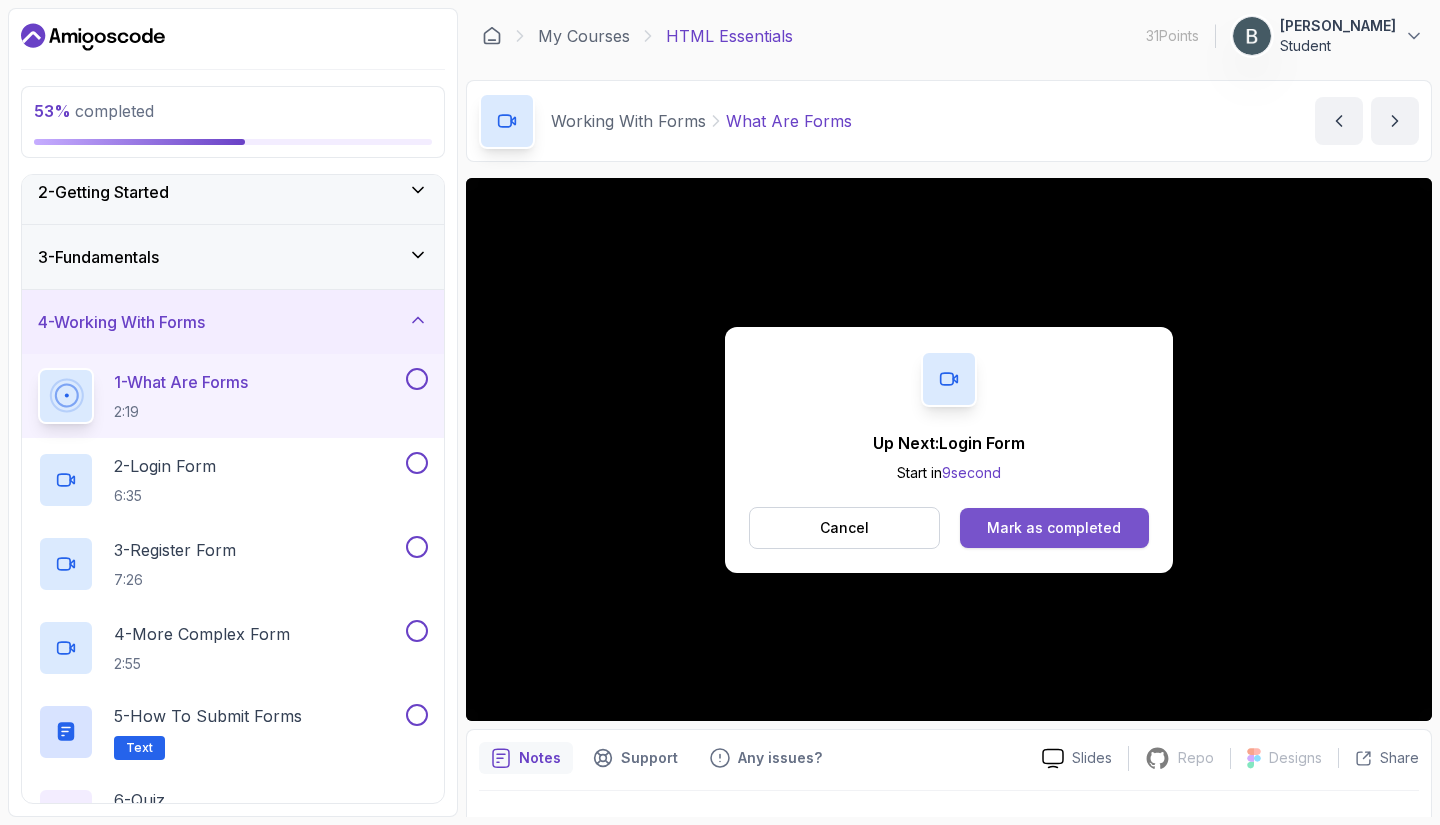 click on "Mark as completed" at bounding box center (1054, 528) 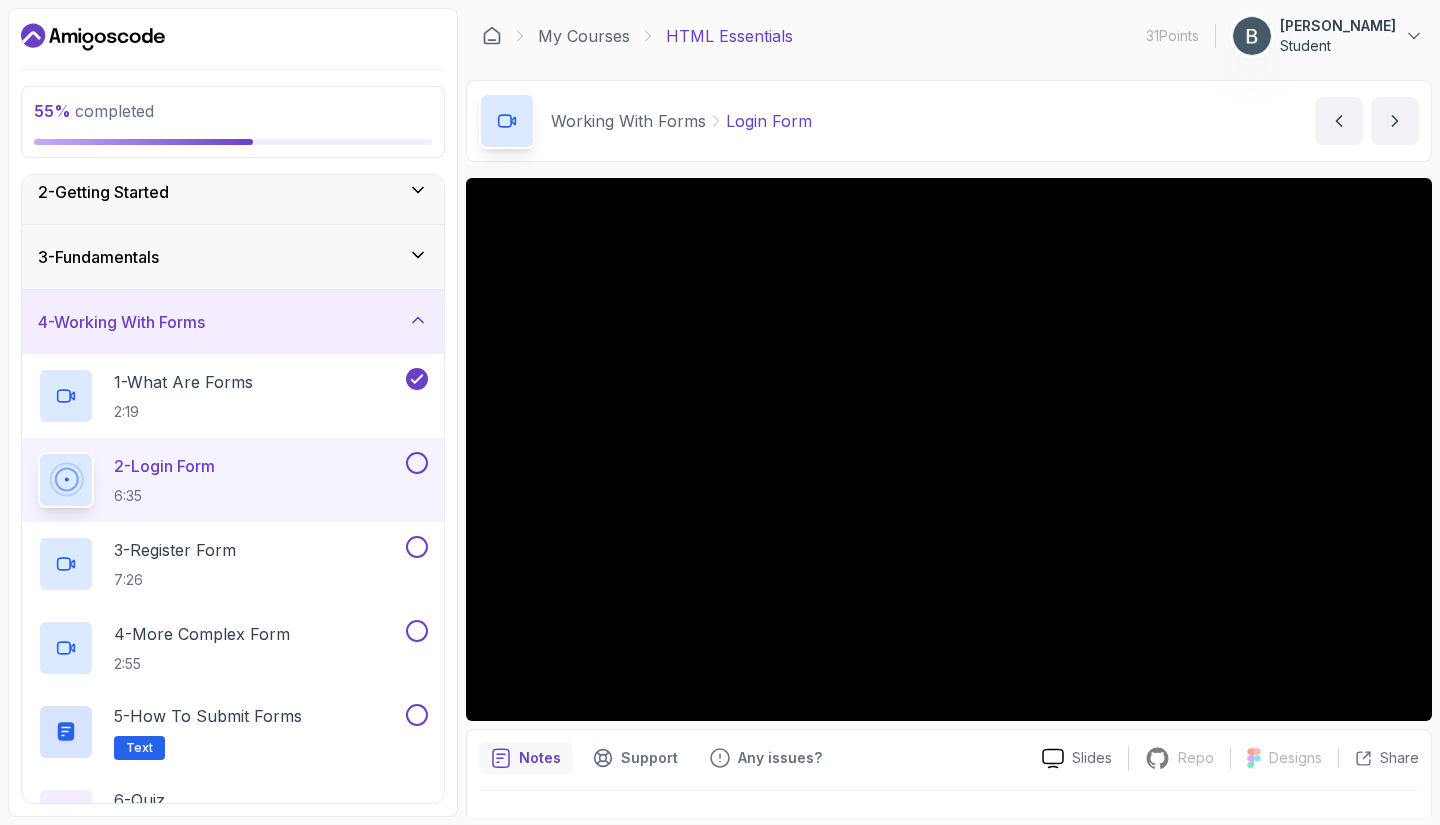 scroll, scrollTop: 42, scrollLeft: 0, axis: vertical 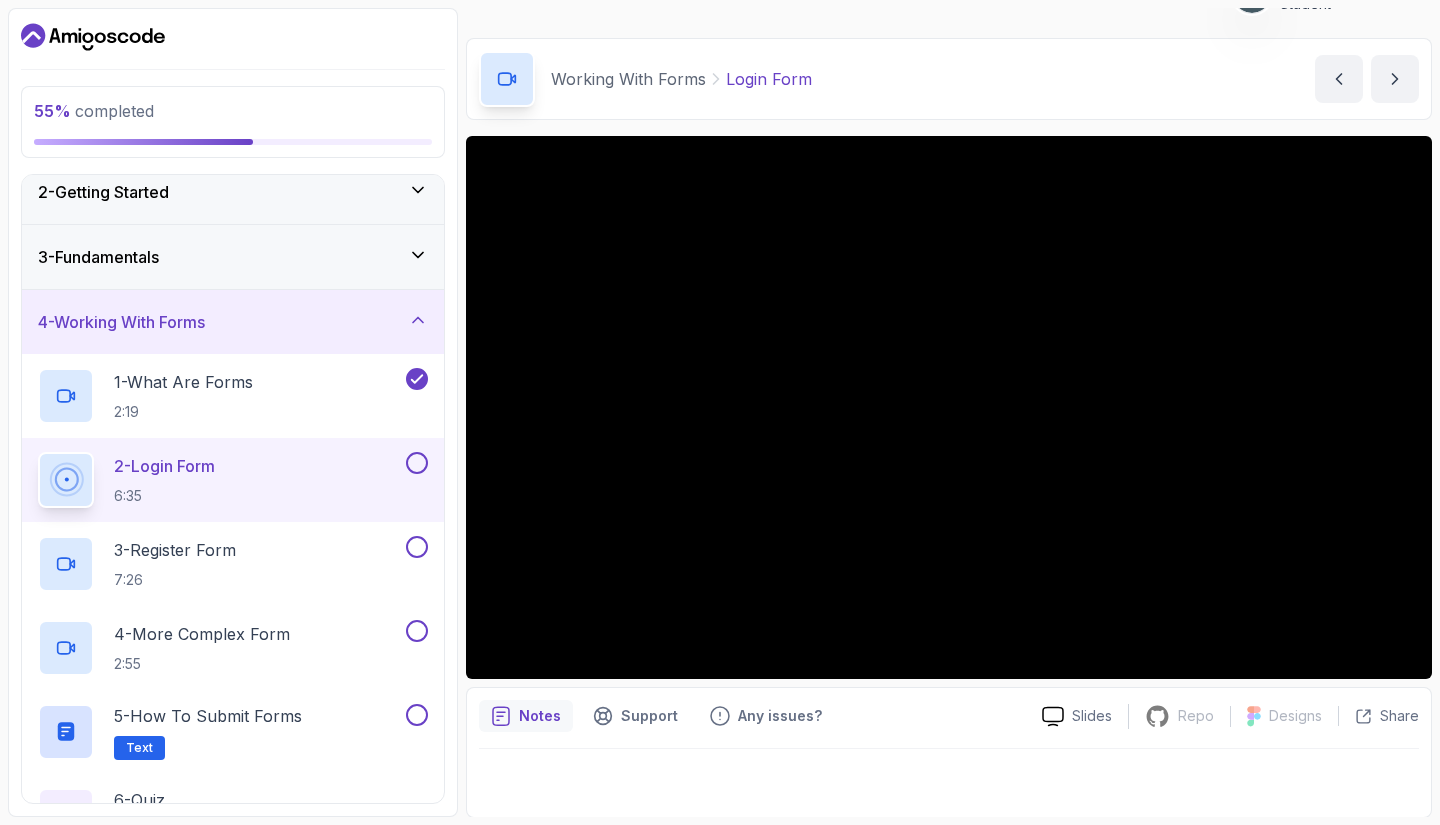 click on "2  -  Login Form 6:35" at bounding box center [233, 480] 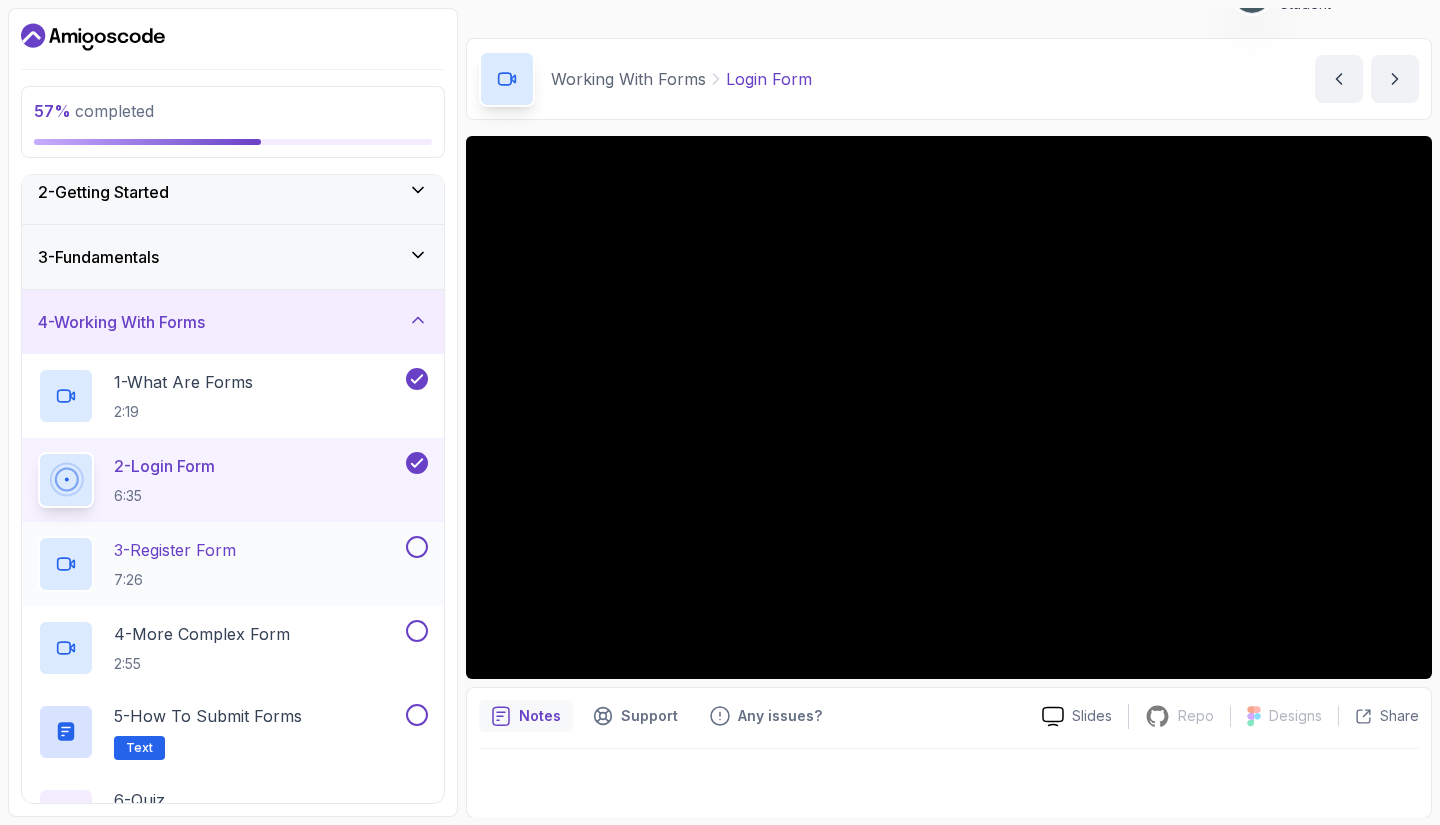 click on "3  -  Register Form 7:26" at bounding box center [220, 564] 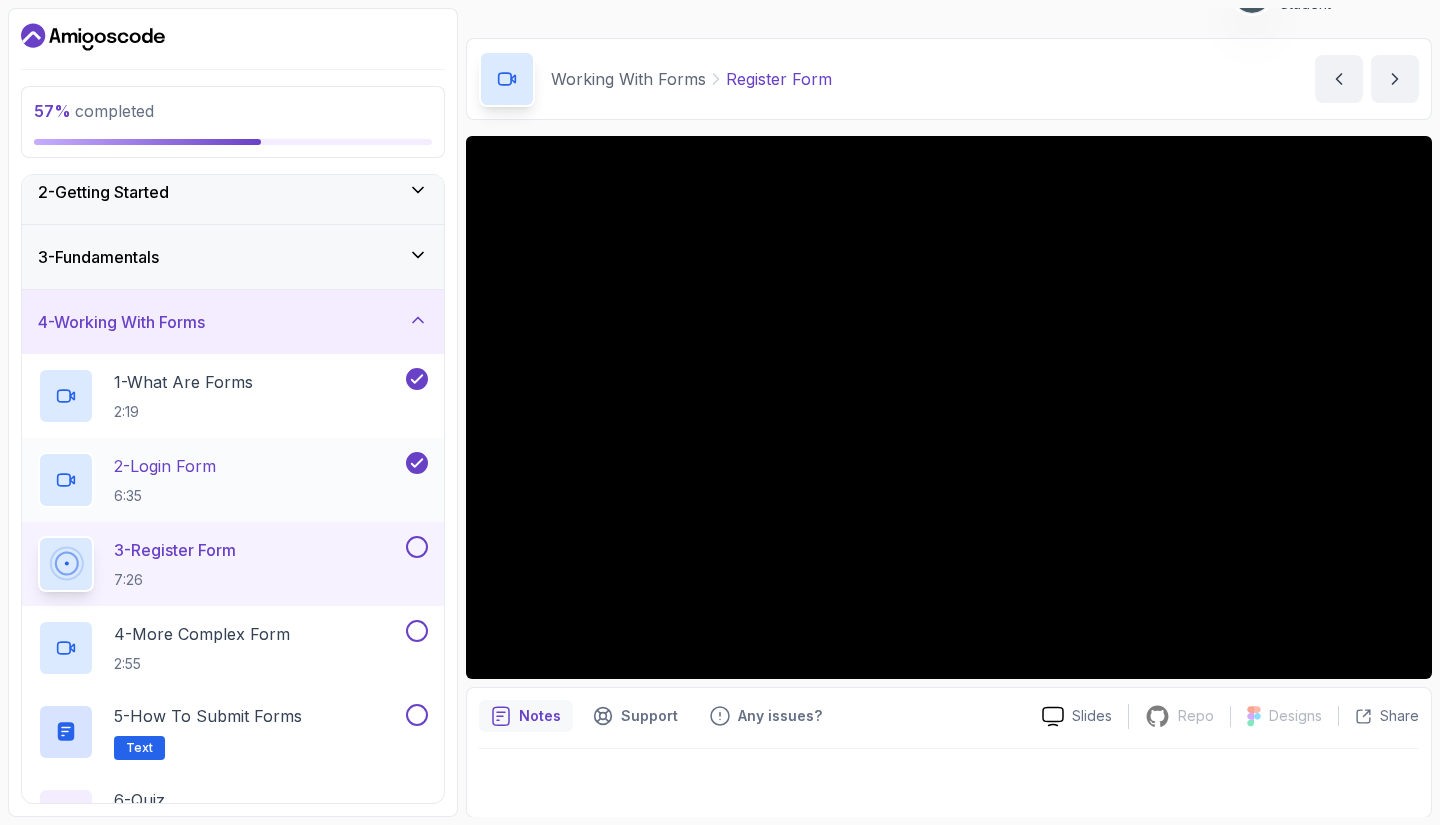 click on "2  -  Login Form 6:35" at bounding box center (220, 480) 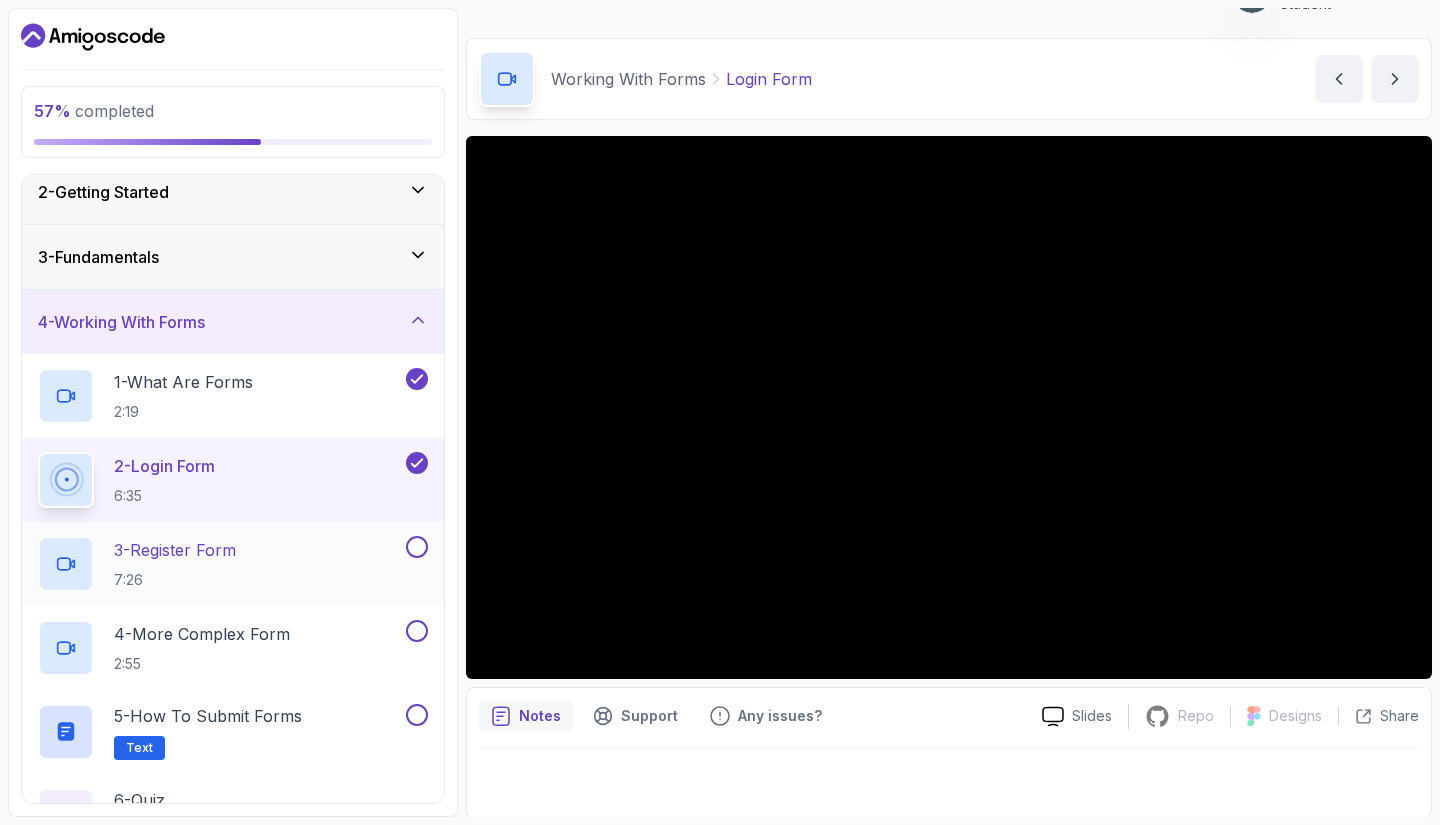 click on "3  -  Register Form 7:26" at bounding box center [220, 564] 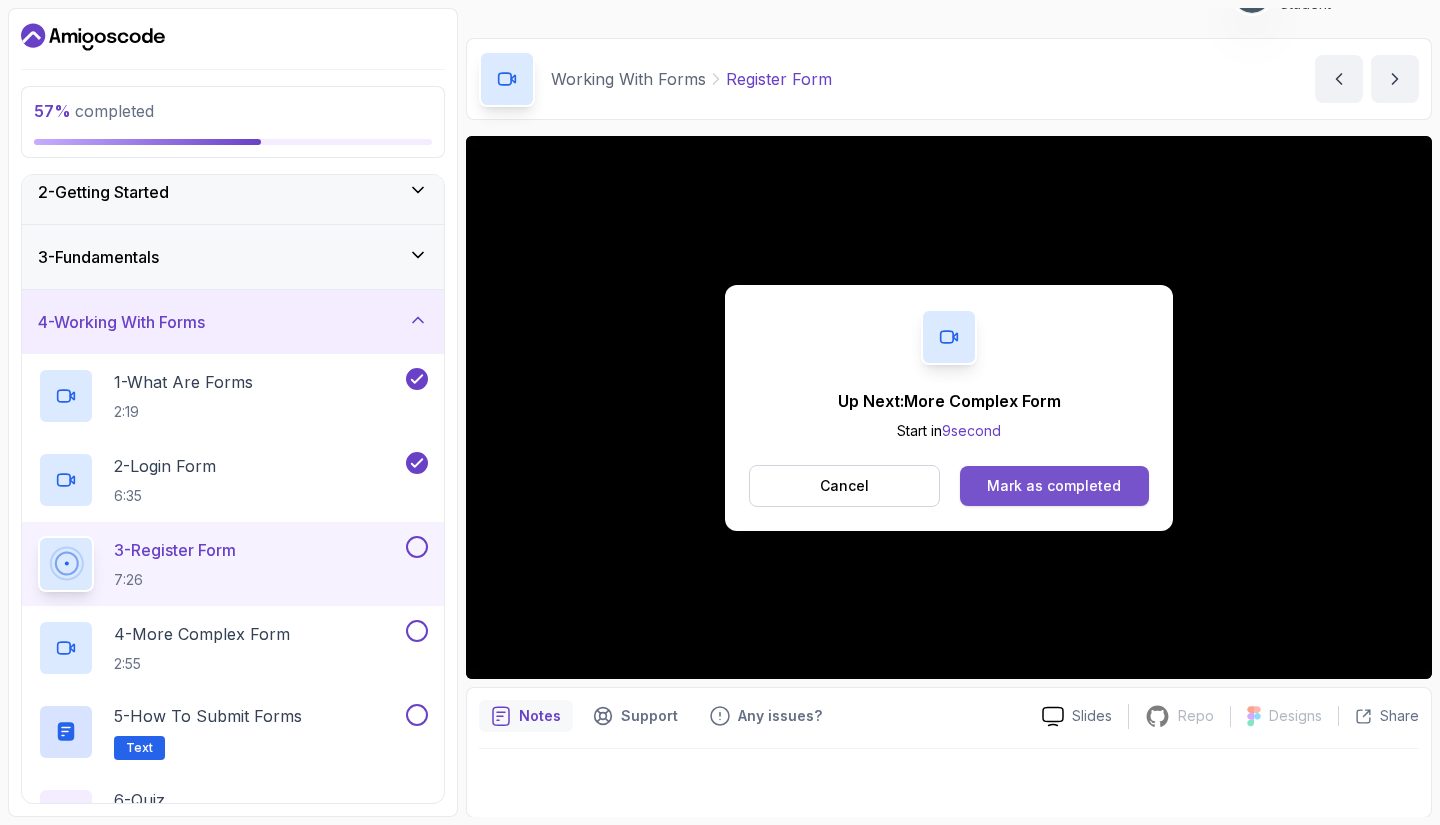 click on "Mark as completed" at bounding box center [1054, 486] 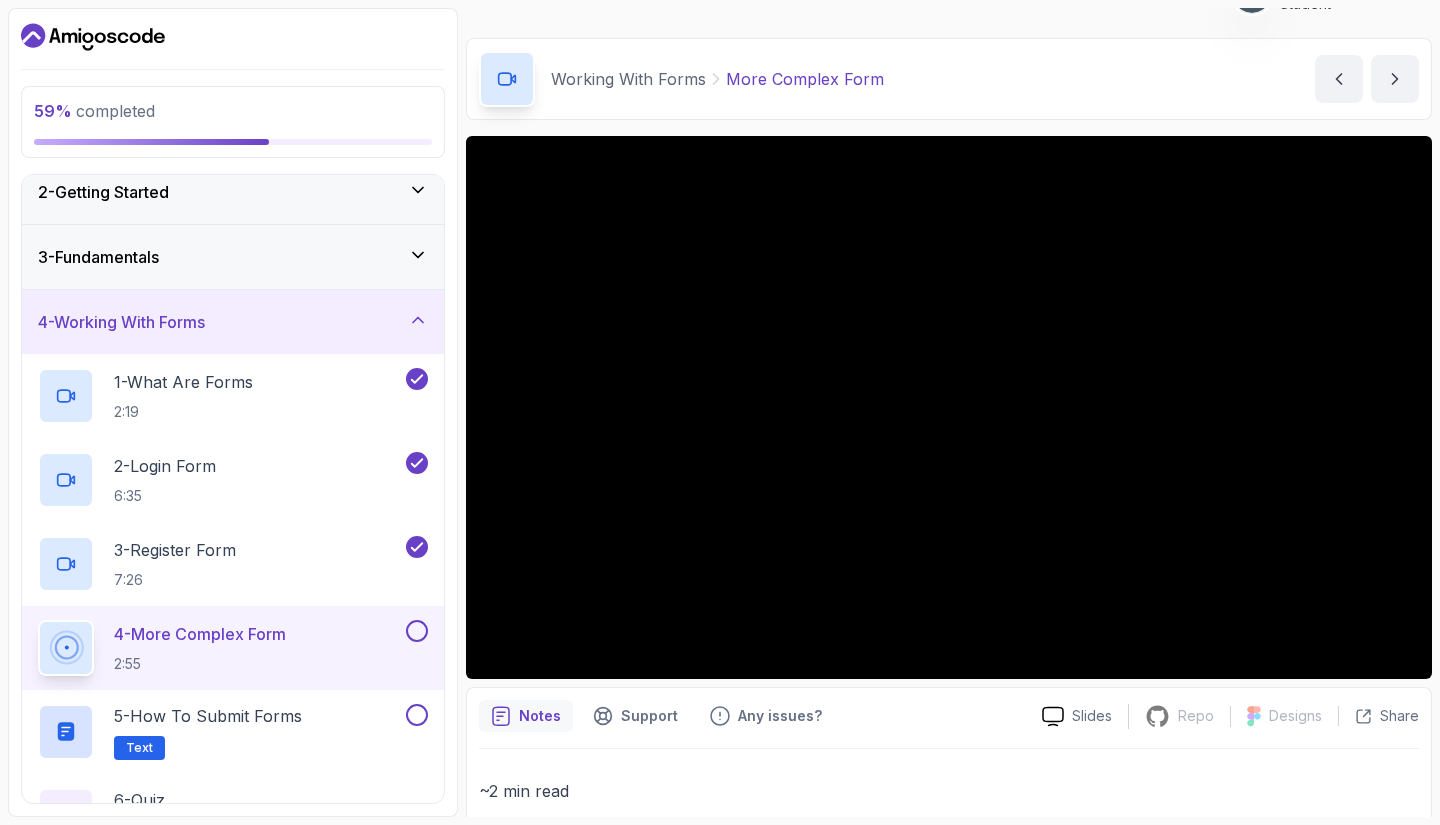 click on "4  -  More Complex Form 2:55" at bounding box center (220, 648) 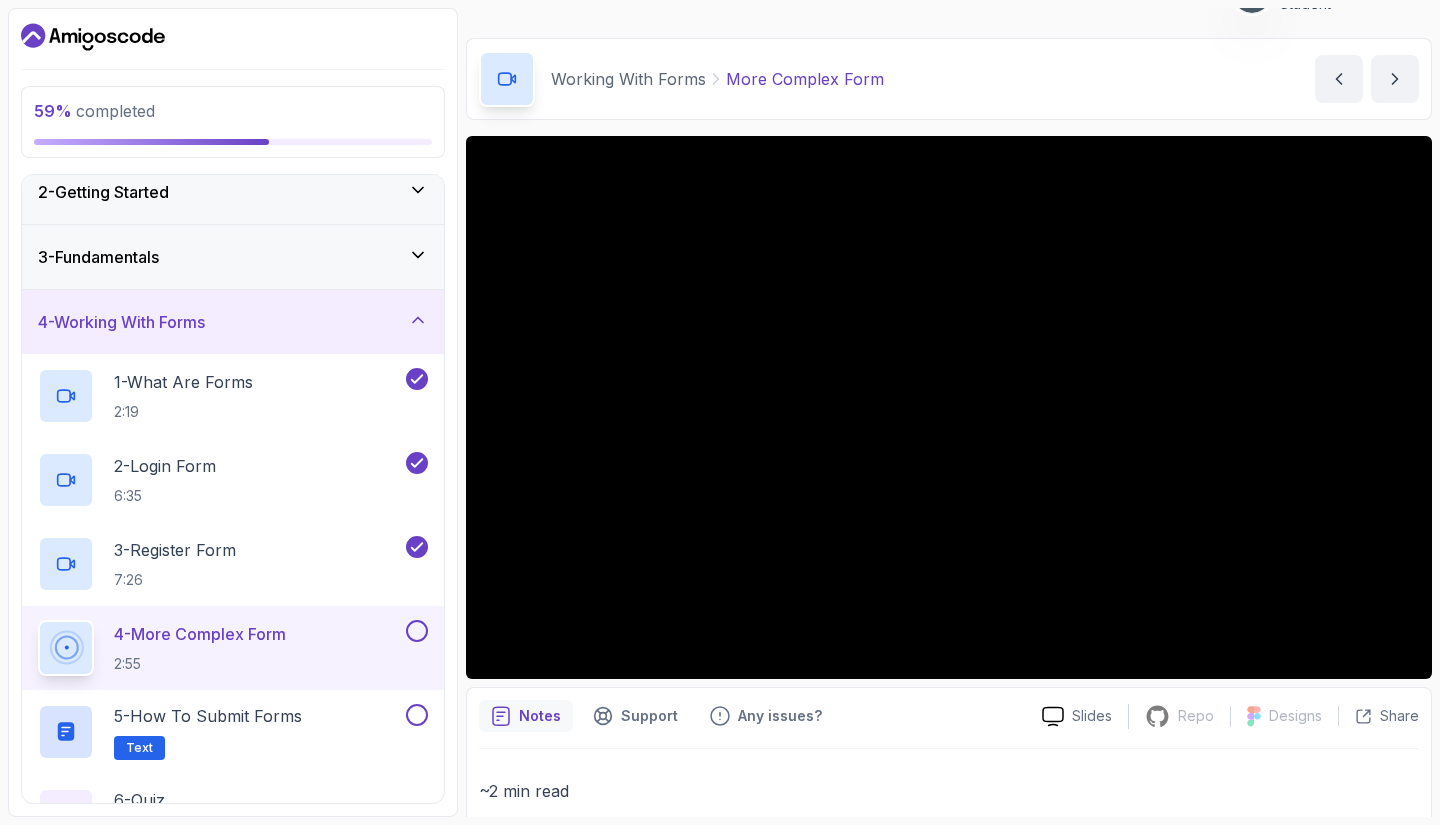 click at bounding box center (417, 631) 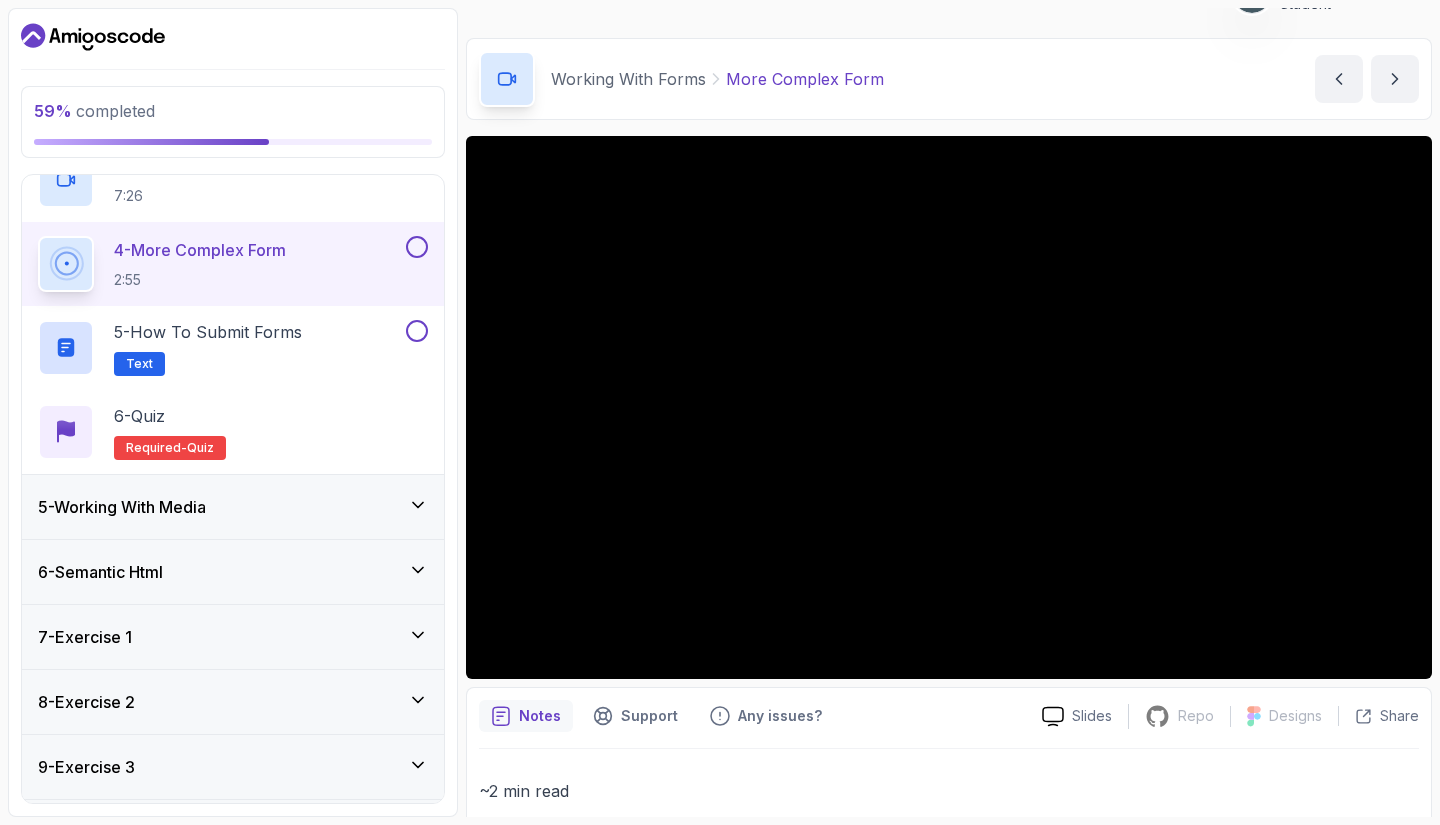 scroll, scrollTop: 468, scrollLeft: 0, axis: vertical 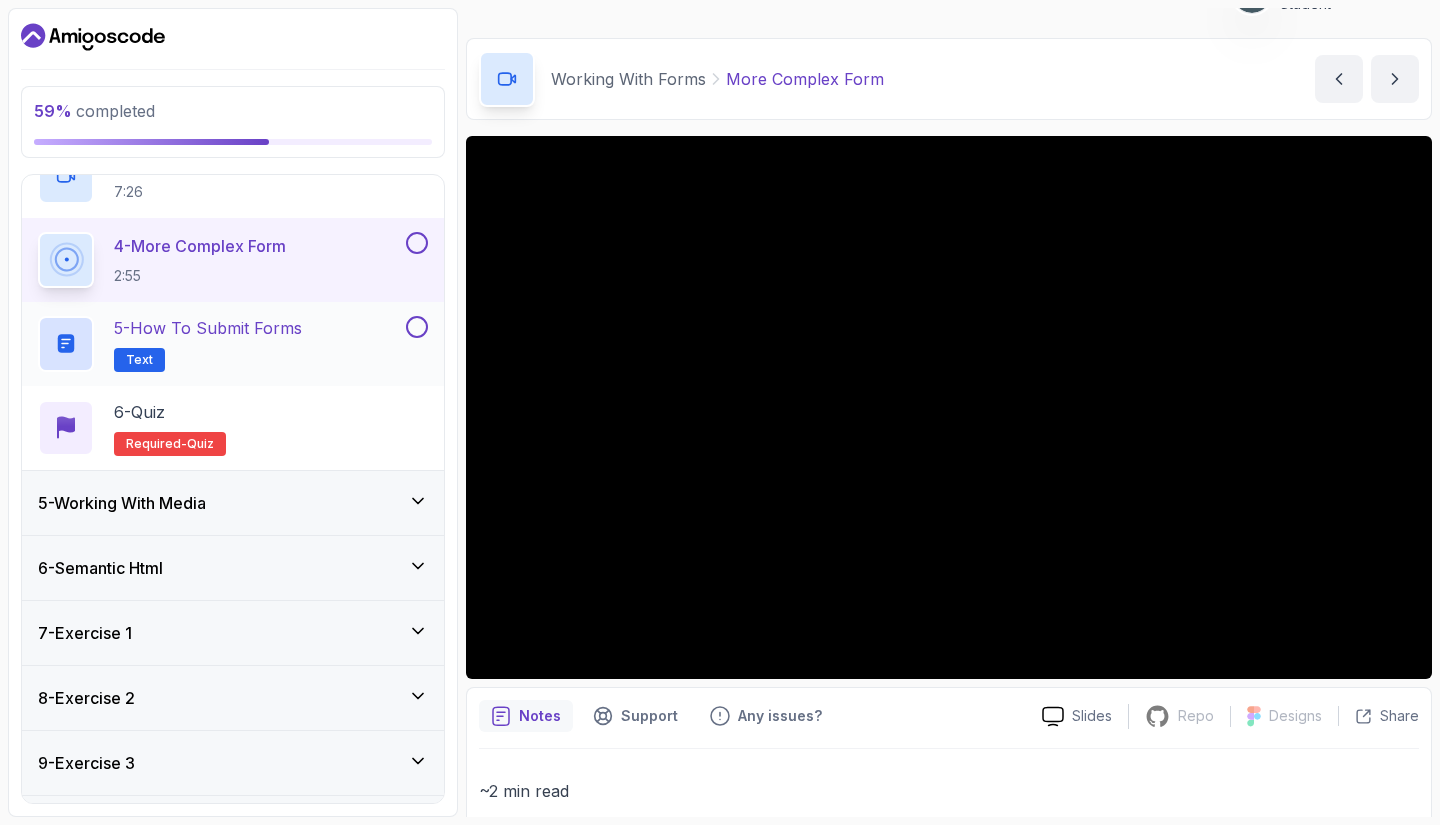 click on "5  -  How to Submit Forms Text" at bounding box center [220, 344] 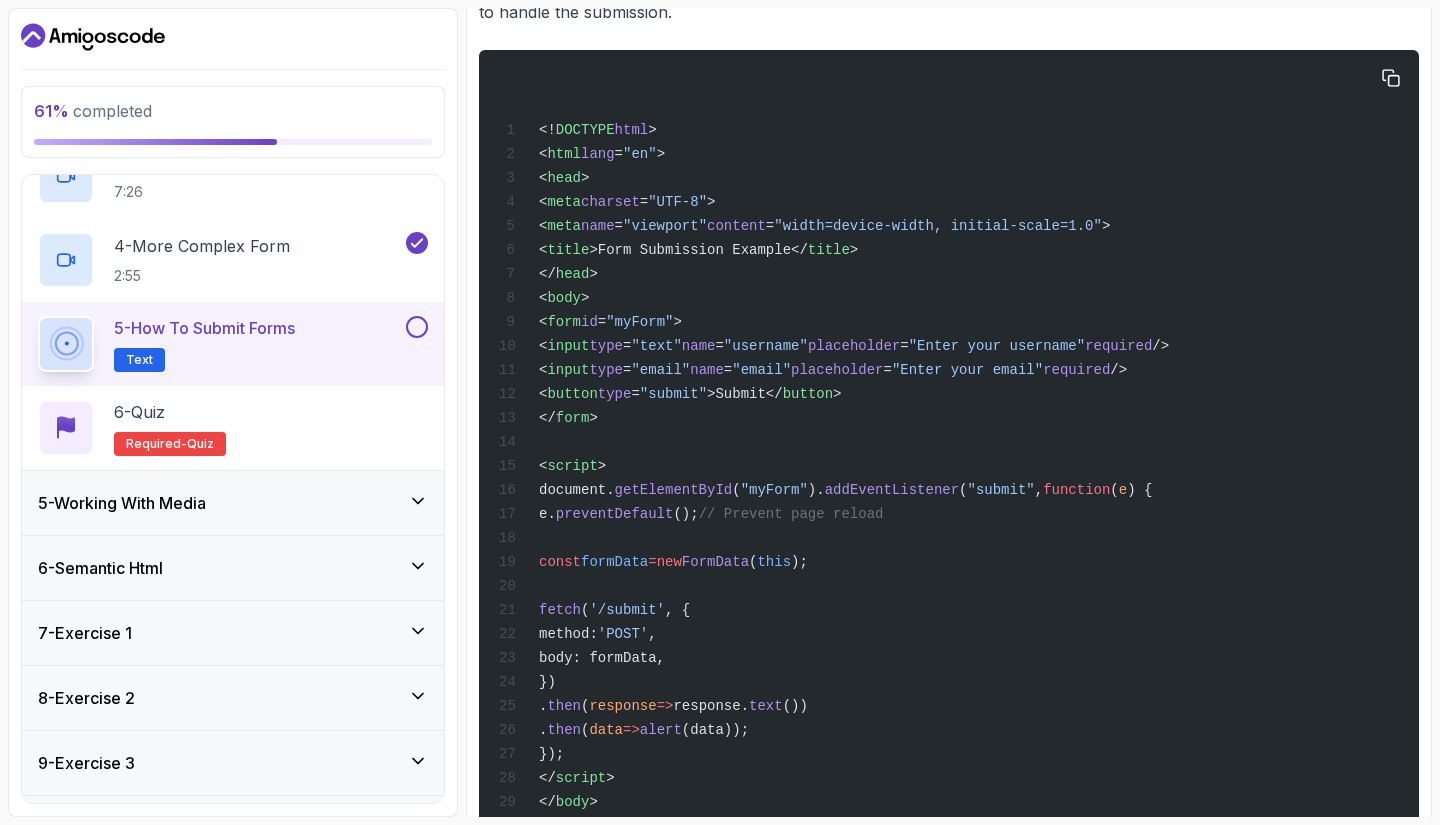 scroll, scrollTop: 683, scrollLeft: 0, axis: vertical 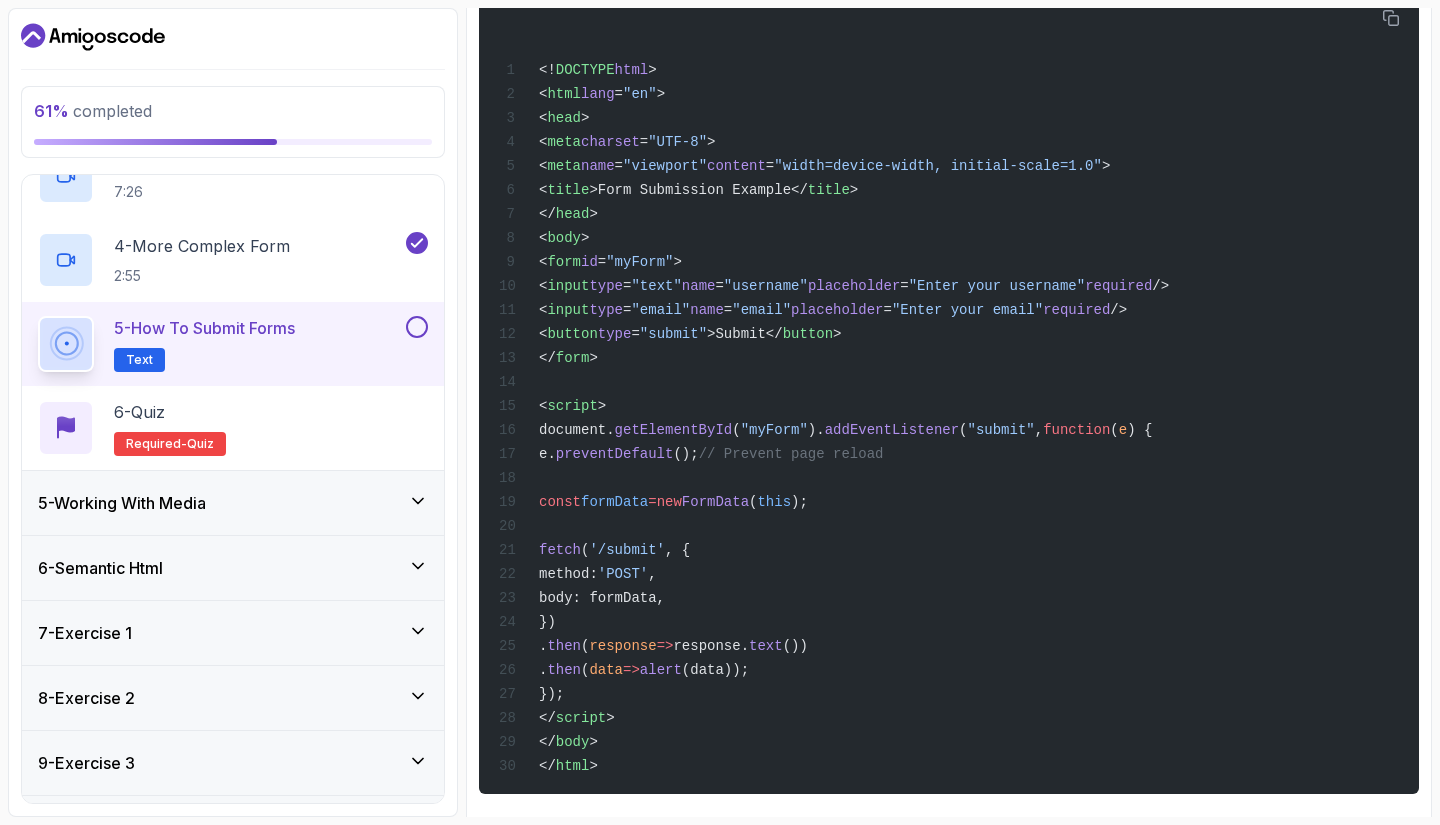click at bounding box center [417, 327] 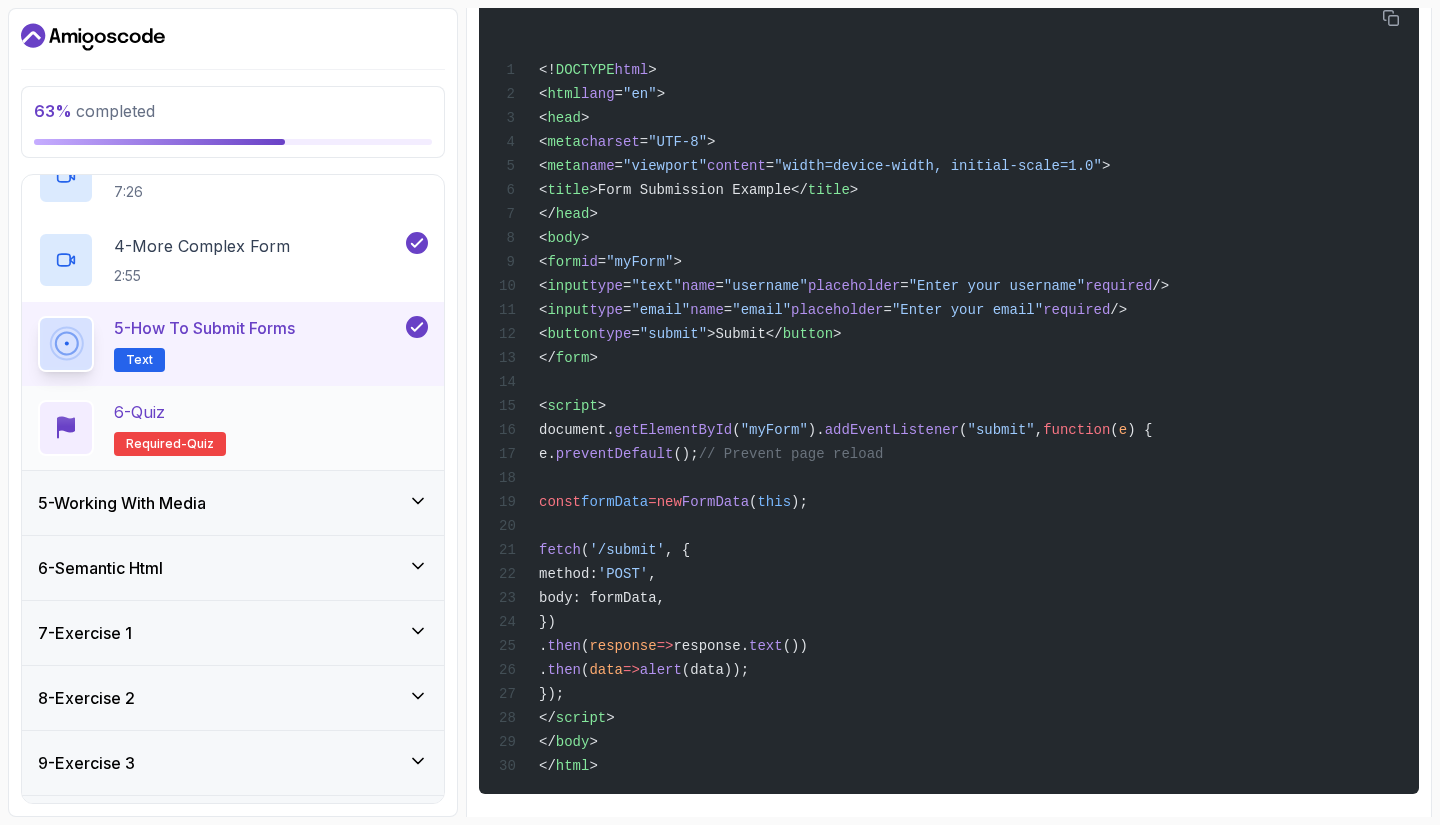 click on "6  -  Quiz Required- quiz" at bounding box center (233, 428) 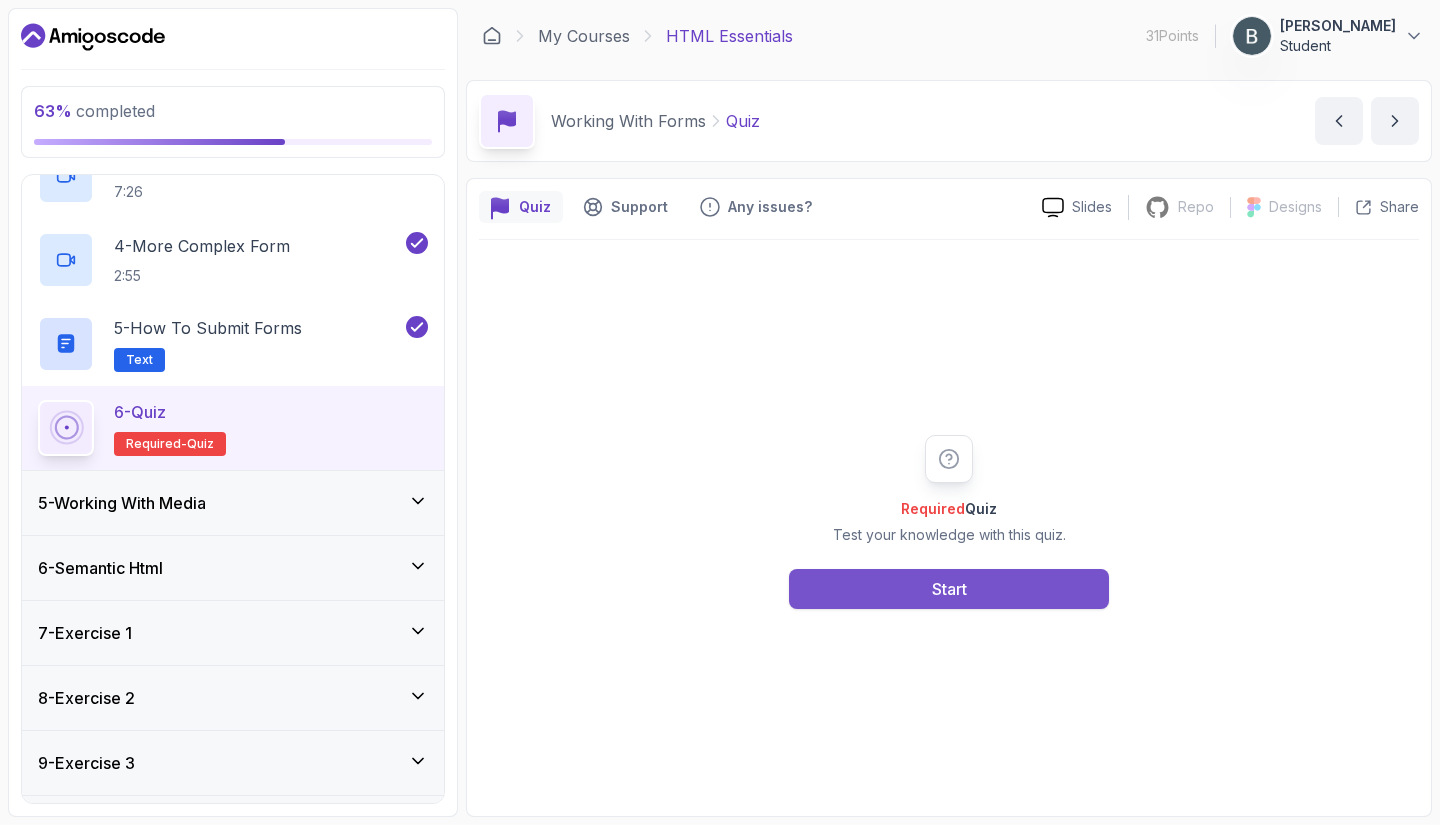 click on "Start" at bounding box center (949, 589) 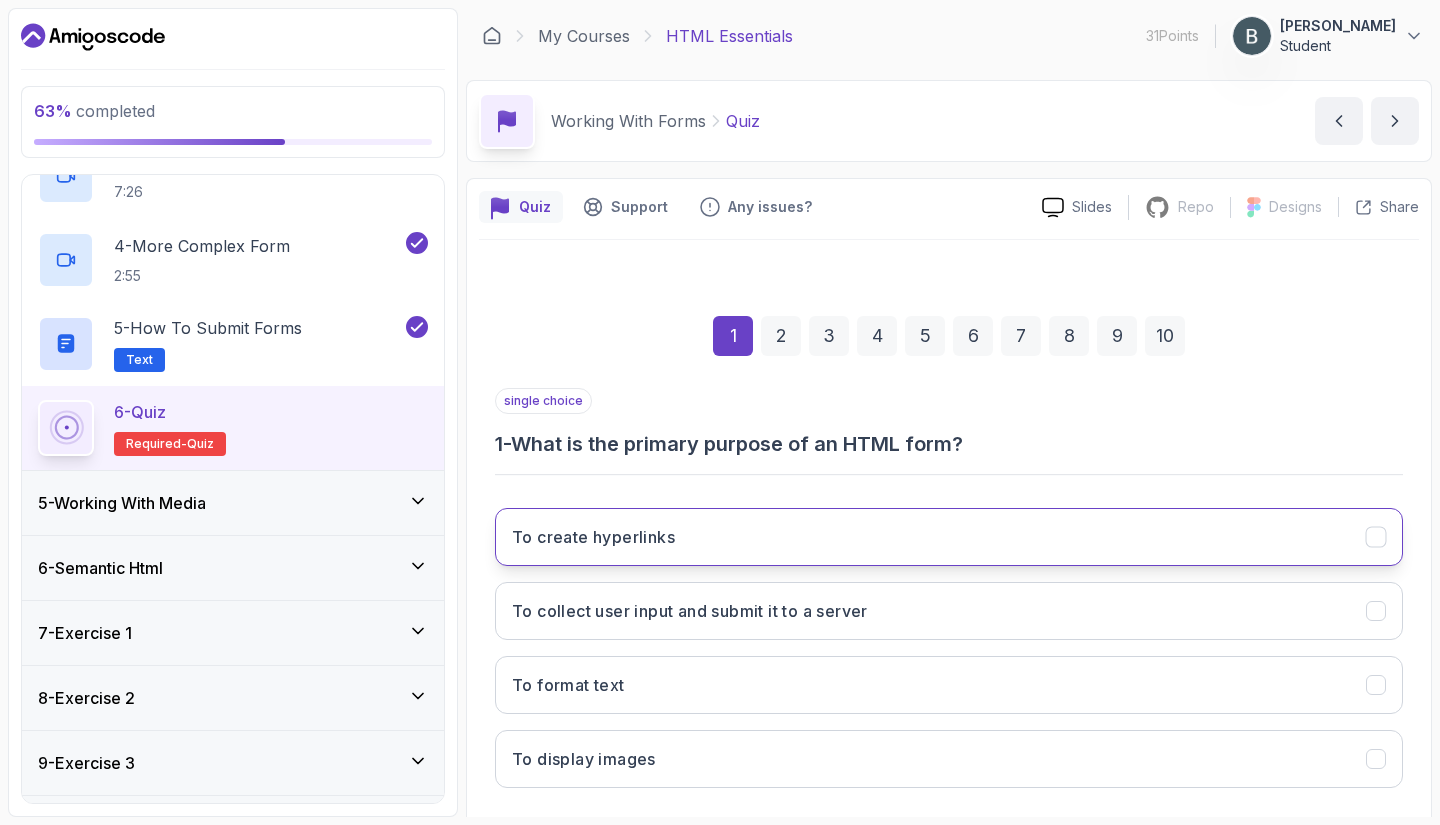 scroll, scrollTop: 95, scrollLeft: 0, axis: vertical 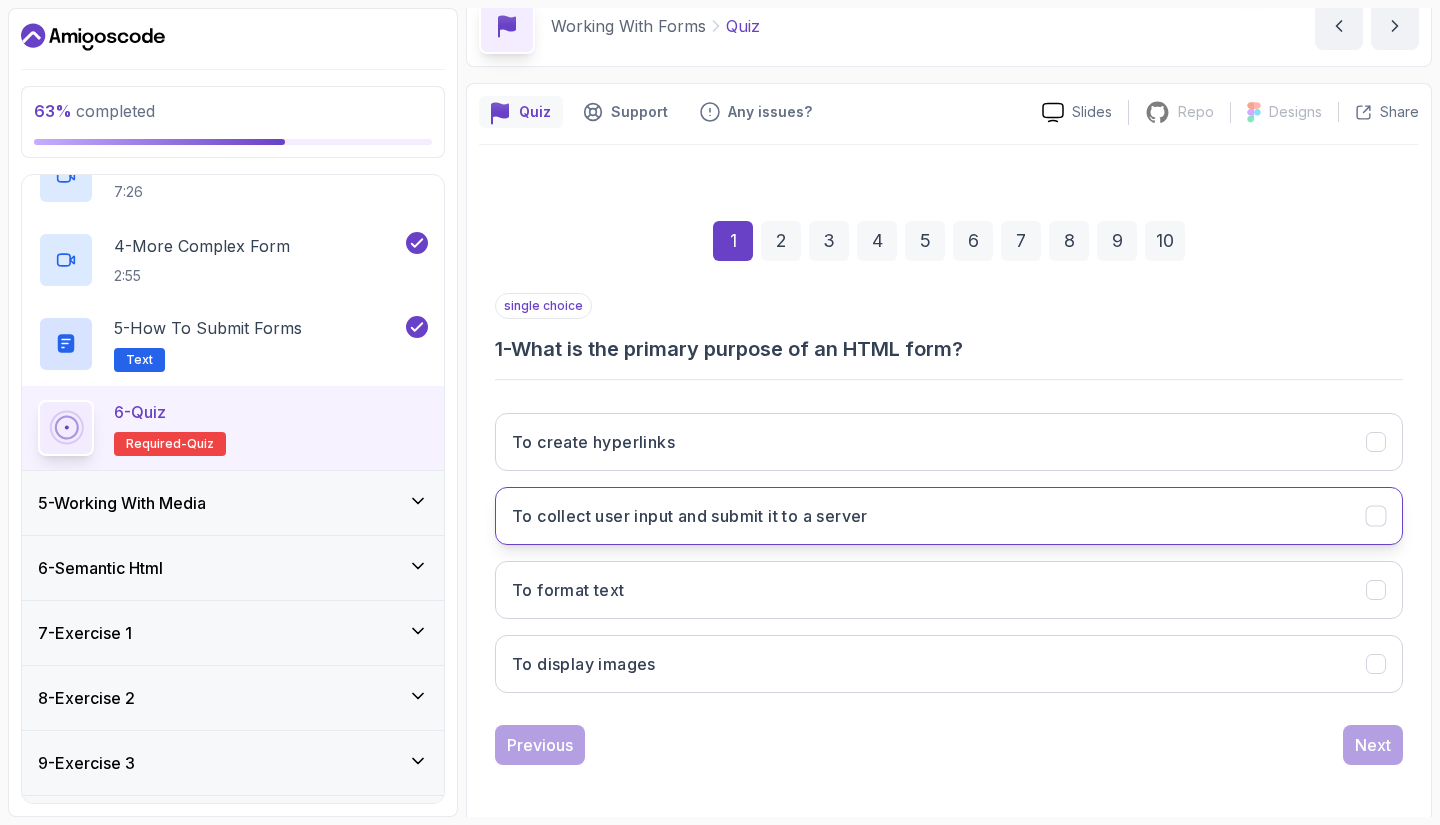 click on "To collect user input and submit it to a server" at bounding box center (690, 516) 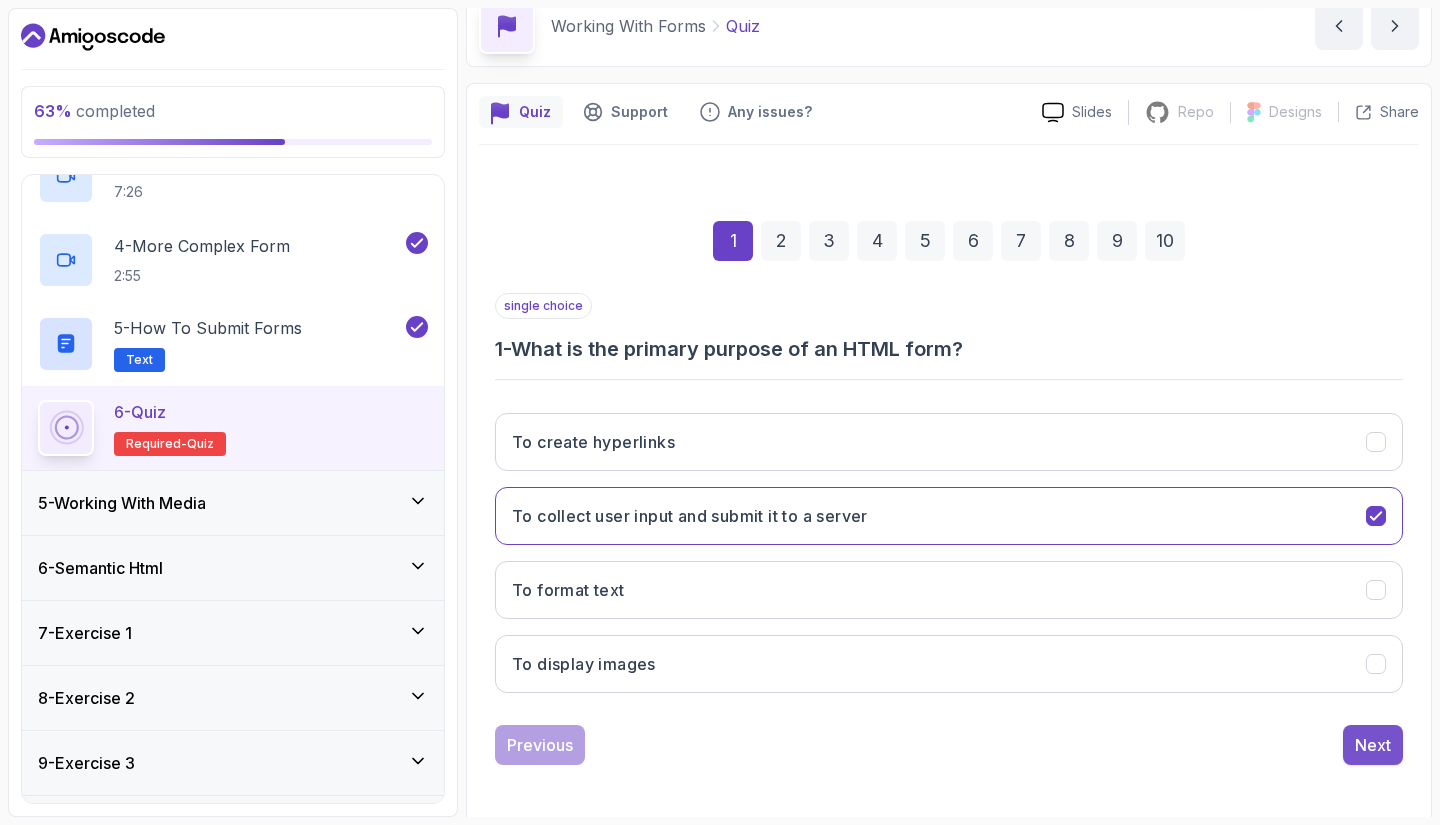 click on "Next" at bounding box center (1373, 745) 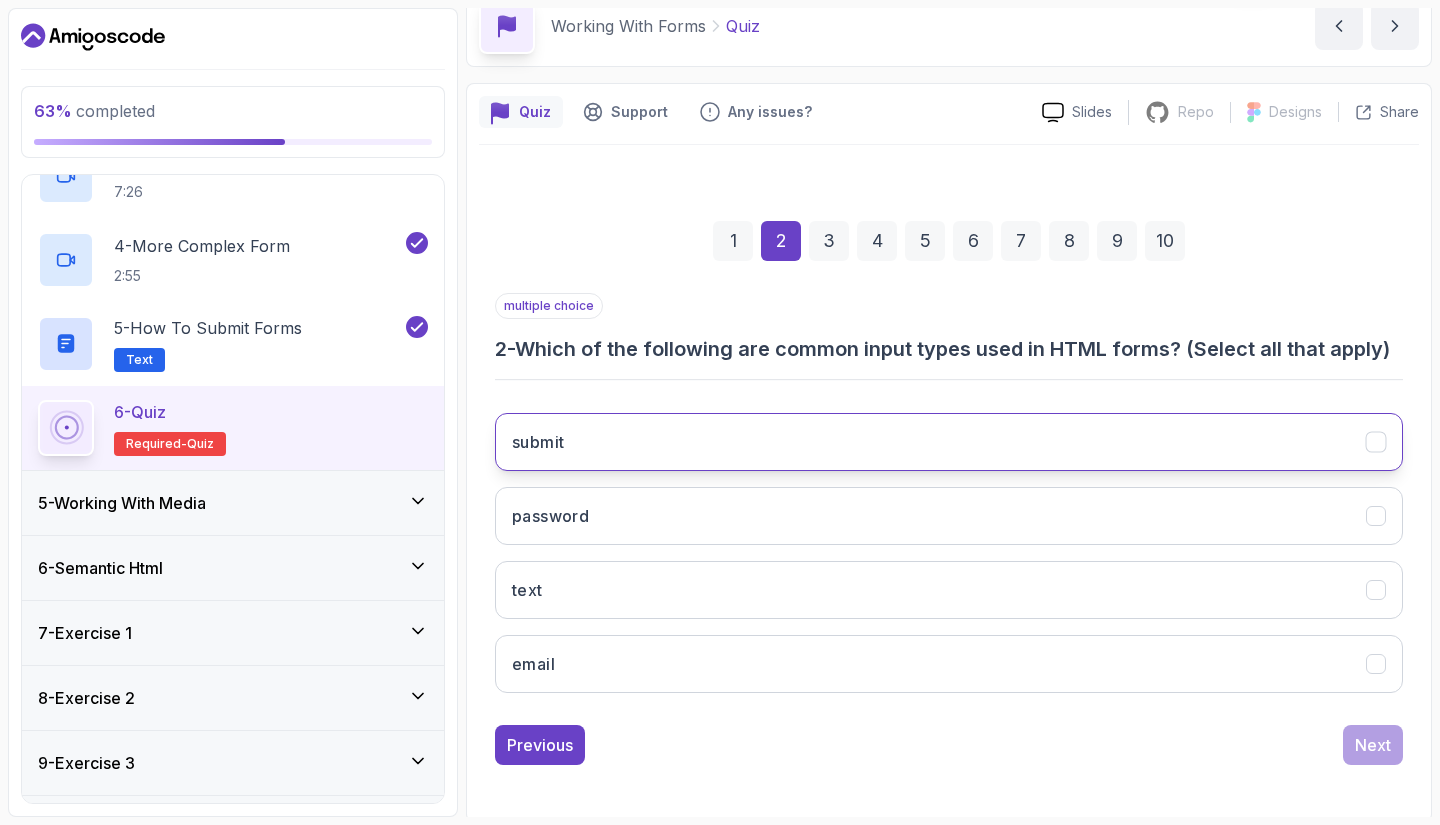 click on "submit" at bounding box center [949, 442] 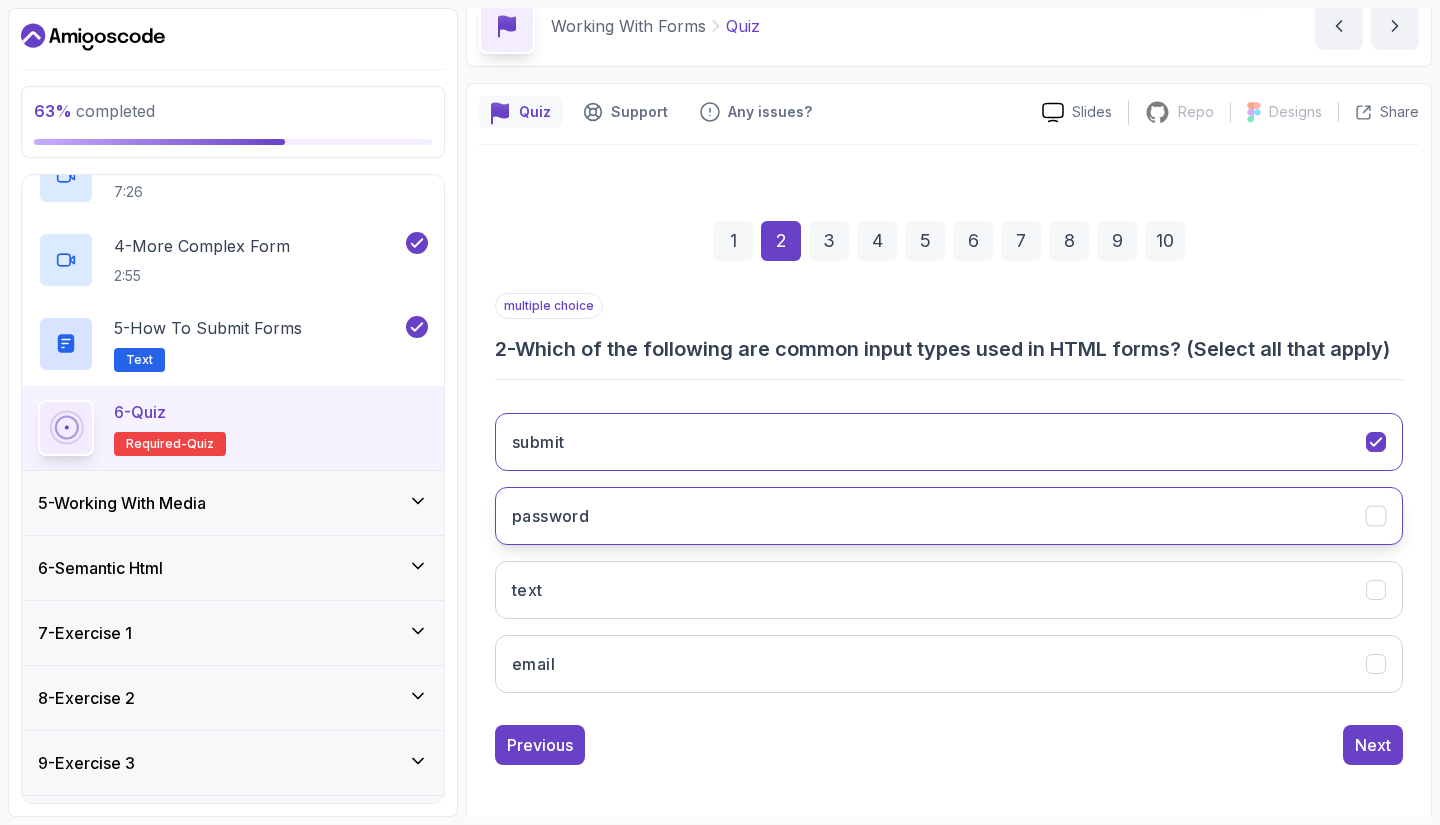 click on "password" at bounding box center (949, 516) 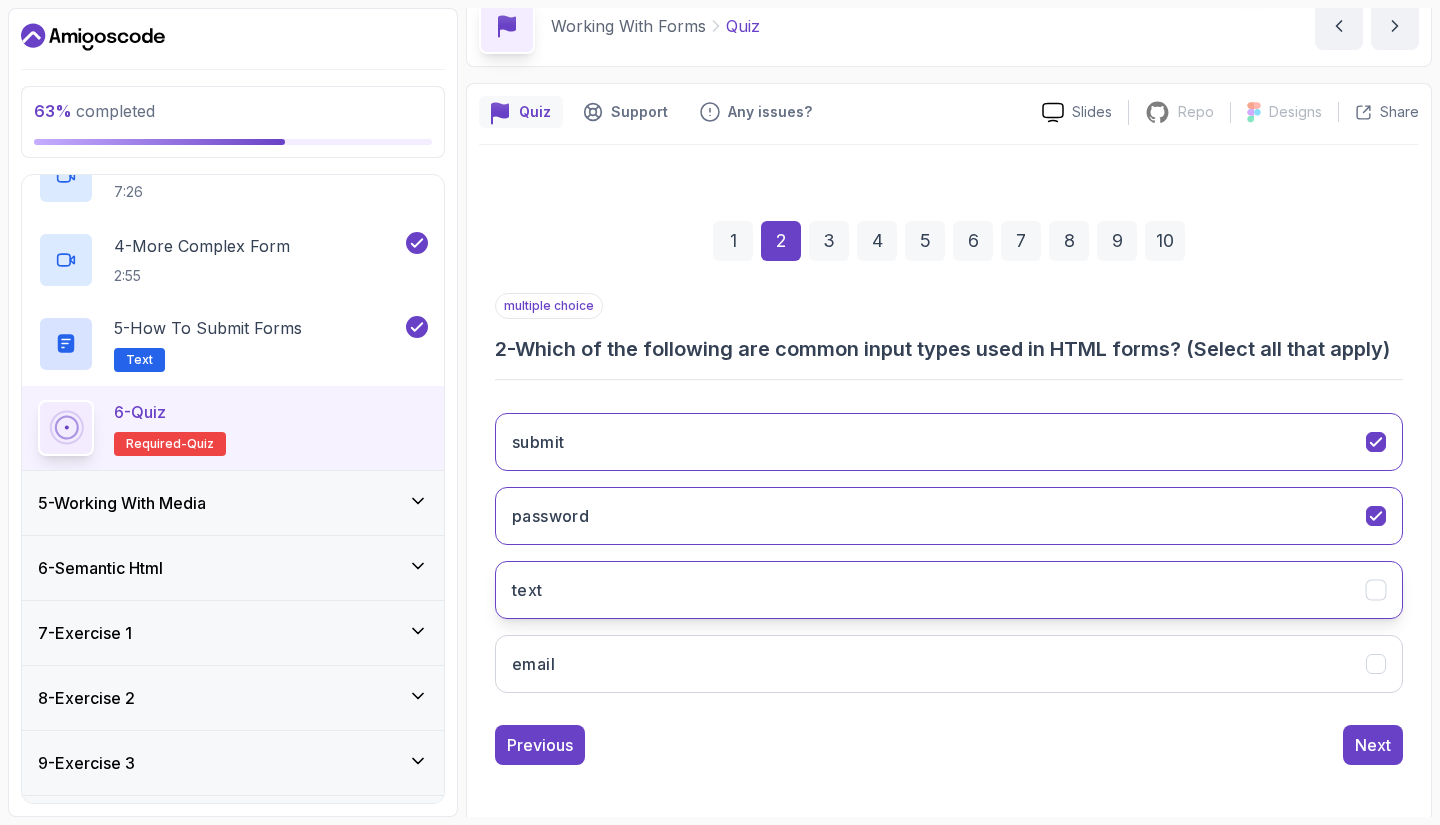 click on "text" at bounding box center [949, 590] 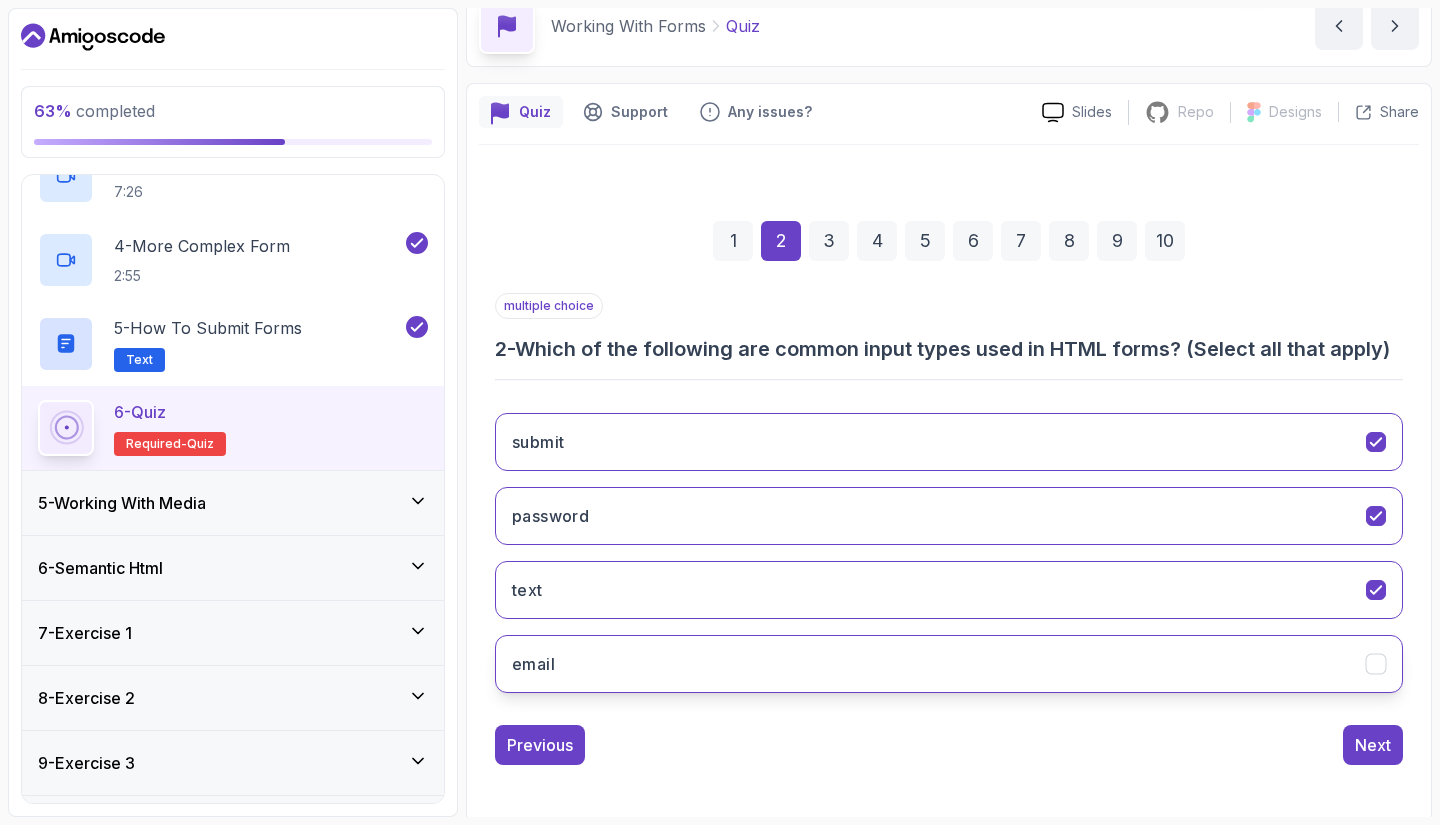 click on "email" at bounding box center (949, 664) 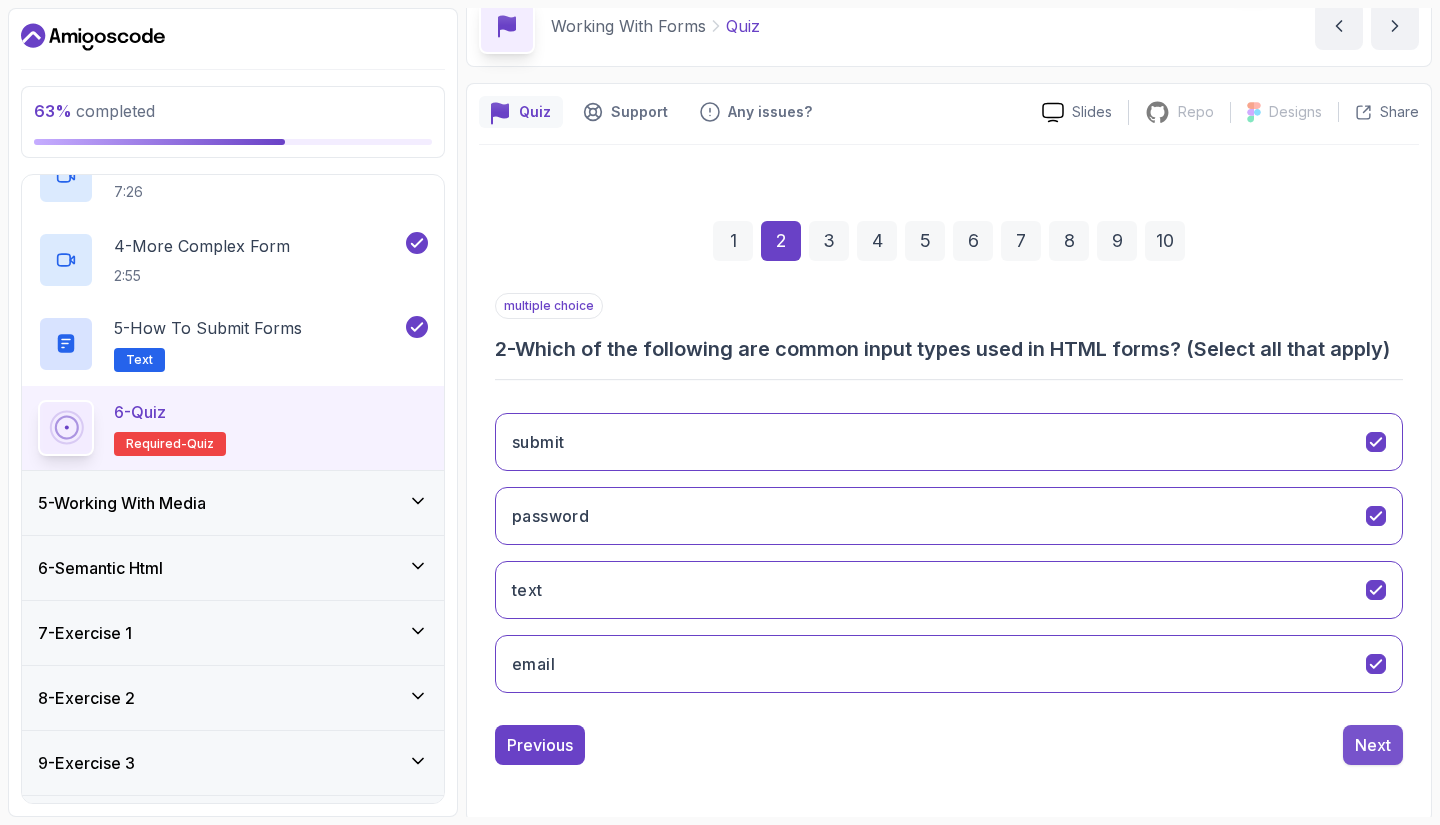 click on "Next" at bounding box center (1373, 745) 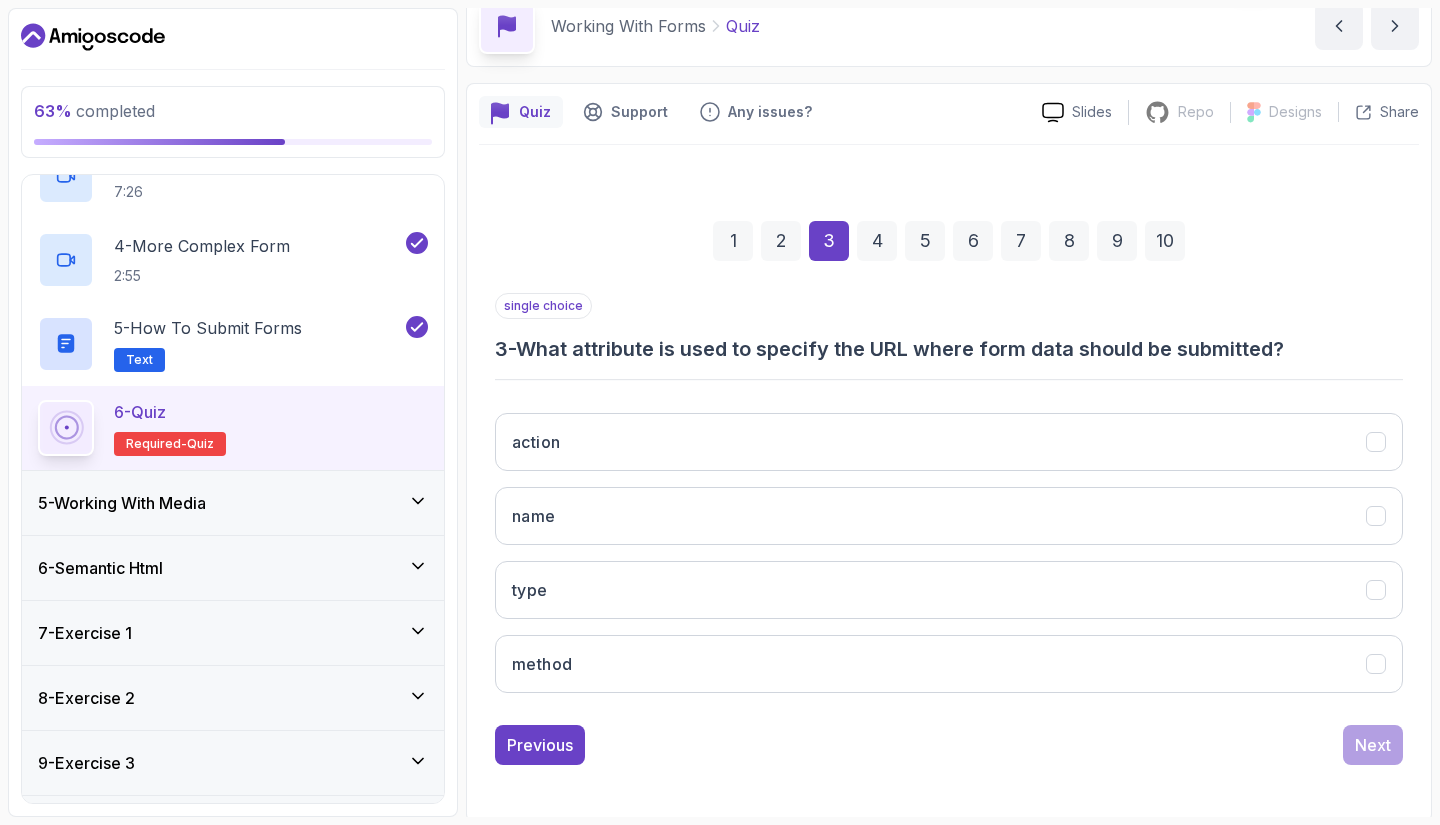 click on "action name type method" at bounding box center (949, 553) 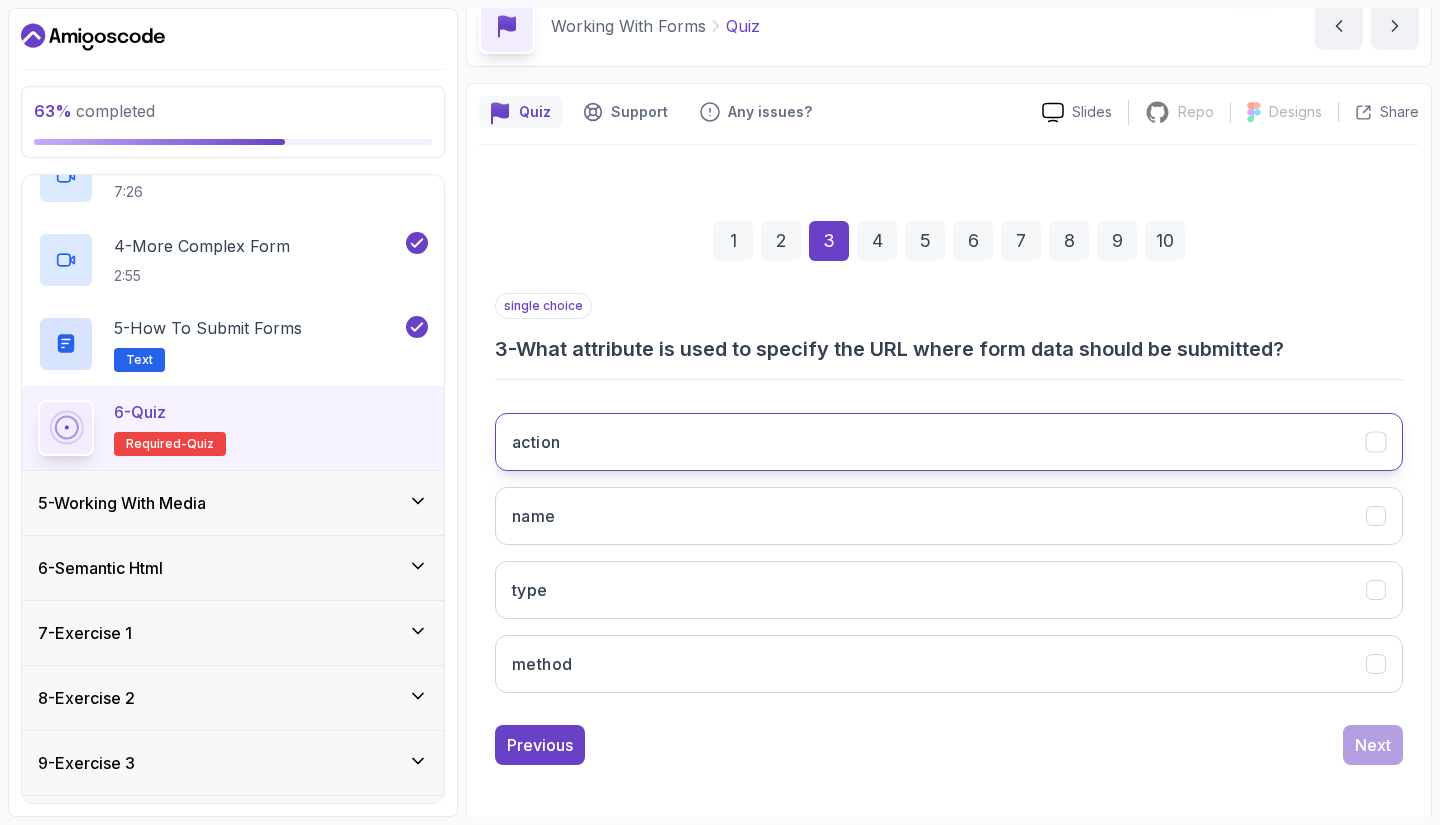 click on "action" at bounding box center [949, 442] 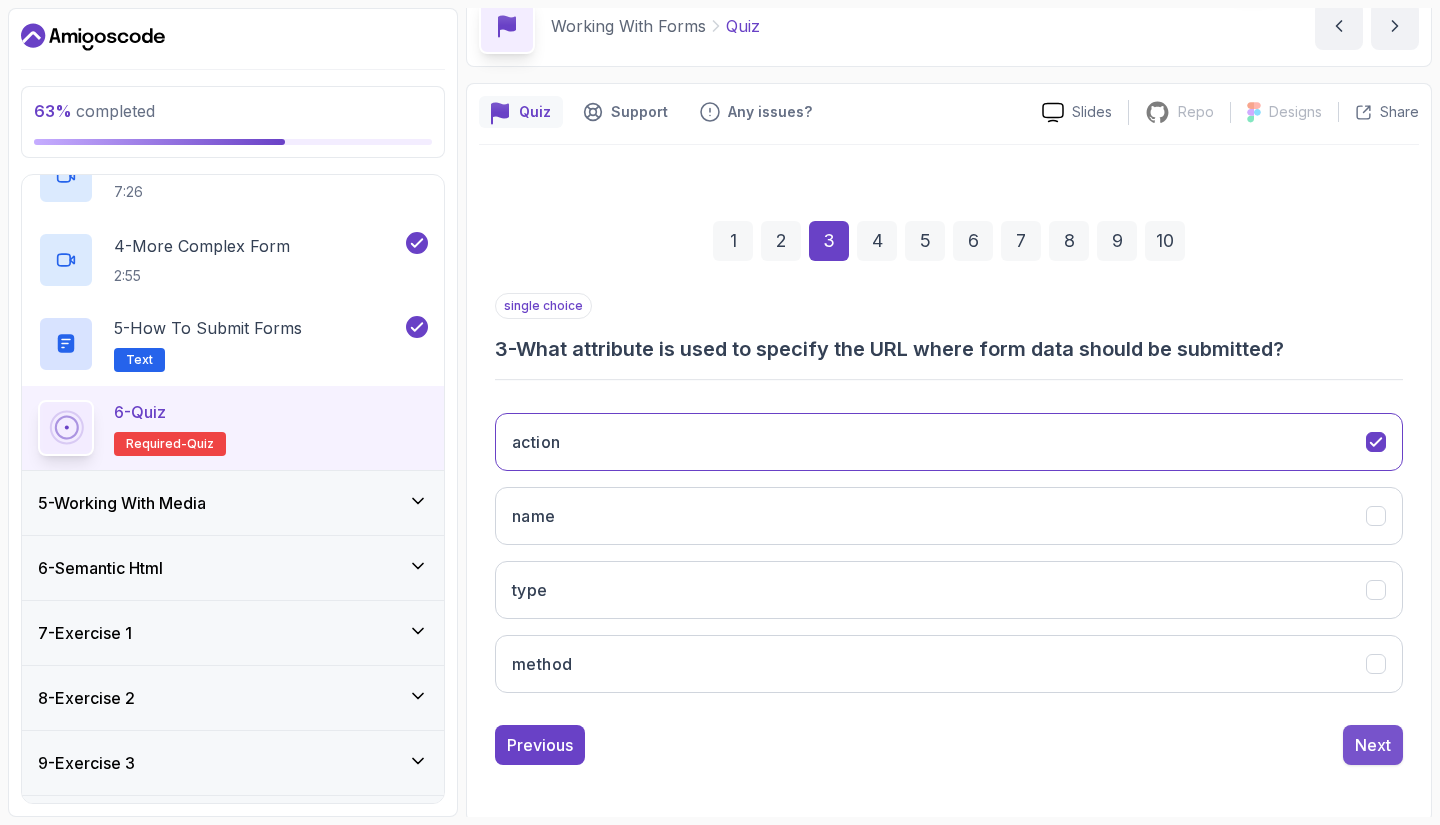 click on "Next" at bounding box center [1373, 745] 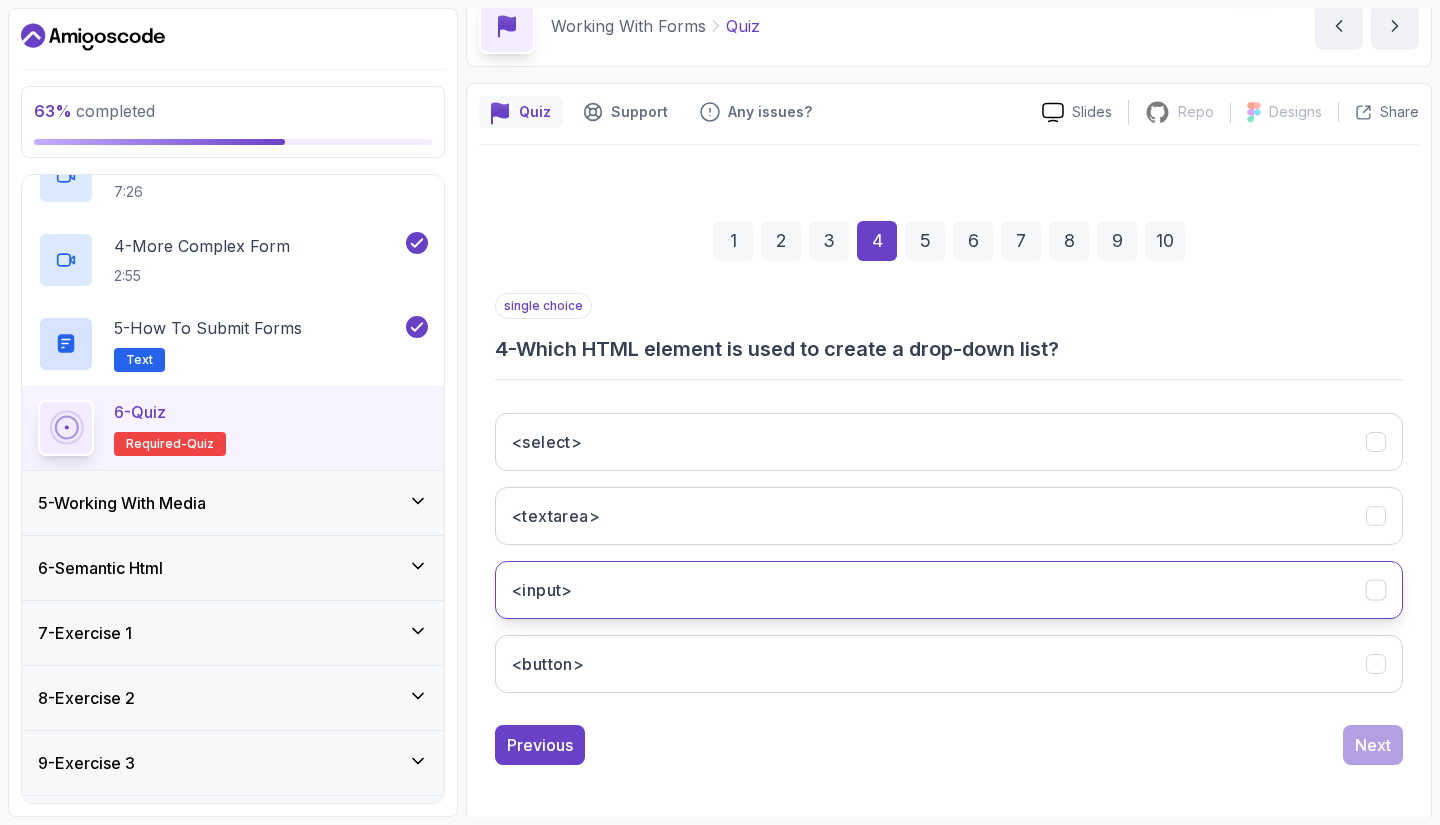 click on "<input>" at bounding box center (949, 590) 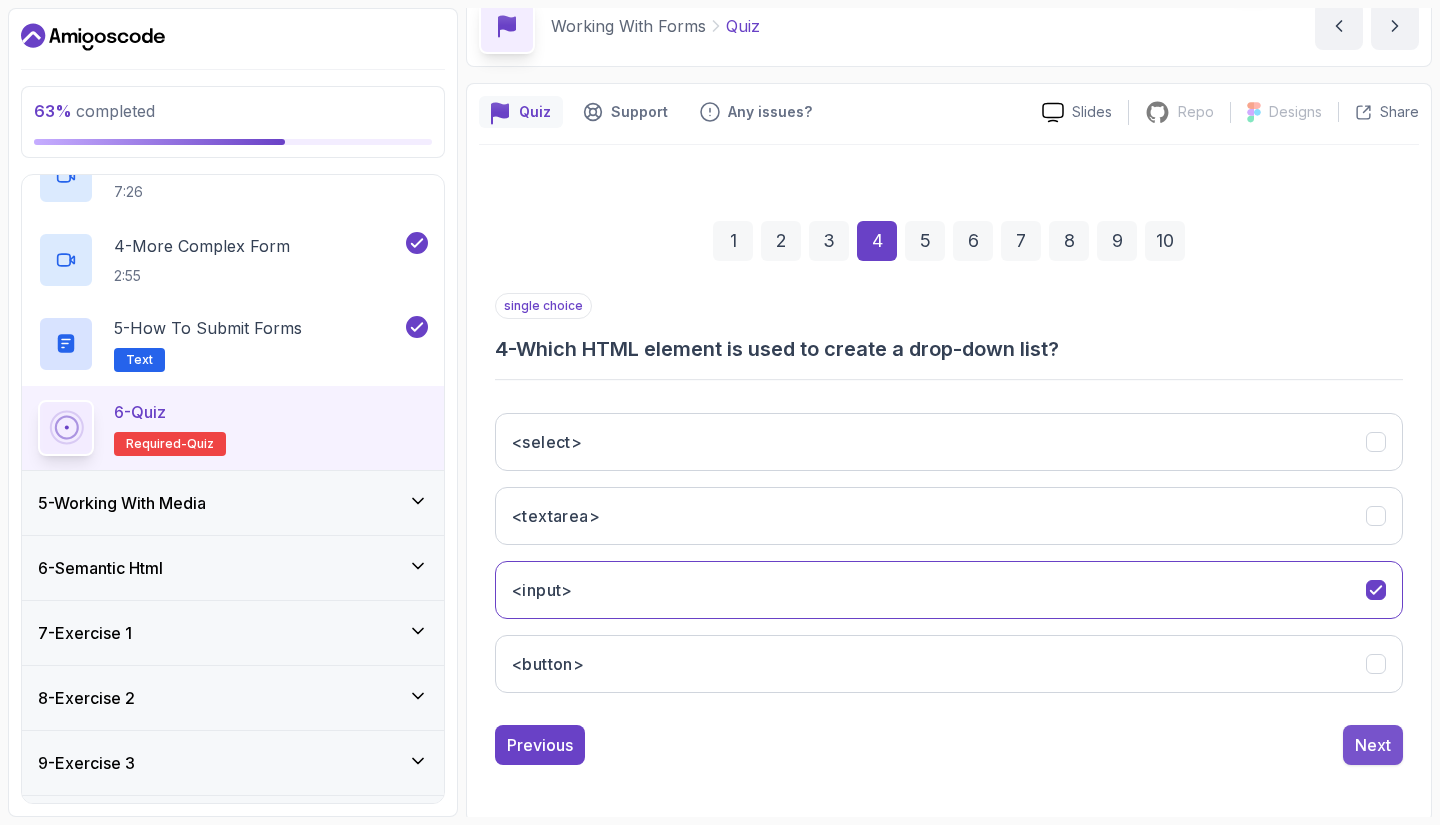 click on "Next" at bounding box center (1373, 745) 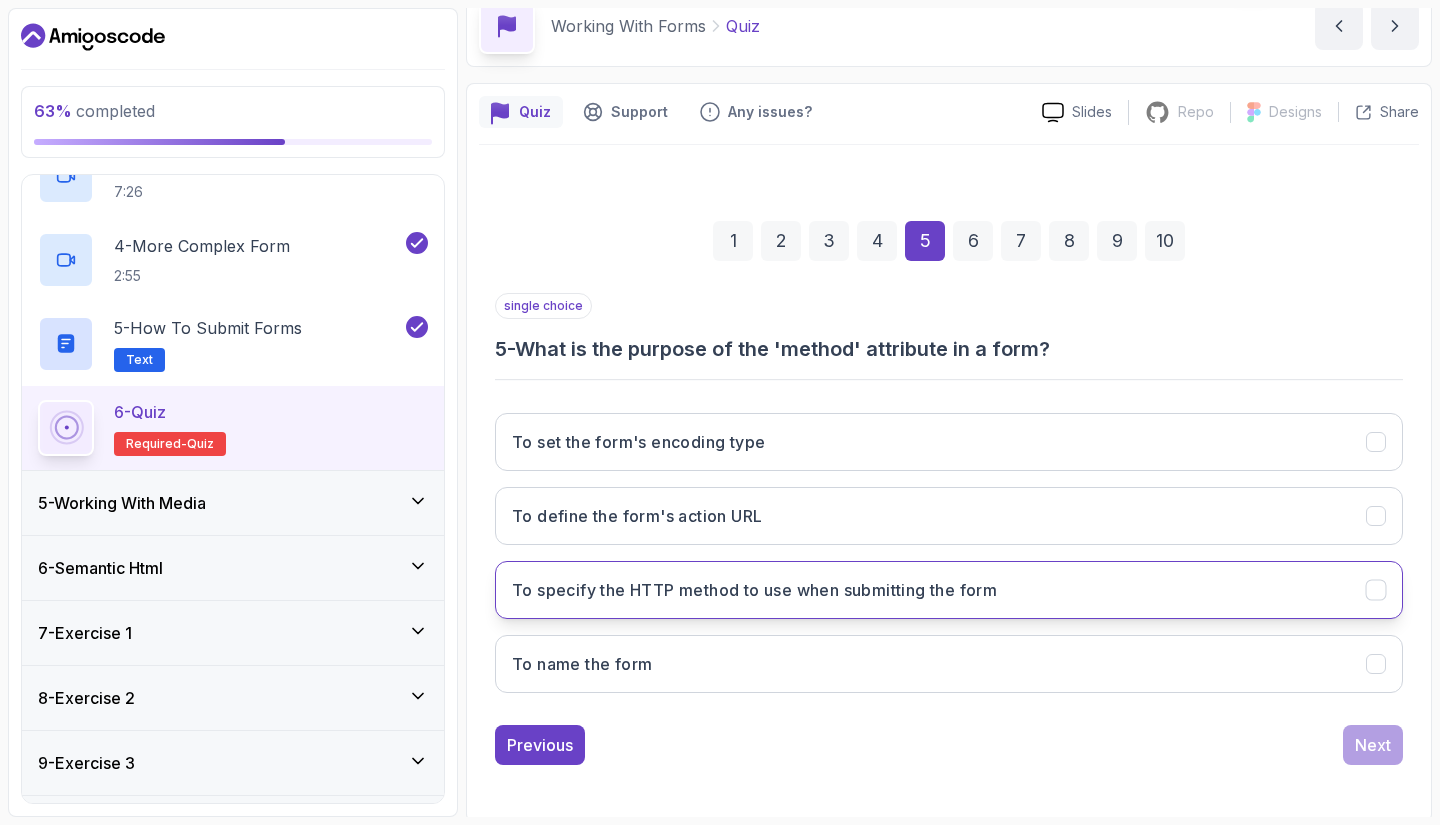 click on "To specify the HTTP method to use when submitting the form" at bounding box center [754, 590] 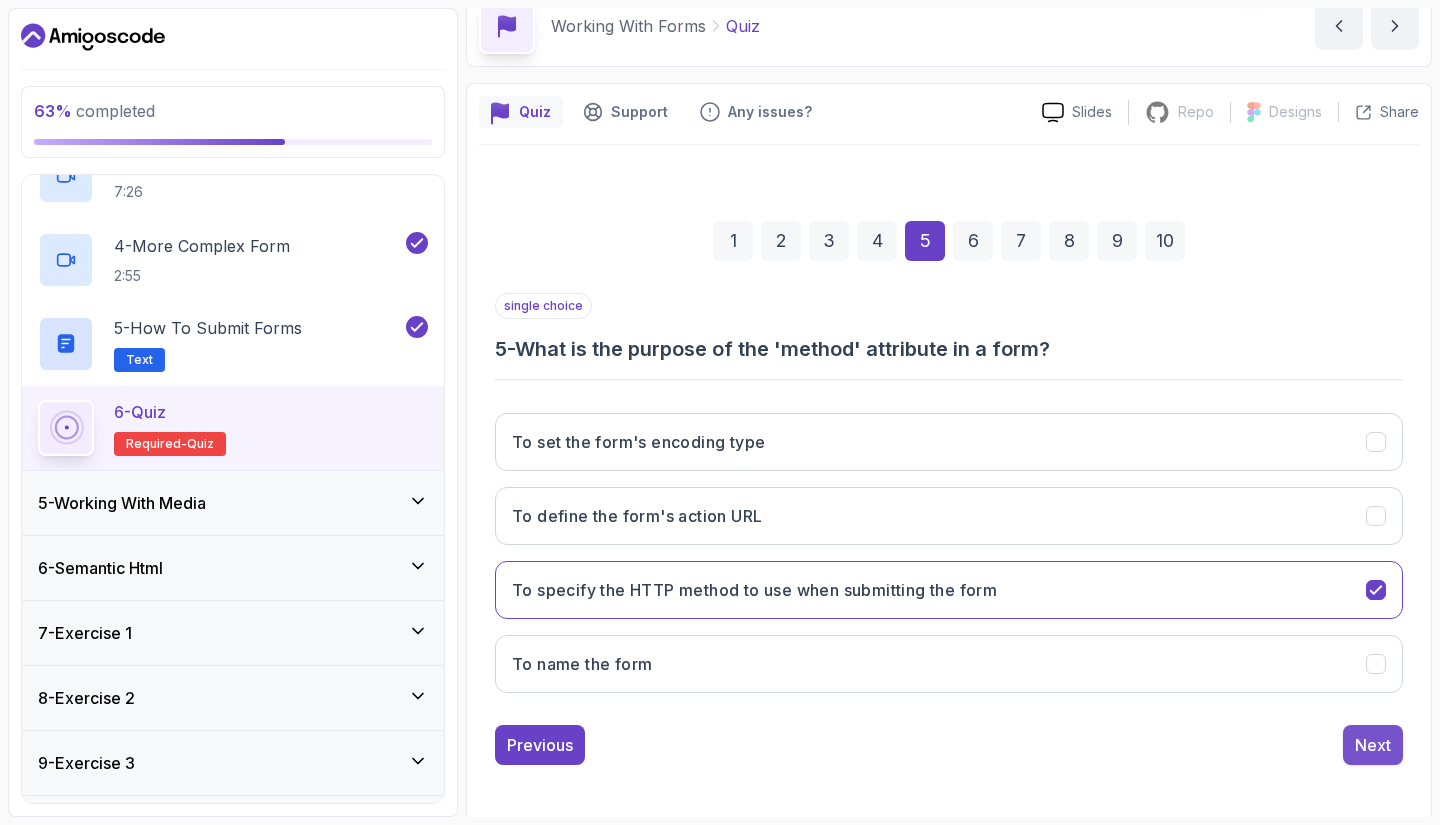 click on "Next" at bounding box center (1373, 745) 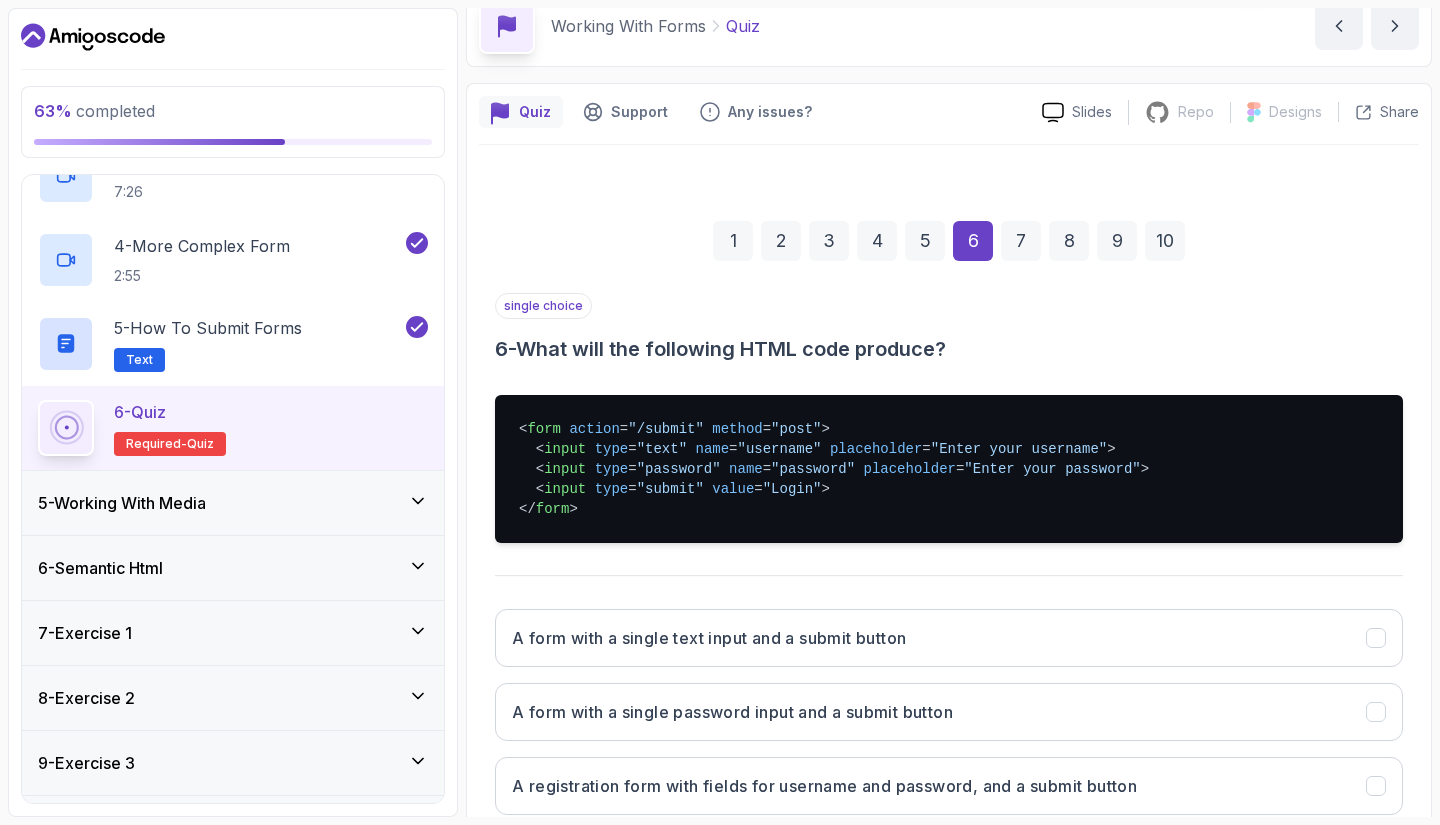 scroll, scrollTop: 242, scrollLeft: 0, axis: vertical 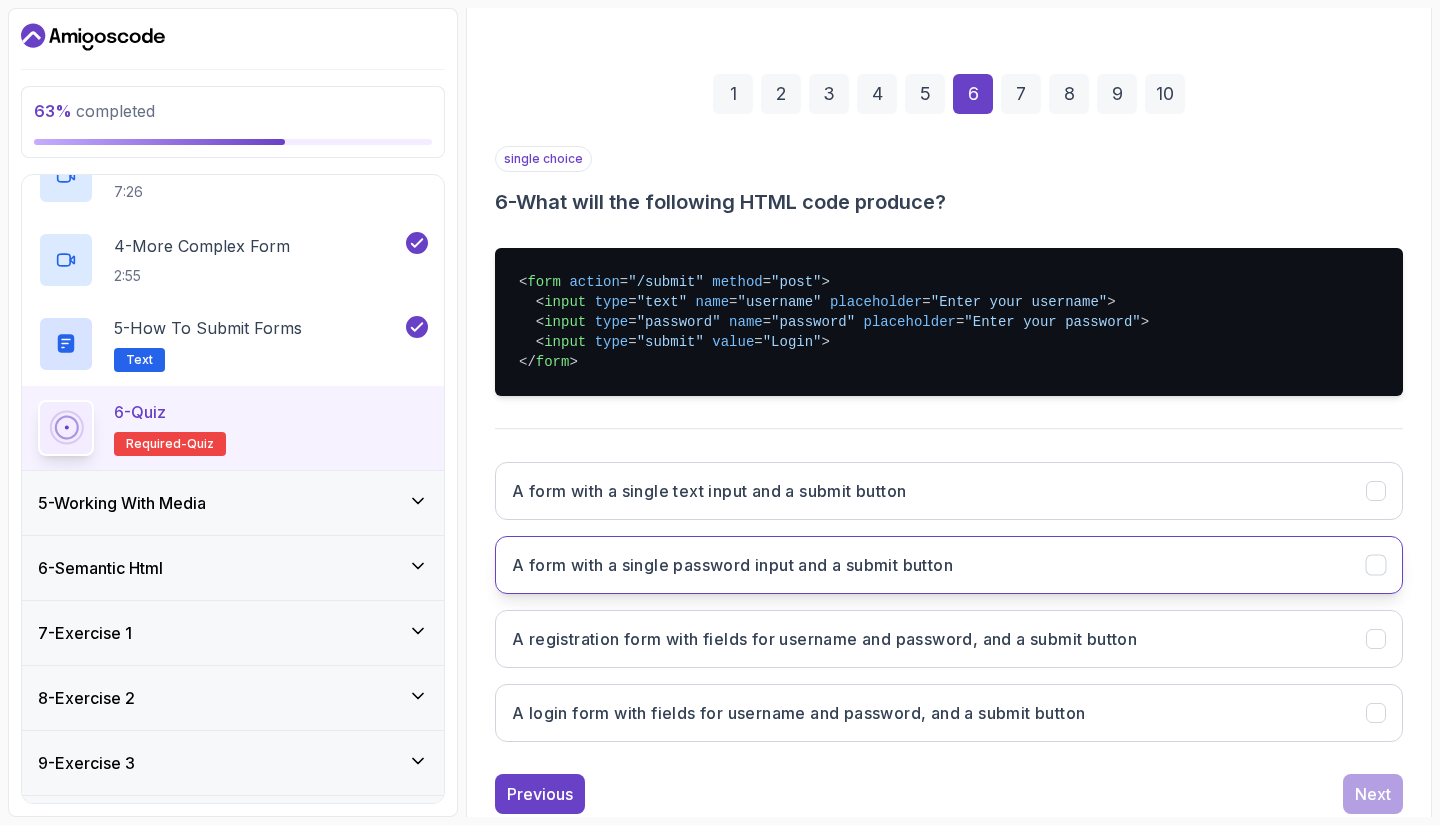 drag, startPoint x: 760, startPoint y: 505, endPoint x: 768, endPoint y: 547, distance: 42.755116 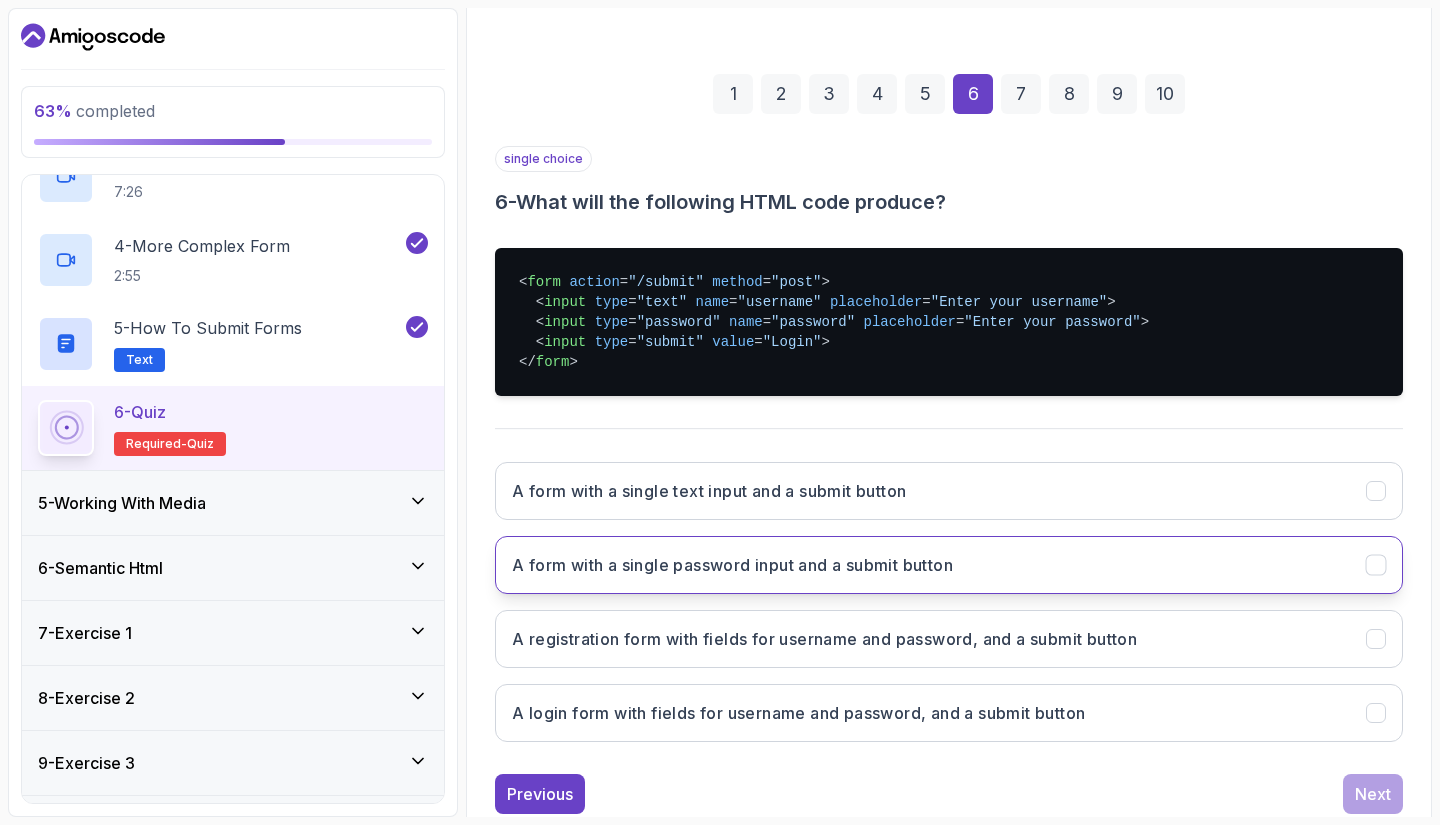 click on "A form with a single text input and a submit button A form with a single password input and a submit button A registration form with fields for username and password, and a submit button A login form with fields for username and password, and a submit button" at bounding box center [949, 602] 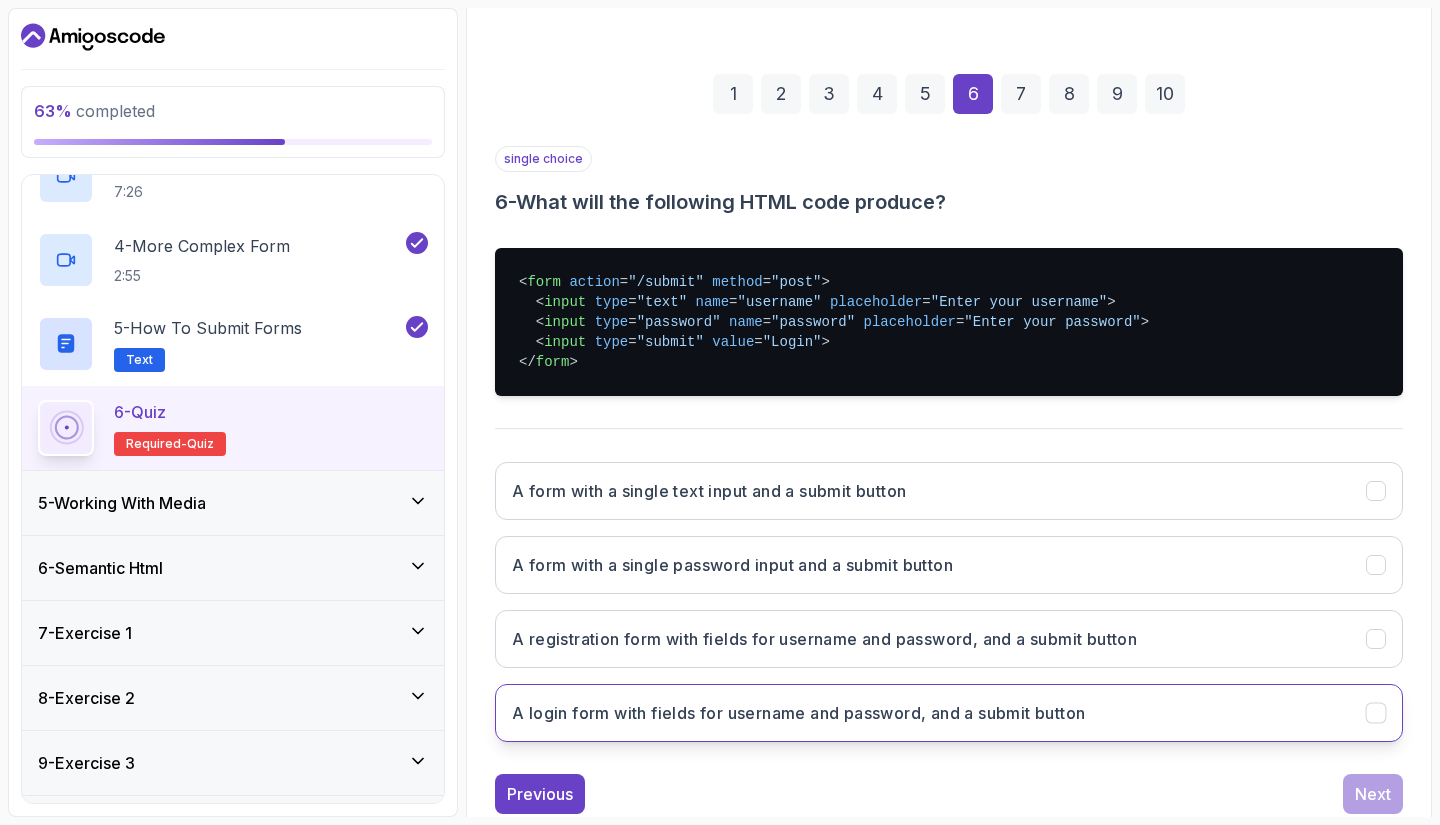click on "A login form with fields for username and password, and a submit button" at bounding box center [949, 713] 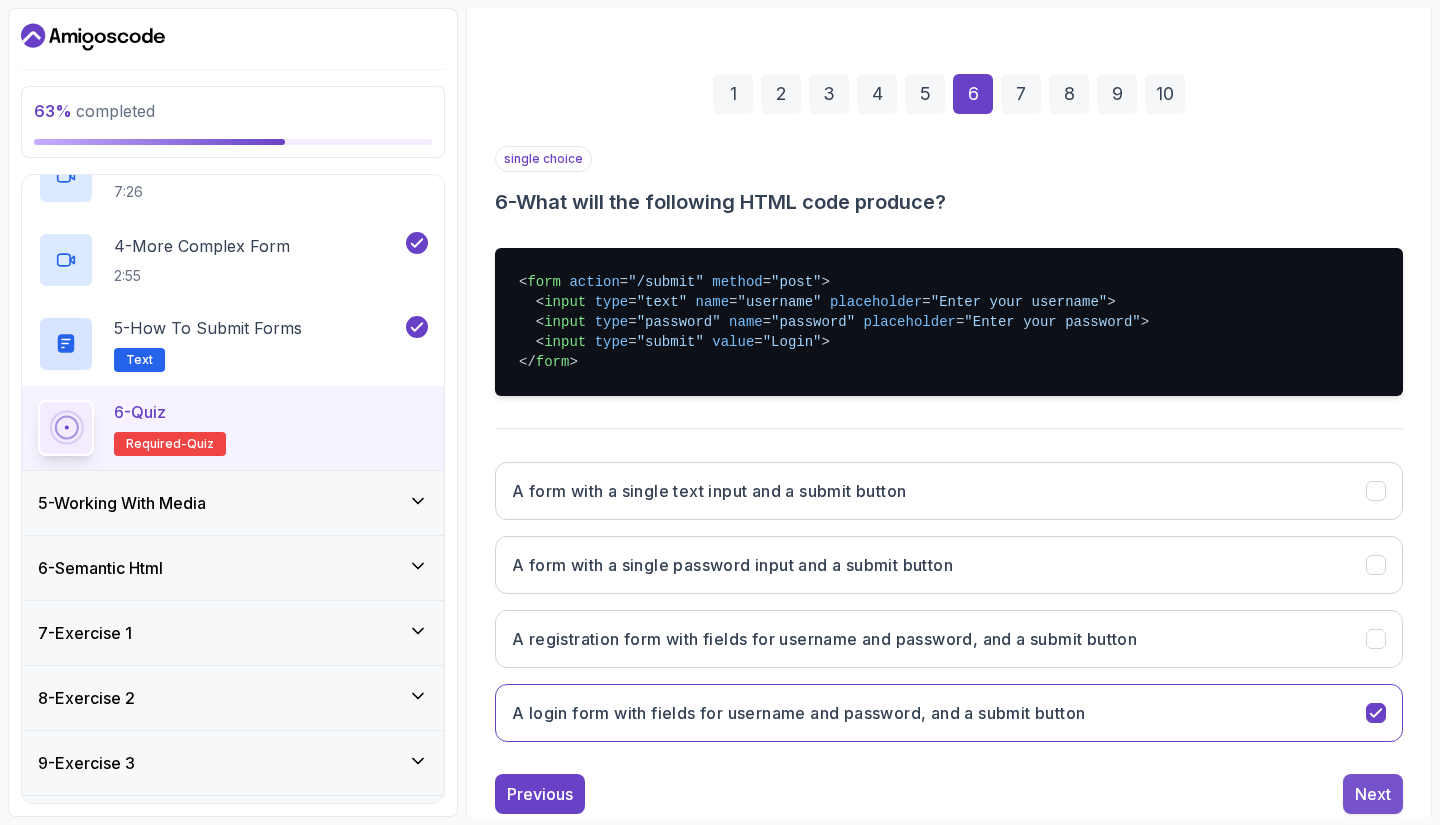 click on "Next" at bounding box center [1373, 794] 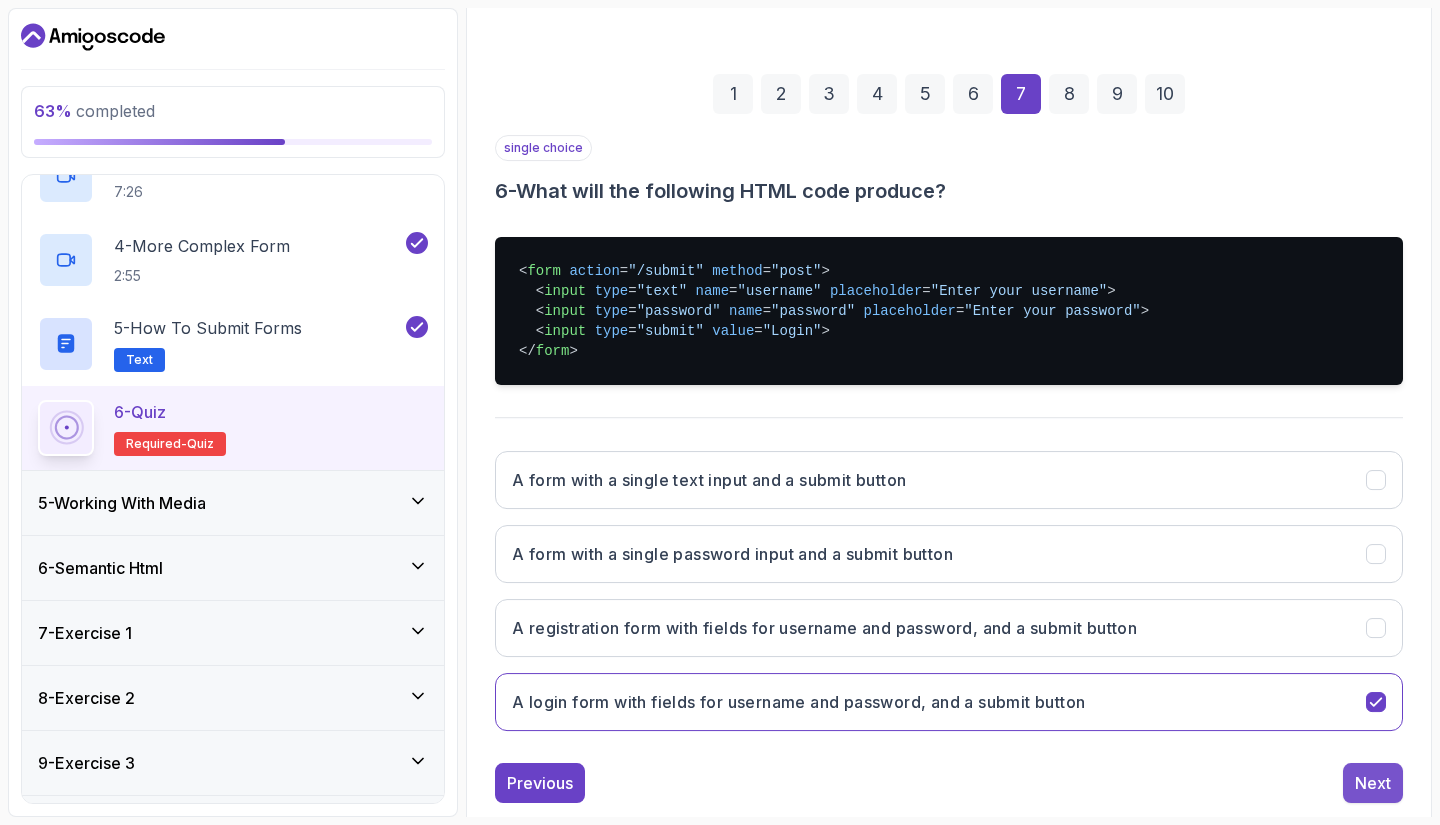 scroll, scrollTop: 95, scrollLeft: 0, axis: vertical 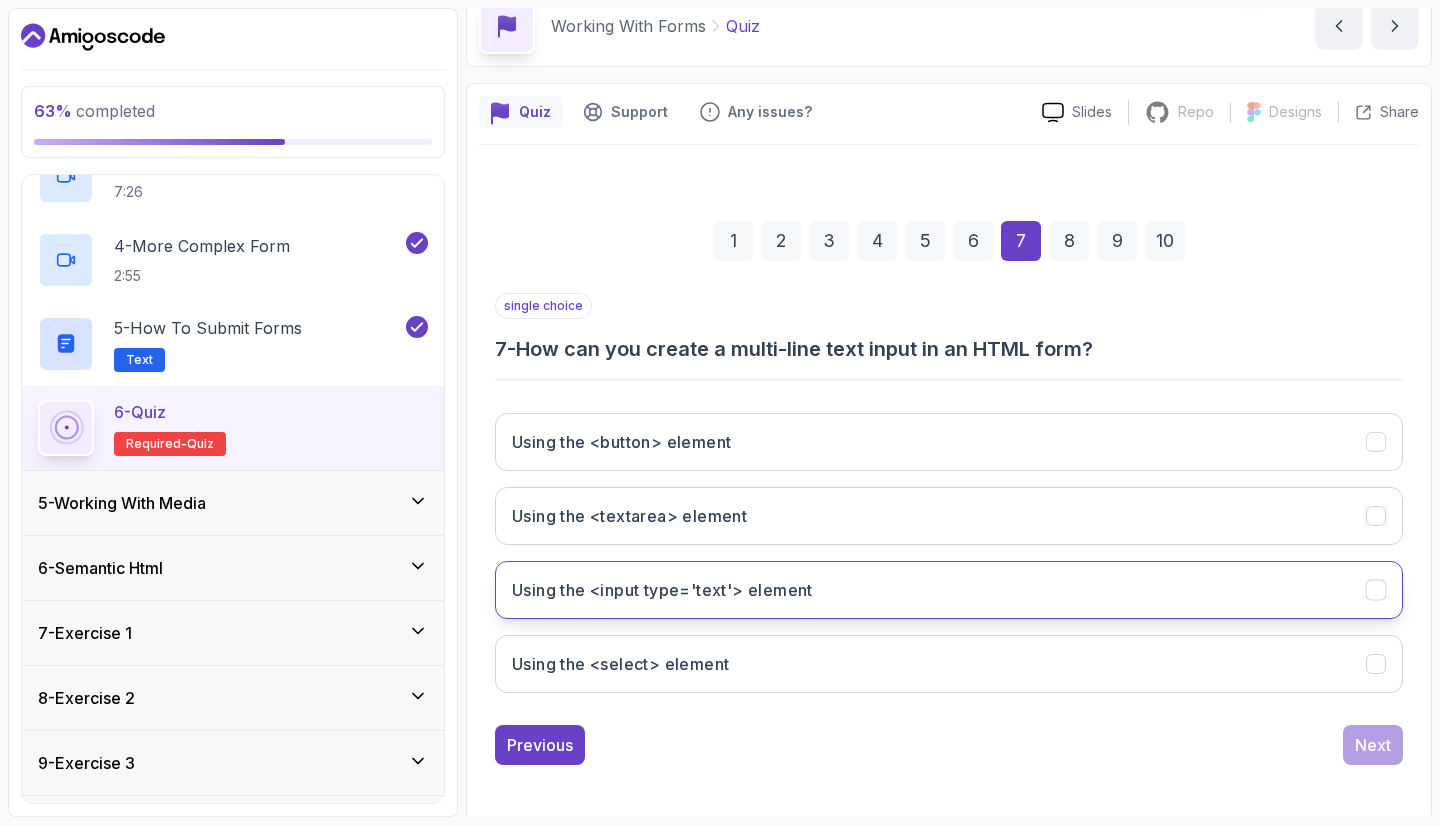 click on "Using the <input type='text'> element" at bounding box center [662, 590] 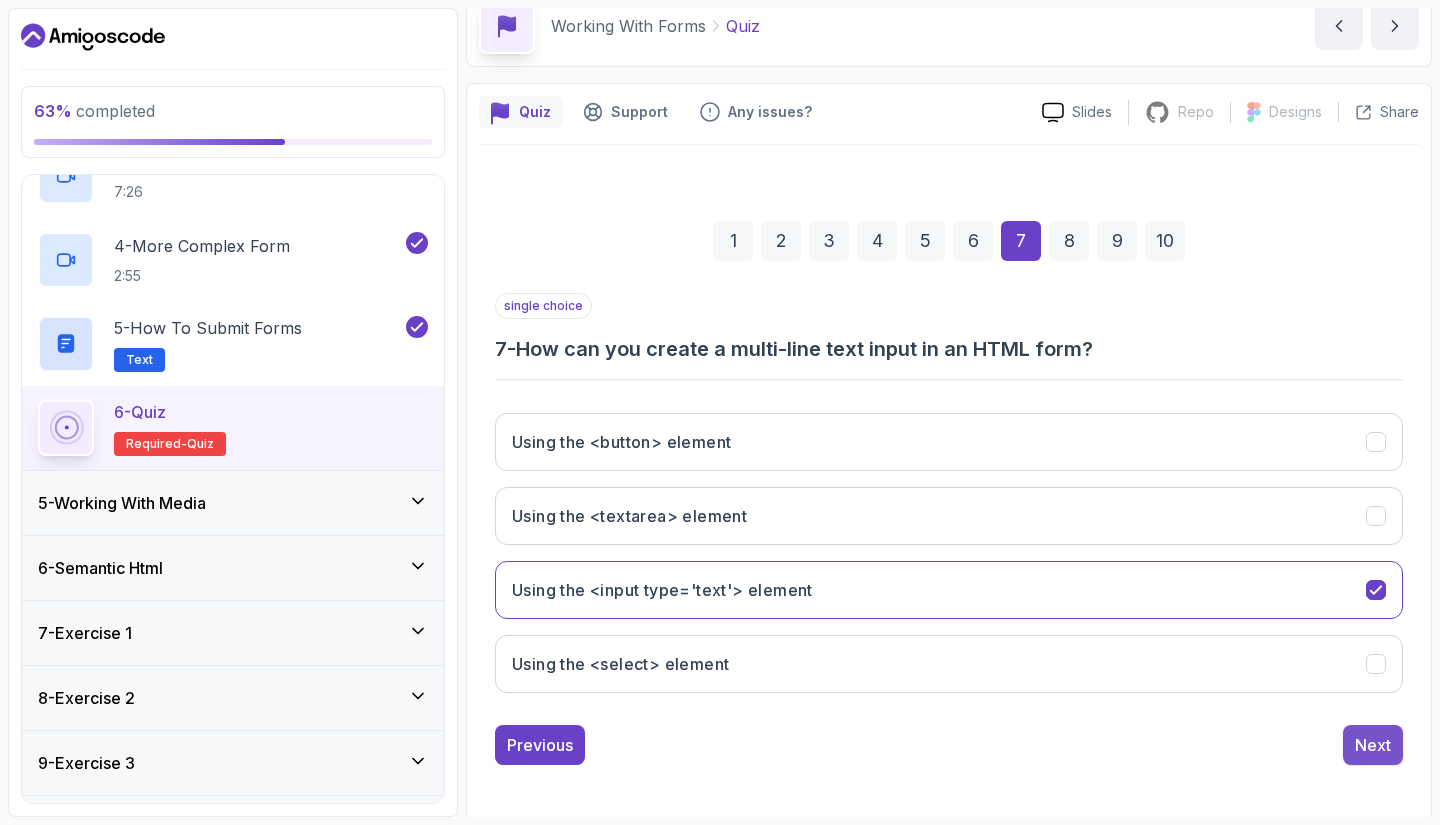 click on "Next" at bounding box center [1373, 745] 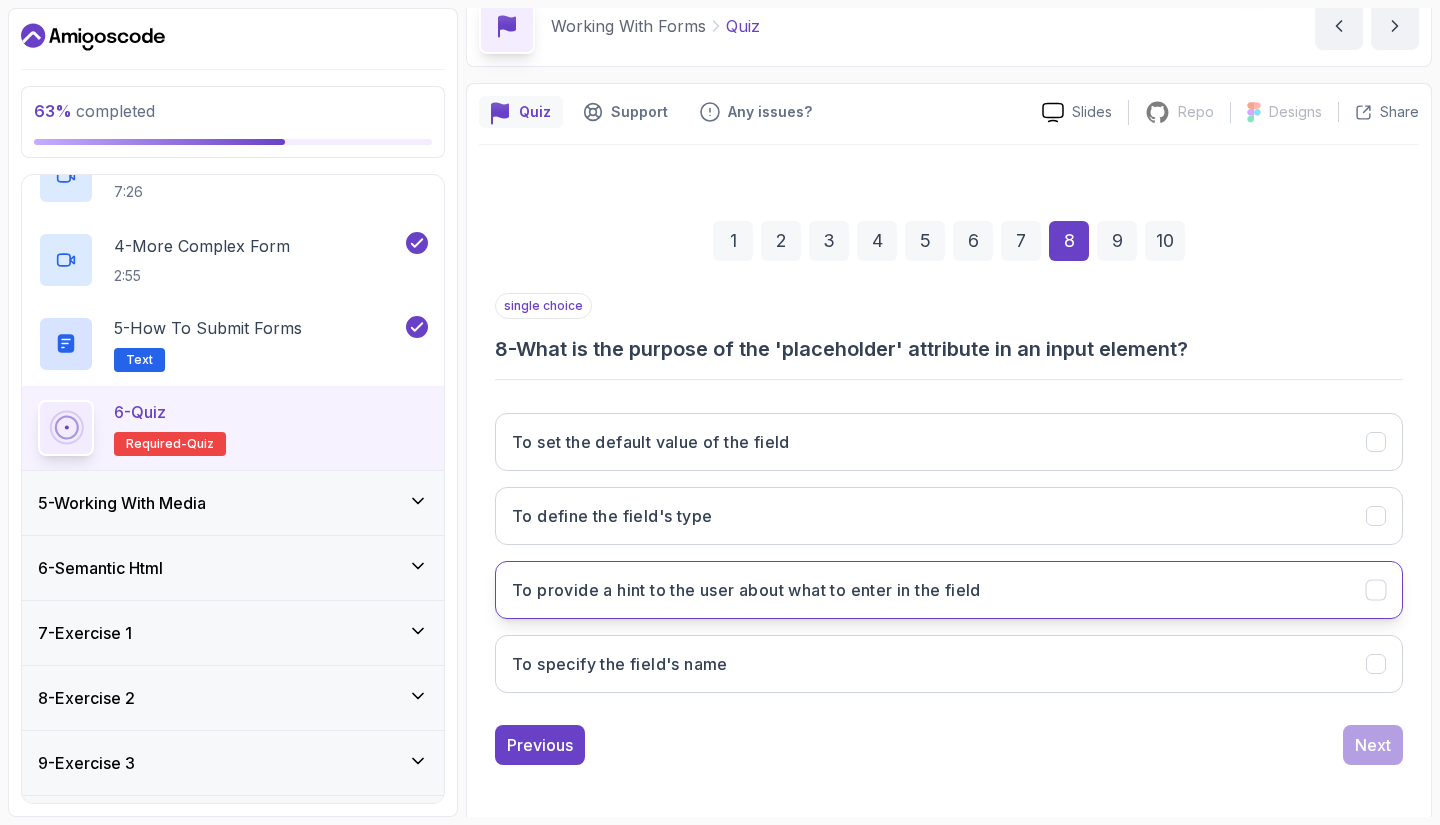 click on "To provide a hint to the user about what to enter in the field" at bounding box center (746, 590) 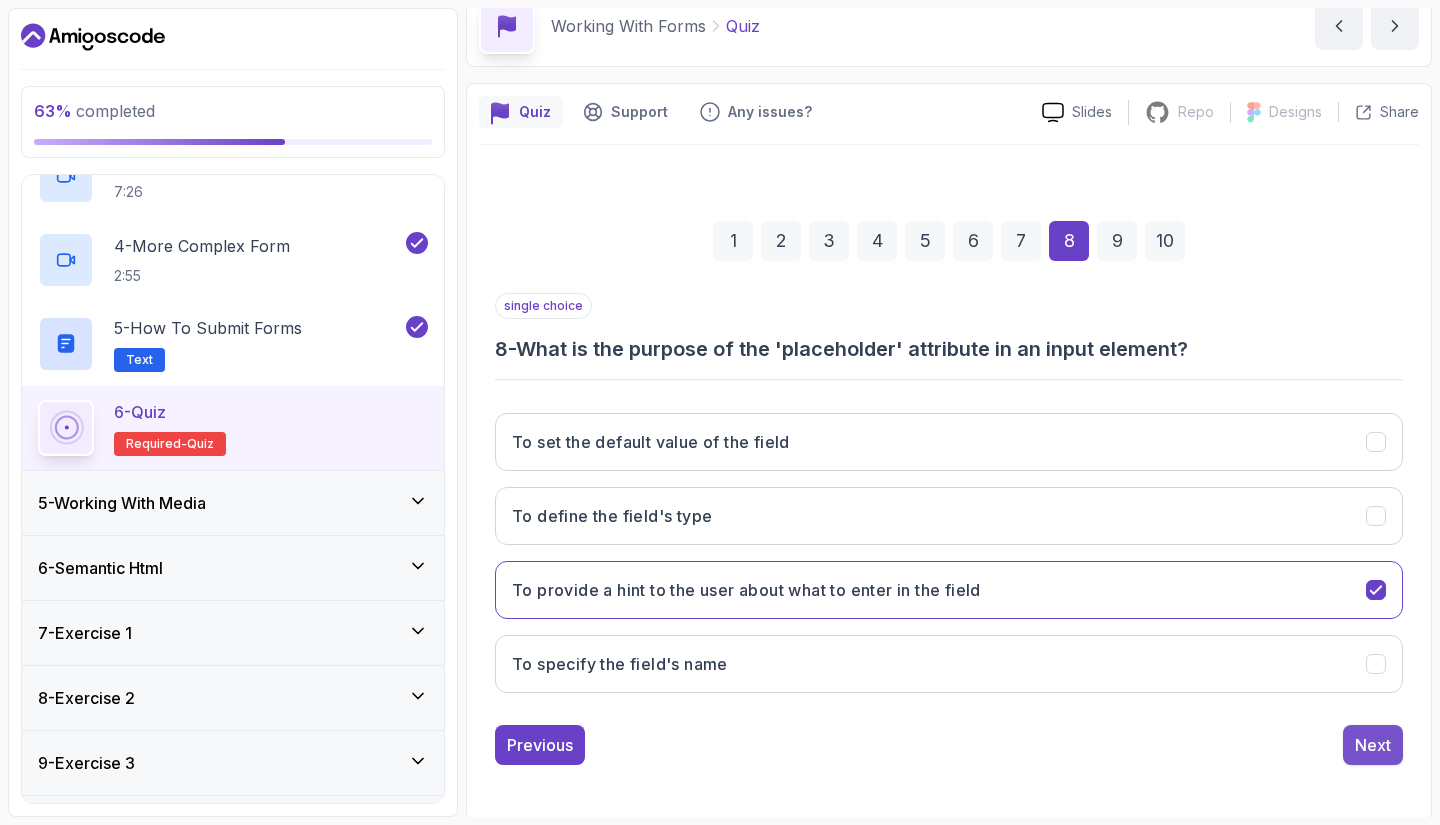 click on "Next" at bounding box center [1373, 745] 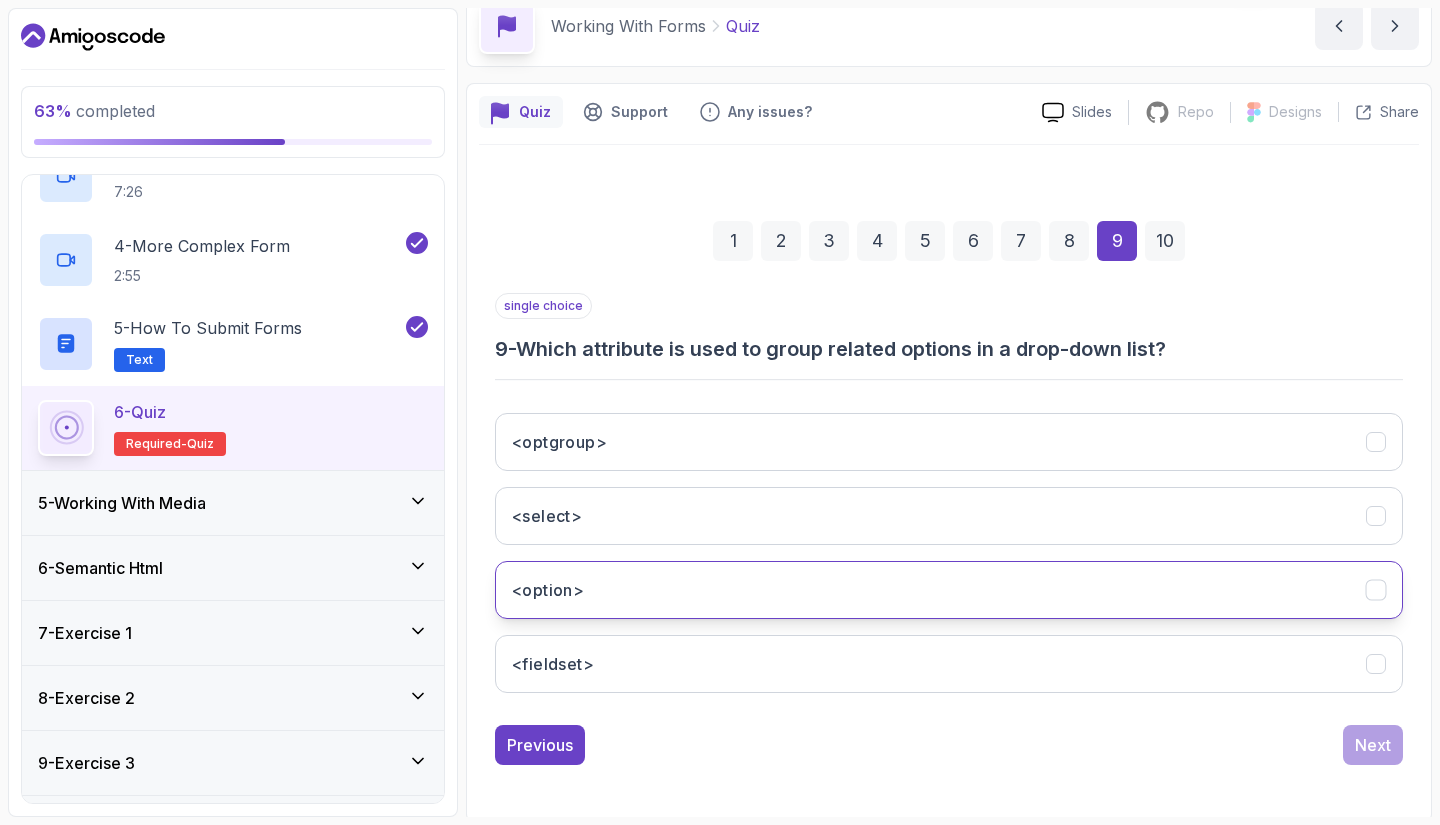 click on "<option>" at bounding box center (949, 590) 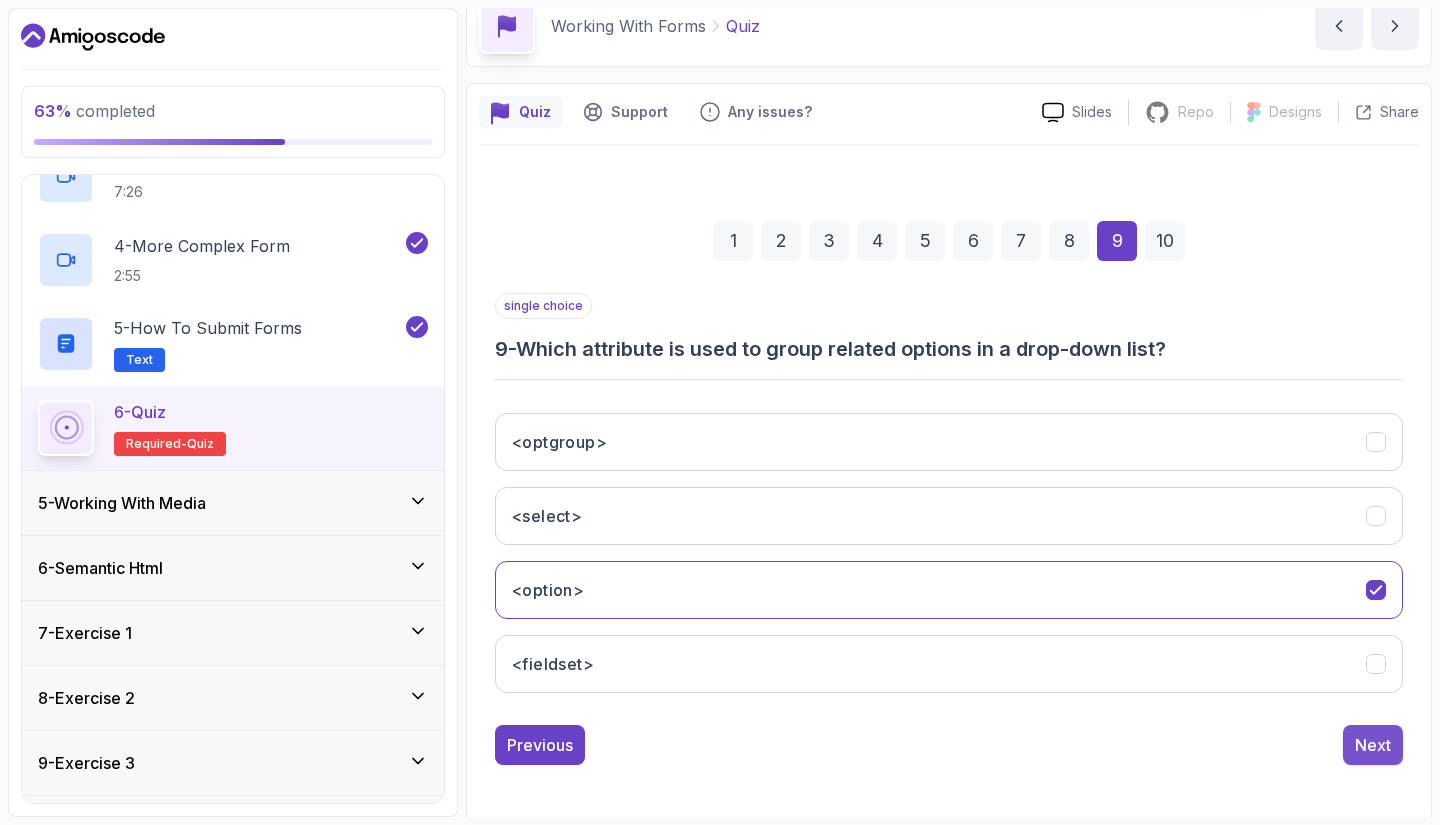 click on "Next" at bounding box center (1373, 745) 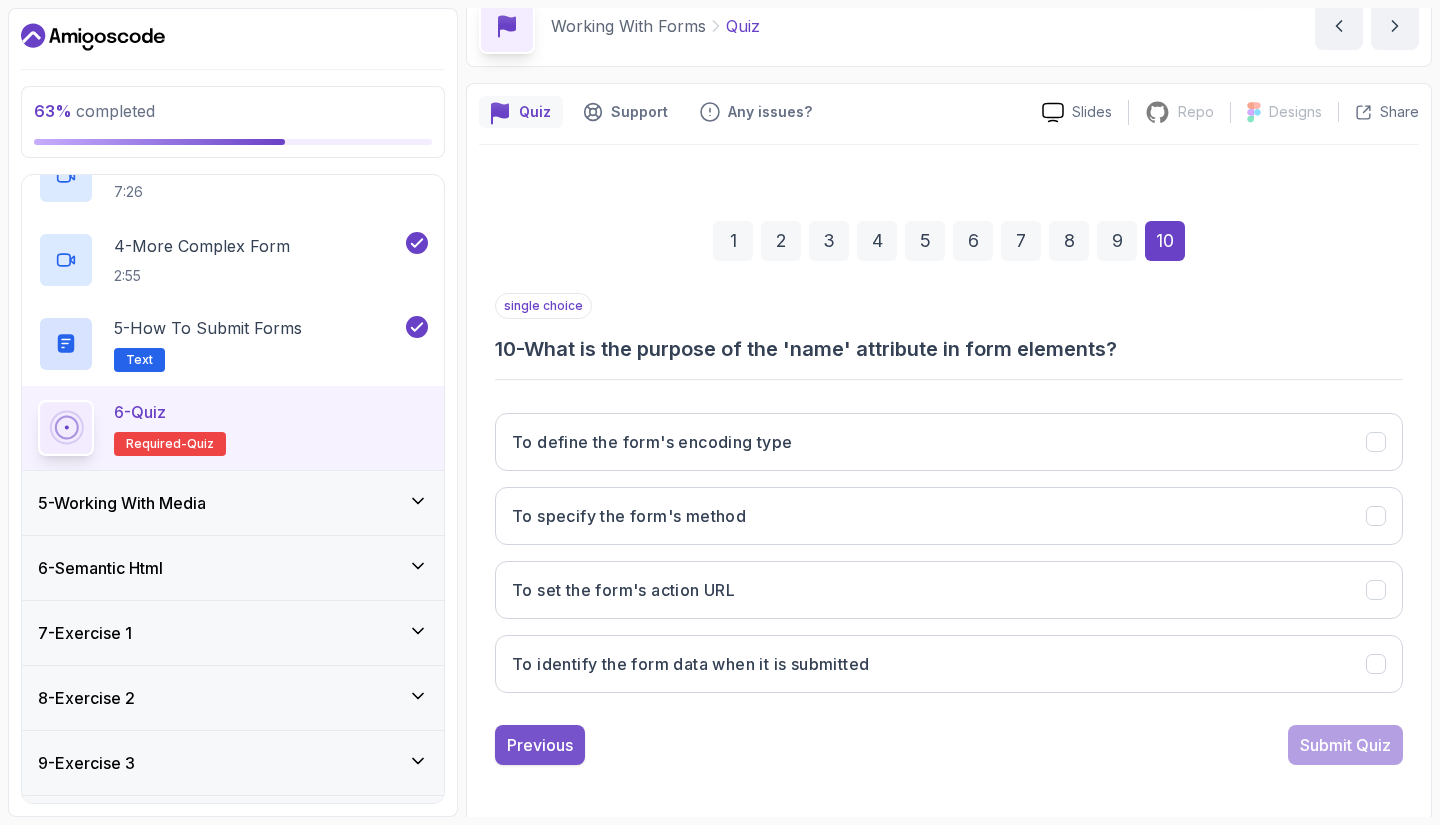 click on "Previous" at bounding box center (540, 745) 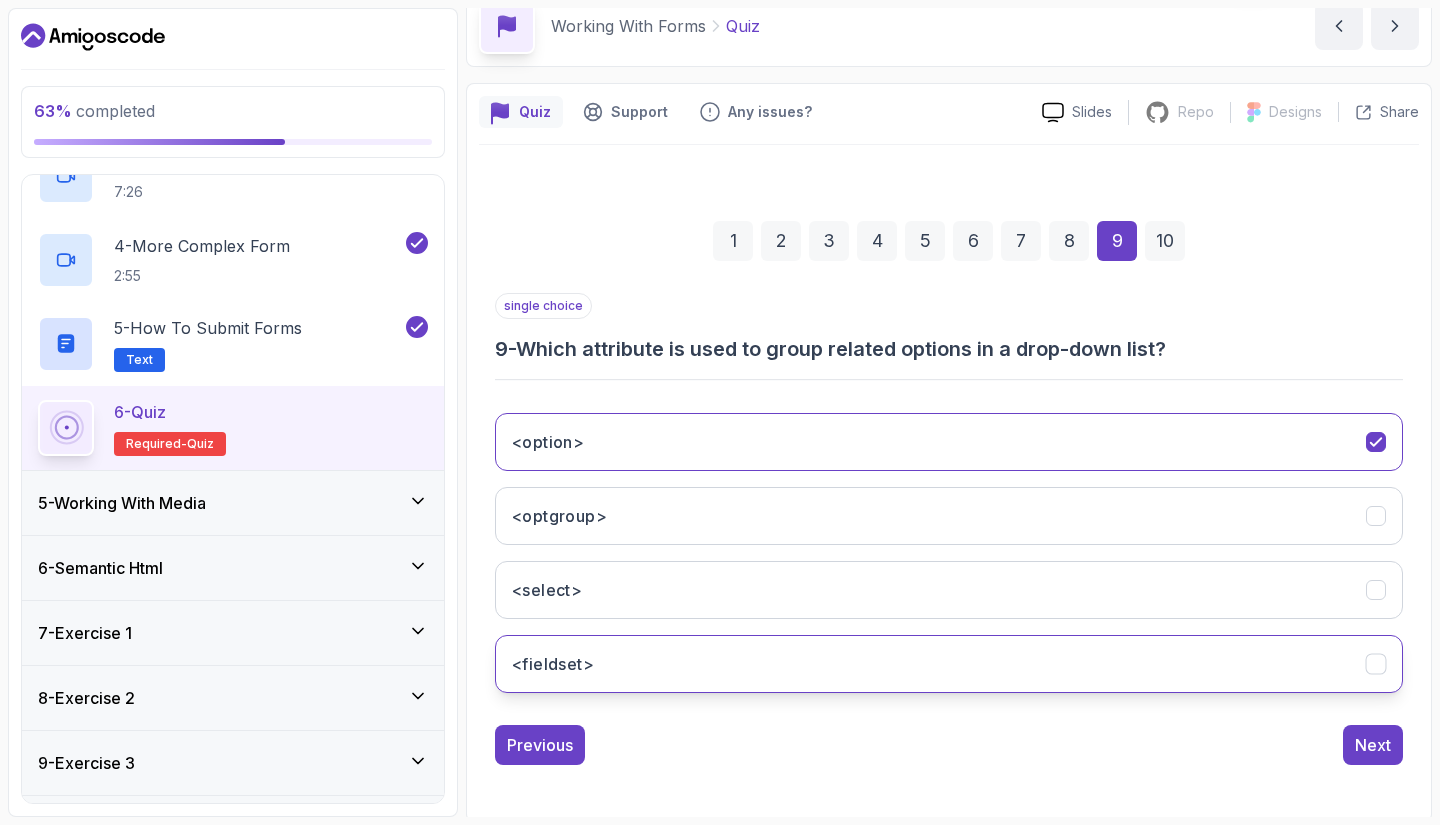 click on "<fieldset>" at bounding box center (949, 664) 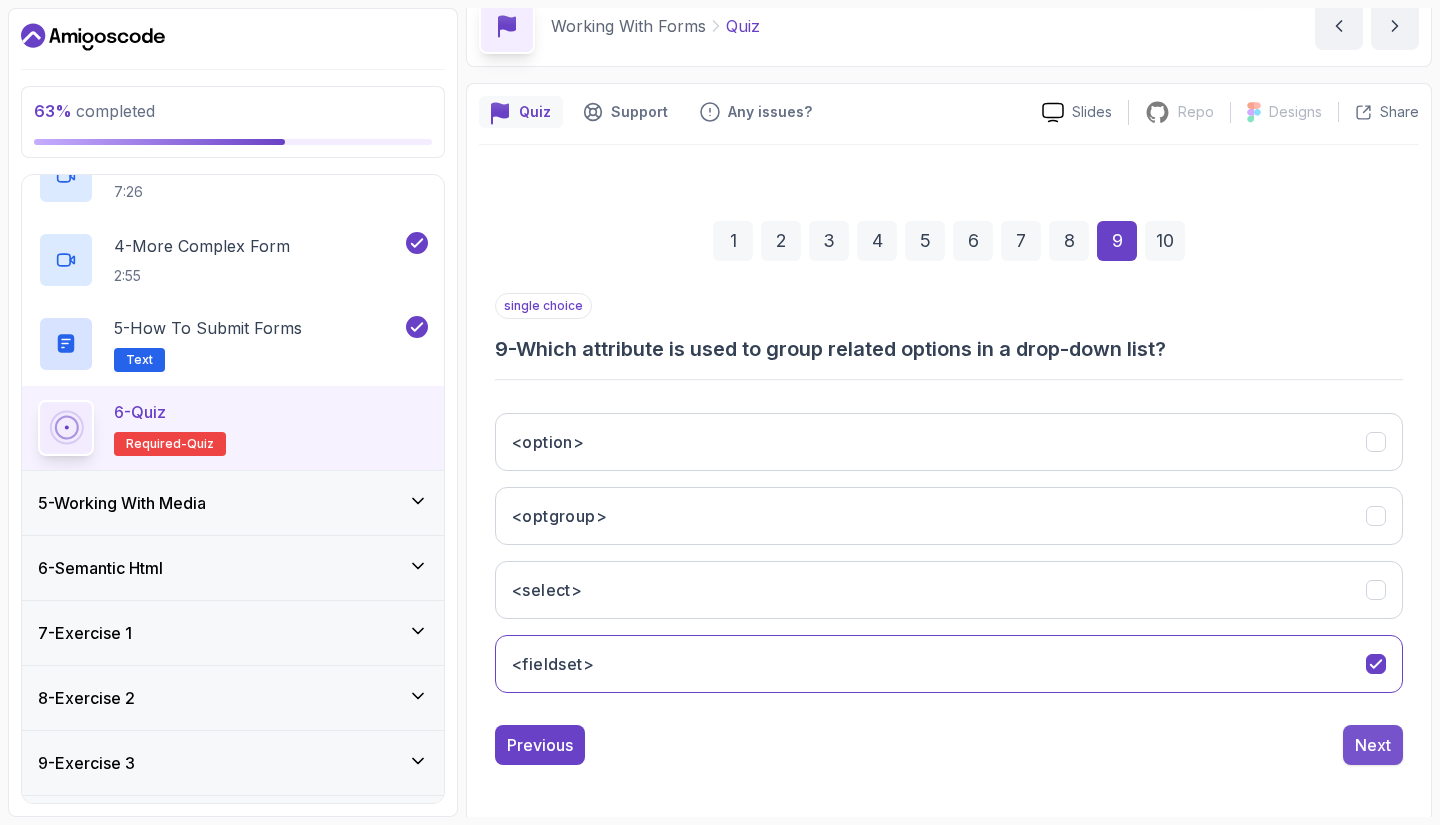 click on "Next" at bounding box center (1373, 745) 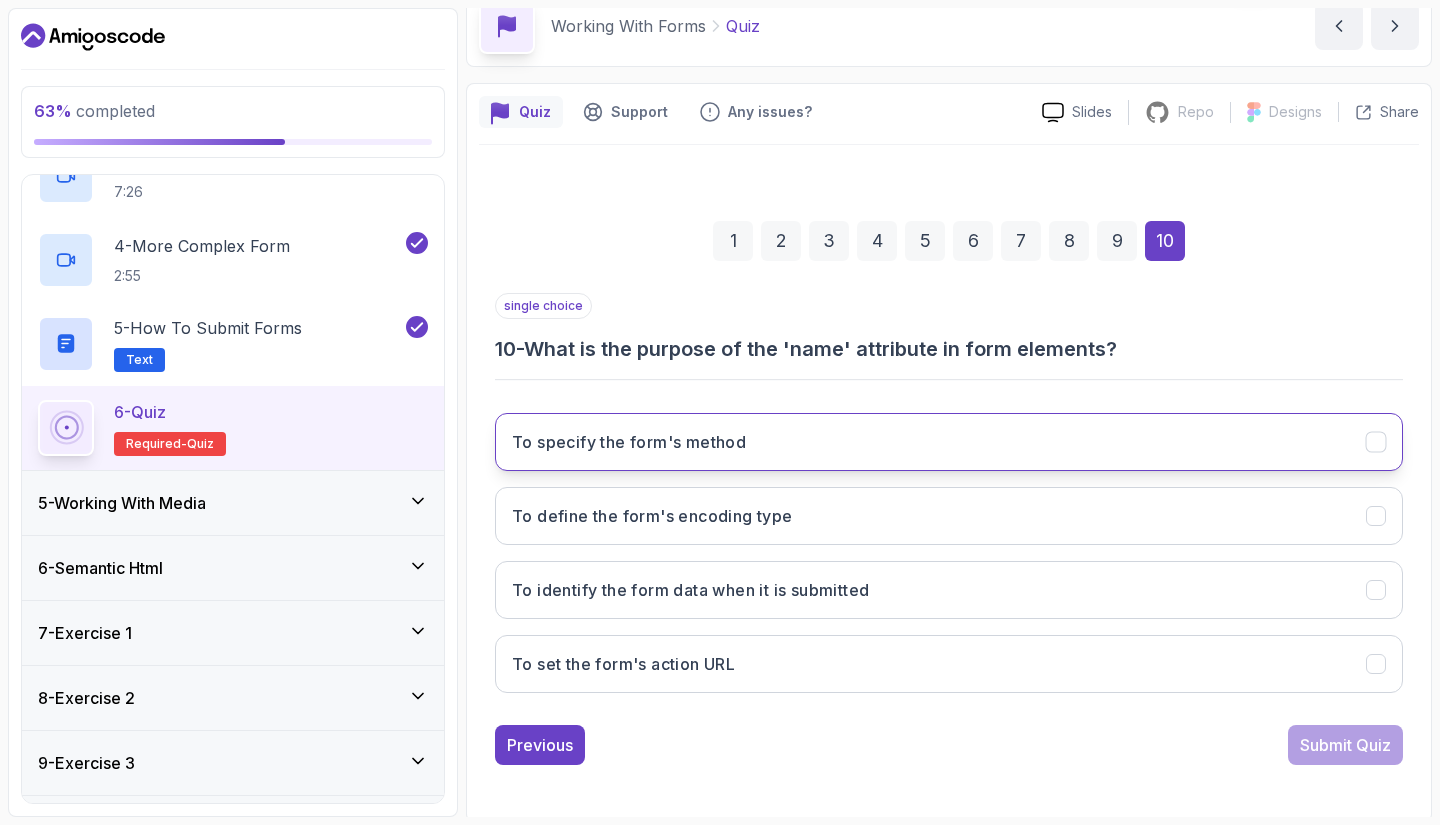 click on "To specify the form's method" at bounding box center [949, 442] 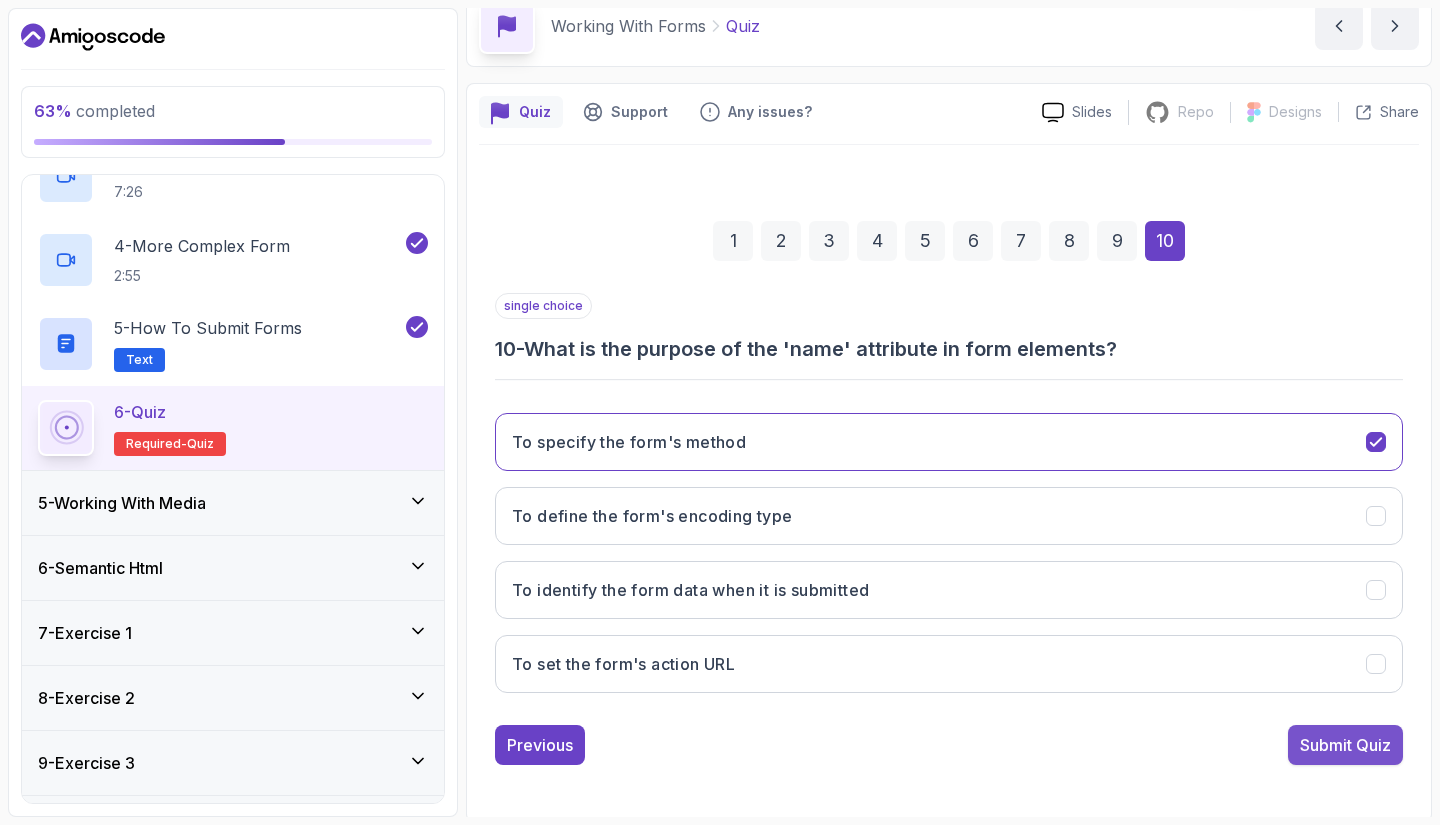 click on "Submit Quiz" at bounding box center [1345, 745] 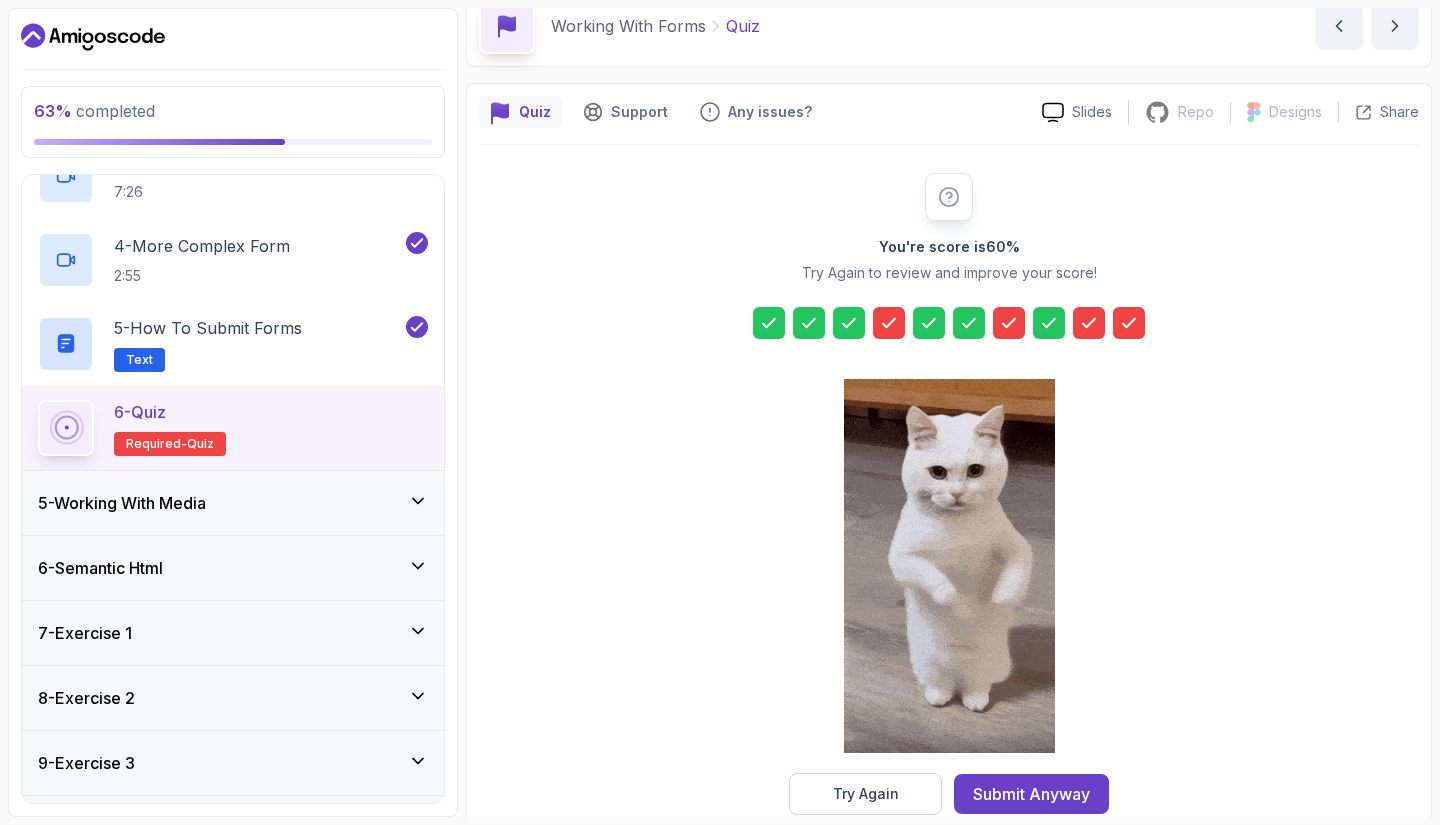 click 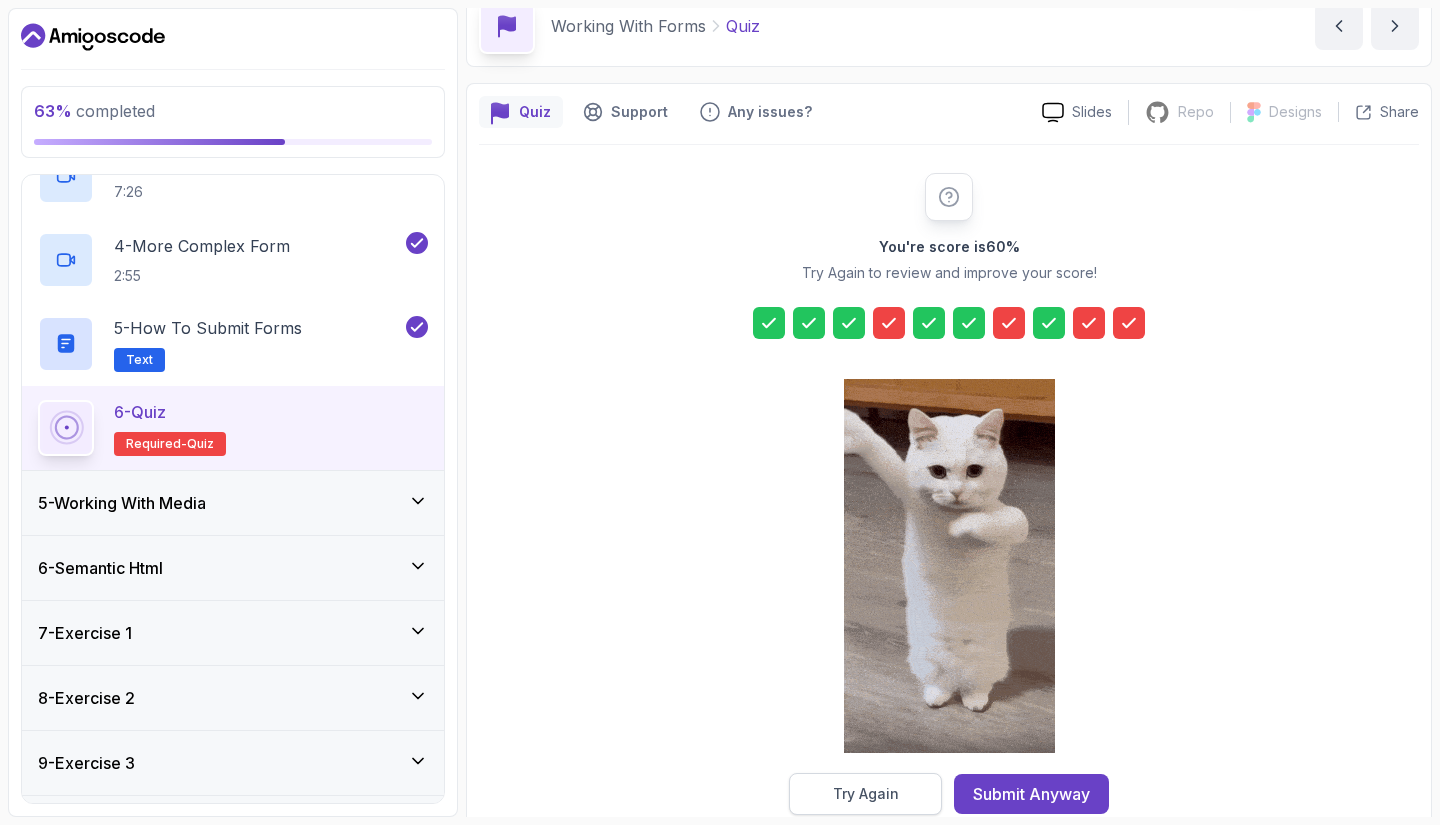 click on "Try Again" at bounding box center (866, 794) 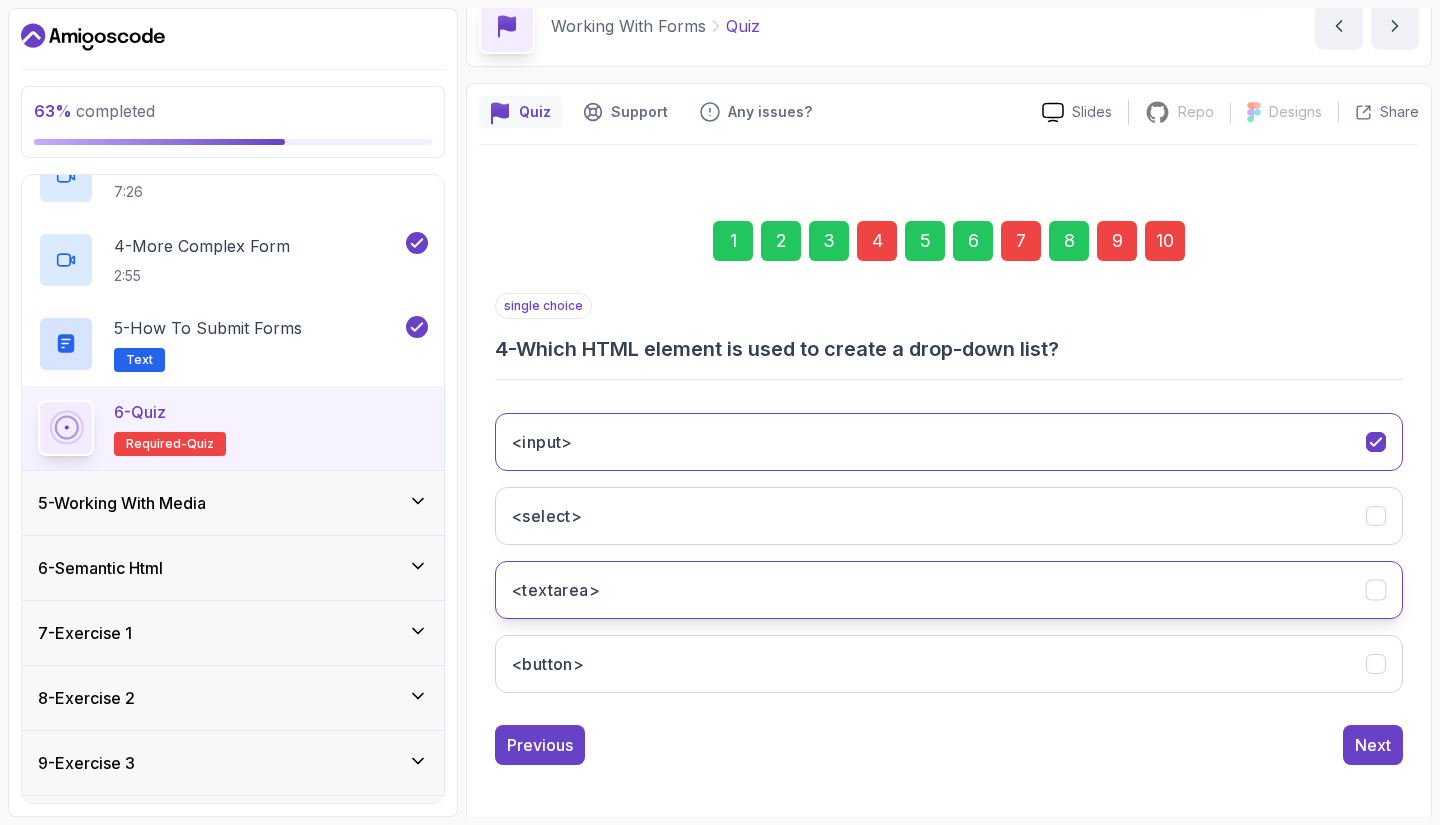 click on "<textarea>" at bounding box center [949, 590] 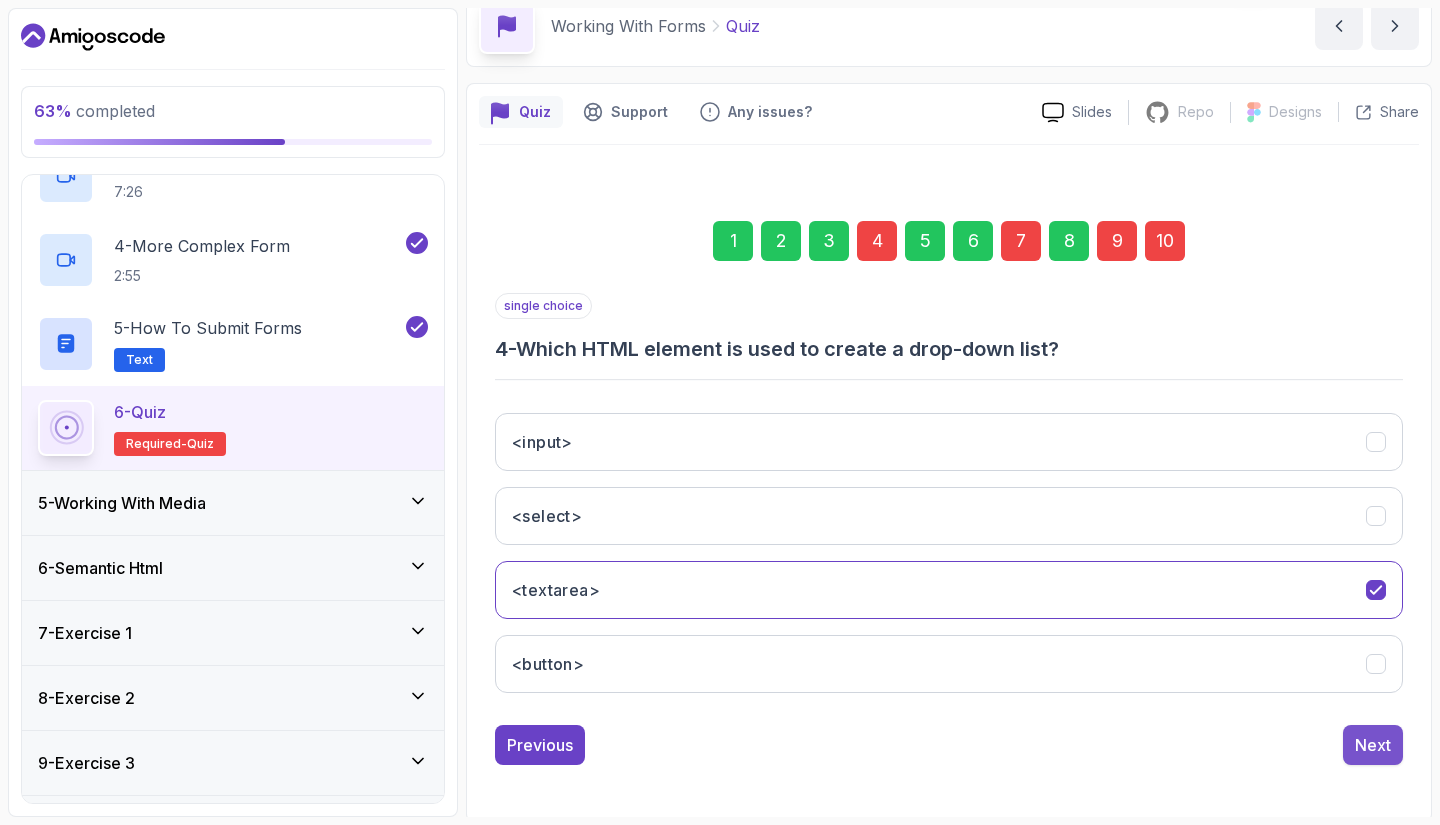 click on "Next" at bounding box center [1373, 745] 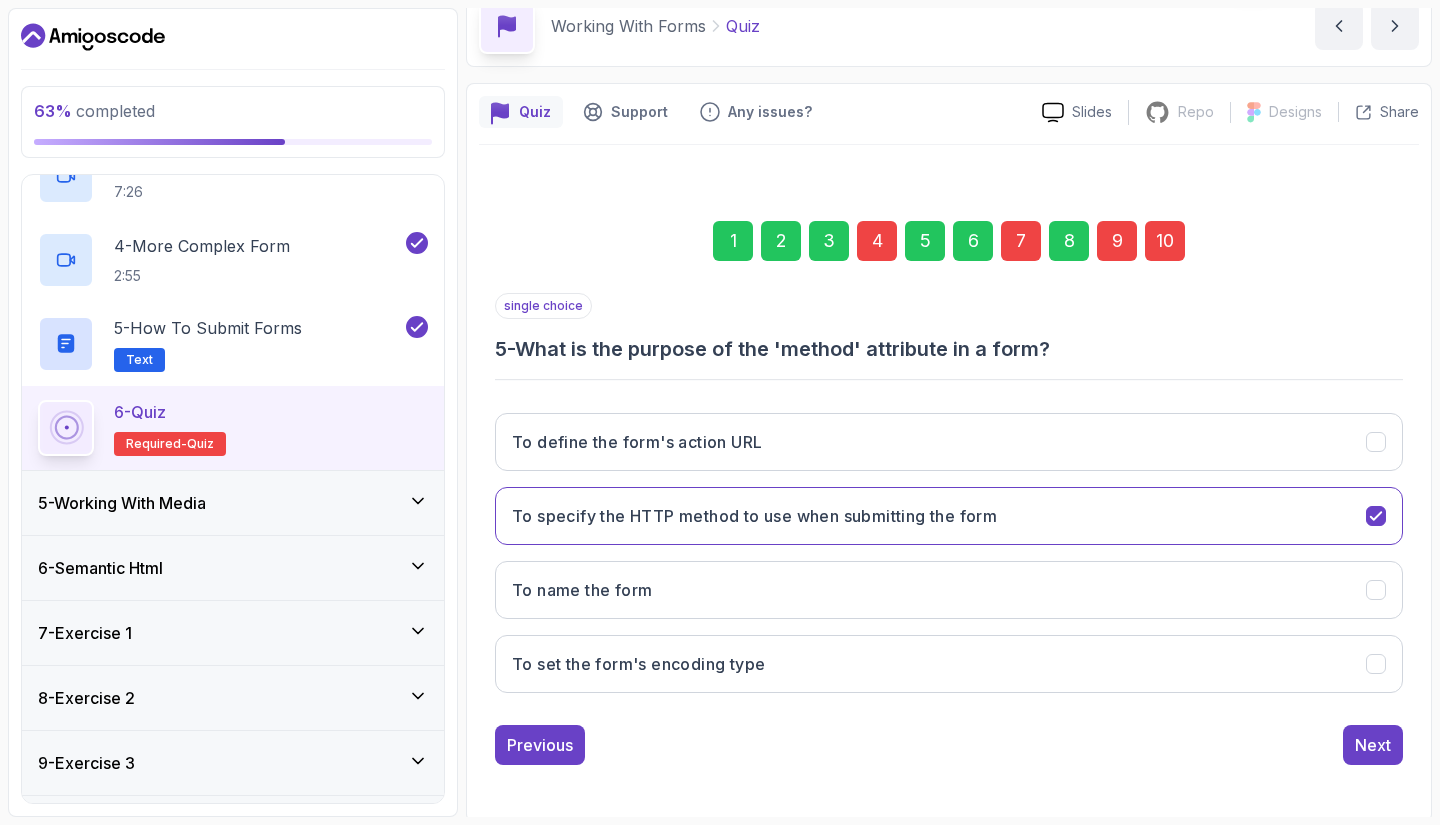 click on "10" at bounding box center (1165, 241) 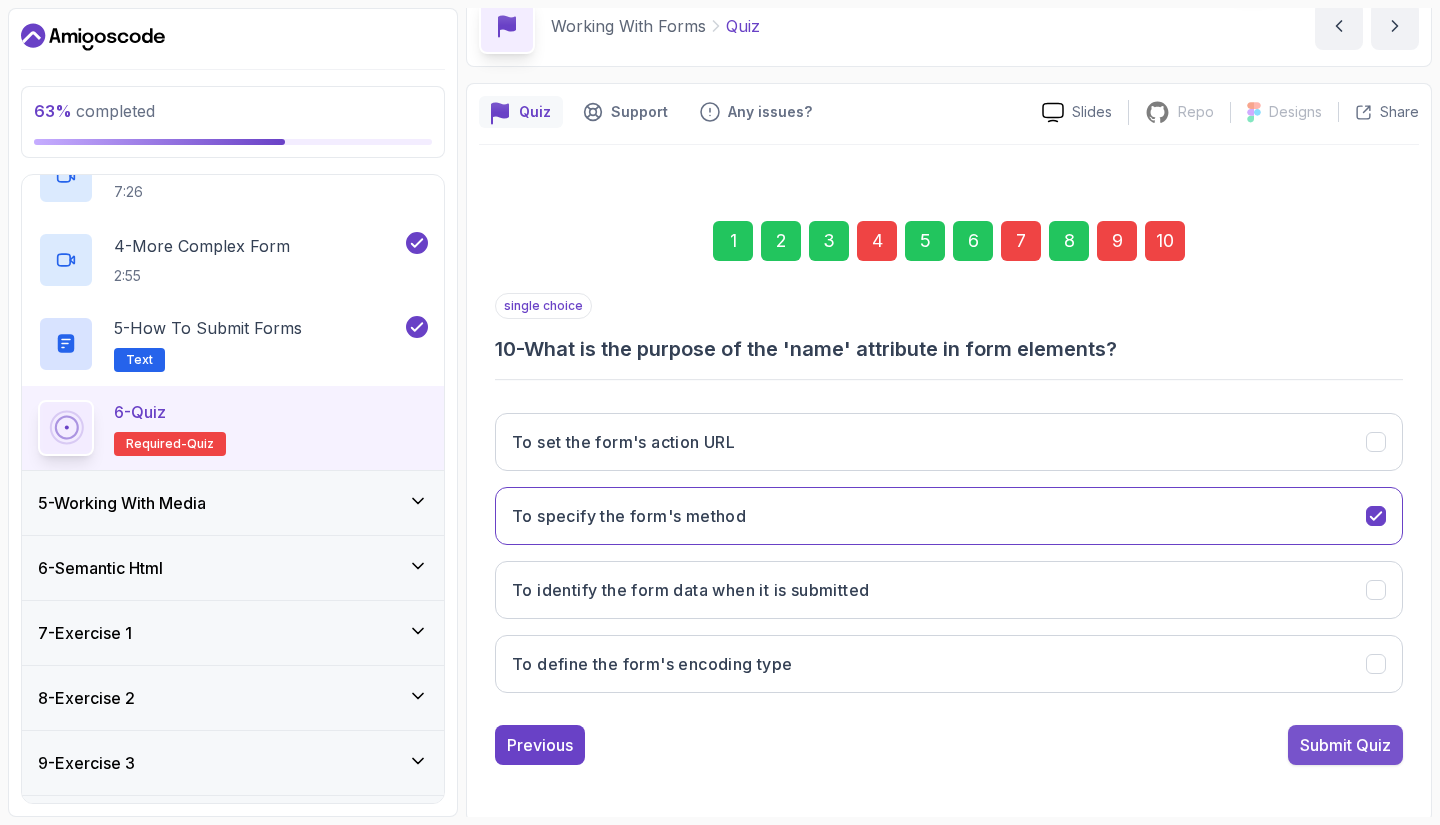click on "Submit Quiz" at bounding box center [1345, 745] 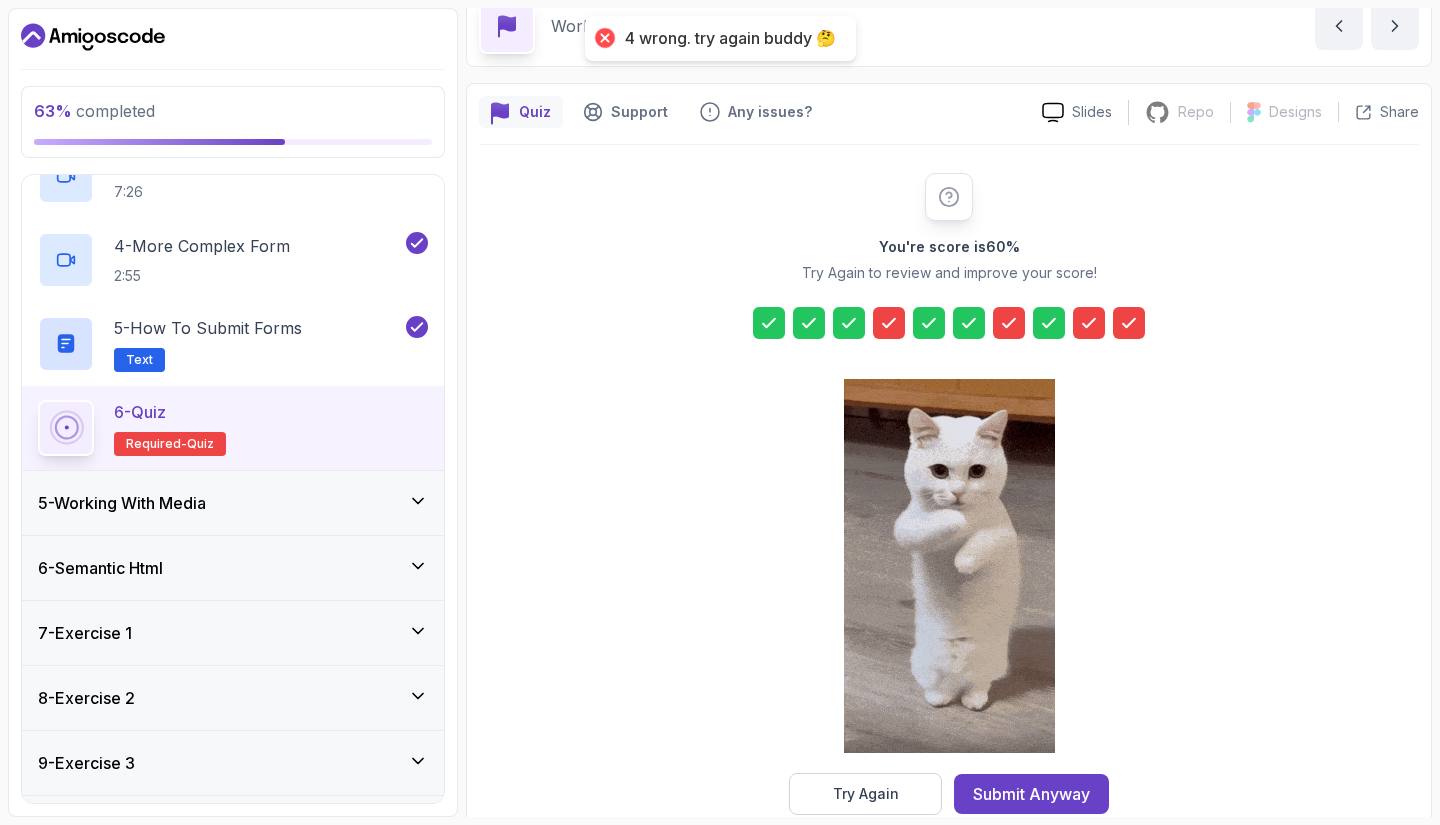 click 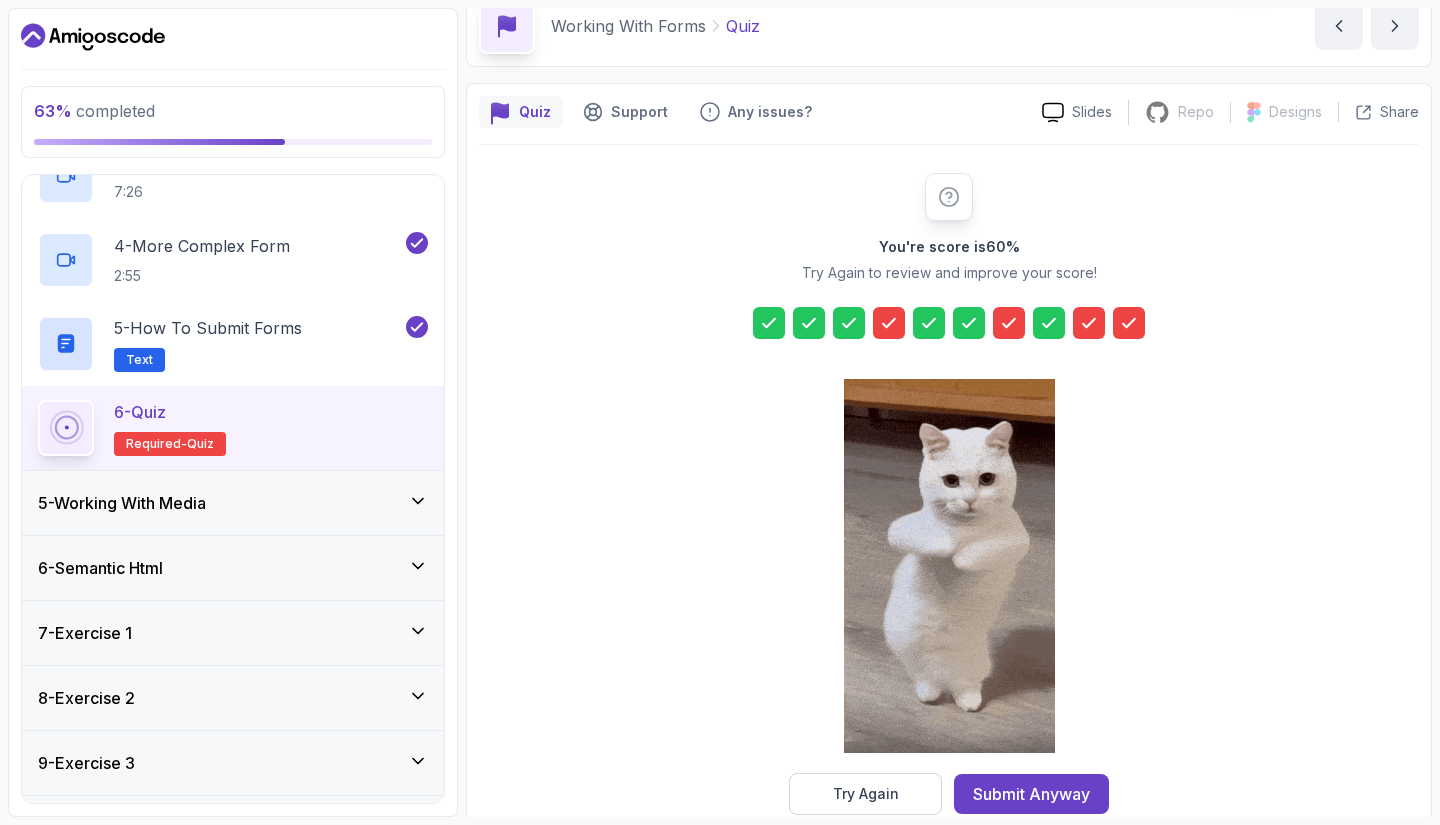 scroll, scrollTop: 131, scrollLeft: 0, axis: vertical 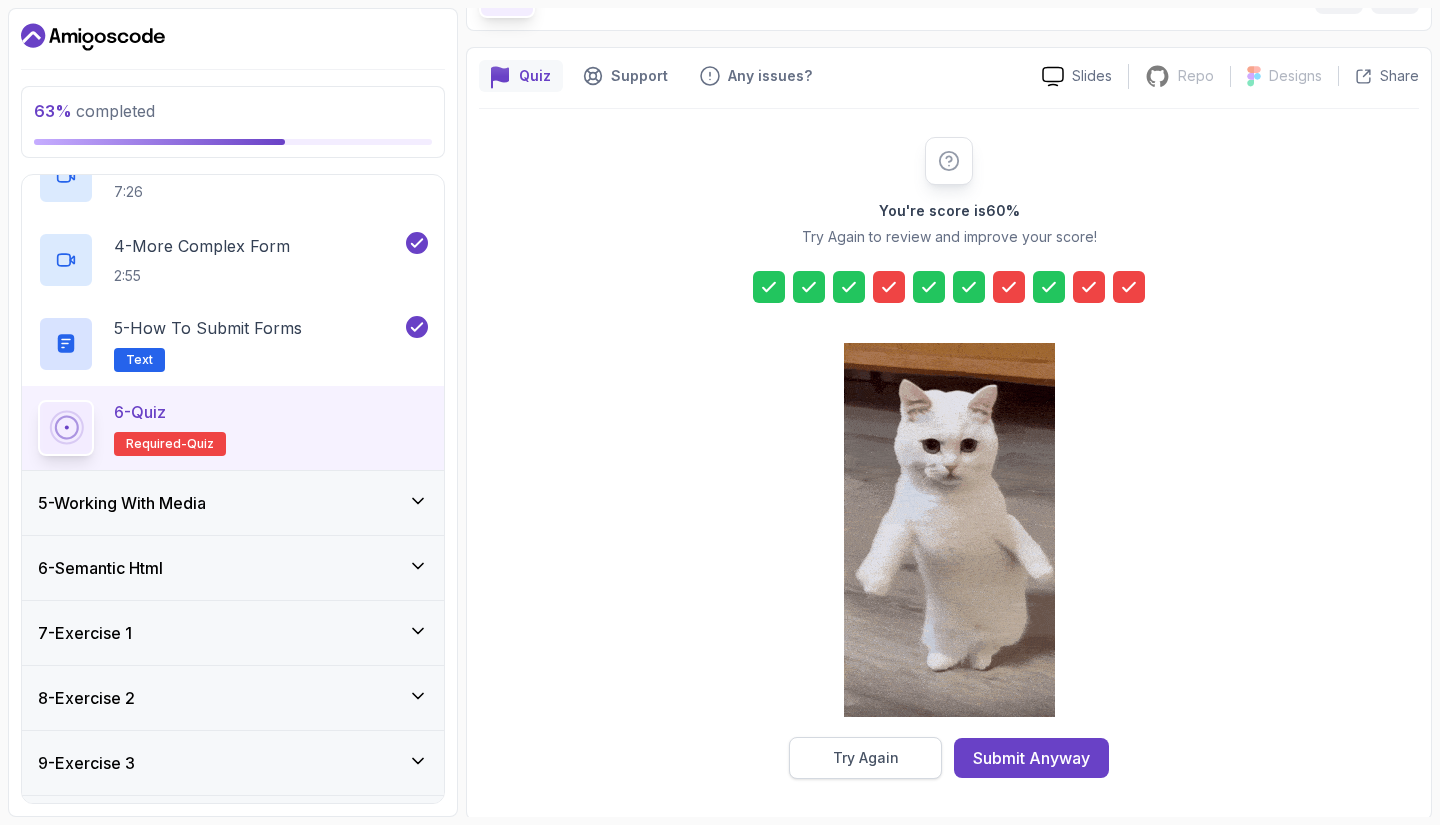 click on "Try Again" at bounding box center [866, 758] 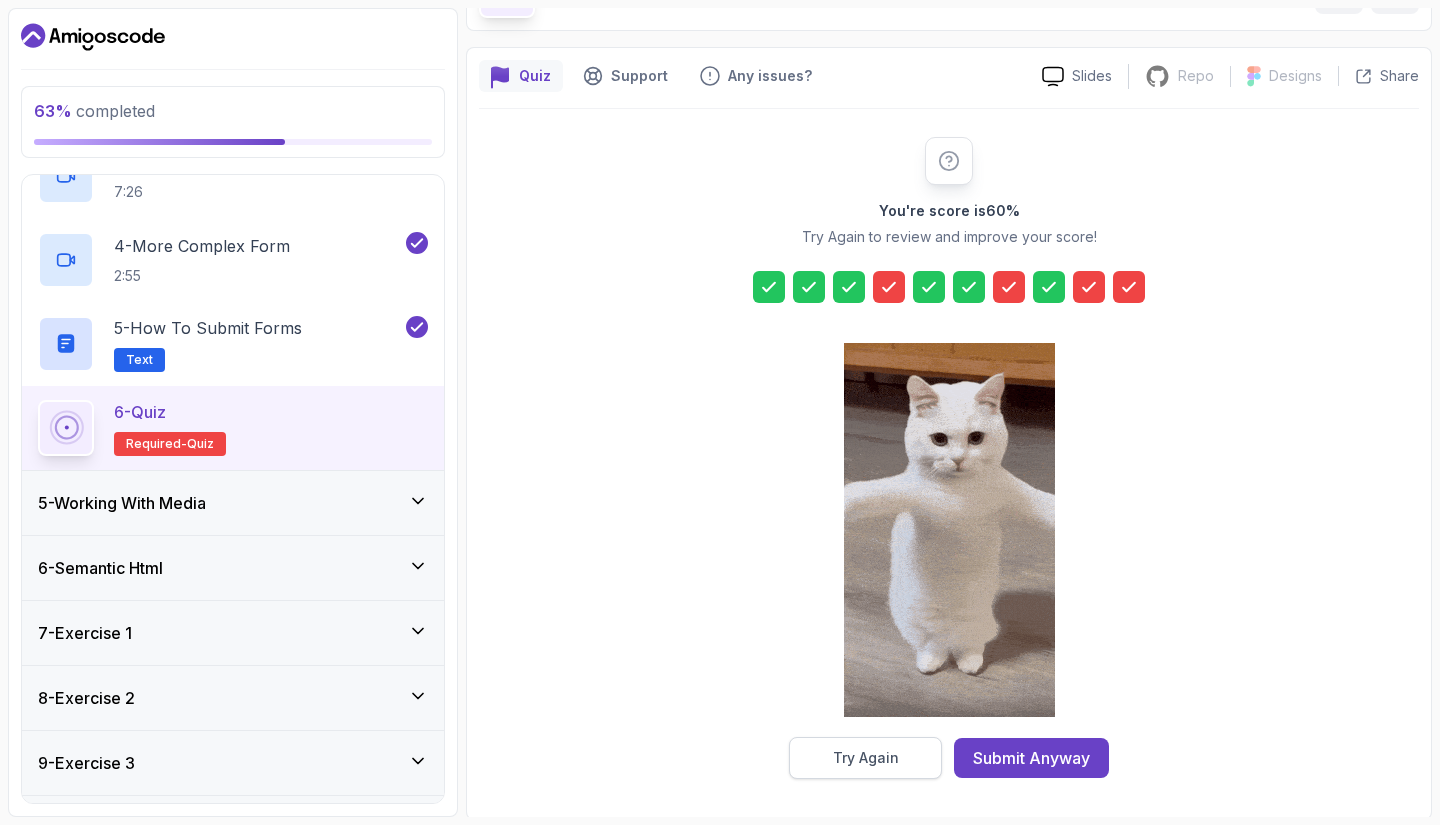 scroll, scrollTop: 95, scrollLeft: 0, axis: vertical 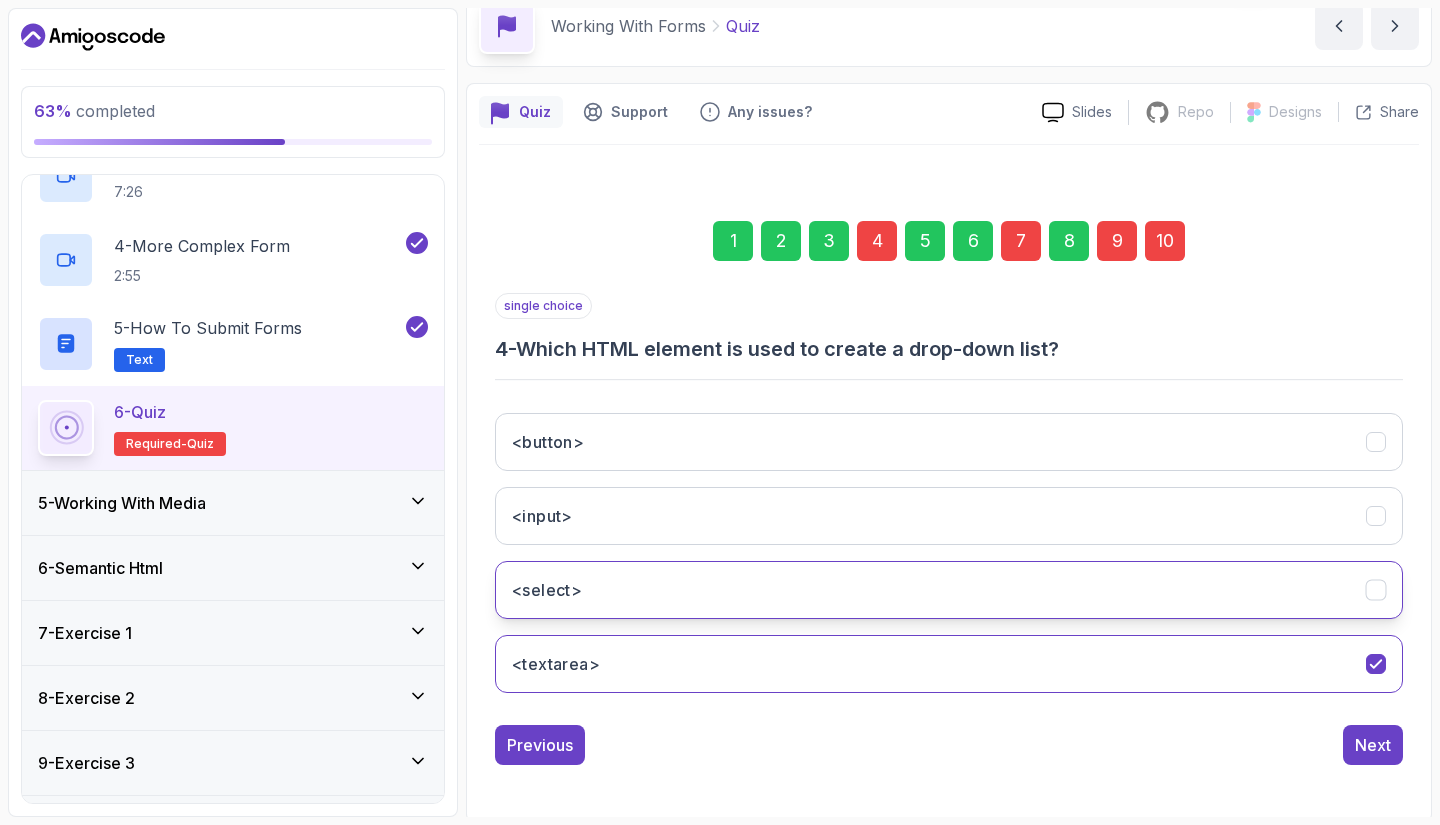 click on "<select>" at bounding box center (949, 590) 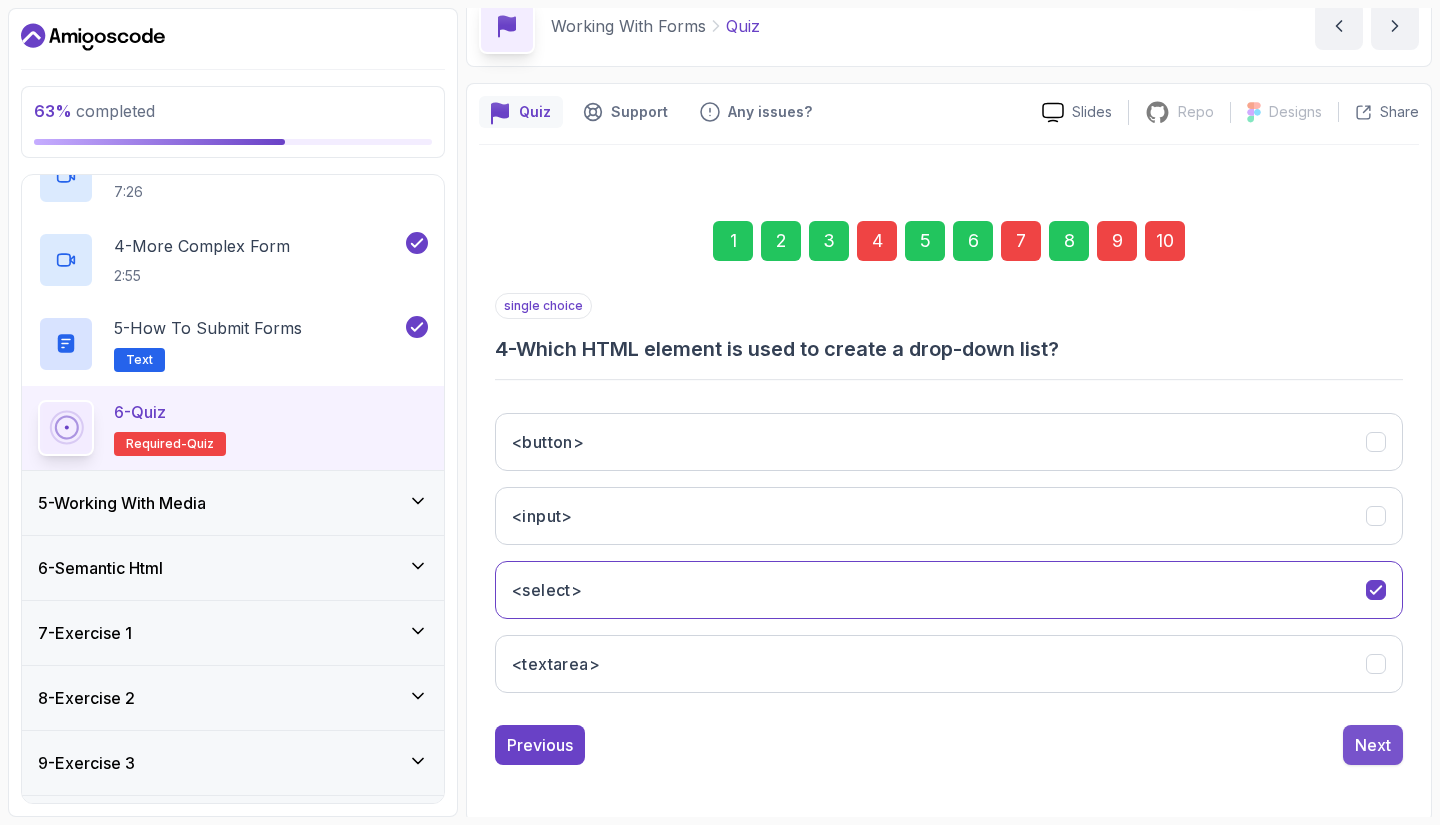 click on "Next" at bounding box center [1373, 745] 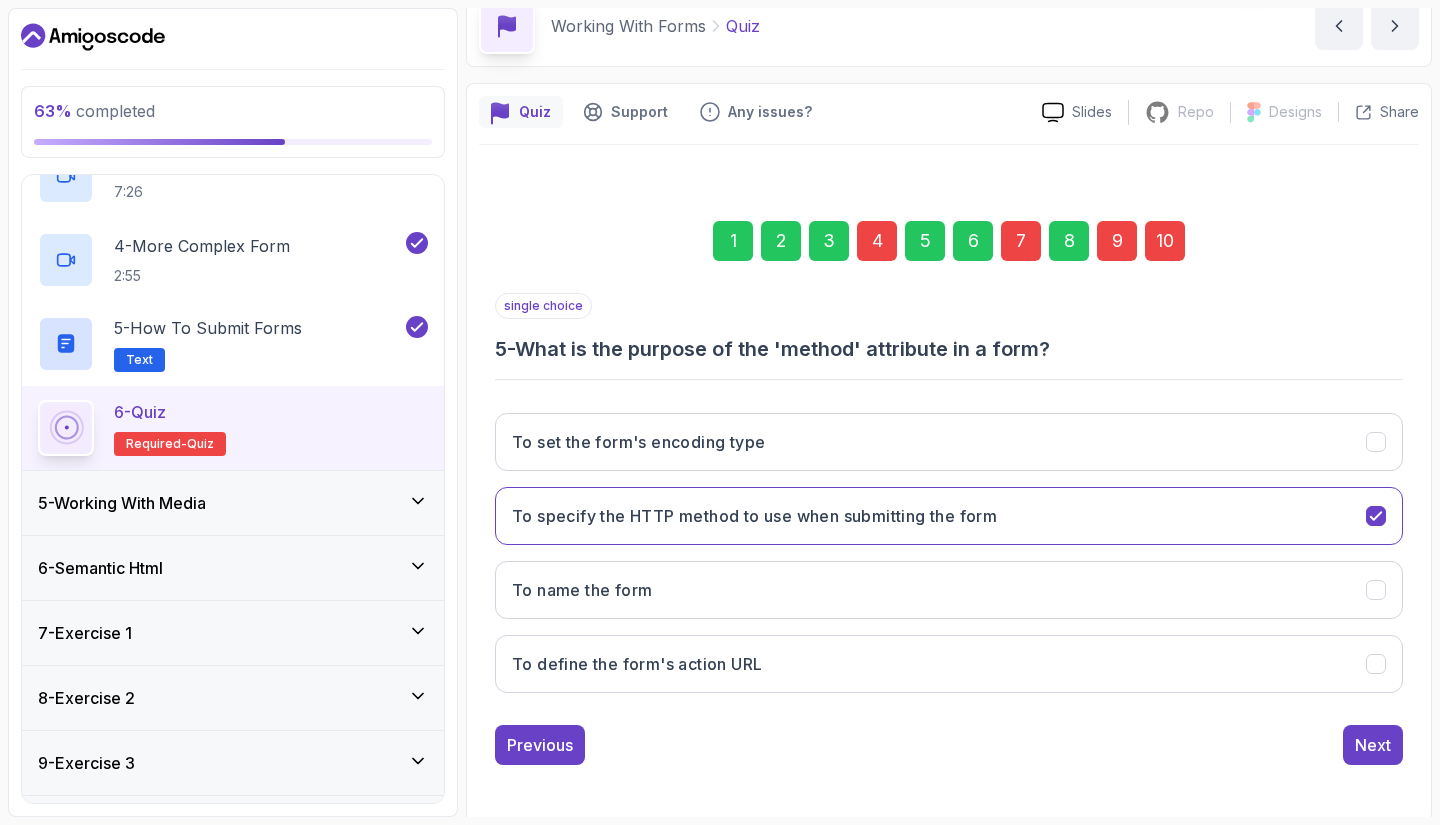 click on "10" at bounding box center (1165, 241) 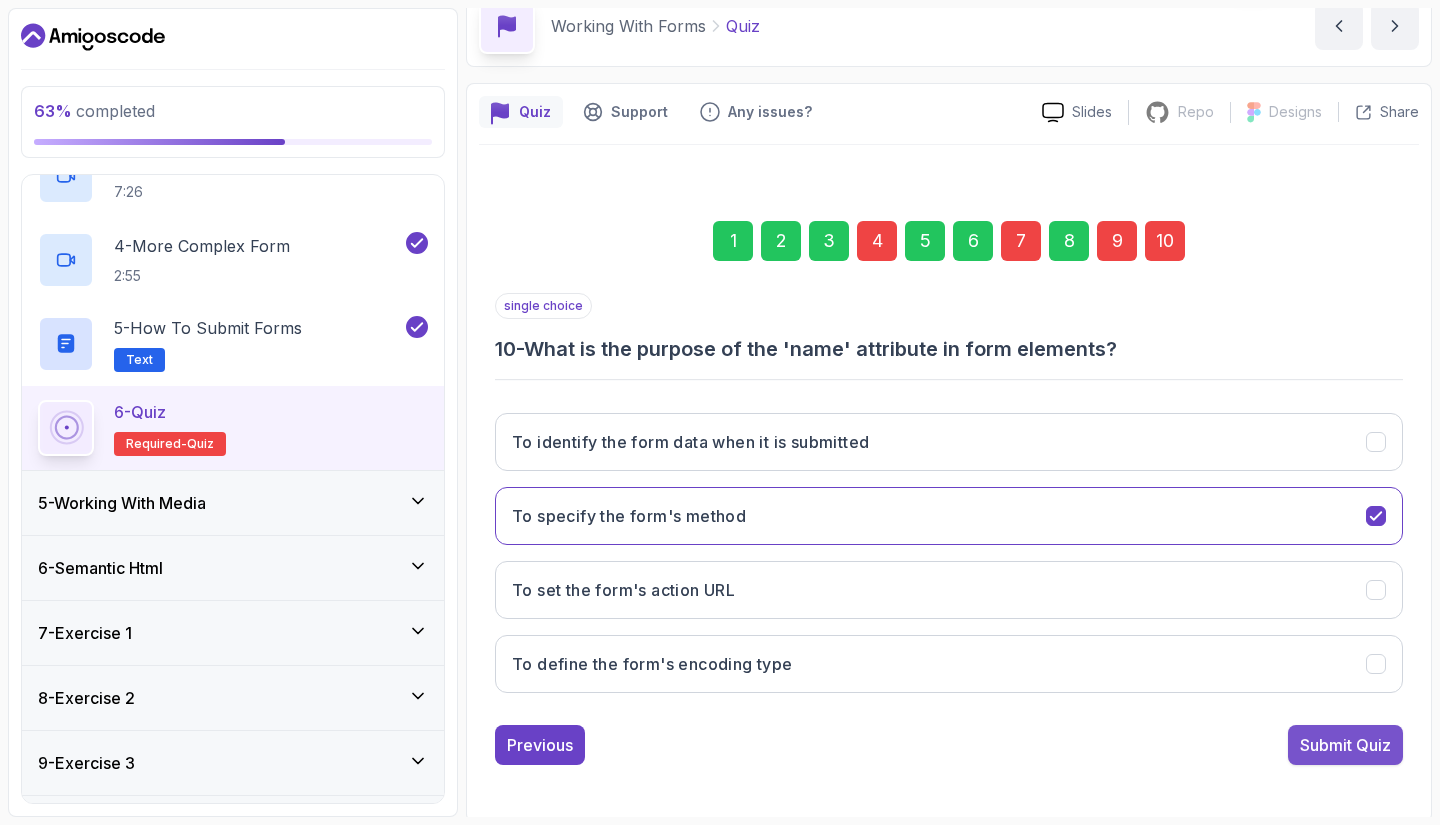 click on "Submit Quiz" at bounding box center [1345, 745] 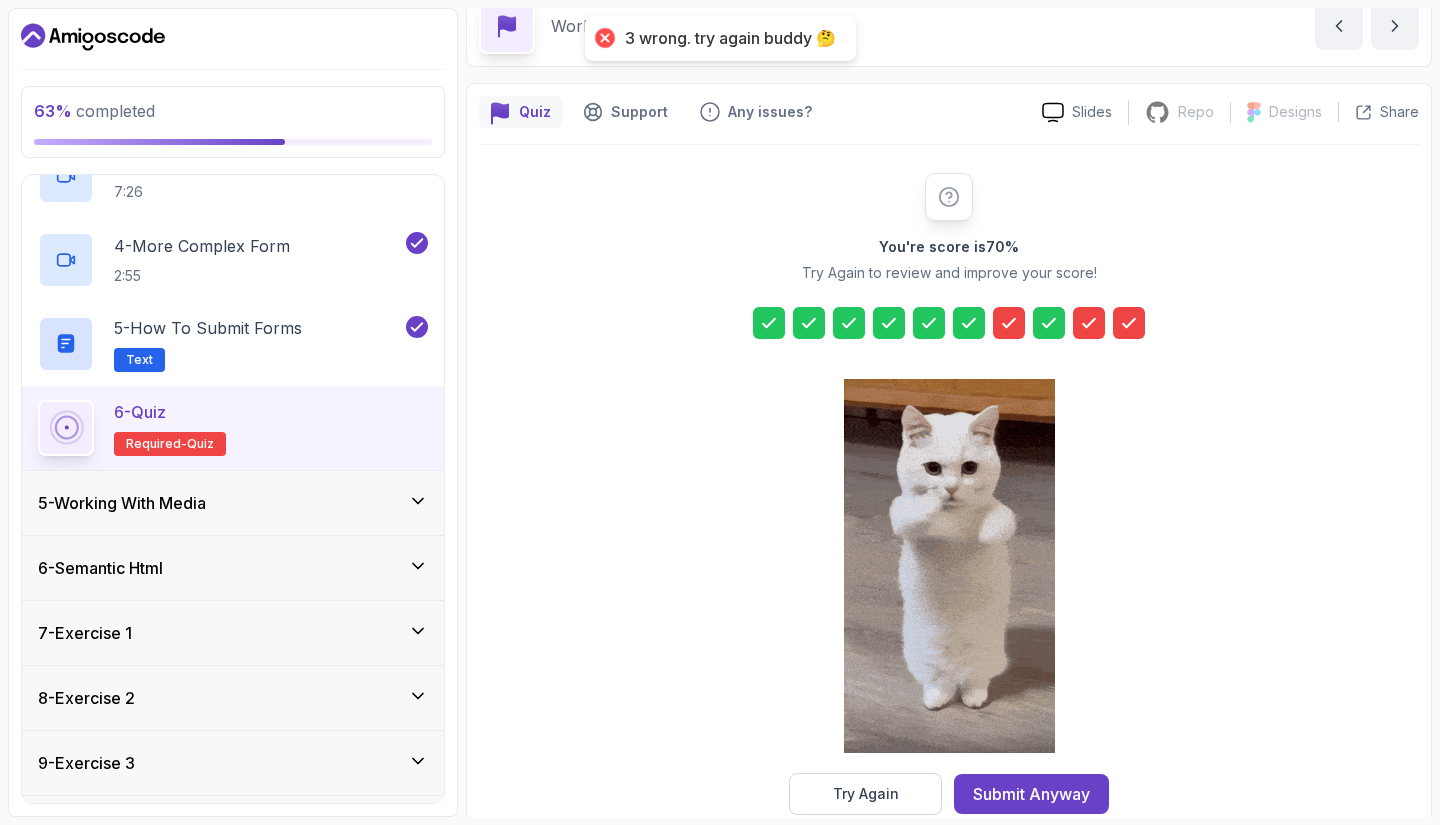 click at bounding box center (889, 323) 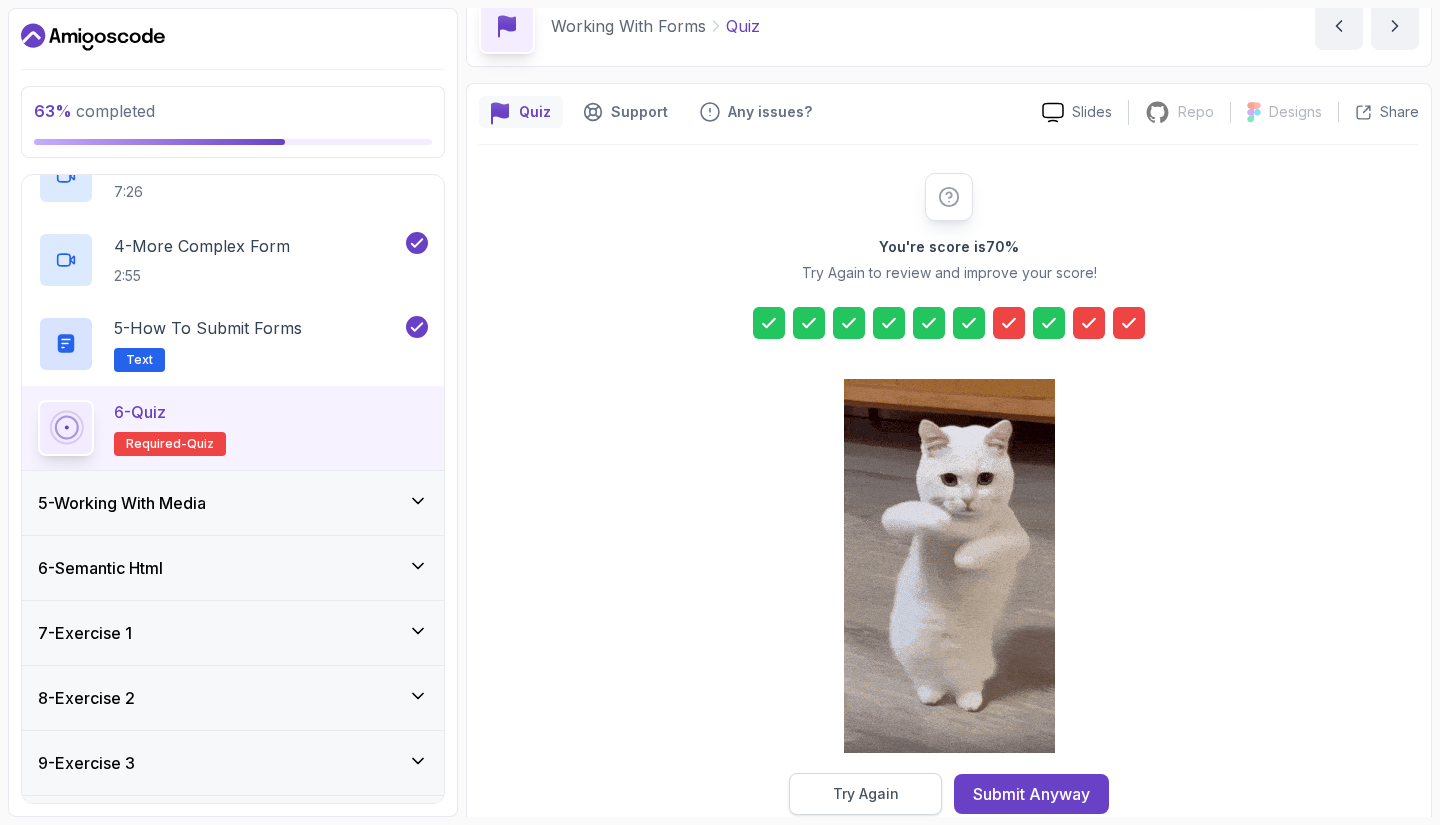 click on "Try Again" at bounding box center (866, 794) 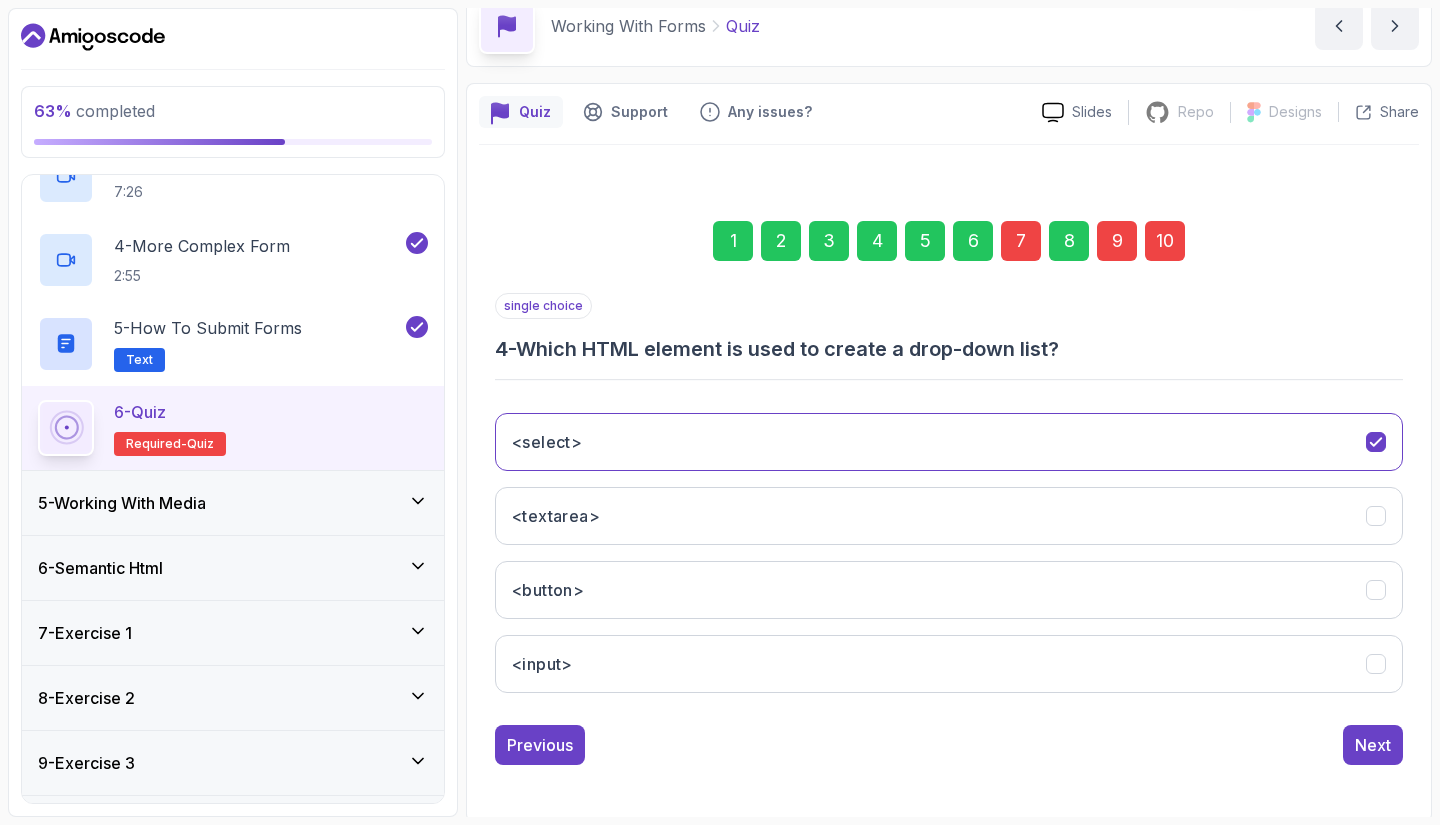 click on "7" at bounding box center [1021, 241] 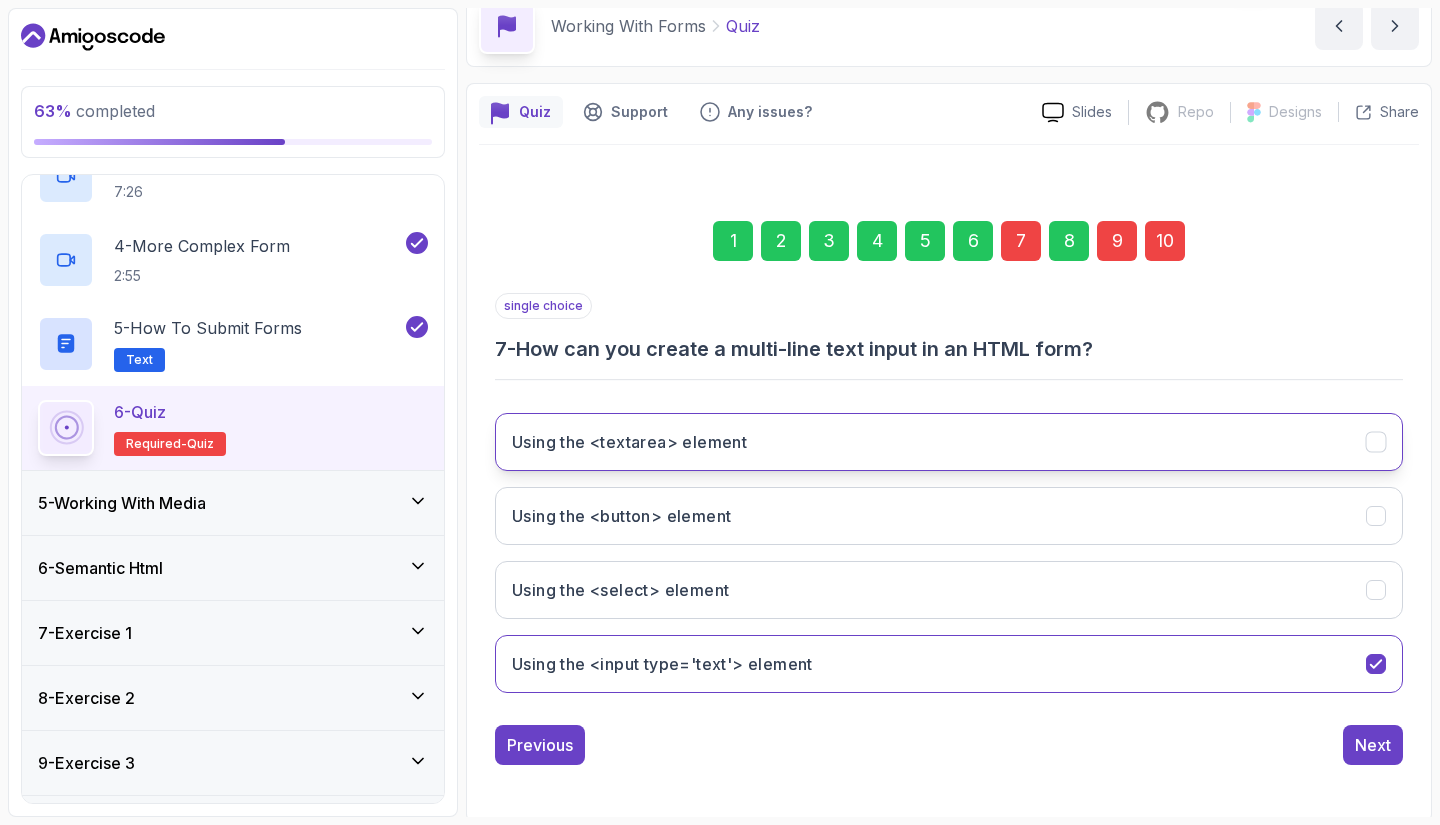 click on "Using the <textarea> element" at bounding box center (629, 442) 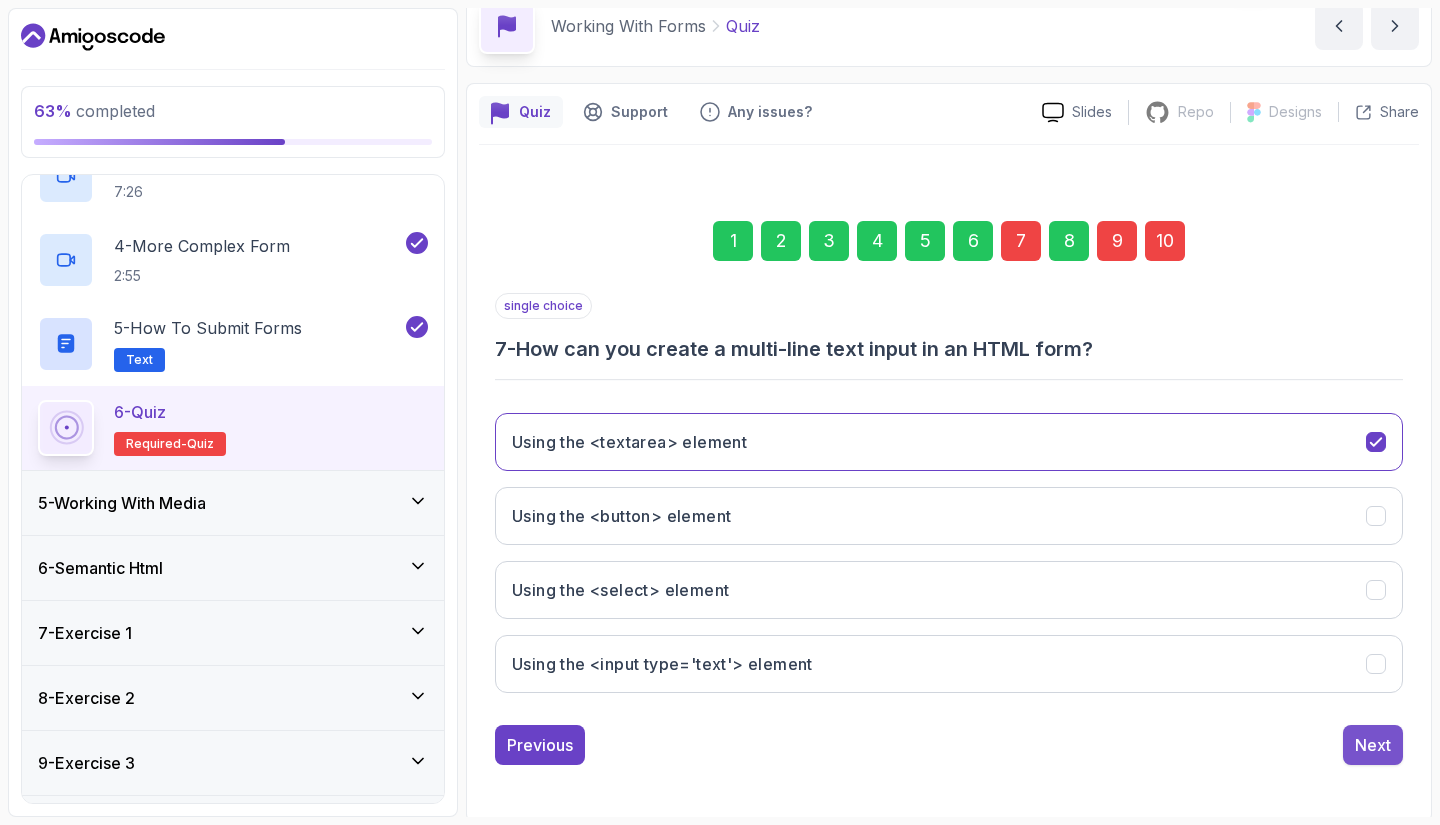 click on "Next" at bounding box center [1373, 745] 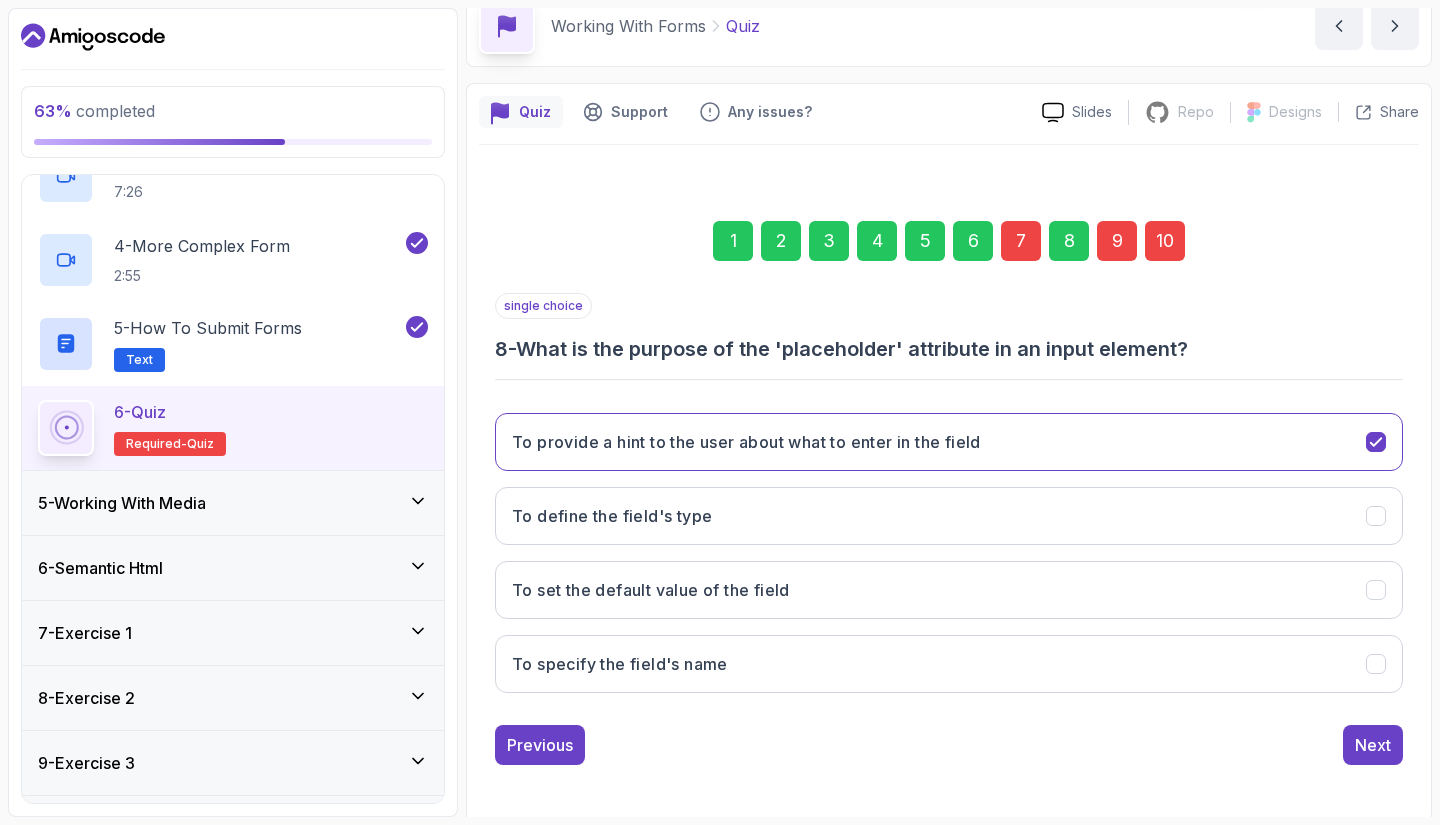 click on "10" at bounding box center [1165, 241] 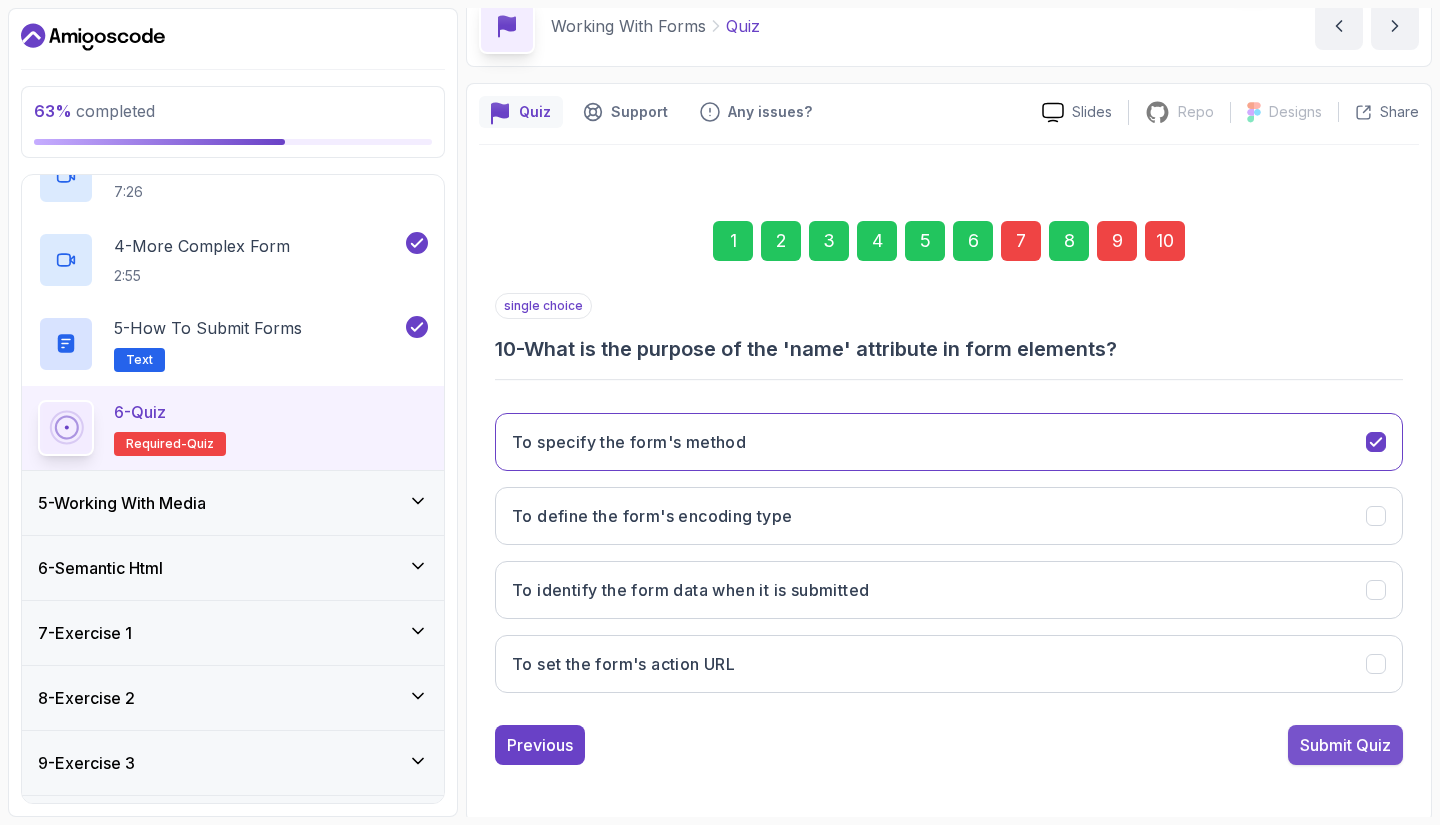 click on "Submit Quiz" at bounding box center [1345, 745] 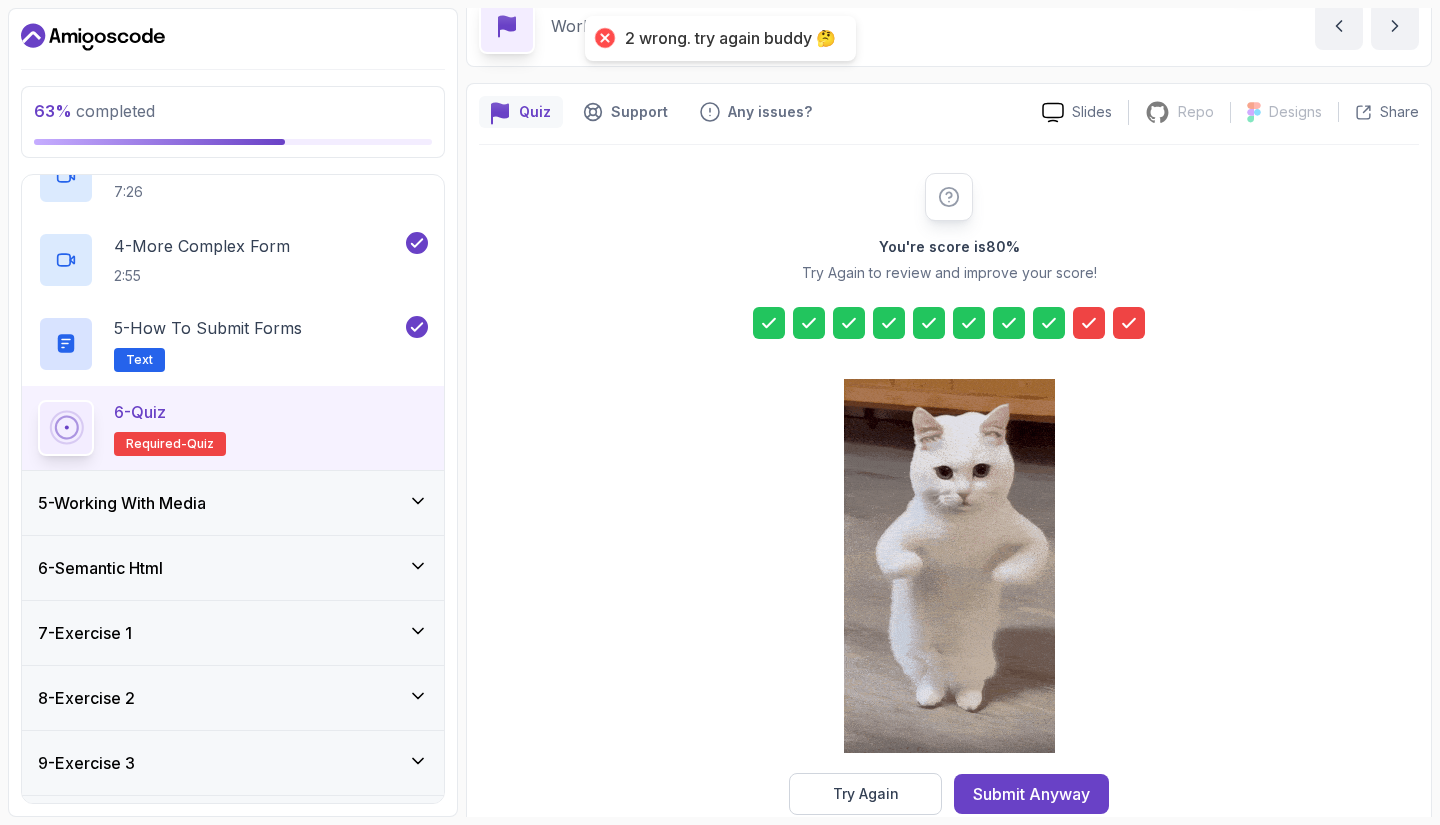 click 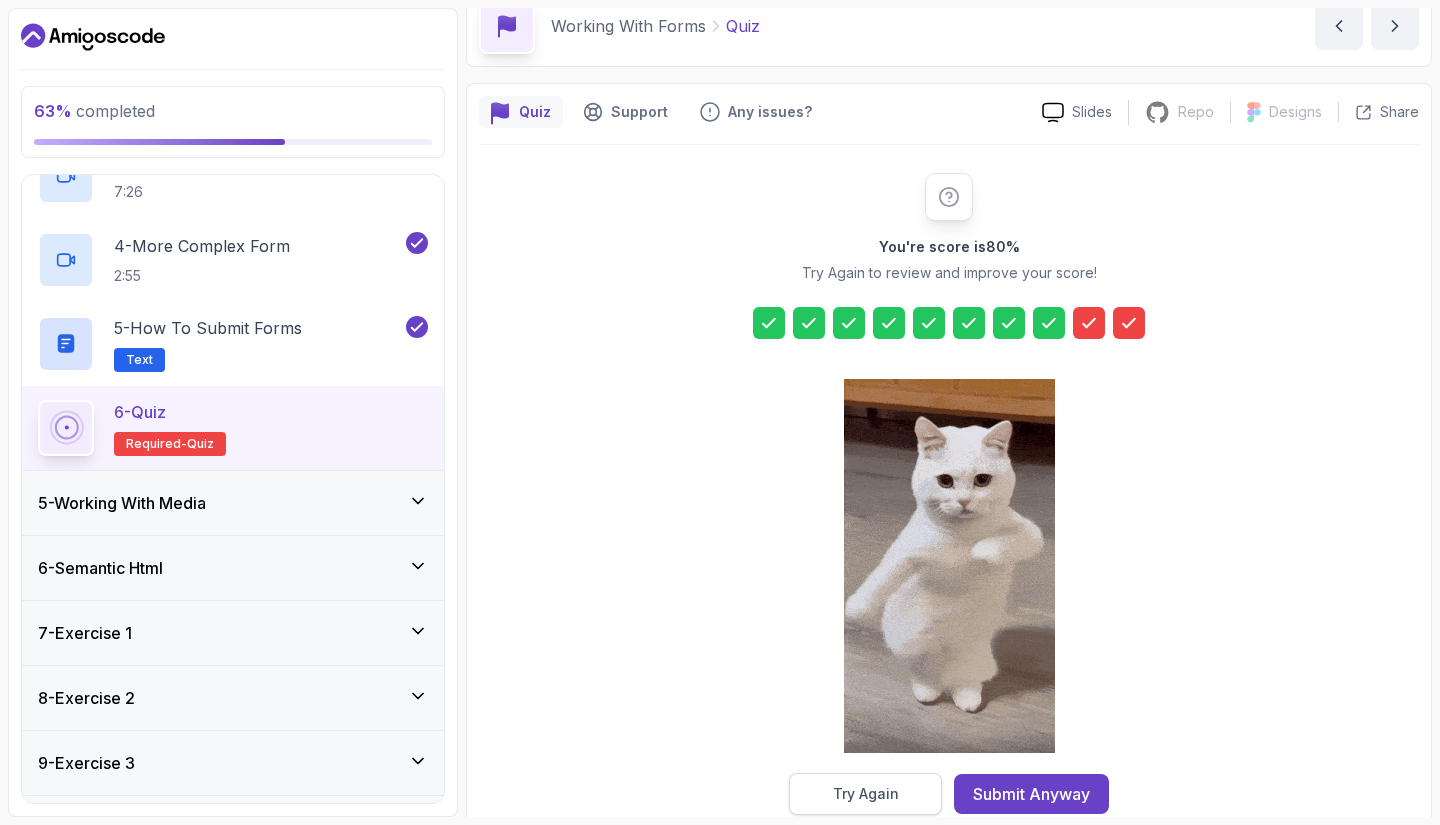 click on "Try Again" at bounding box center (866, 794) 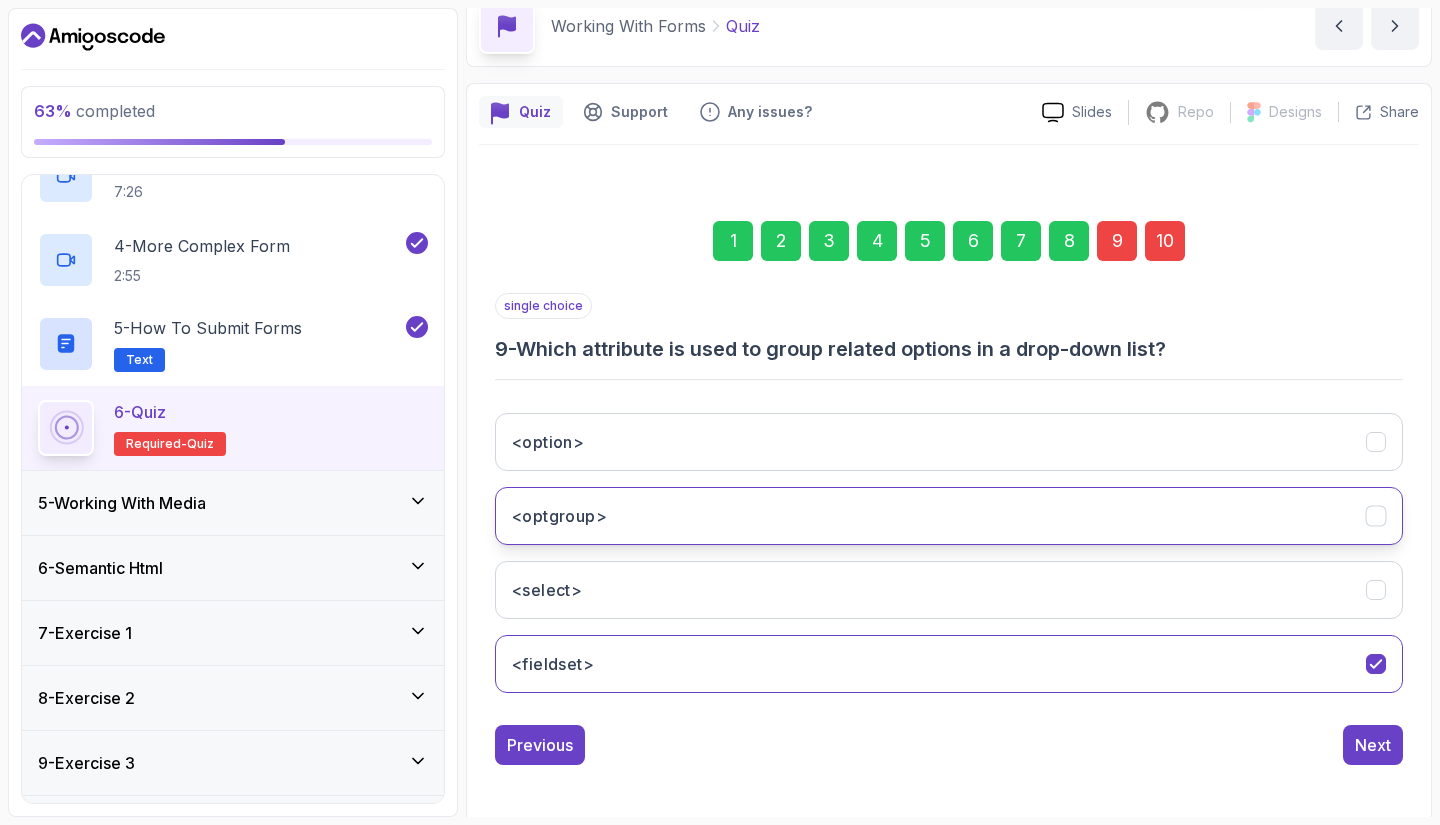 click on "<optgroup>" at bounding box center (949, 516) 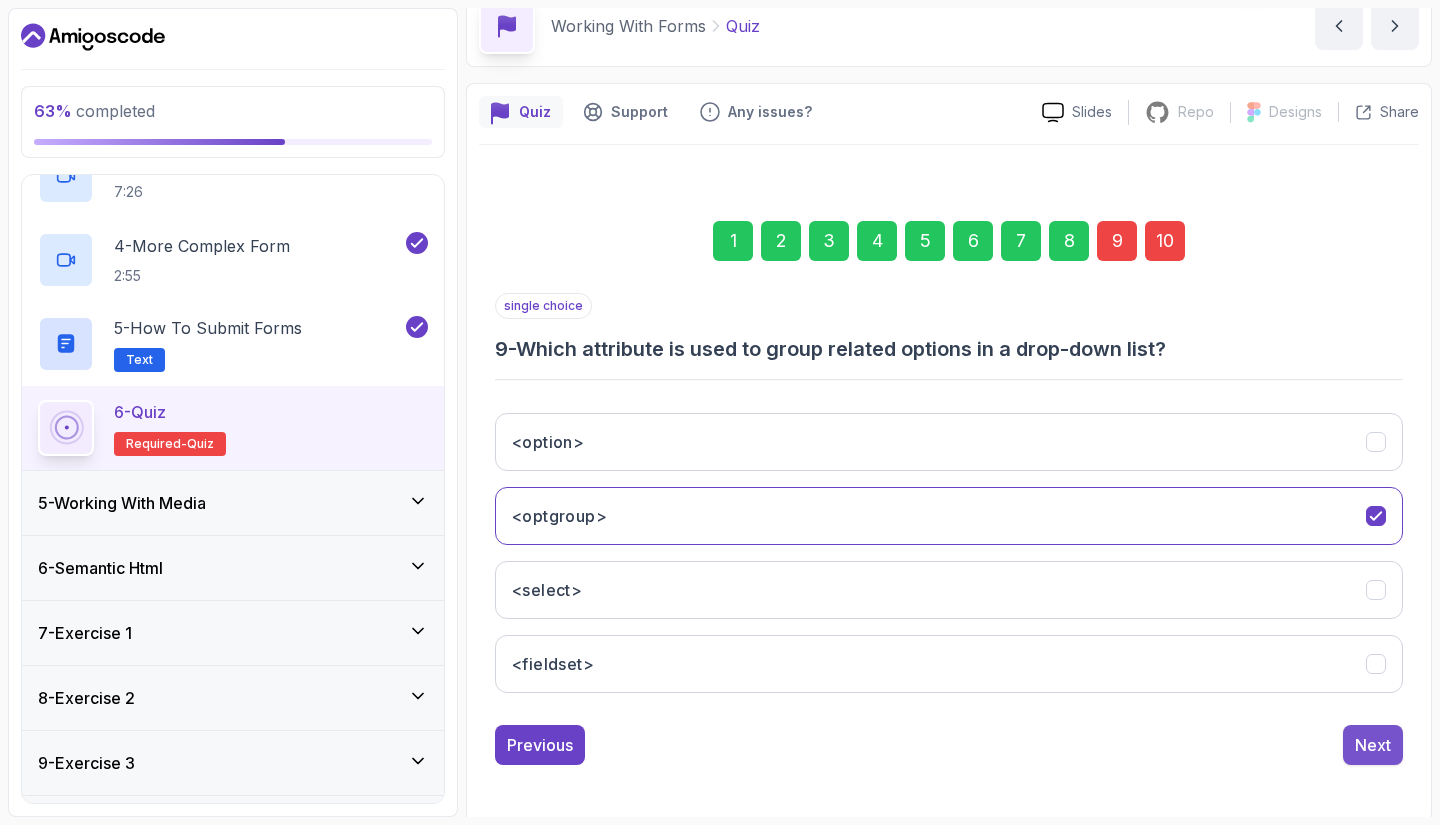 click on "Next" at bounding box center [1373, 745] 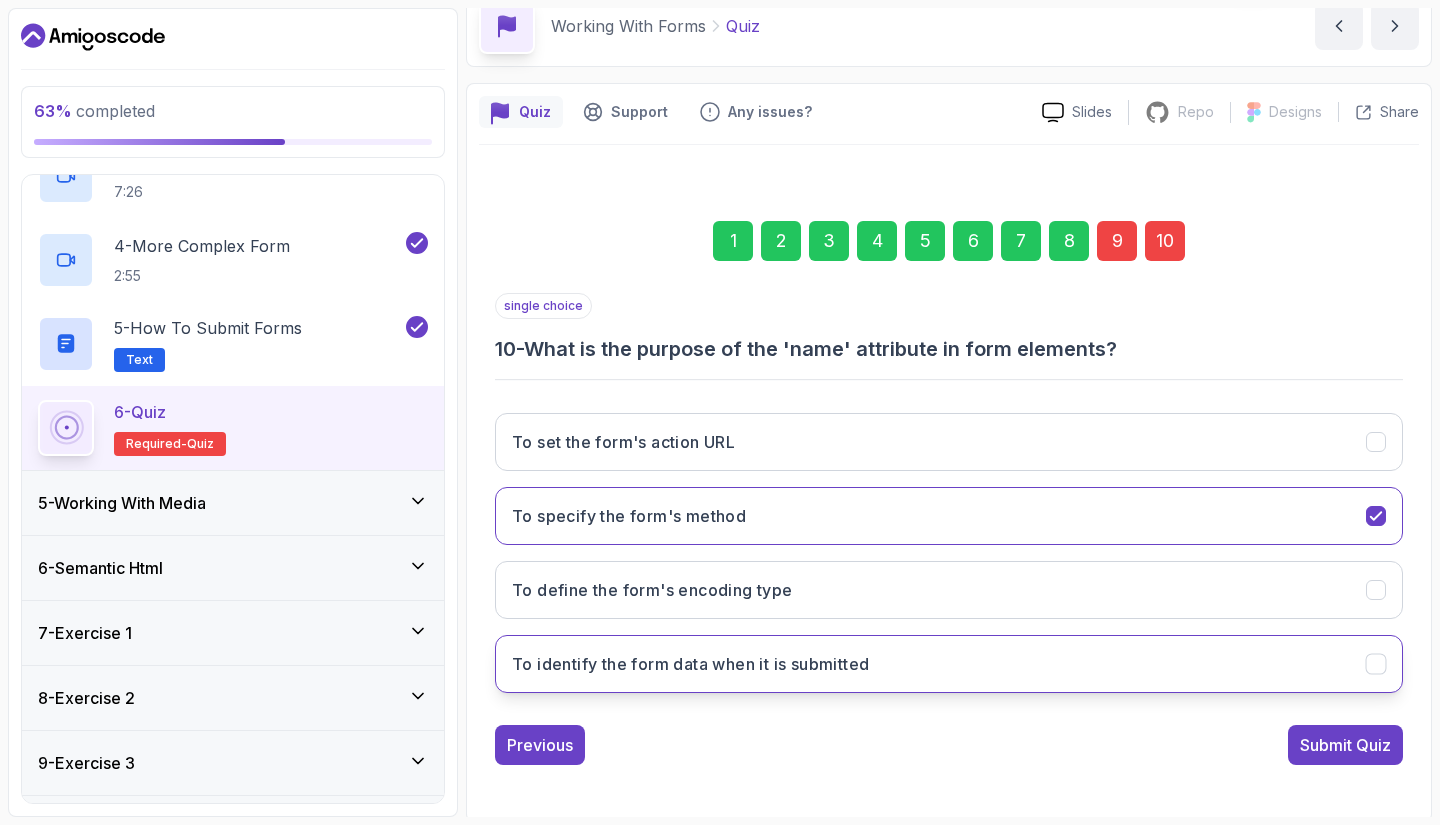 click on "To identify the form data when it is submitted" at bounding box center [949, 664] 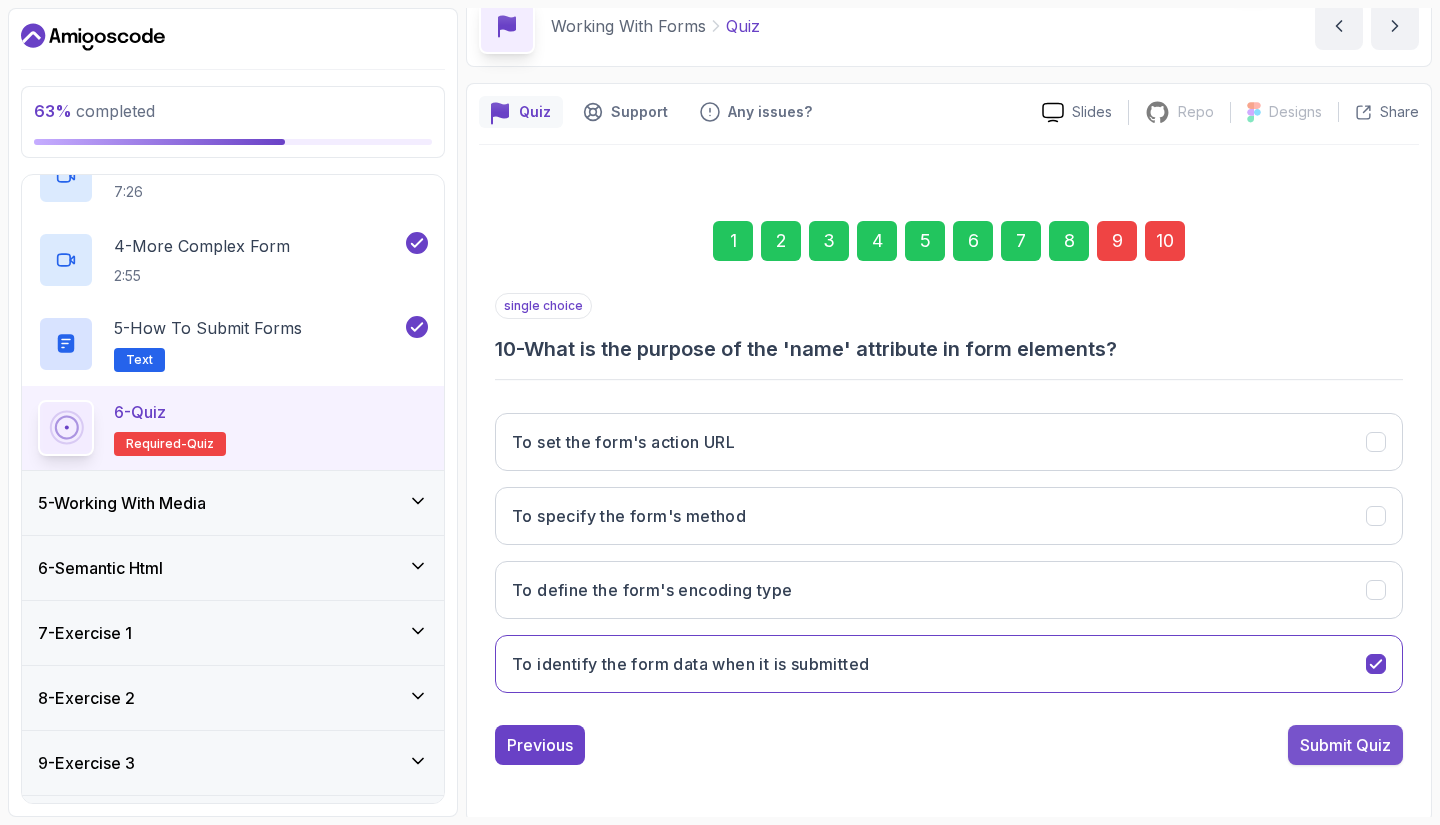 click on "Submit Quiz" at bounding box center (1345, 745) 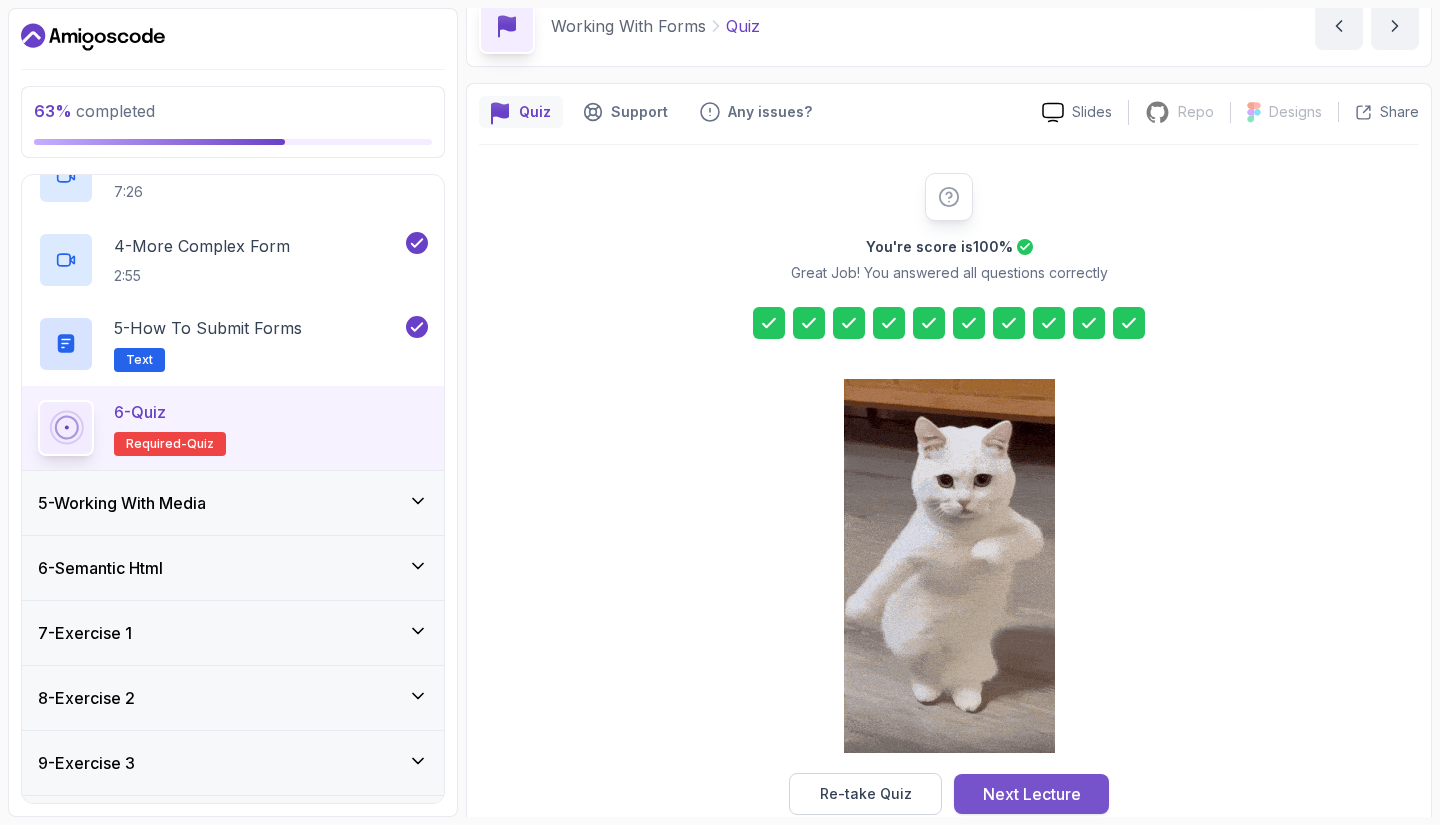 click on "Next Lecture" at bounding box center [1032, 794] 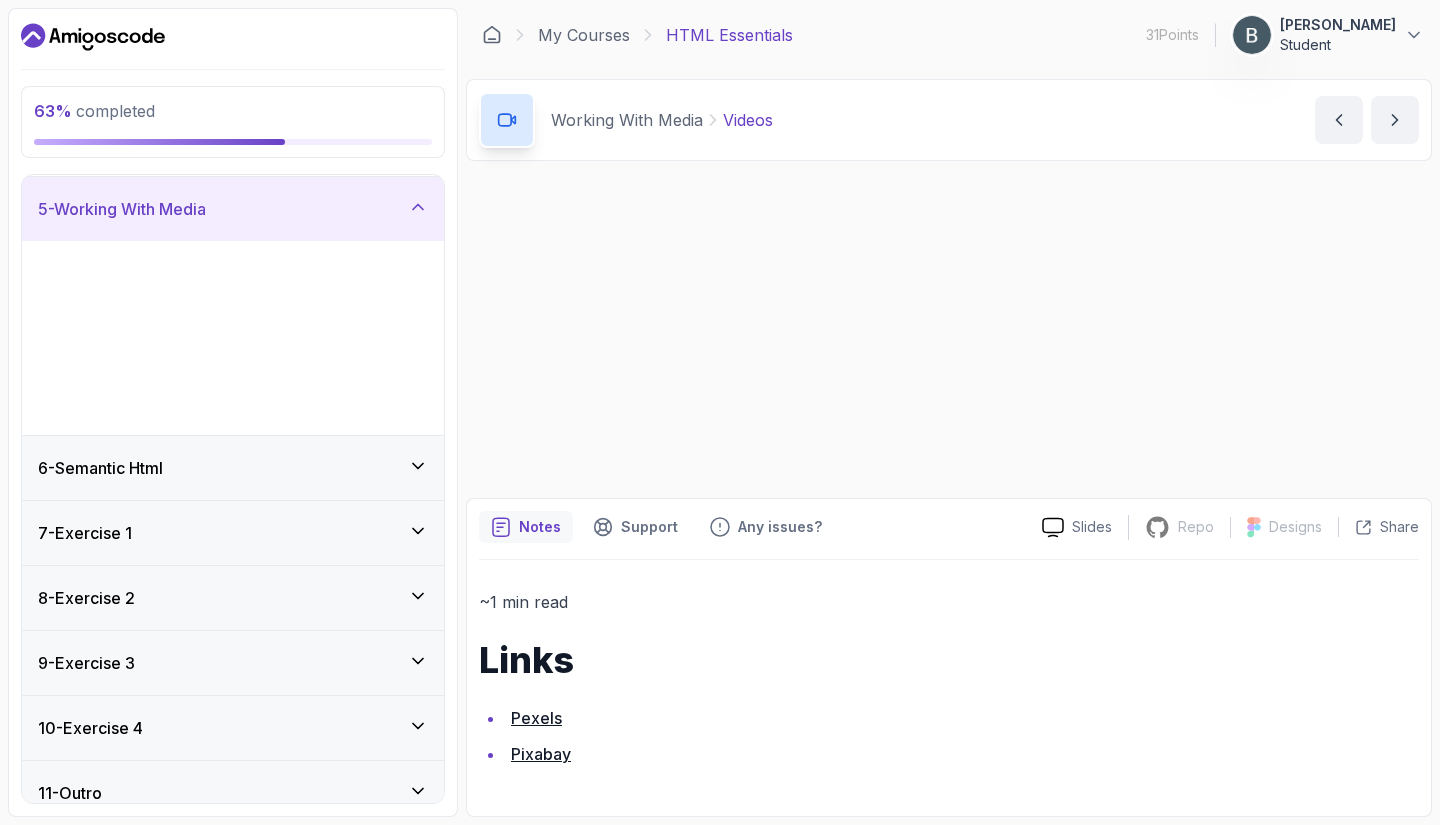 scroll, scrollTop: 0, scrollLeft: 0, axis: both 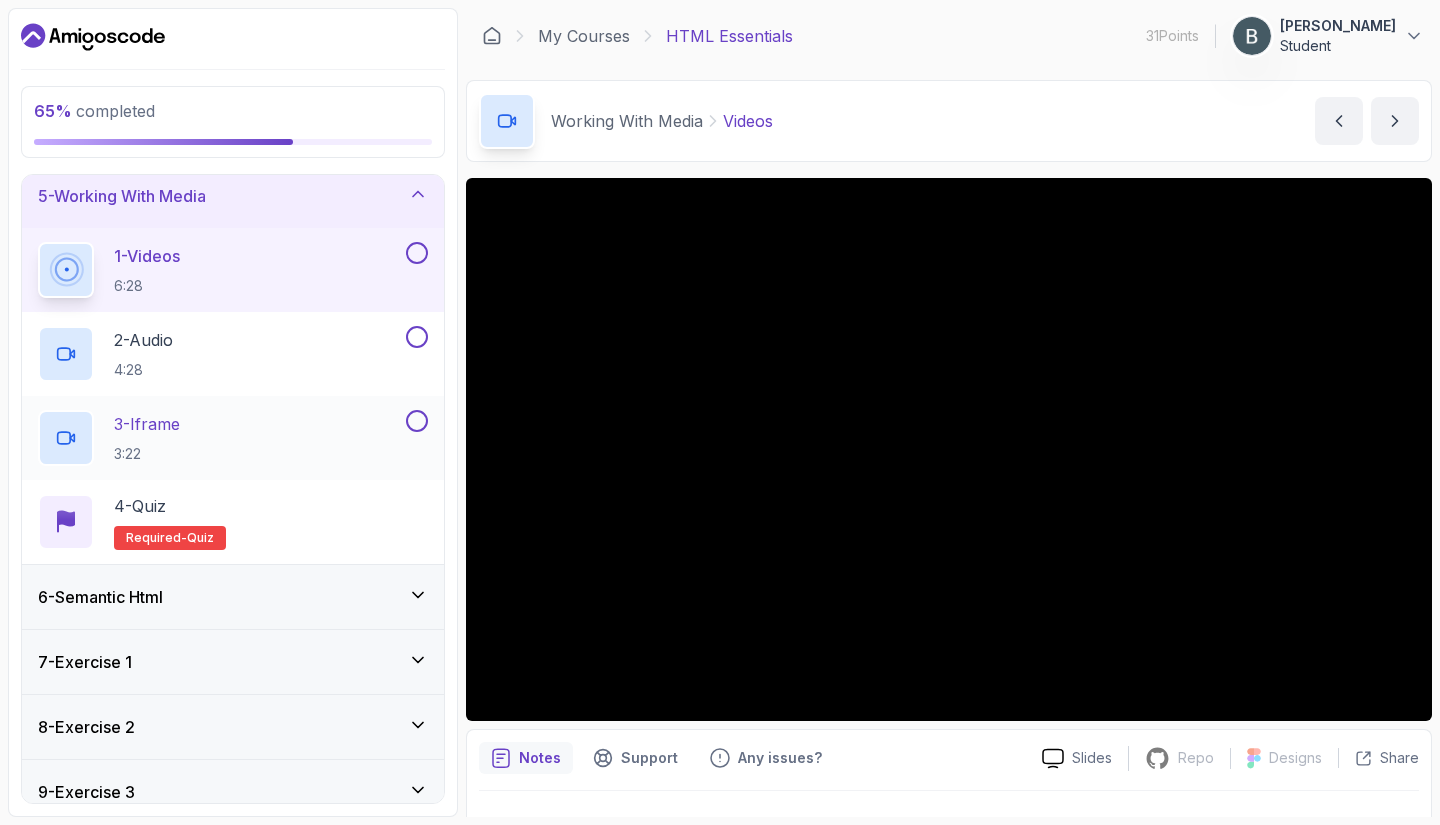 click on "3  -  Iframe 3:22" at bounding box center [233, 438] 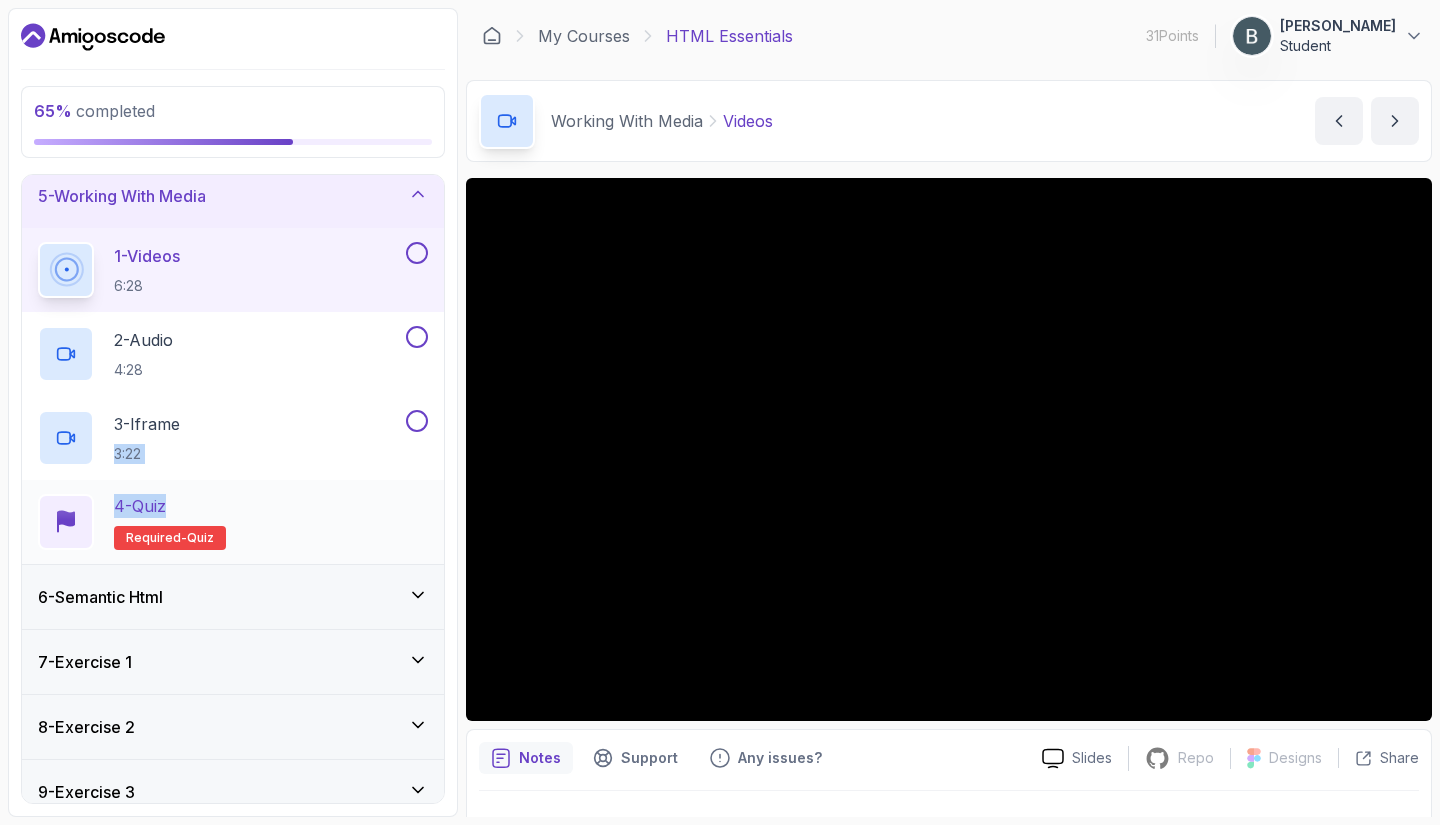 click on "1  -  Videos 6:28 2  -  Audio 4:28 3  -  Iframe 3:22 4  -  Quiz Required- quiz" at bounding box center [233, 396] 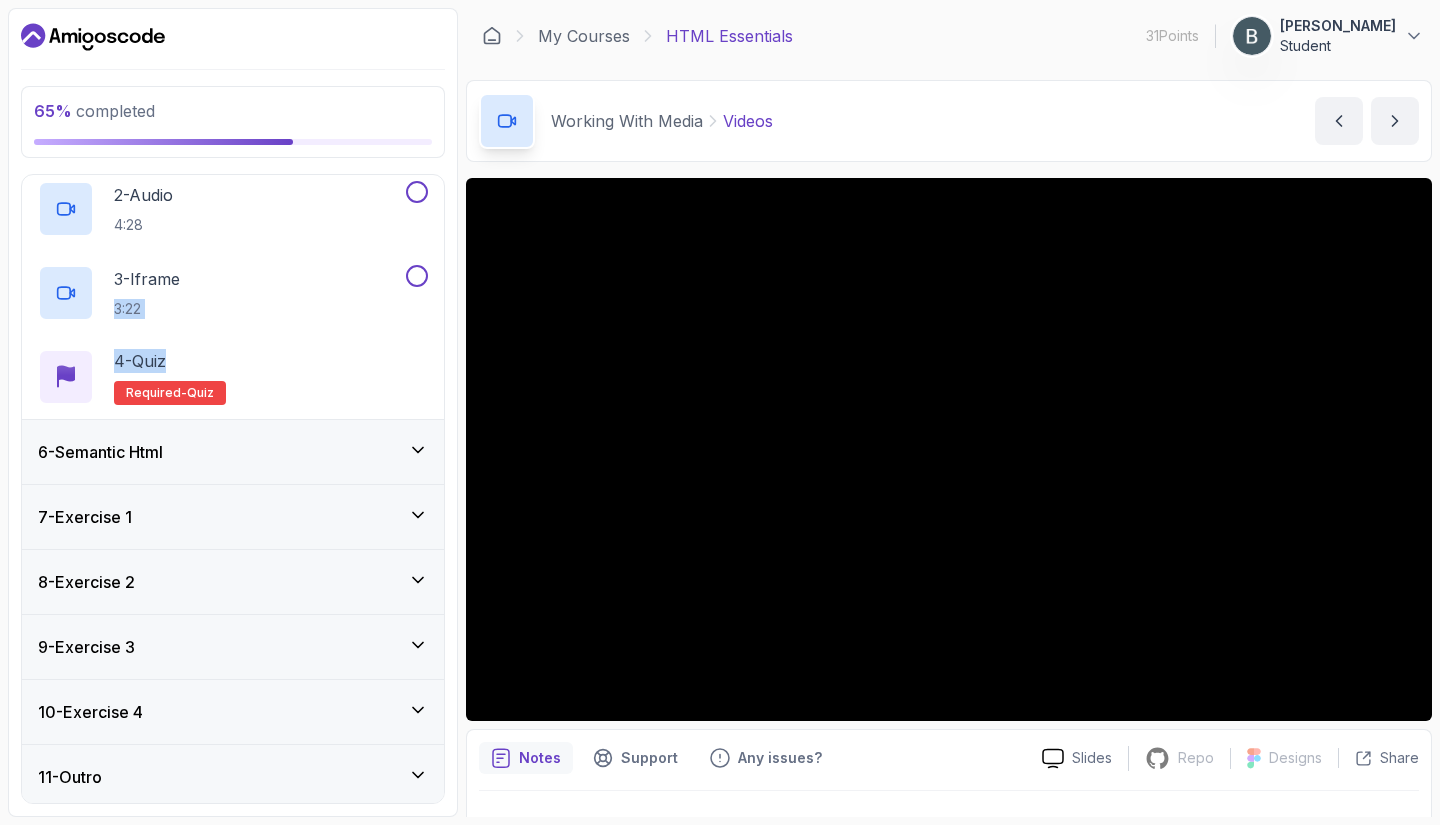click 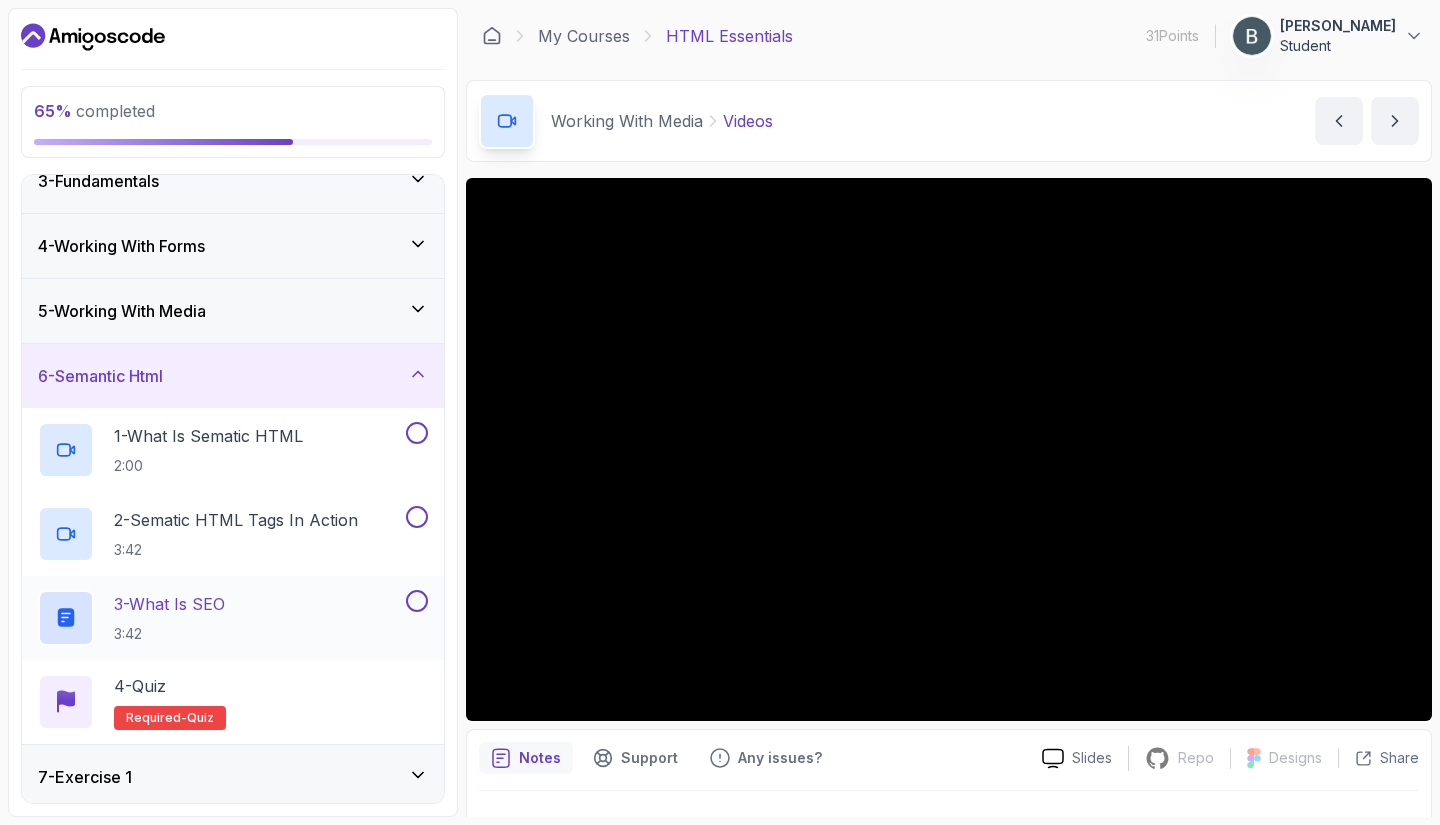 scroll, scrollTop: 155, scrollLeft: 0, axis: vertical 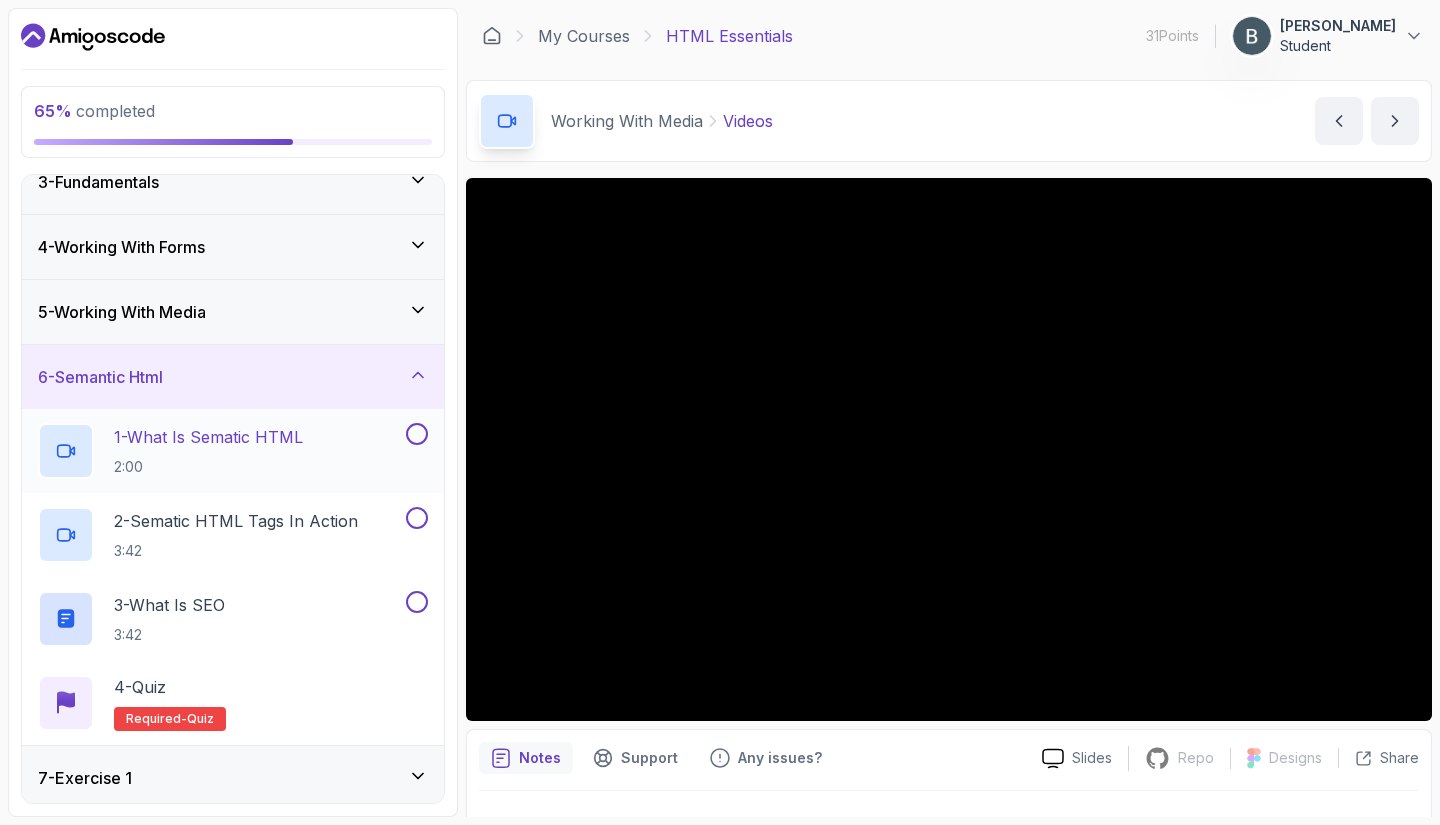 click on "1  -  What Is Sematic HTML 2:00" at bounding box center (208, 451) 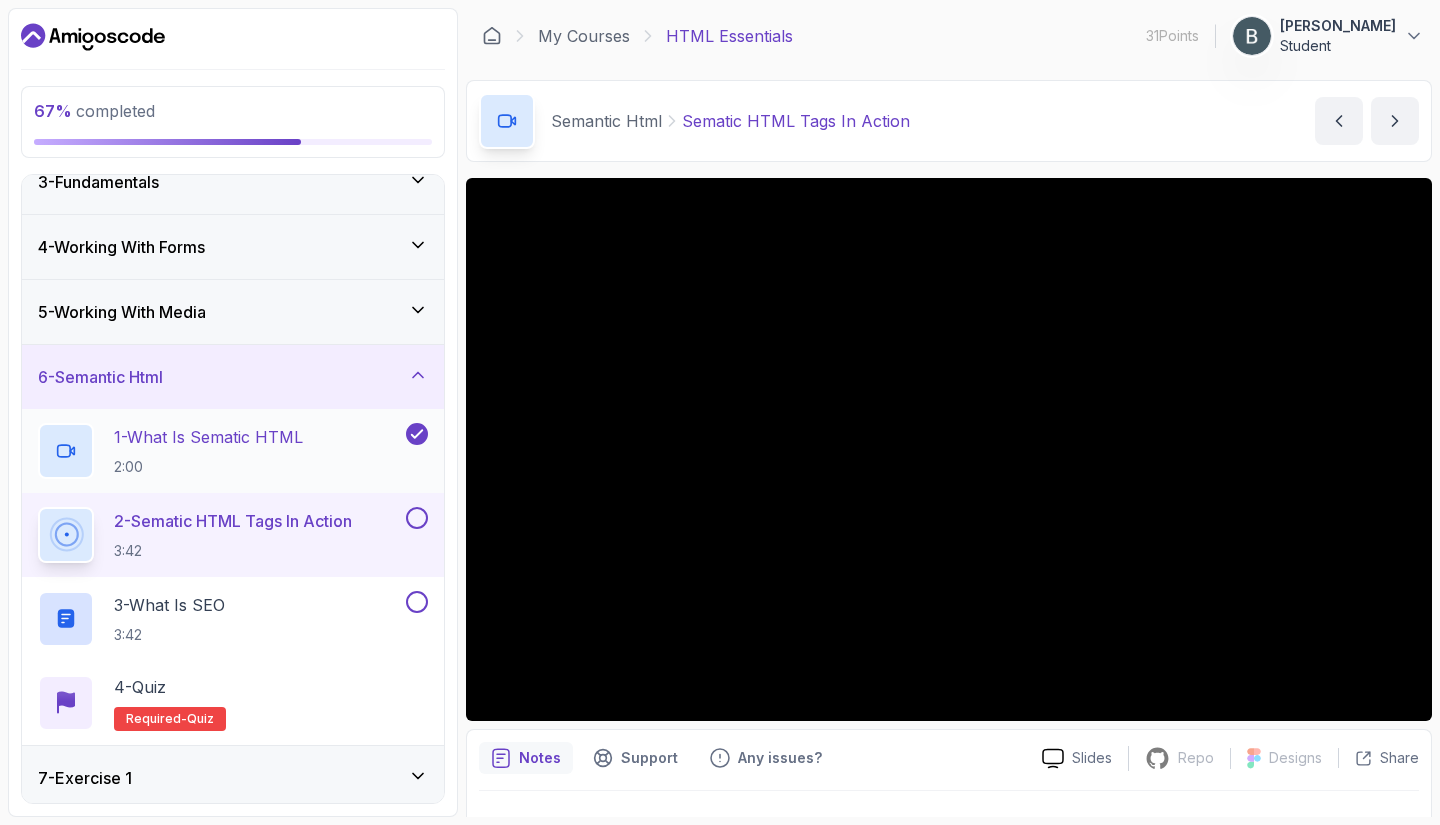 click on "1  -  What Is Sematic HTML 2:00" at bounding box center [220, 451] 